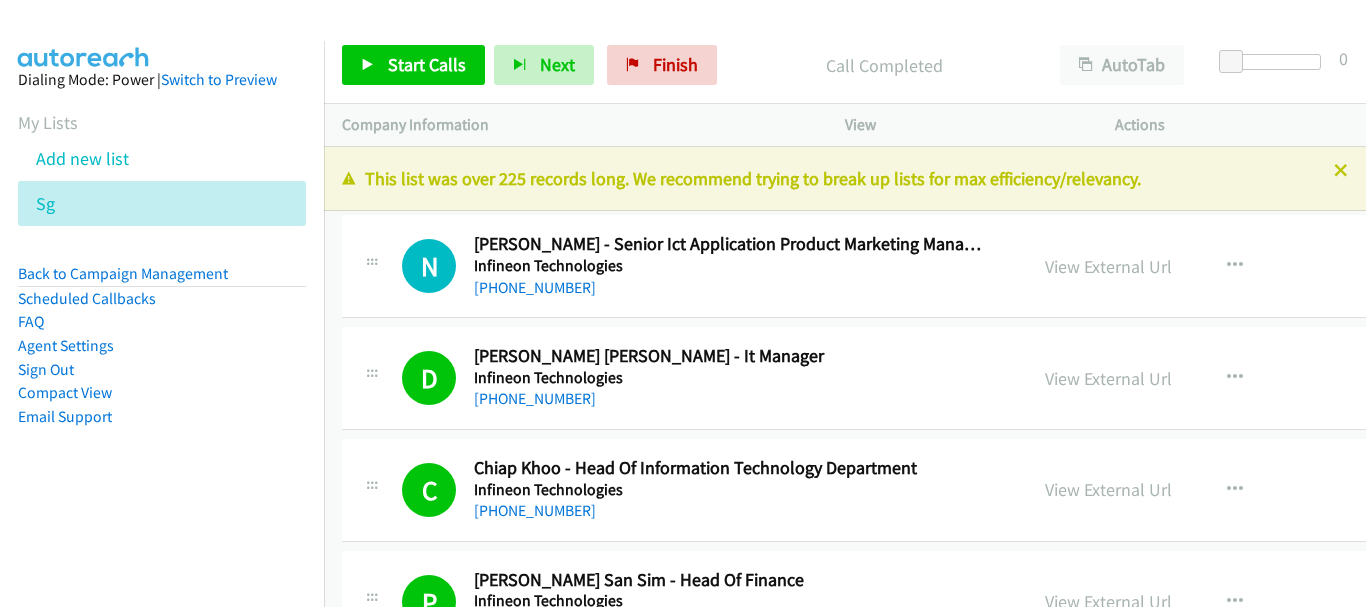 scroll, scrollTop: 0, scrollLeft: 0, axis: both 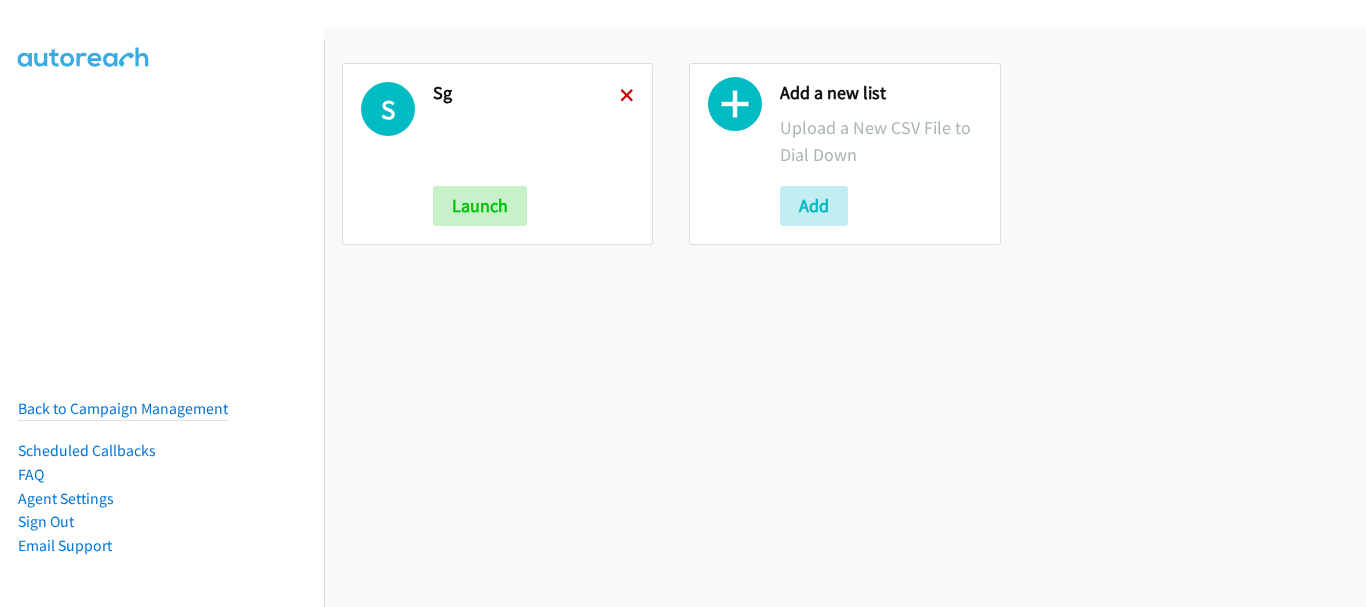 click at bounding box center [627, 97] 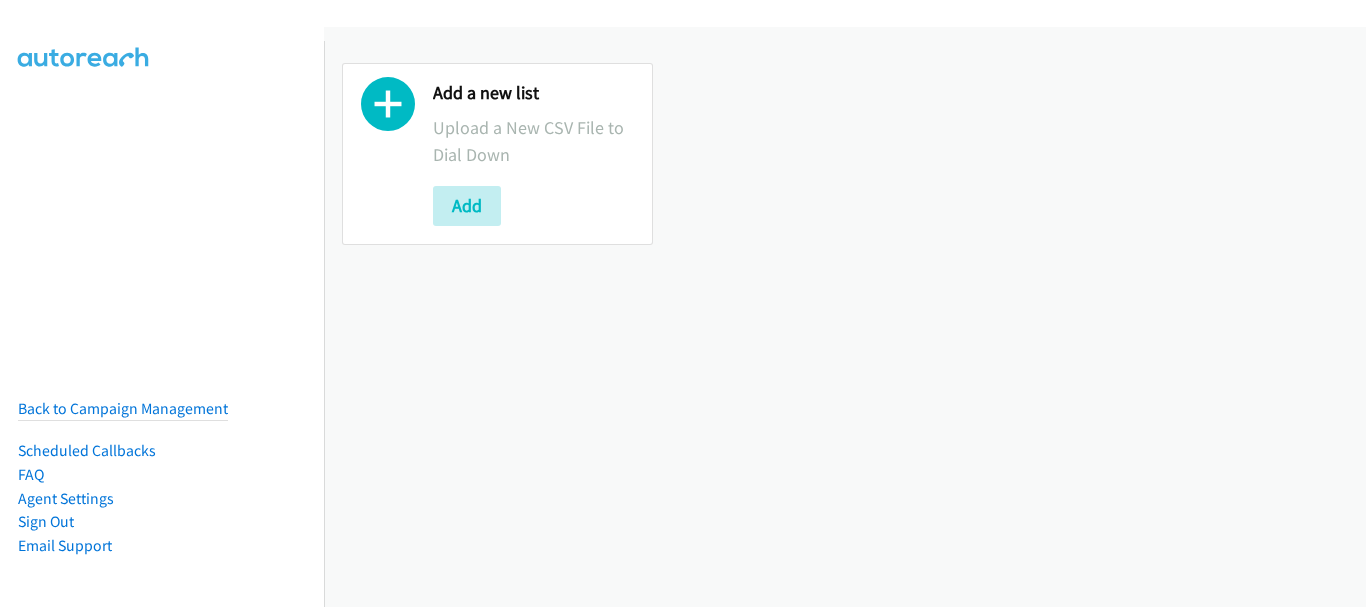 scroll, scrollTop: 0, scrollLeft: 0, axis: both 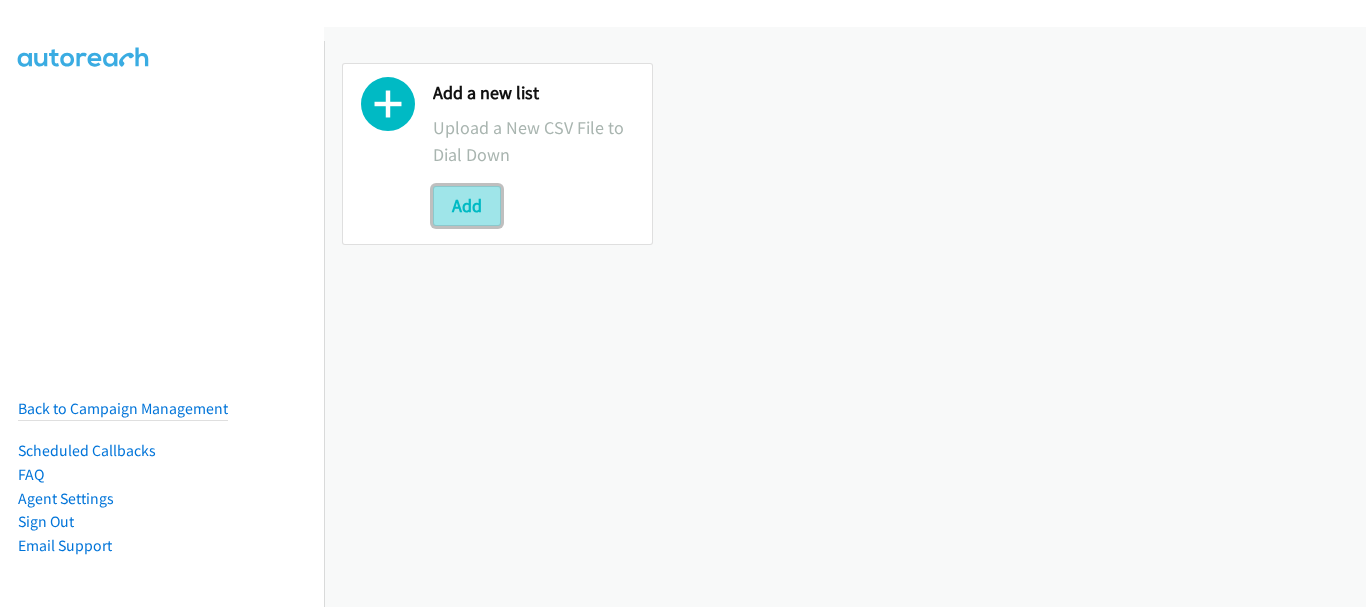 click on "Add" at bounding box center (467, 206) 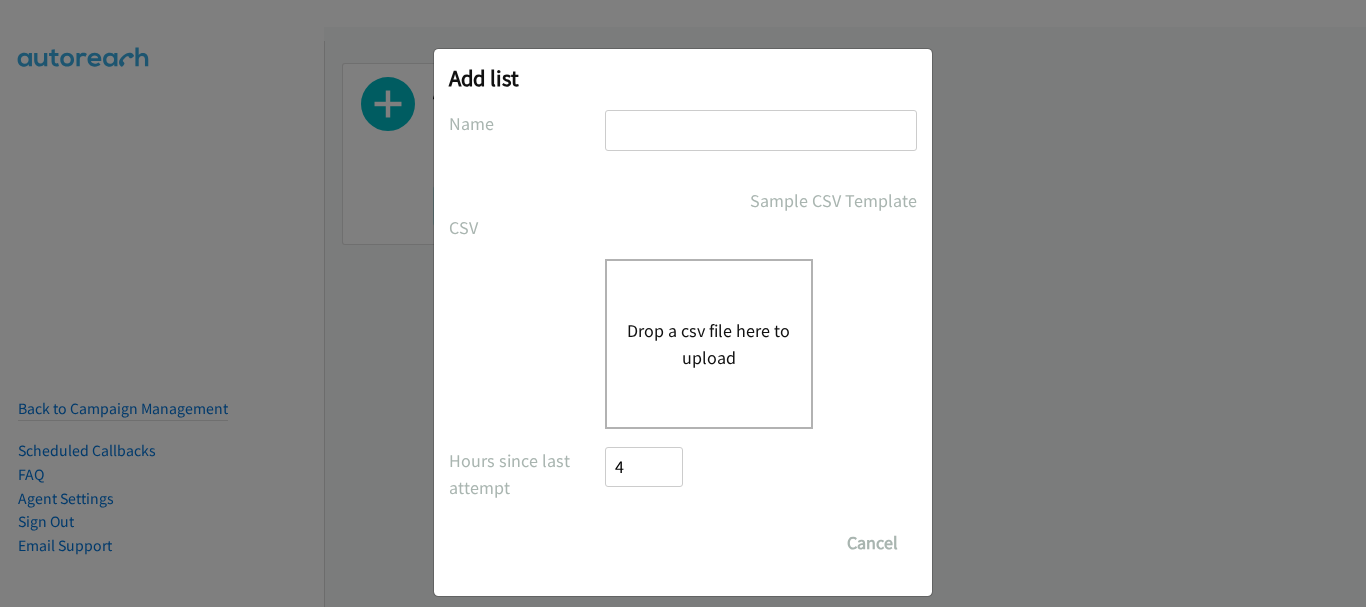 click at bounding box center (761, 130) 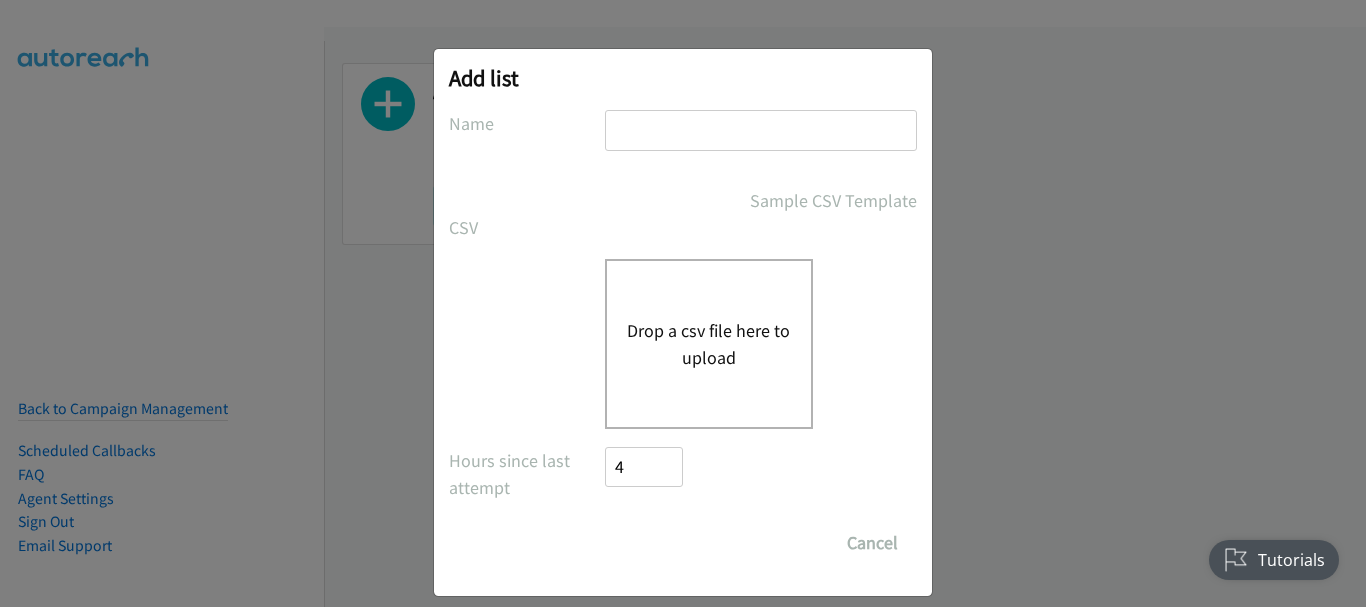 scroll, scrollTop: 0, scrollLeft: 0, axis: both 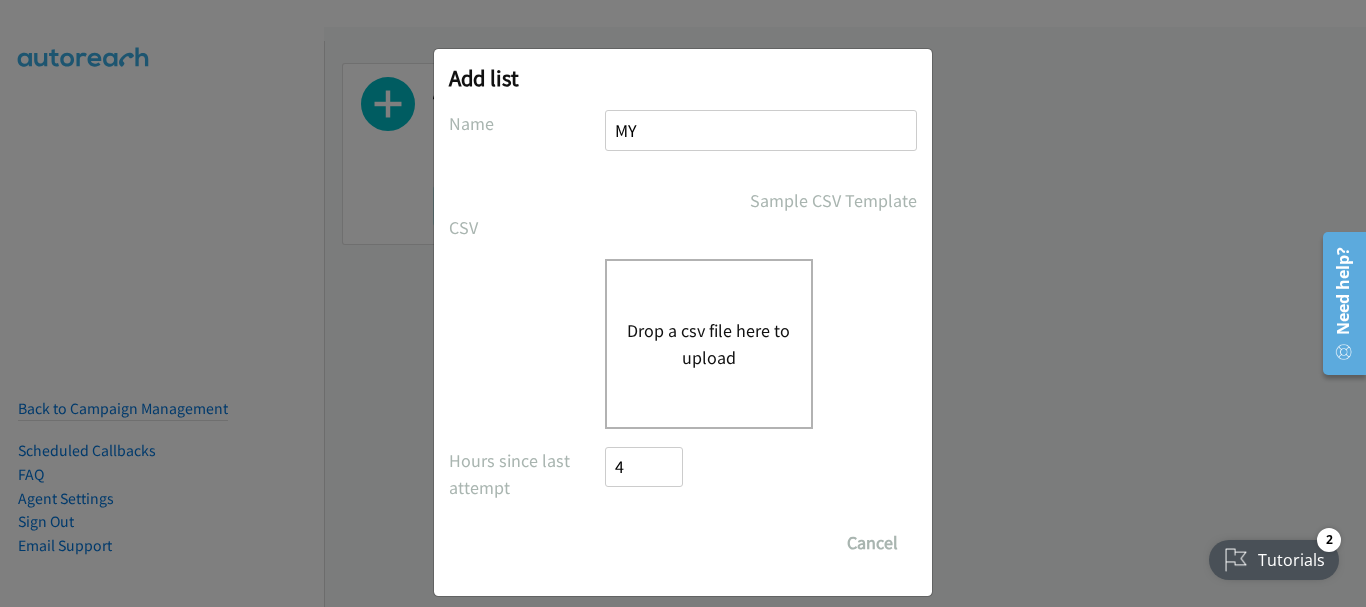 type on "MY" 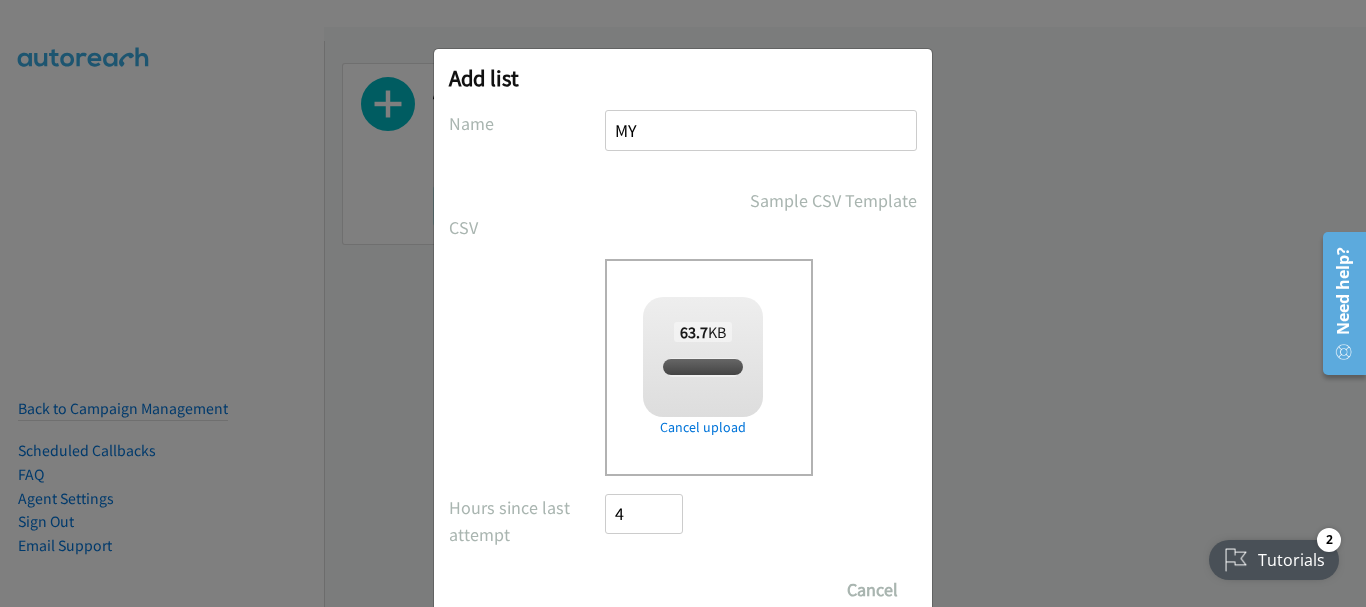 checkbox on "true" 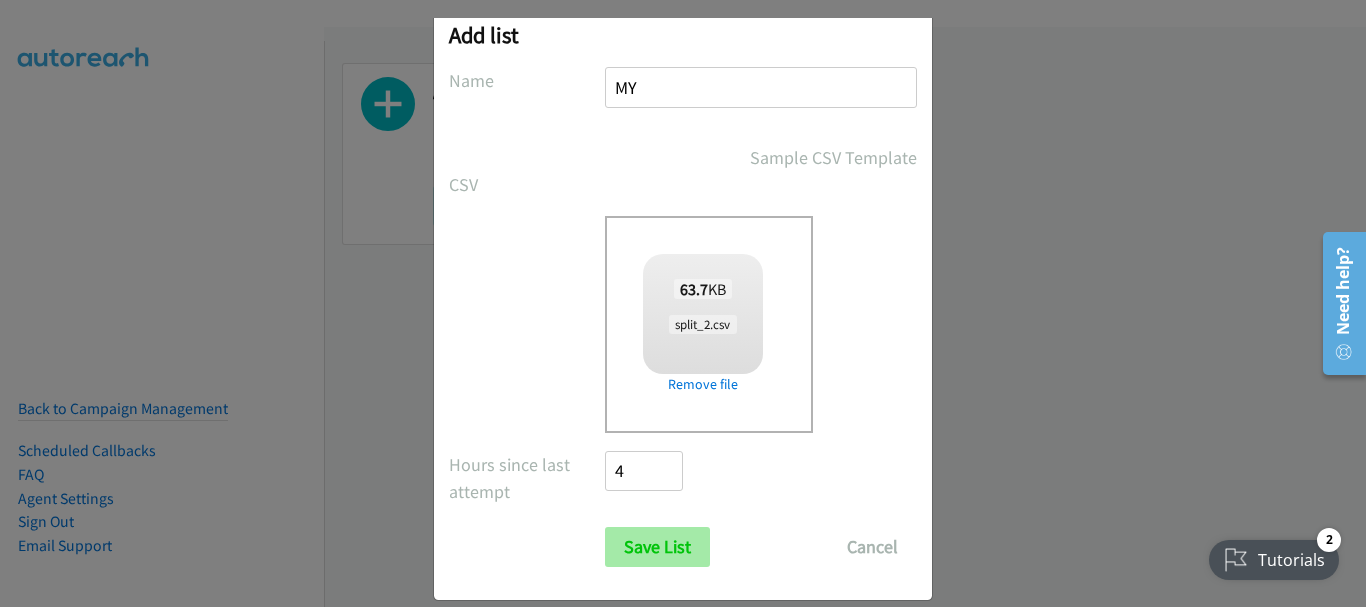 scroll, scrollTop: 67, scrollLeft: 0, axis: vertical 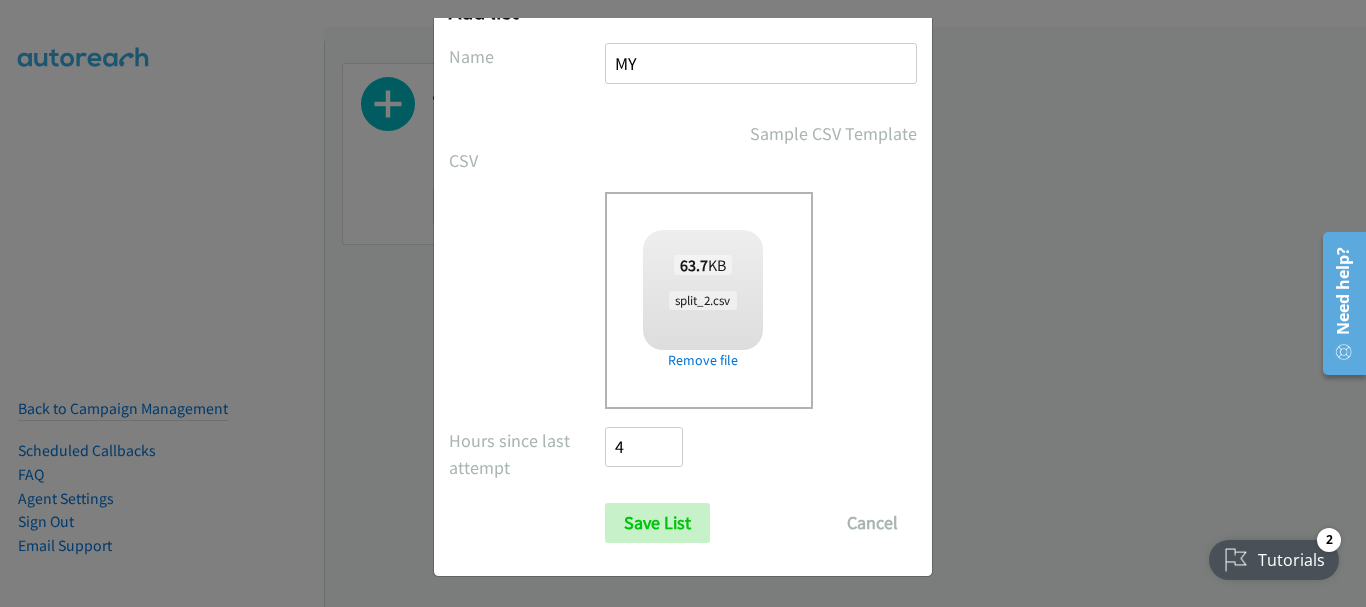 click on "Add list
No phone fields were returned for that Report or List View
Please upload a csv or excel file and try again
This Report doesn't contain an Id field. Please add an Id field to the Report and try again
This Report or List View is no longer available and/or you no longer have permissions to access this list. Please try again with a different list.
The selected report isn't one of the account owner's enabled salesforce objects
There was an error processing the uploading spreadsheet, please try again
Name
MY
Sample CSV Template
CSV
Existing List
Add to List
New List
Drop a csv file here to upload            63.7  KB      split_2.csv                         Check                                               Error                                                    Remove file
All Phones
New csv
Append to csv
Uploaded file" at bounding box center (683, 279) 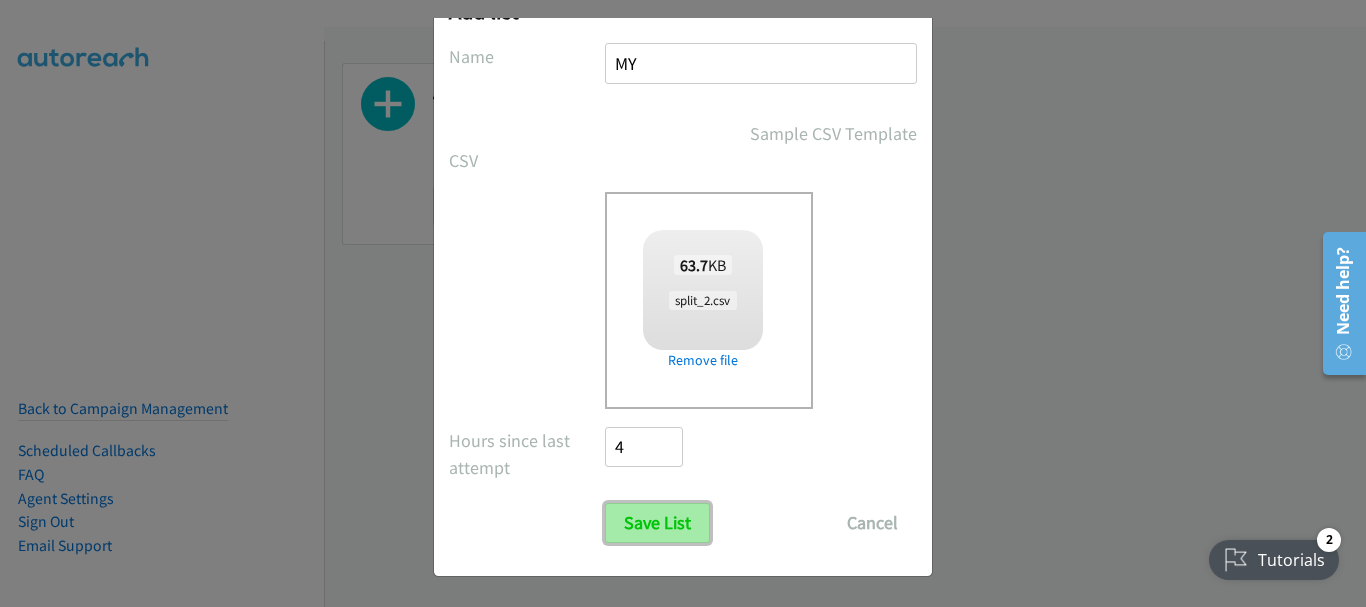 click on "Save List" at bounding box center [657, 523] 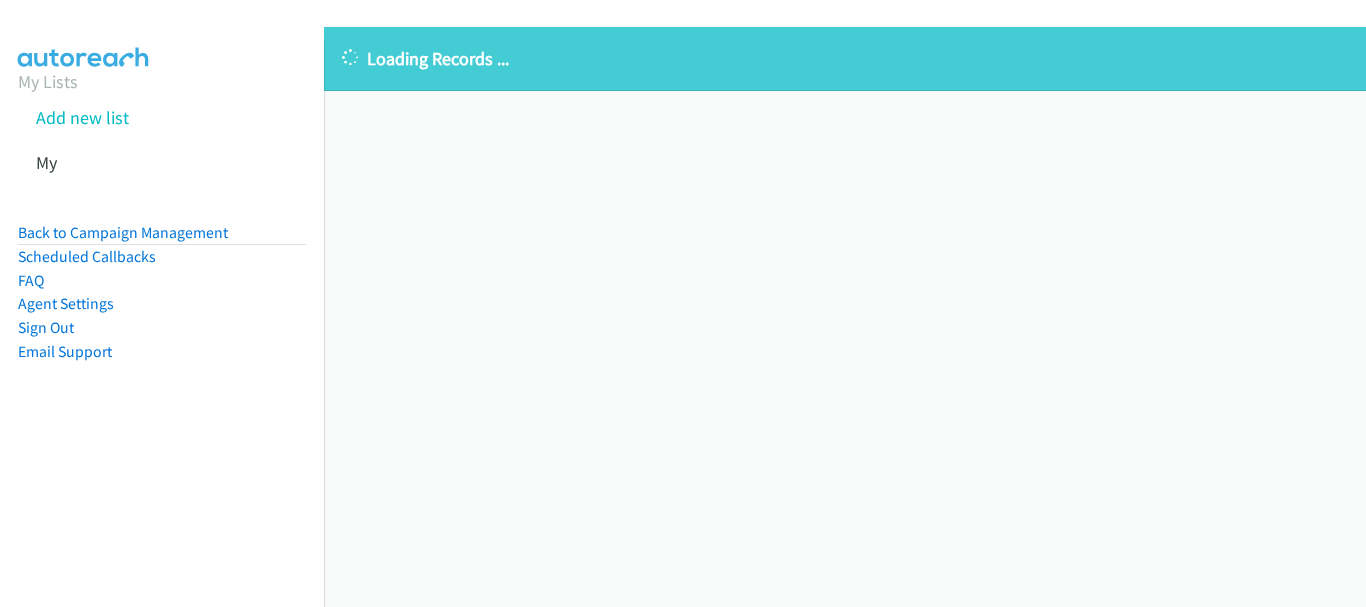 scroll, scrollTop: 0, scrollLeft: 0, axis: both 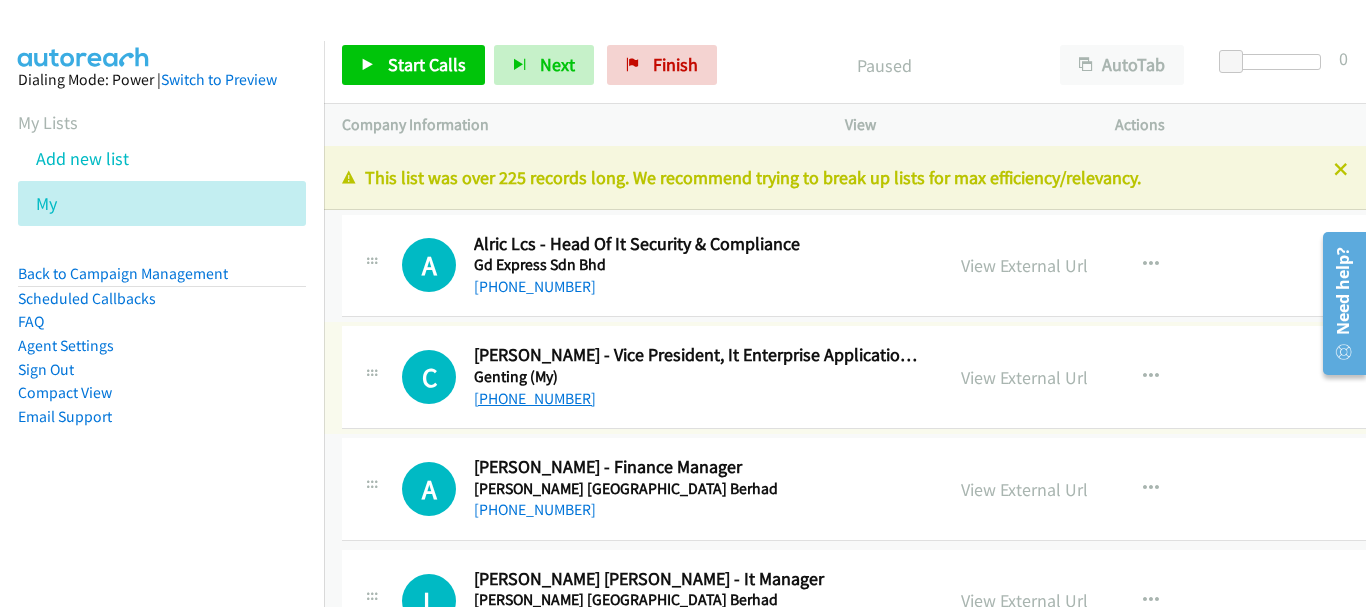 click on "[PHONE_NUMBER]" at bounding box center [535, 398] 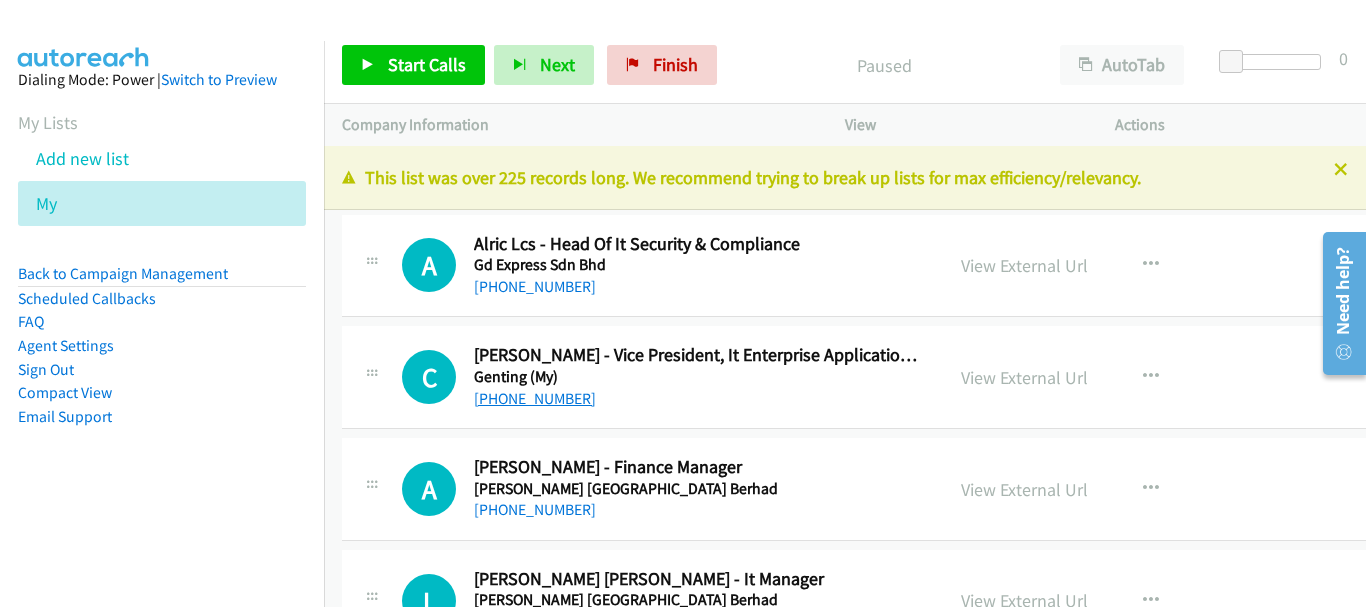 click on "[PHONE_NUMBER]" at bounding box center (535, 398) 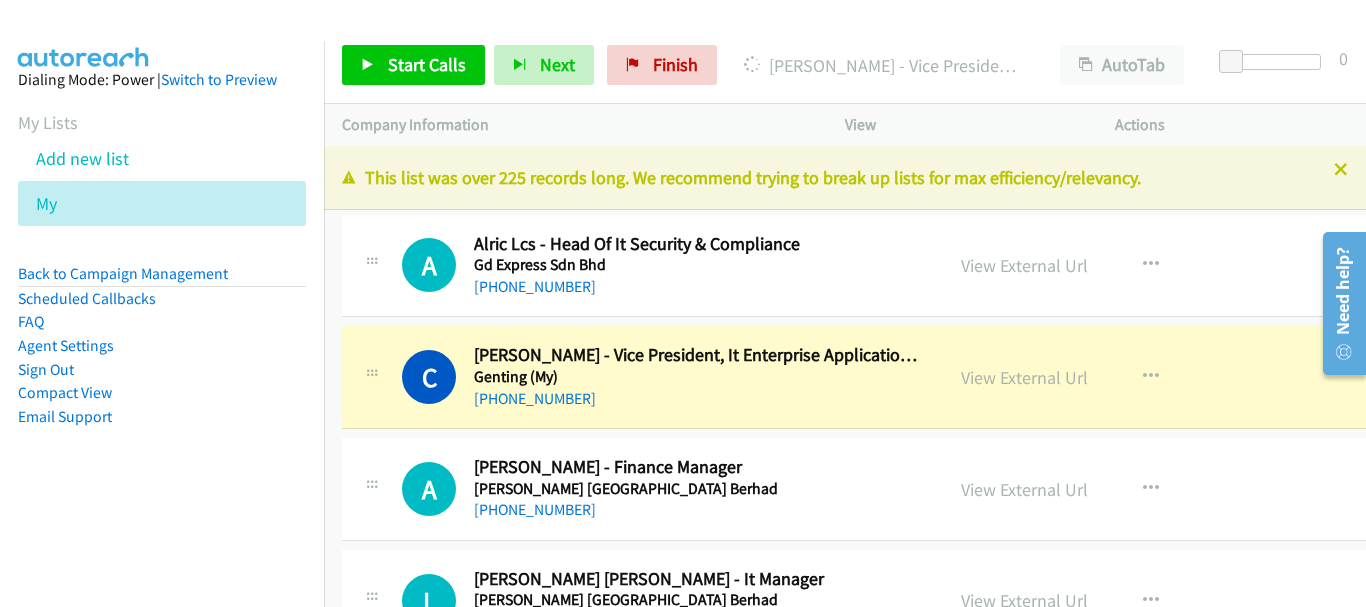 scroll, scrollTop: 100, scrollLeft: 0, axis: vertical 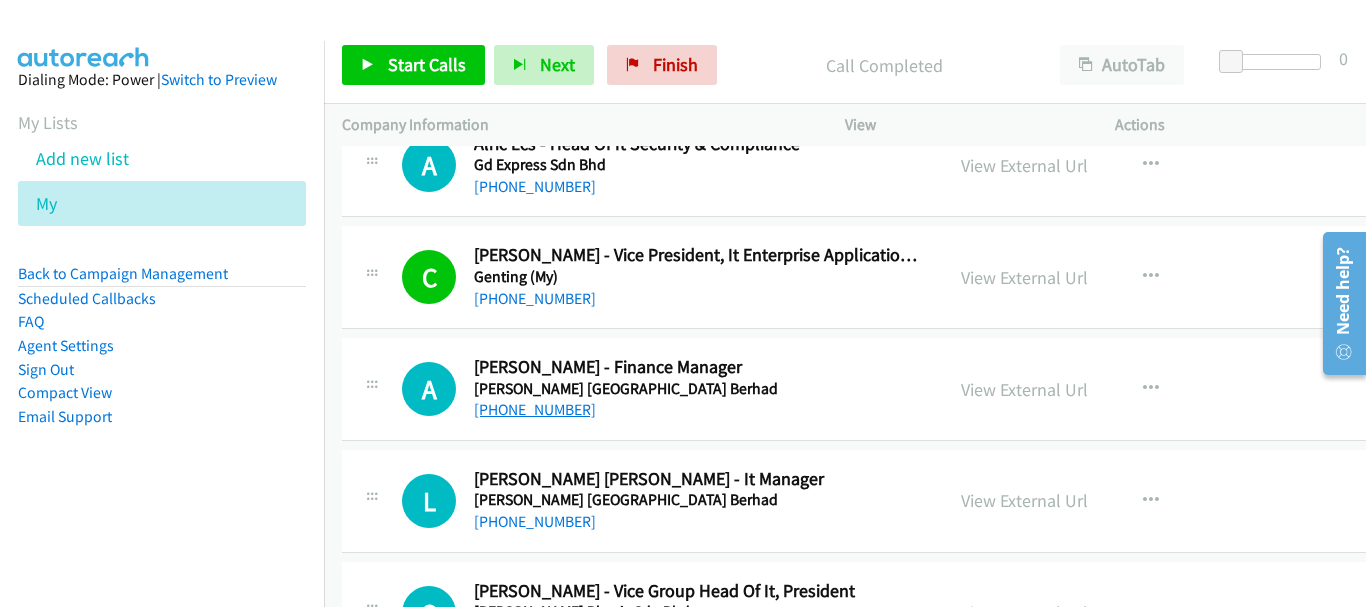 click on "[PHONE_NUMBER]" at bounding box center [535, 409] 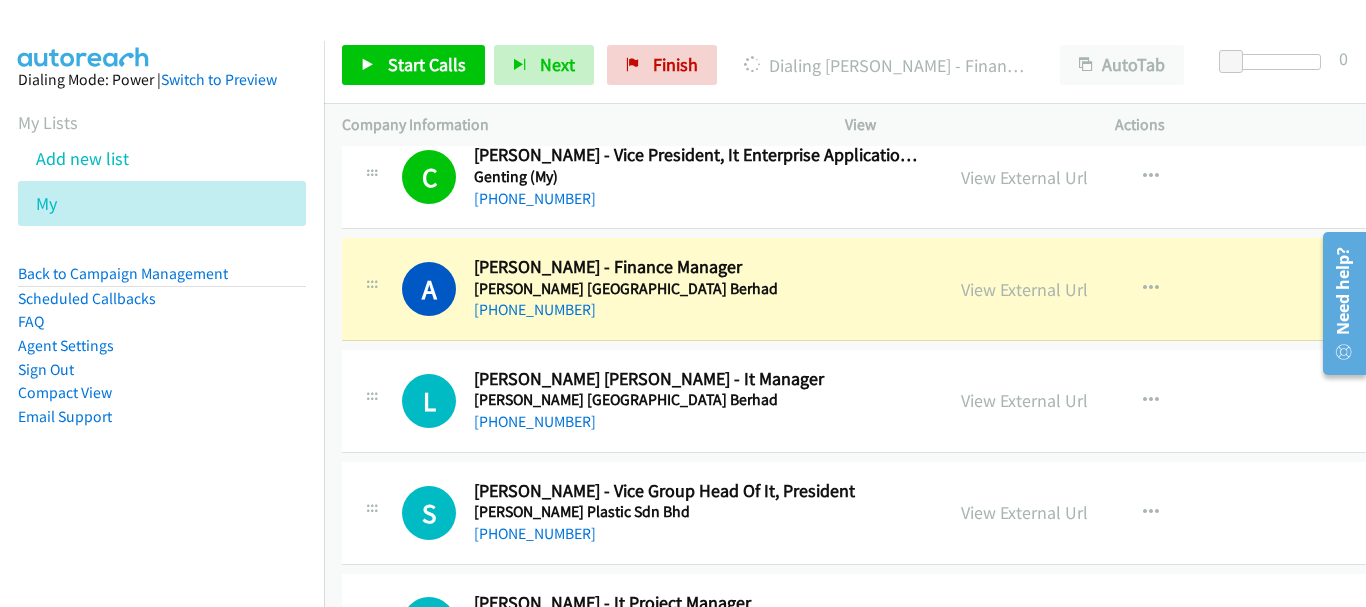 scroll, scrollTop: 0, scrollLeft: 0, axis: both 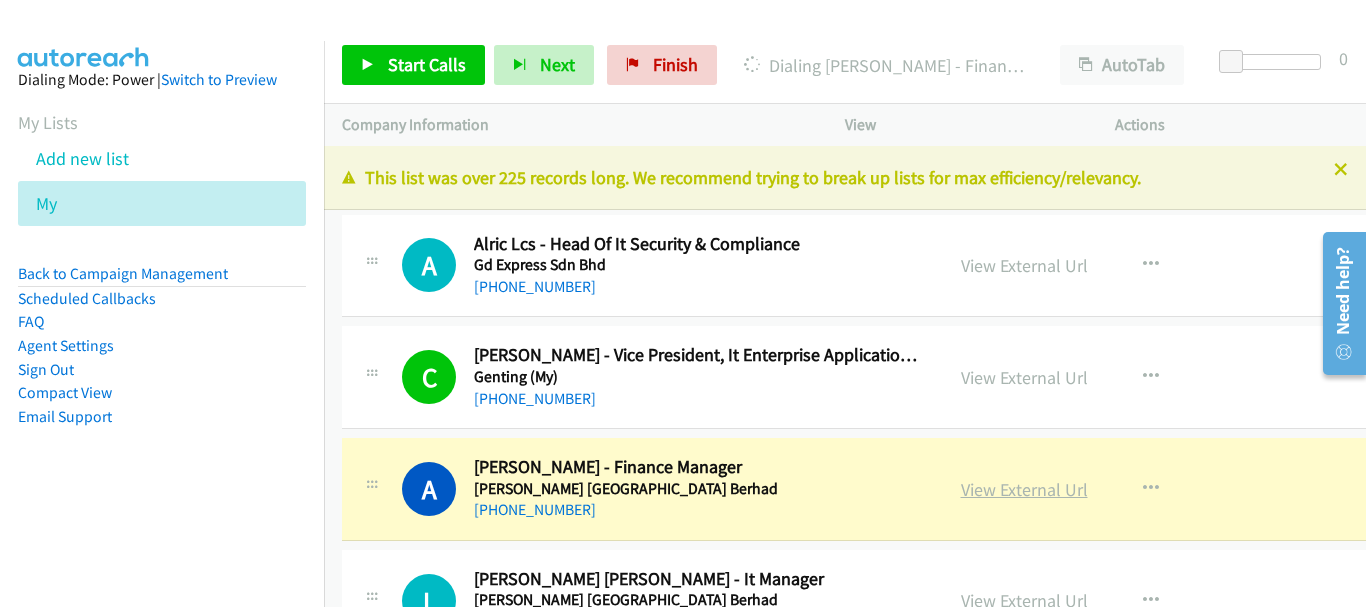 click on "View External Url" at bounding box center [1024, 489] 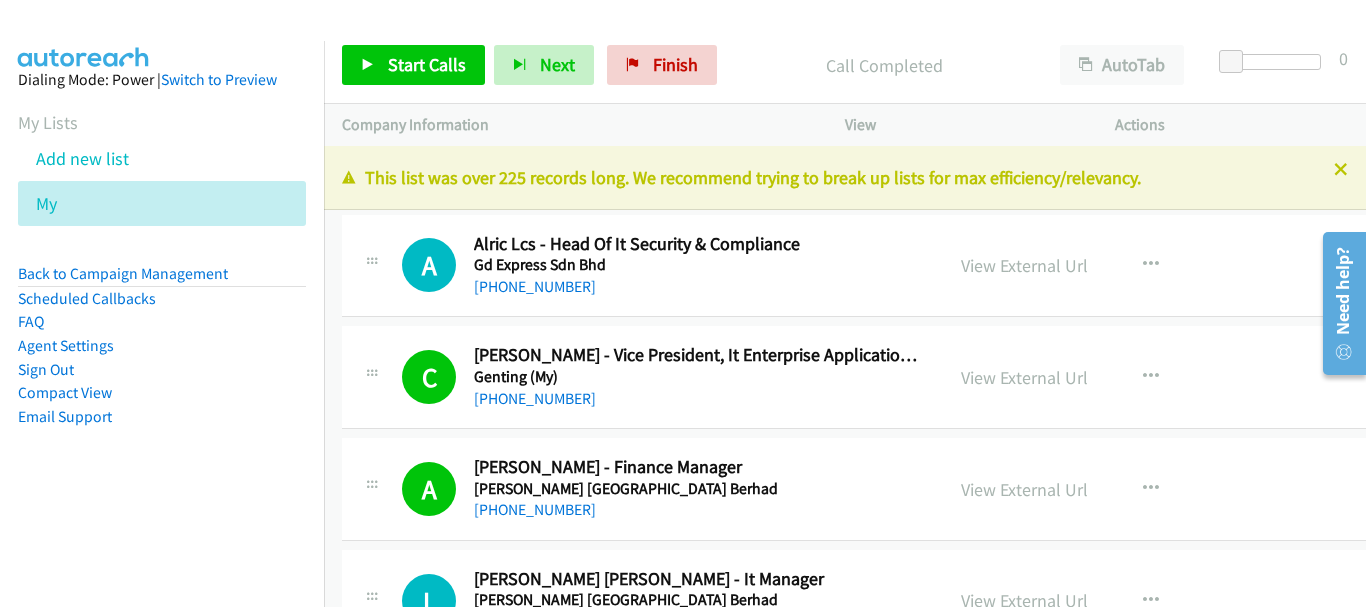 scroll, scrollTop: 100, scrollLeft: 0, axis: vertical 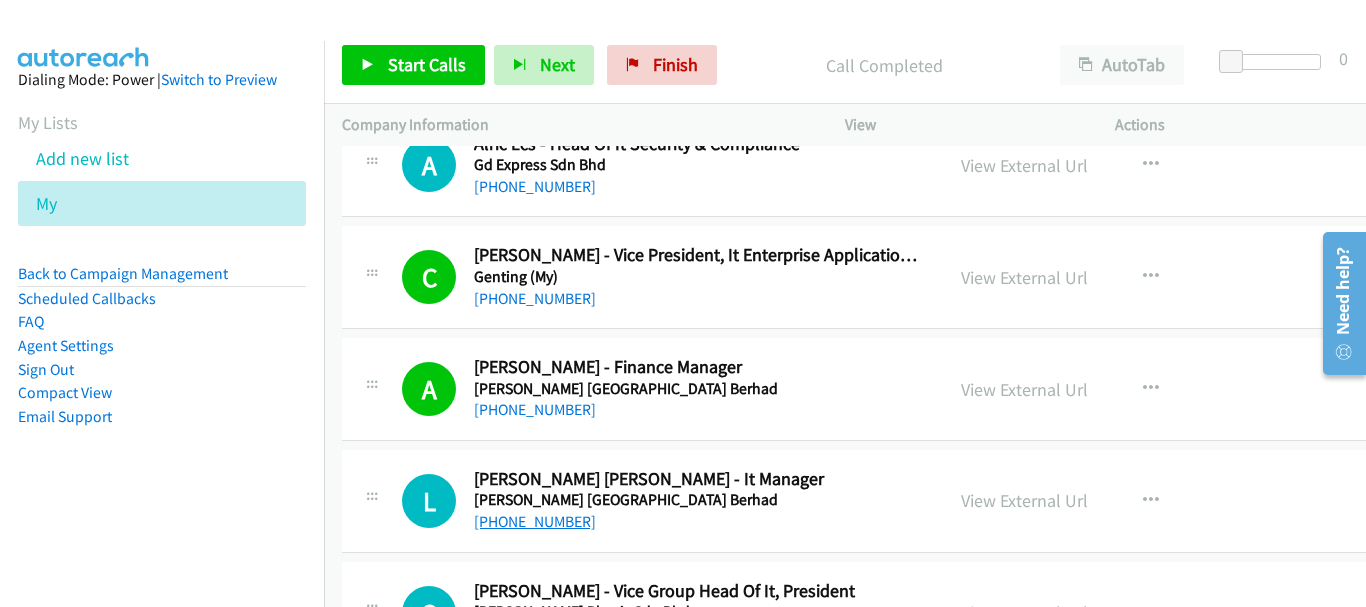 click on "[PHONE_NUMBER]" at bounding box center (535, 521) 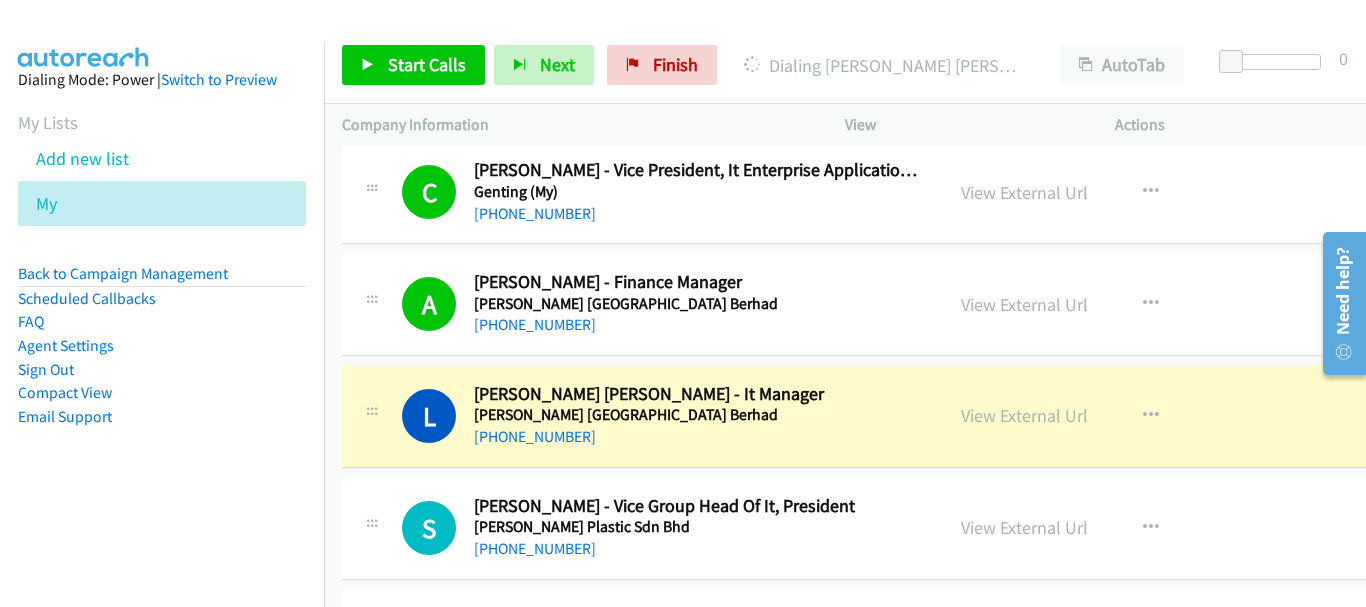 scroll, scrollTop: 300, scrollLeft: 0, axis: vertical 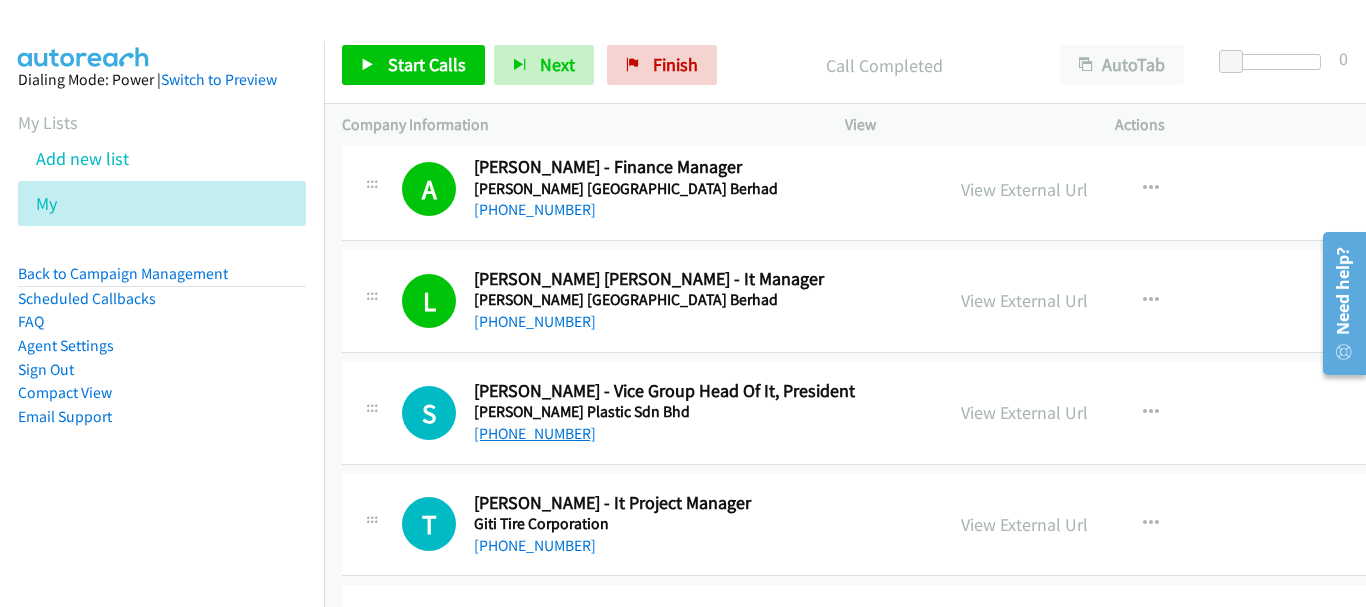 click on "[PHONE_NUMBER]" at bounding box center [535, 433] 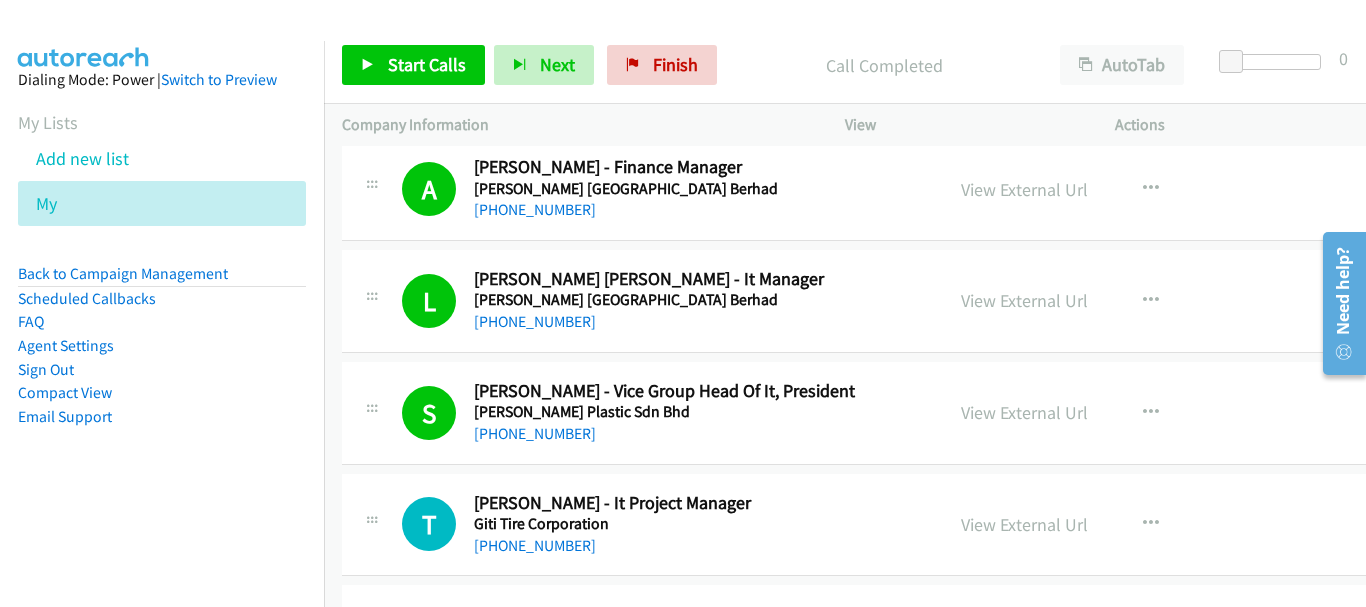 scroll, scrollTop: 400, scrollLeft: 0, axis: vertical 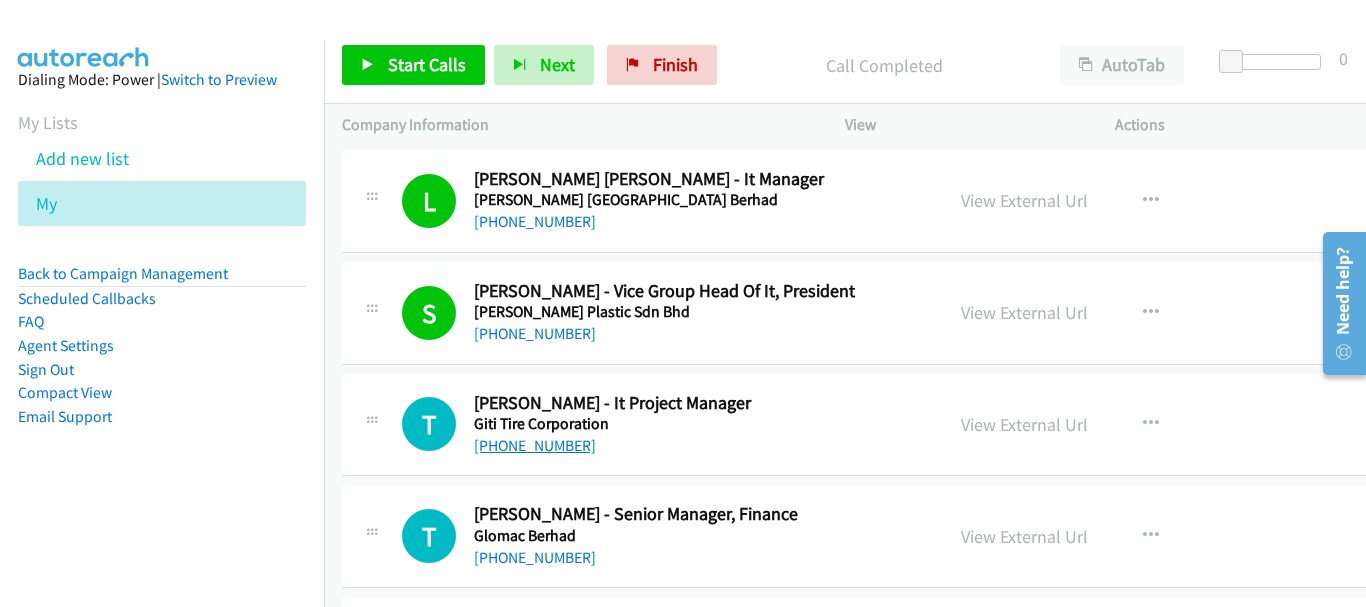 click on "[PHONE_NUMBER]" at bounding box center [535, 445] 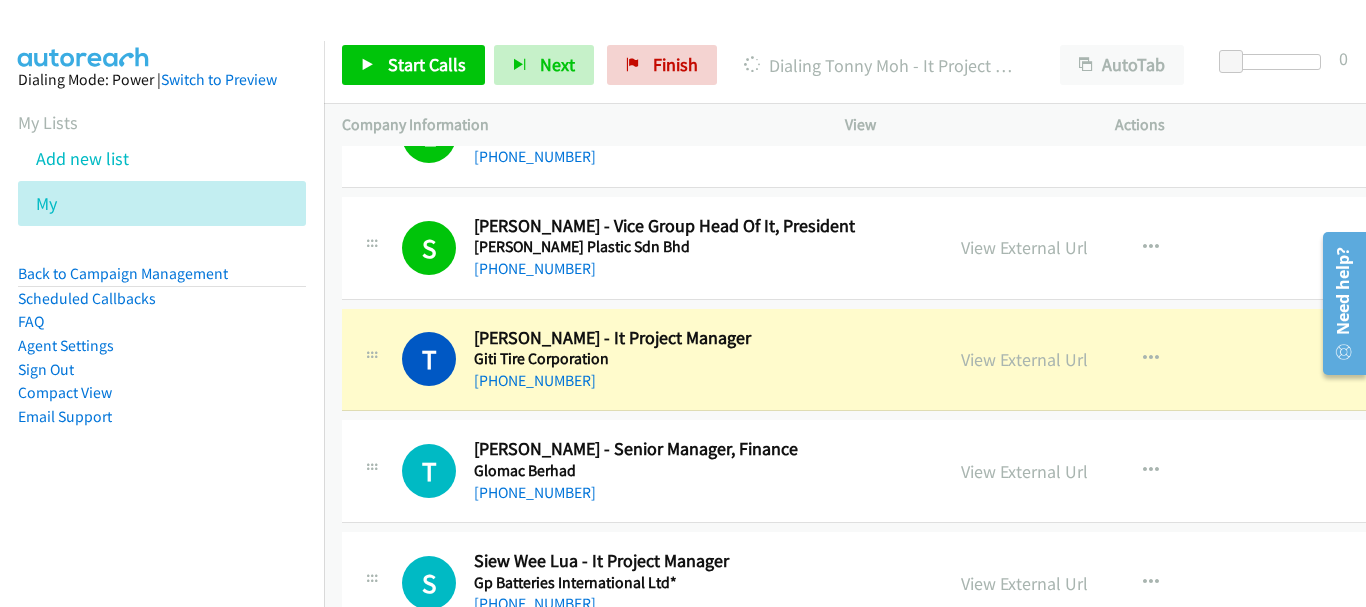 scroll, scrollTop: 500, scrollLeft: 0, axis: vertical 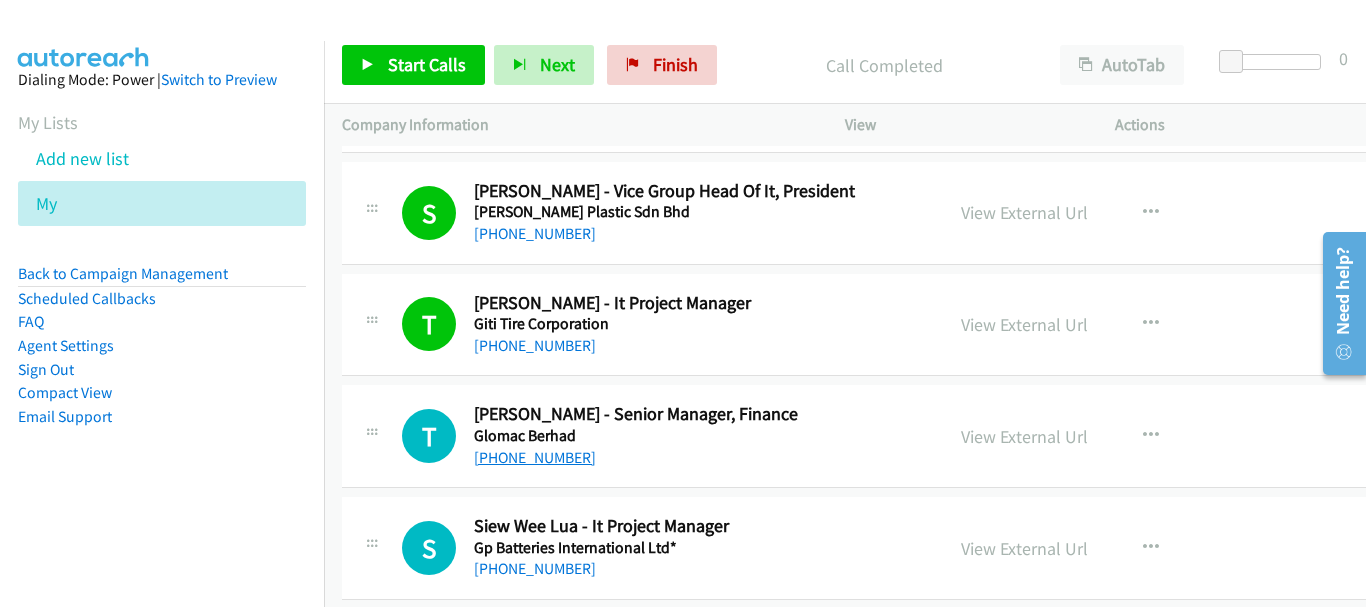 click on "[PHONE_NUMBER]" at bounding box center (535, 457) 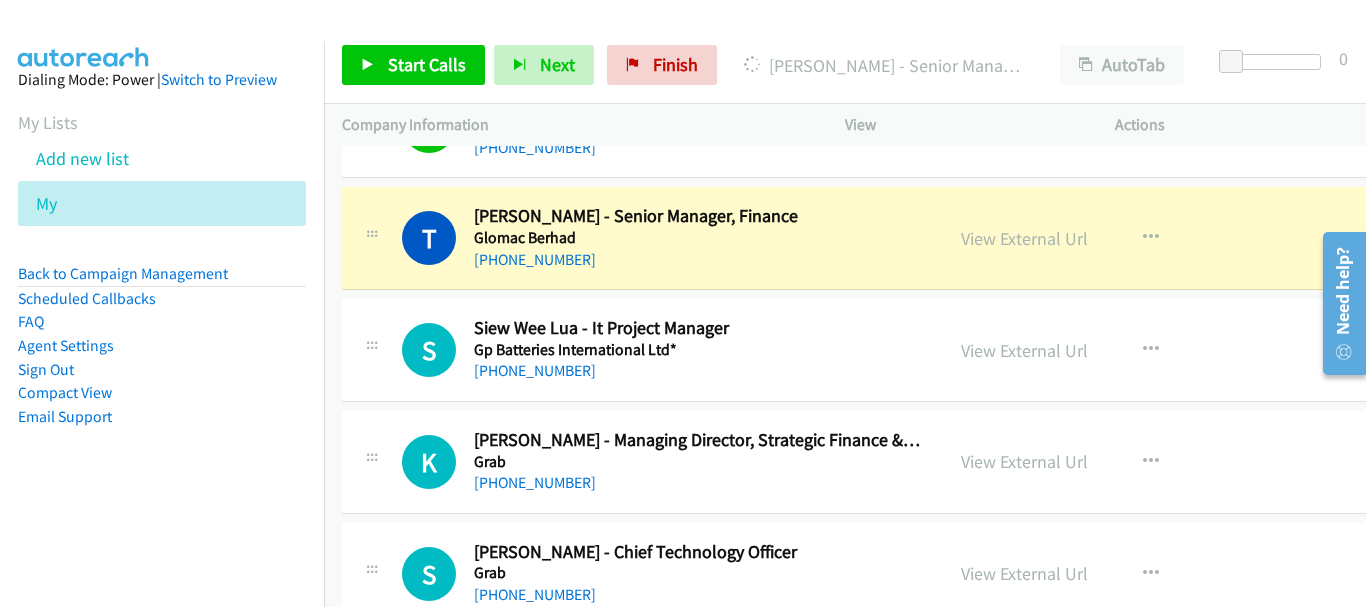 scroll, scrollTop: 700, scrollLeft: 0, axis: vertical 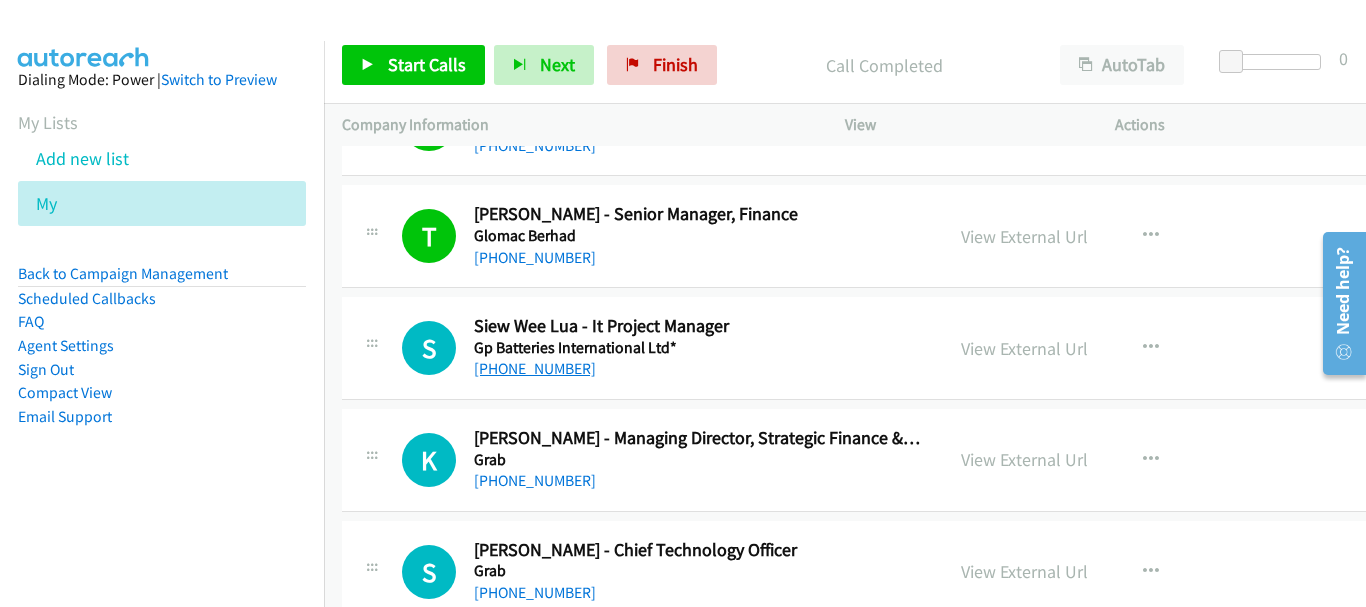 click on "[PHONE_NUMBER]" at bounding box center (535, 368) 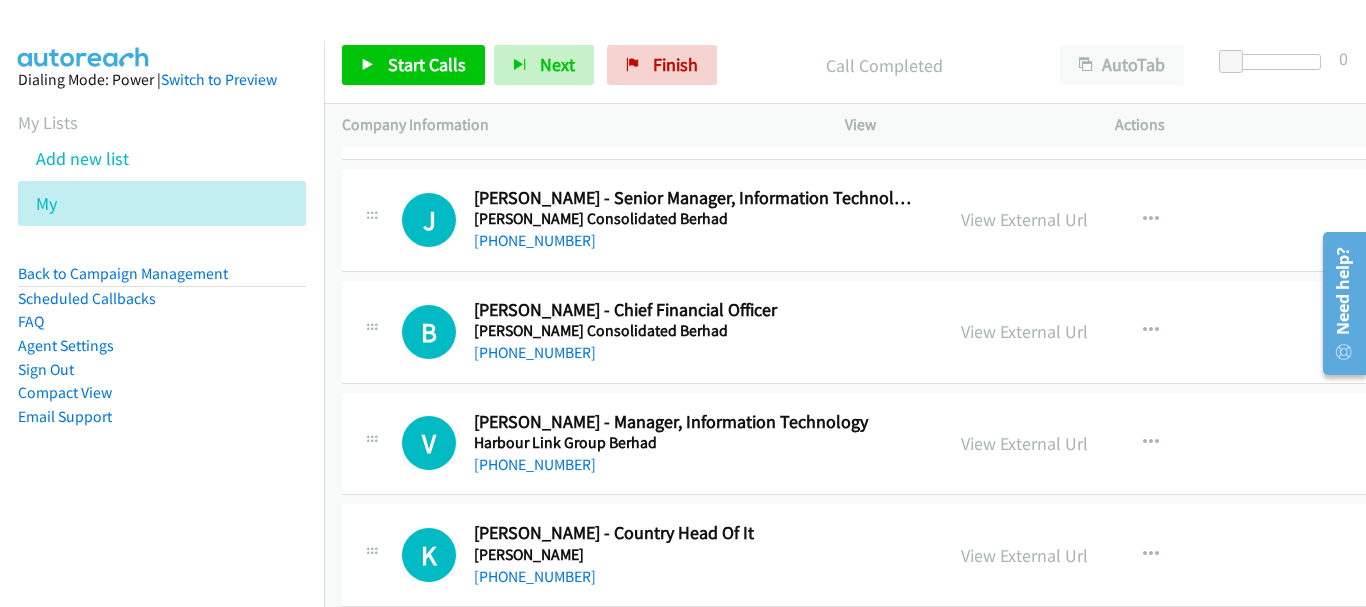 scroll, scrollTop: 3300, scrollLeft: 0, axis: vertical 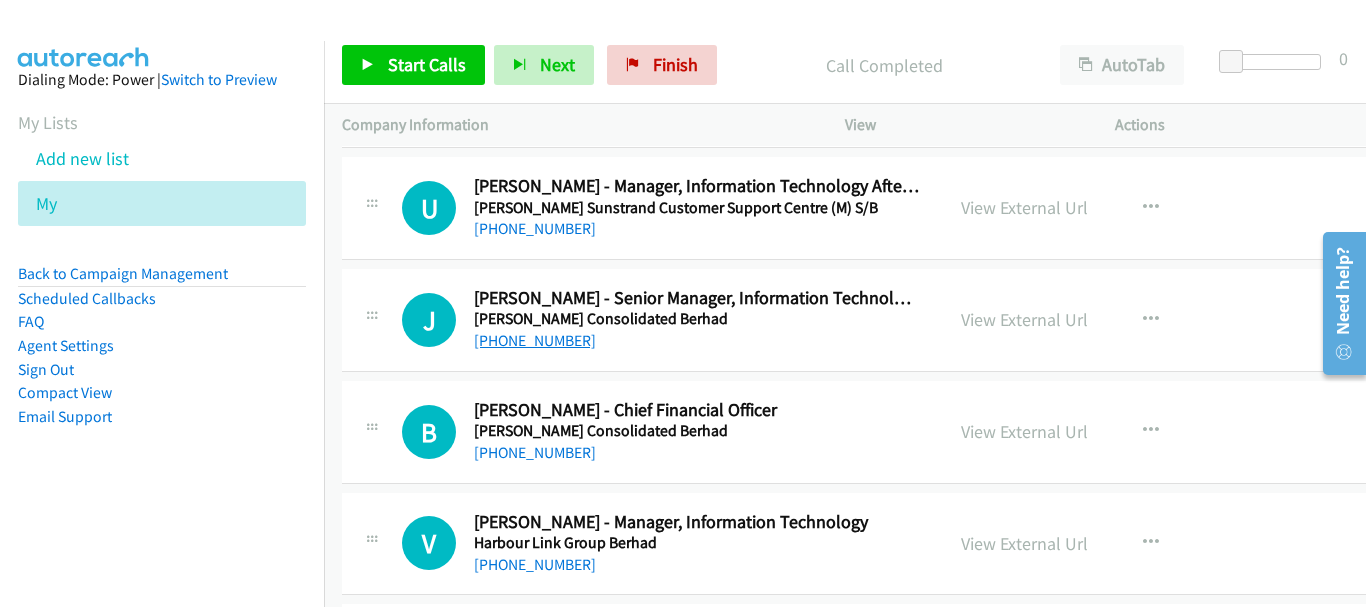 click on "[PHONE_NUMBER]" at bounding box center [535, 340] 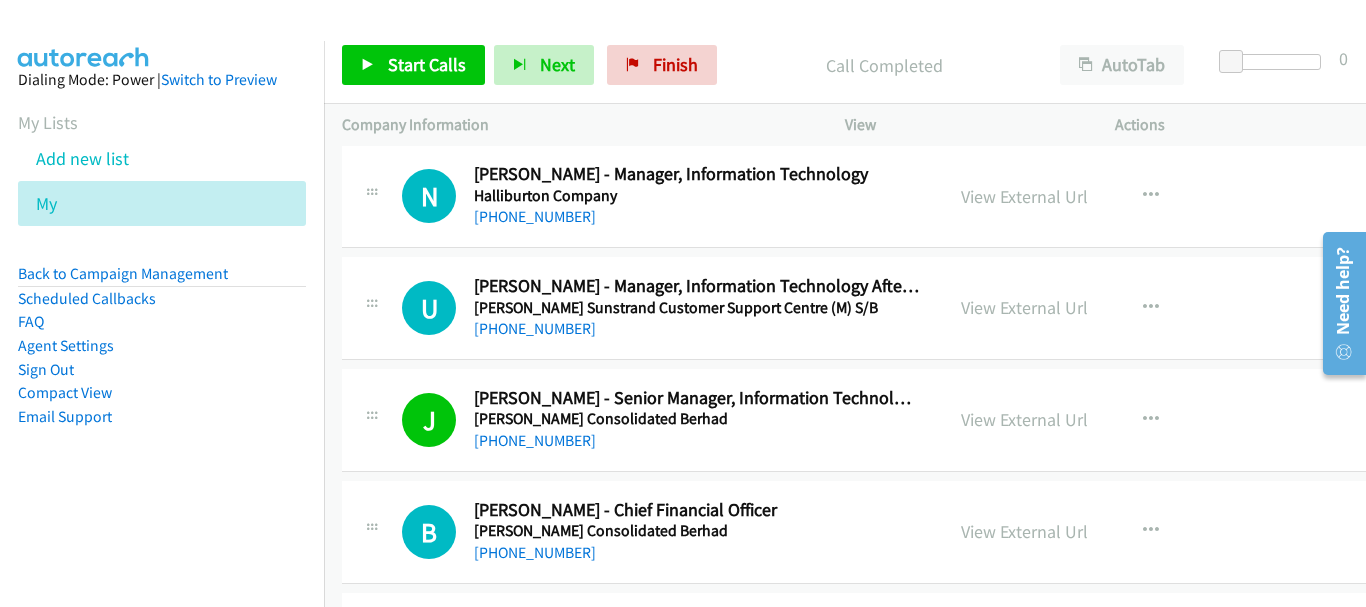 scroll, scrollTop: 3300, scrollLeft: 0, axis: vertical 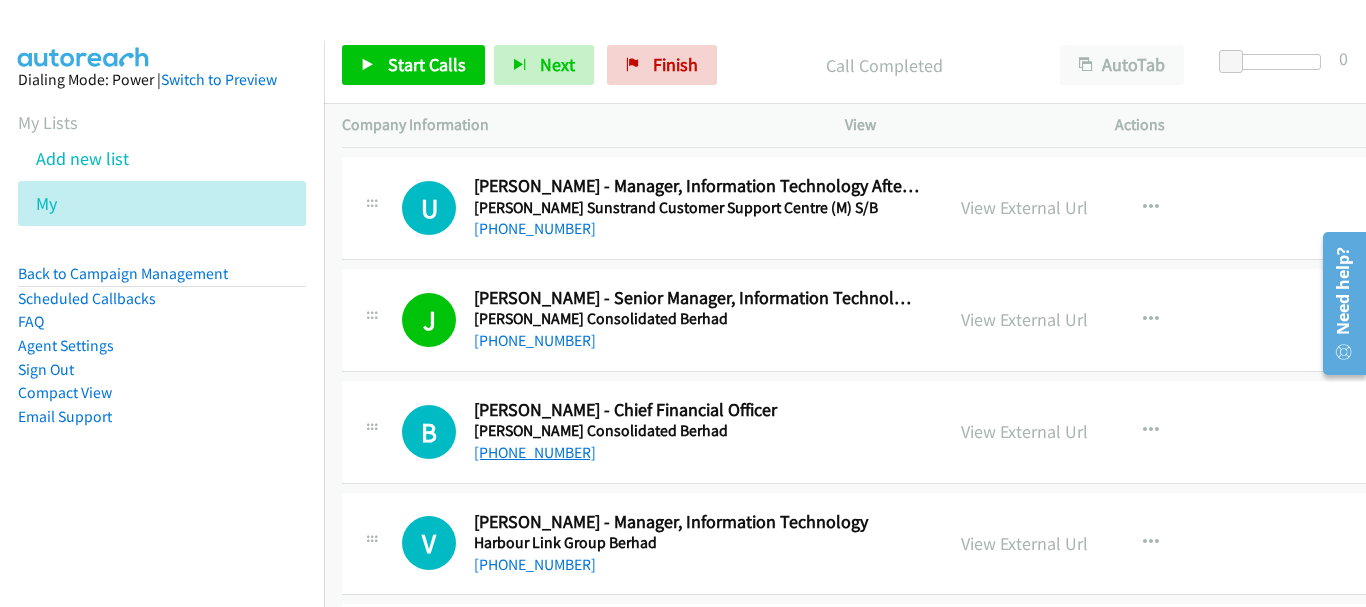 click on "[PHONE_NUMBER]" at bounding box center (535, 452) 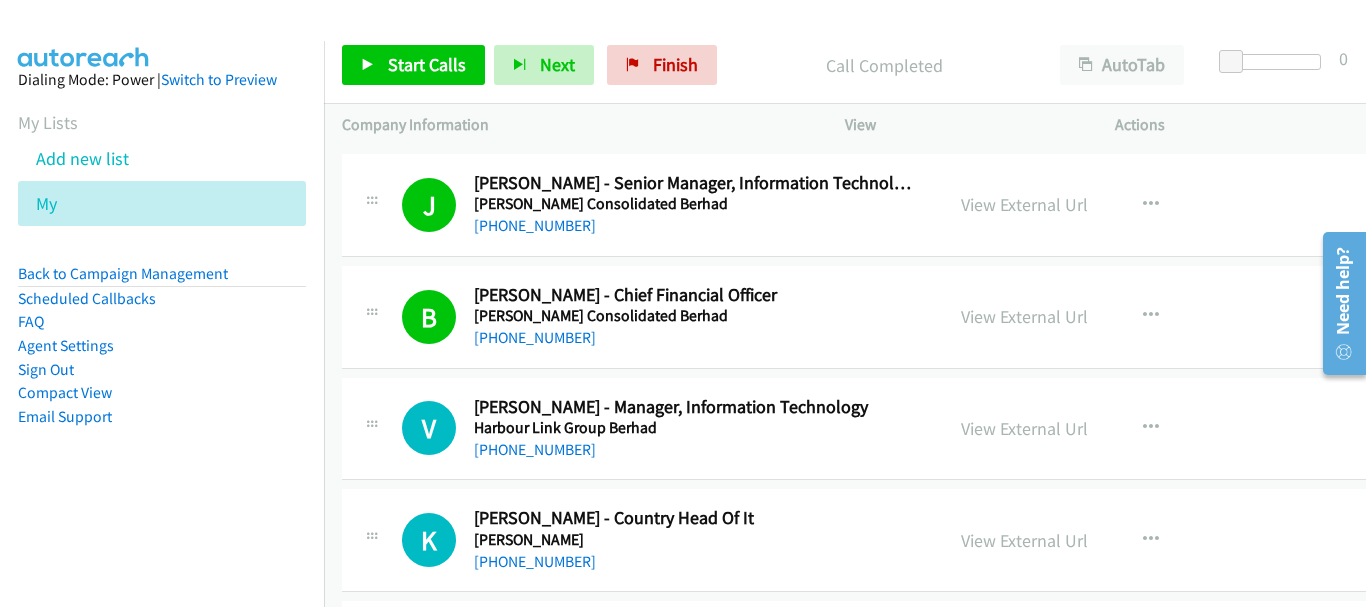 scroll, scrollTop: 3500, scrollLeft: 0, axis: vertical 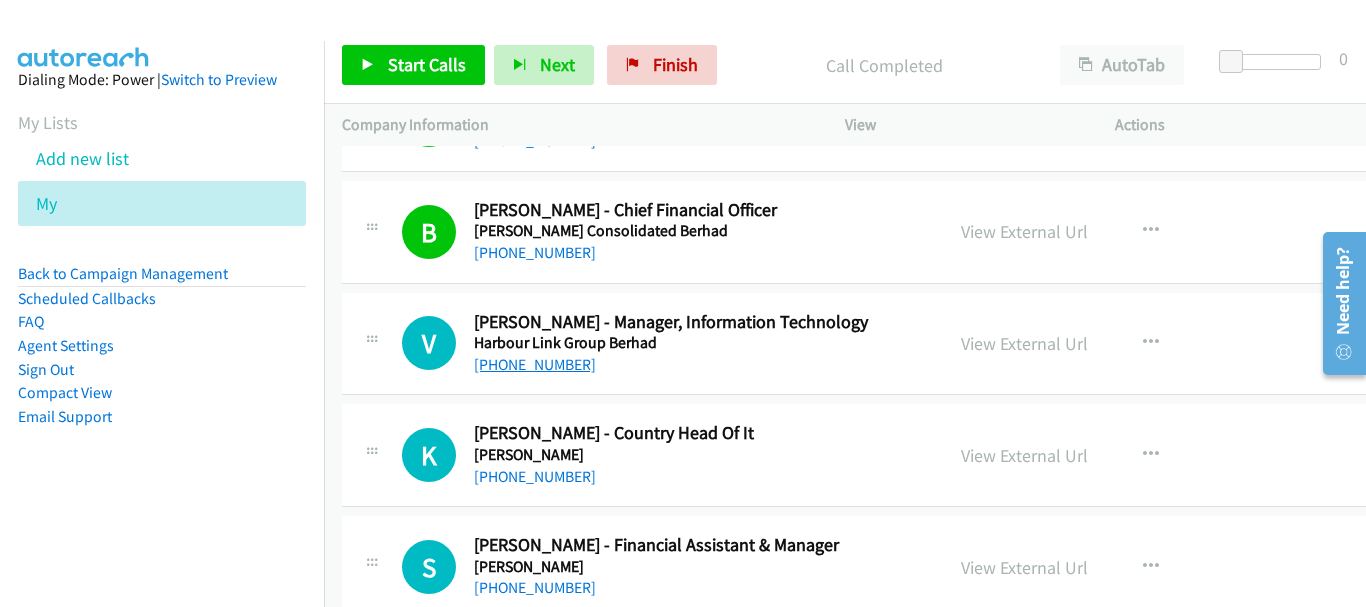 click on "[PHONE_NUMBER]" at bounding box center (535, 364) 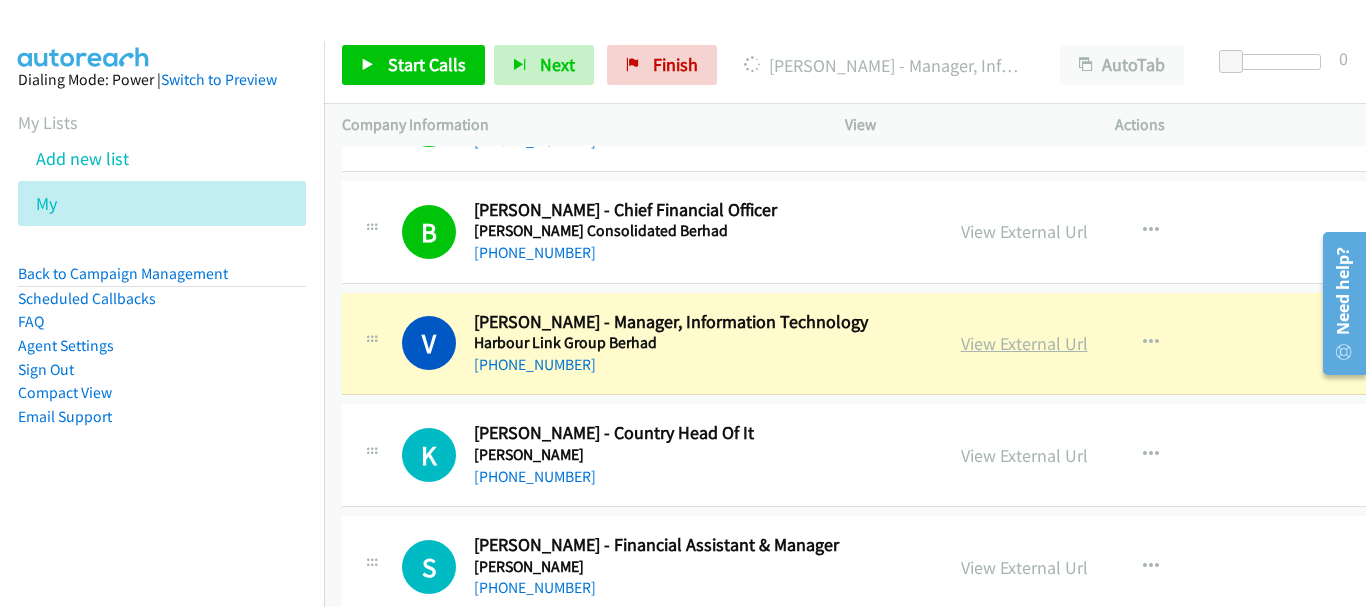 click on "View External Url" at bounding box center (1024, 343) 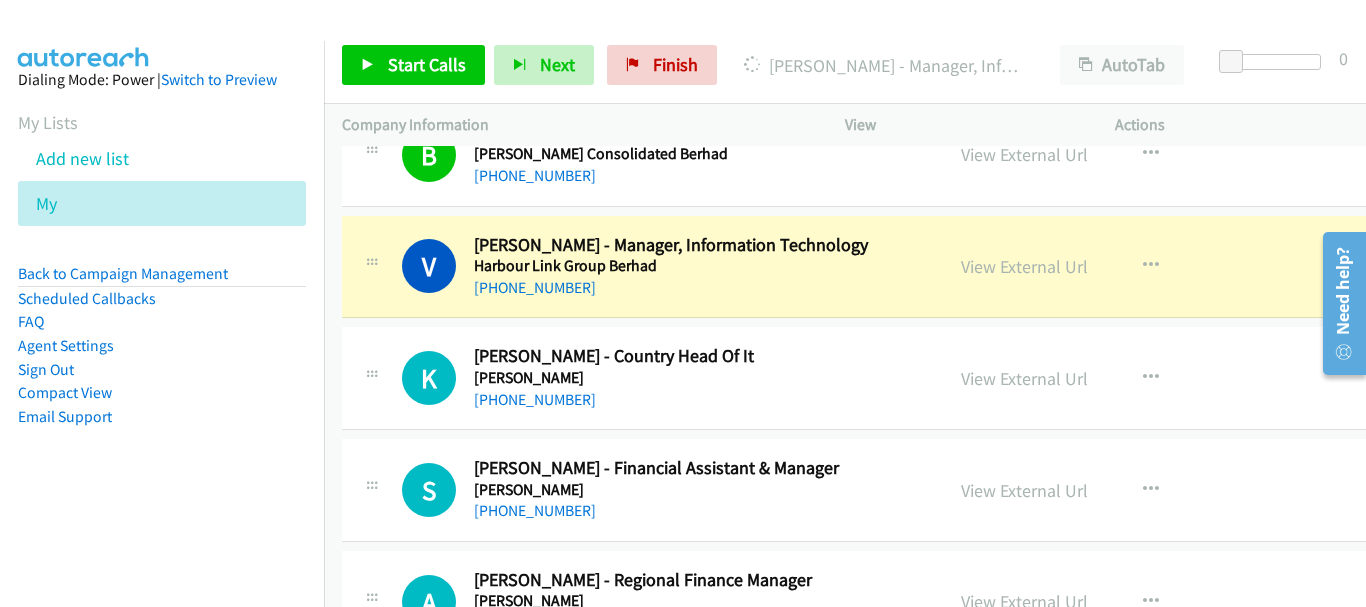scroll, scrollTop: 3600, scrollLeft: 0, axis: vertical 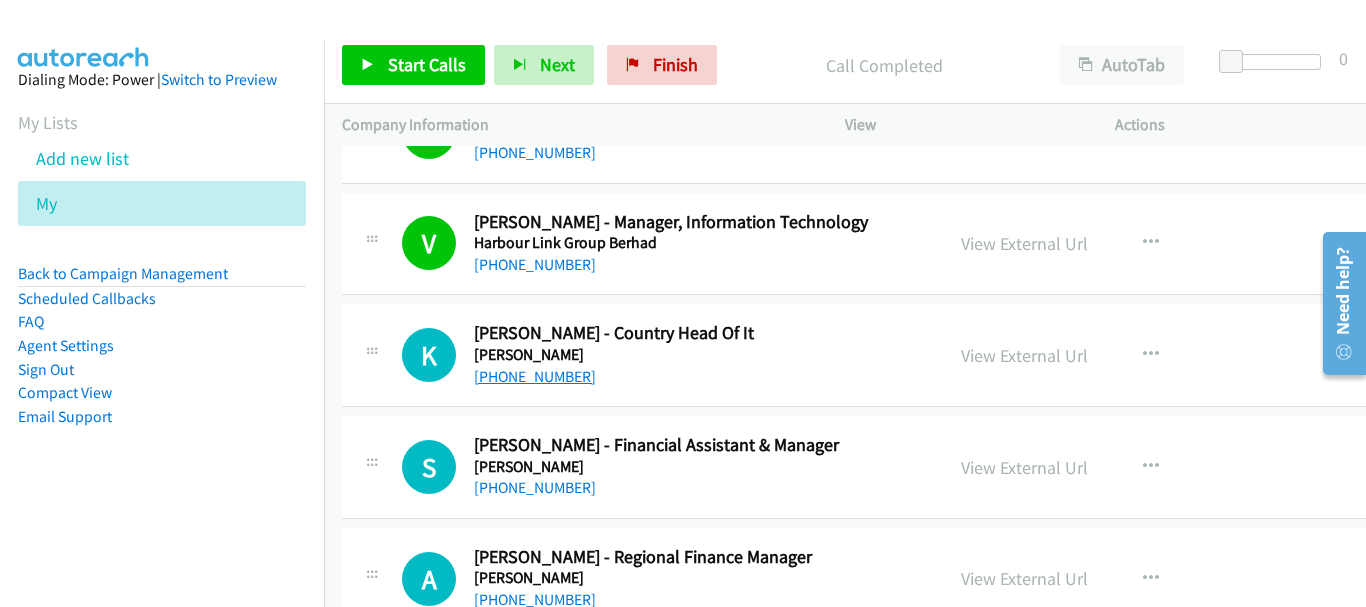 click on "[PHONE_NUMBER]" at bounding box center [535, 376] 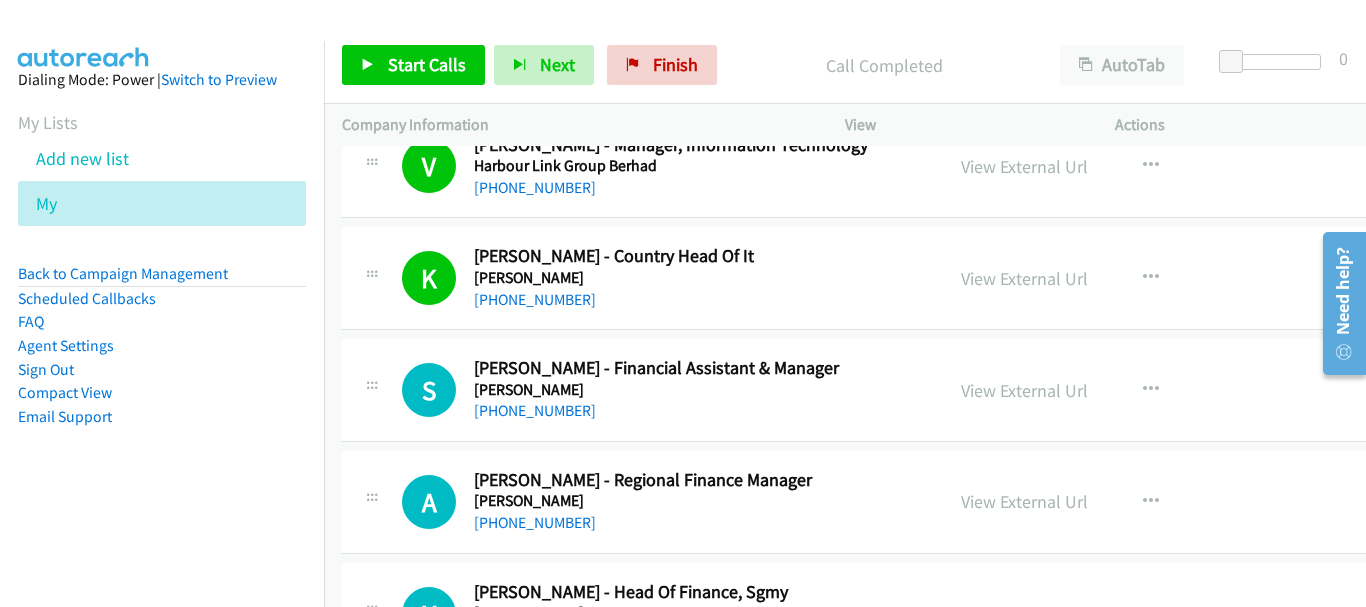 scroll, scrollTop: 3700, scrollLeft: 0, axis: vertical 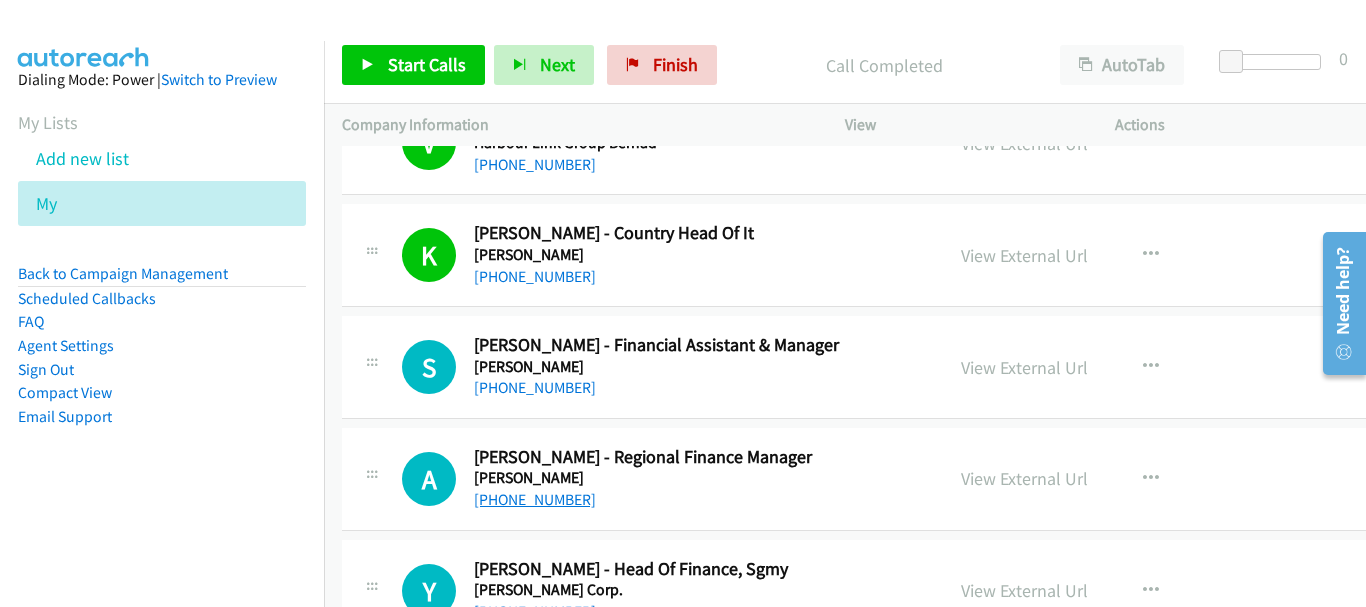 click on "[PHONE_NUMBER]" at bounding box center (535, 499) 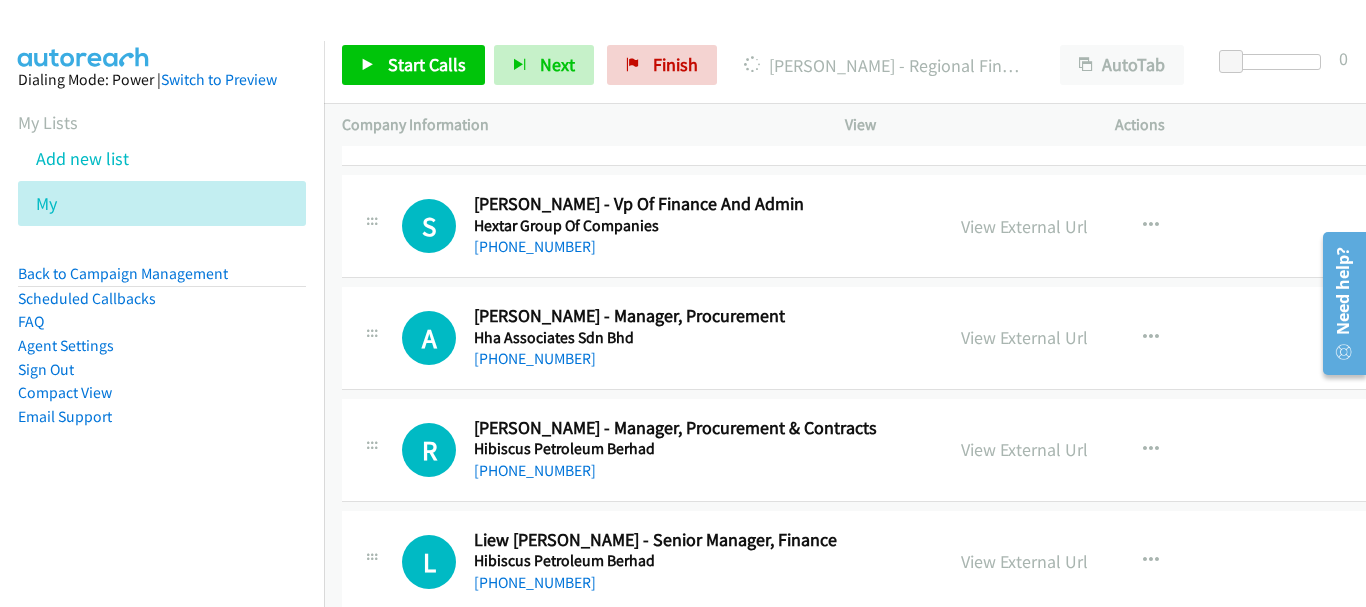 scroll, scrollTop: 4300, scrollLeft: 0, axis: vertical 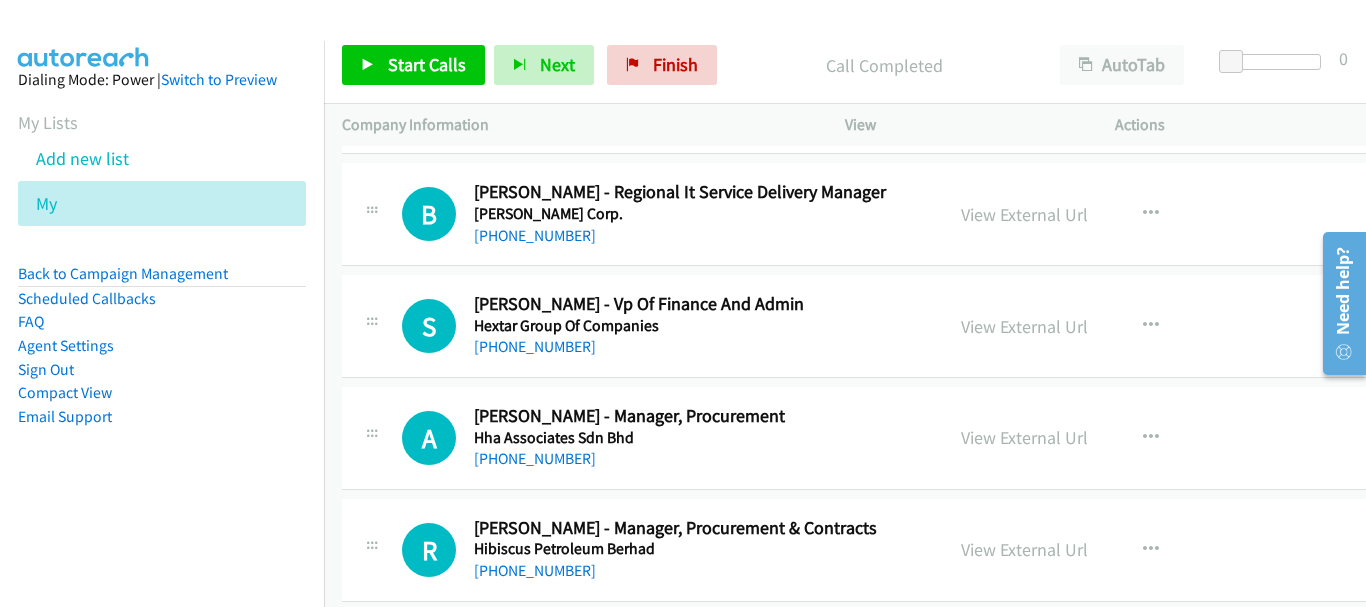 click on "Hextar Group Of Companies" at bounding box center [697, 326] 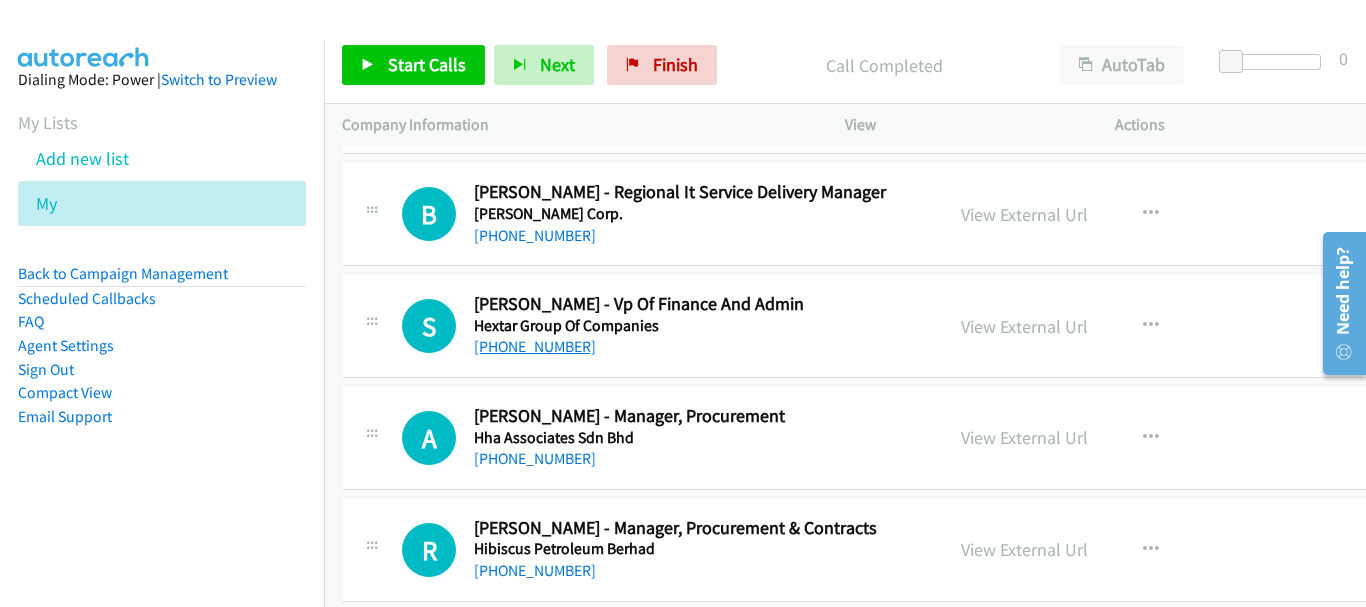 click on "[PHONE_NUMBER]" at bounding box center [535, 346] 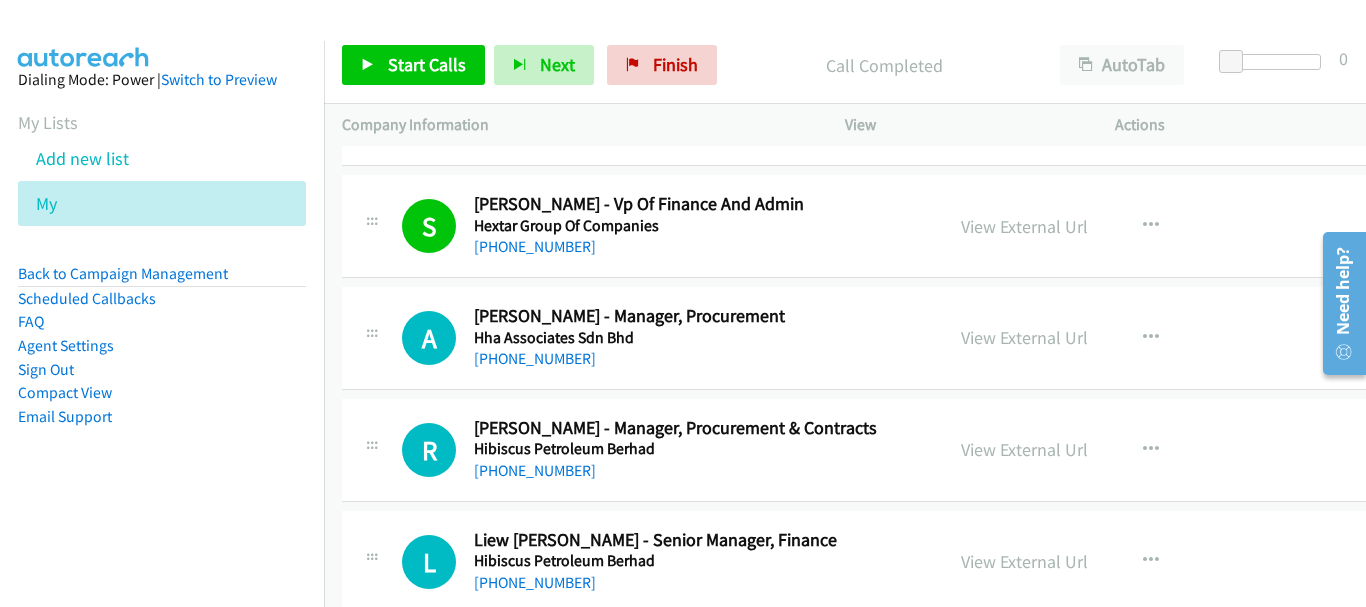 scroll, scrollTop: 4500, scrollLeft: 0, axis: vertical 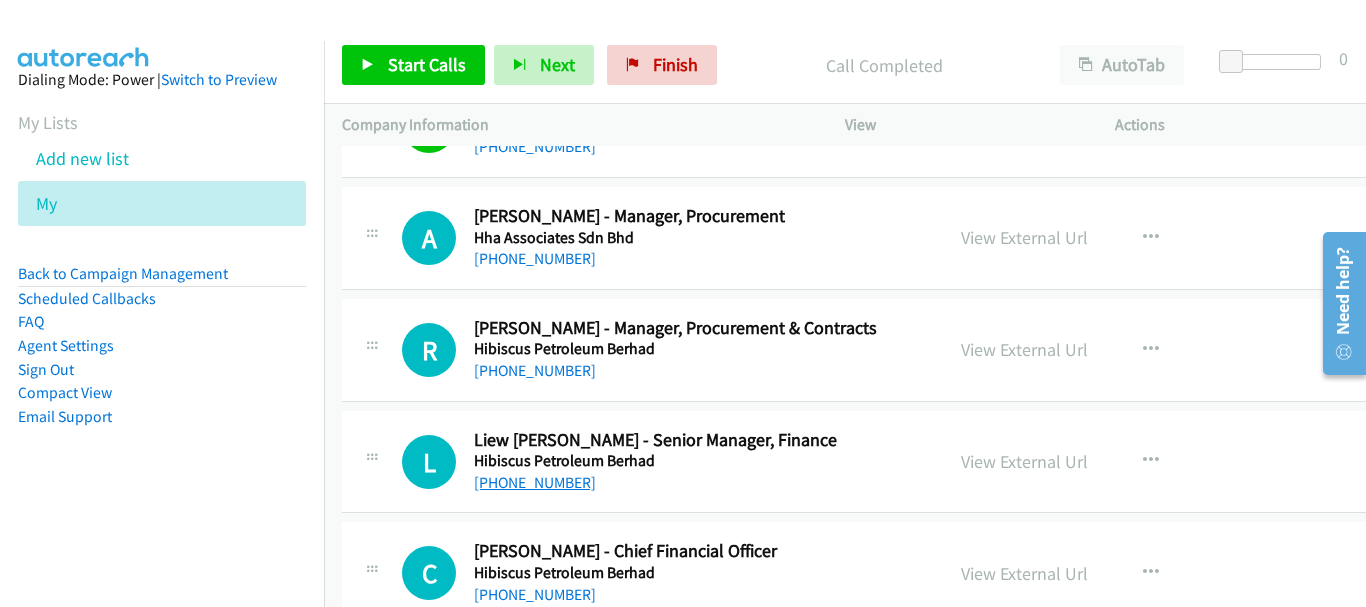 click on "[PHONE_NUMBER]" at bounding box center [535, 482] 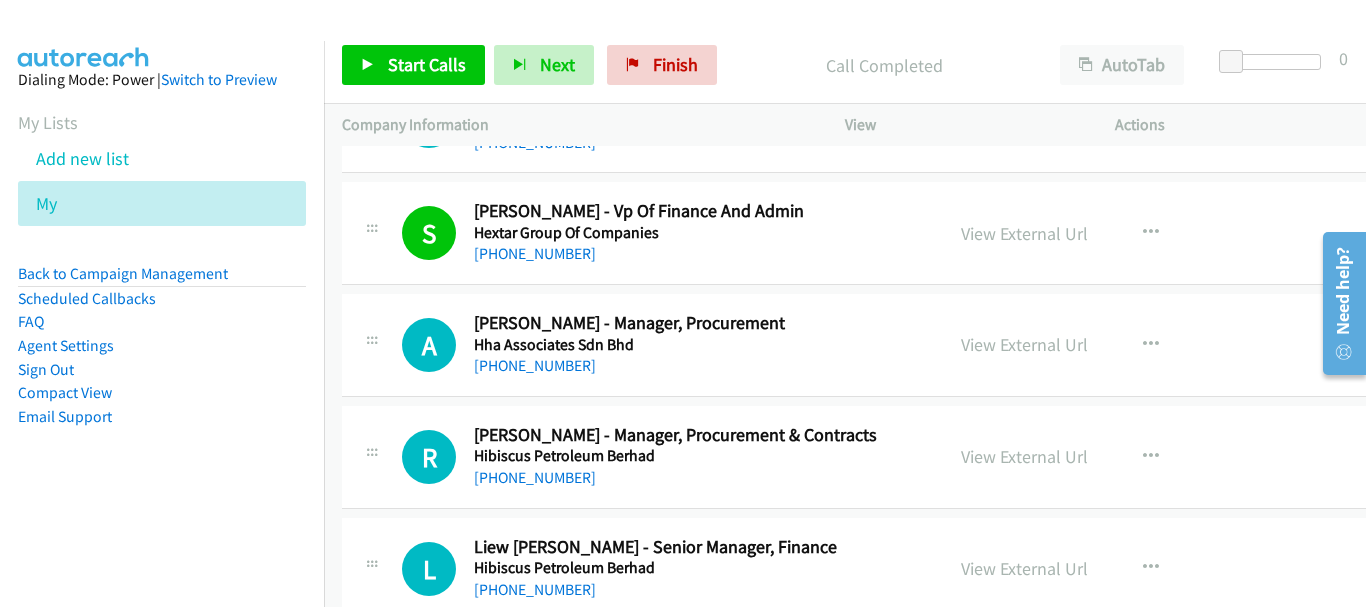 scroll, scrollTop: 4300, scrollLeft: 0, axis: vertical 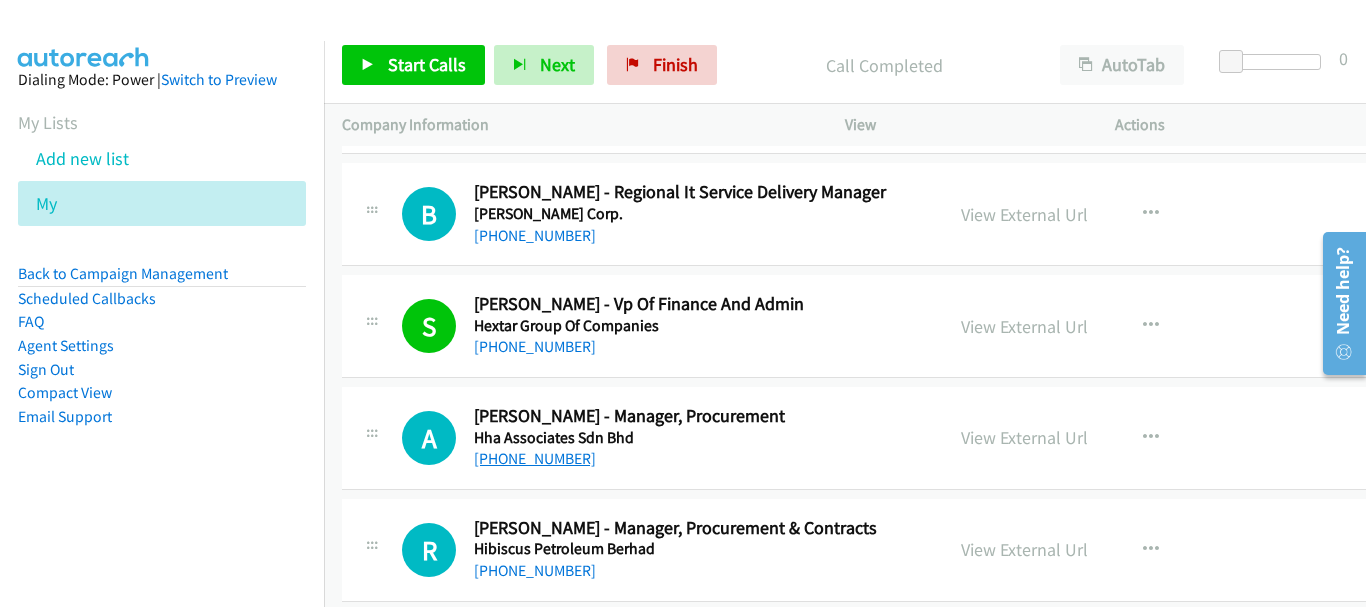 click on "[PHONE_NUMBER]" at bounding box center [535, 458] 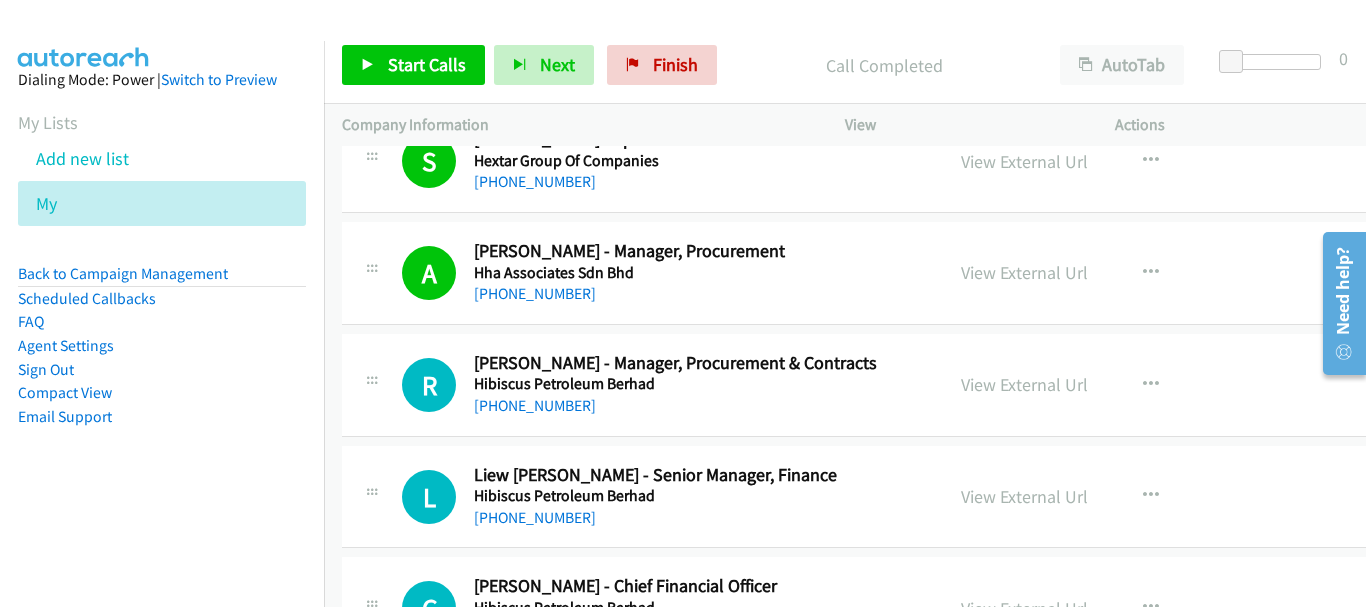 scroll, scrollTop: 4500, scrollLeft: 0, axis: vertical 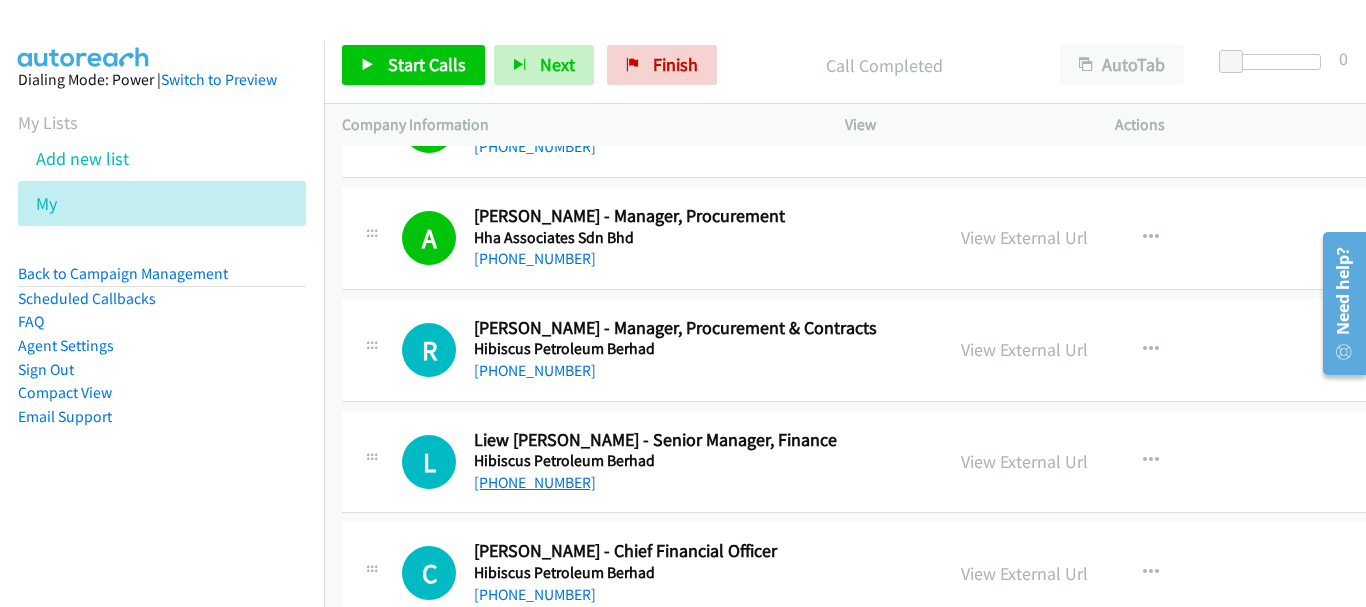 click on "[PHONE_NUMBER]" at bounding box center (535, 482) 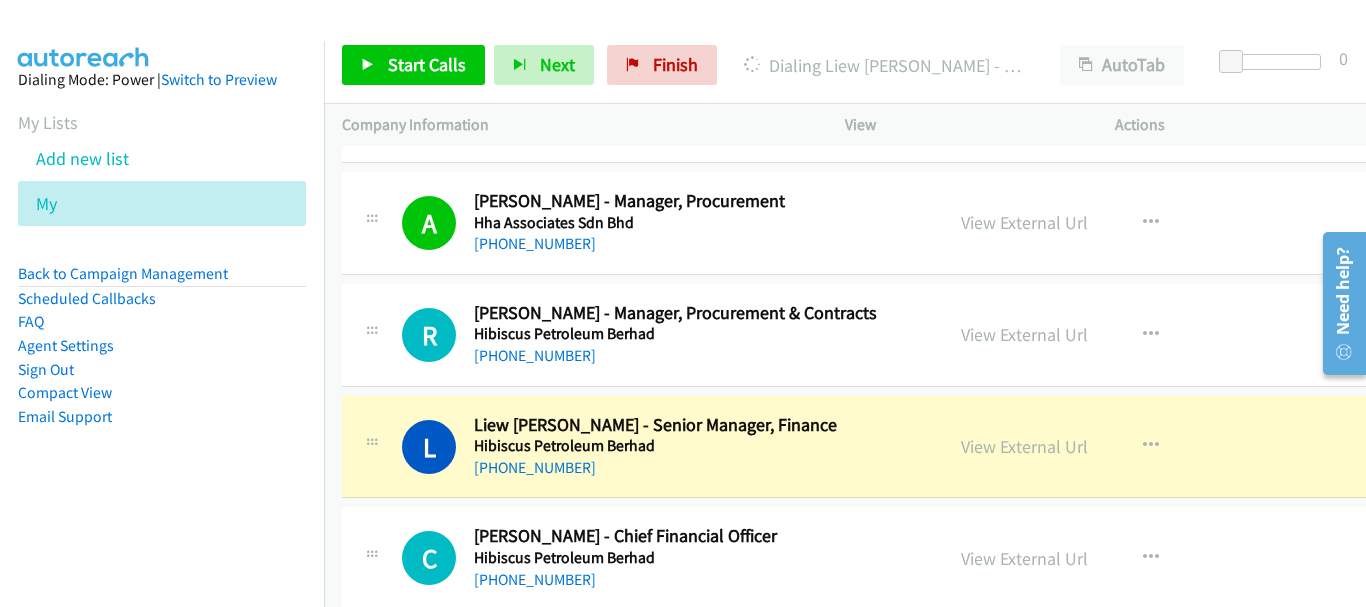 scroll, scrollTop: 4500, scrollLeft: 0, axis: vertical 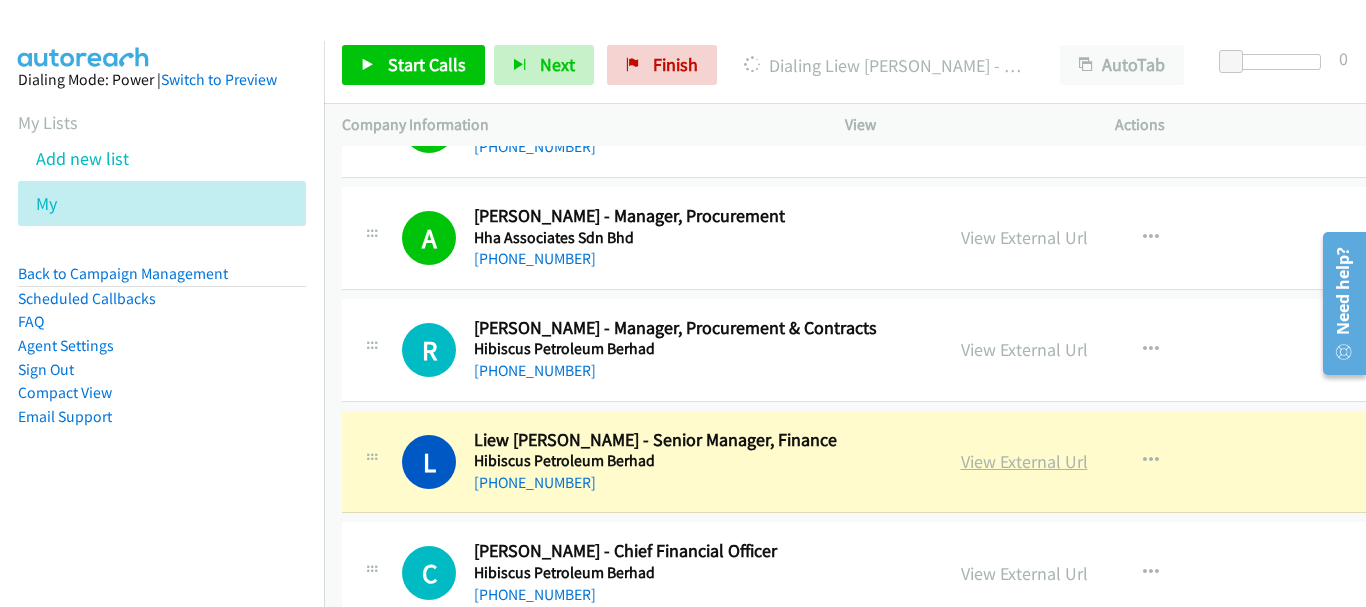 click on "View External Url" at bounding box center (1024, 461) 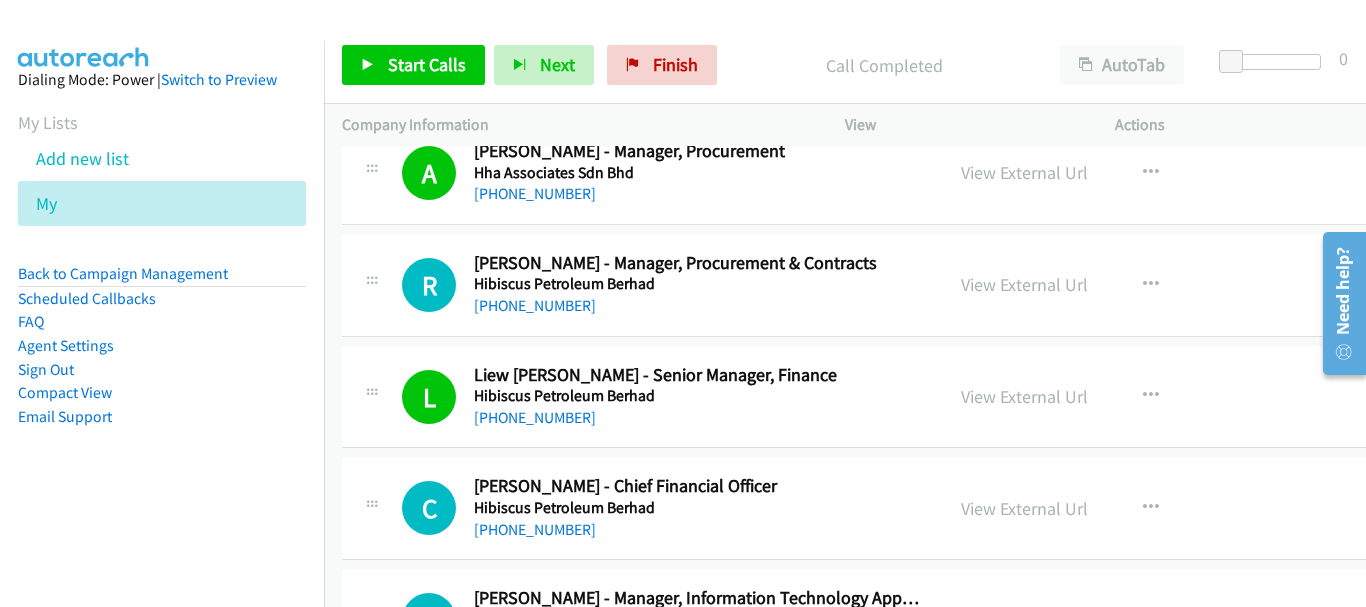 scroll, scrollTop: 4700, scrollLeft: 0, axis: vertical 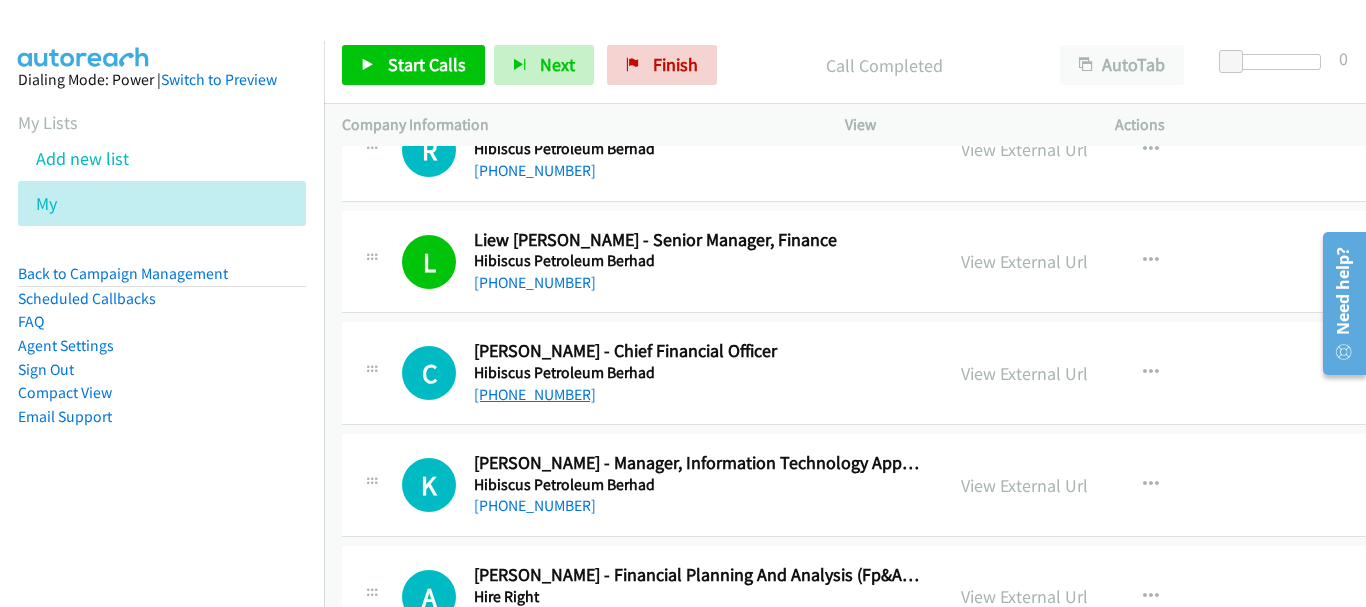 click on "[PHONE_NUMBER]" at bounding box center [535, 394] 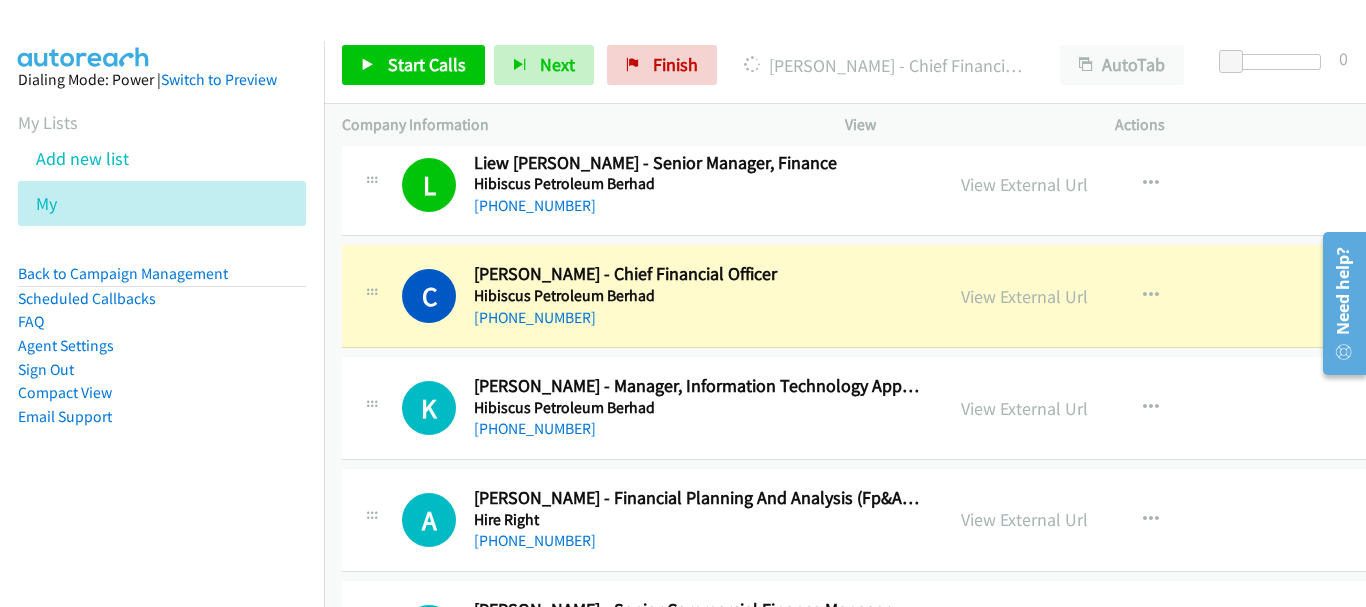 scroll, scrollTop: 4800, scrollLeft: 0, axis: vertical 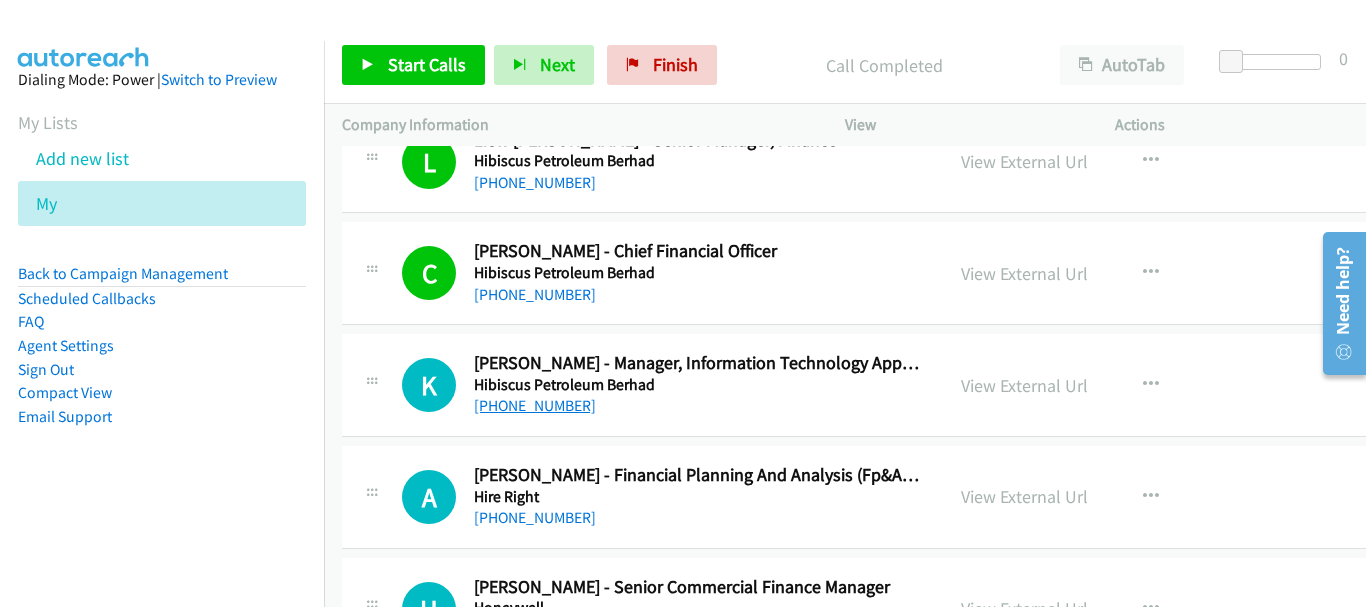 click on "[PHONE_NUMBER]" at bounding box center [535, 405] 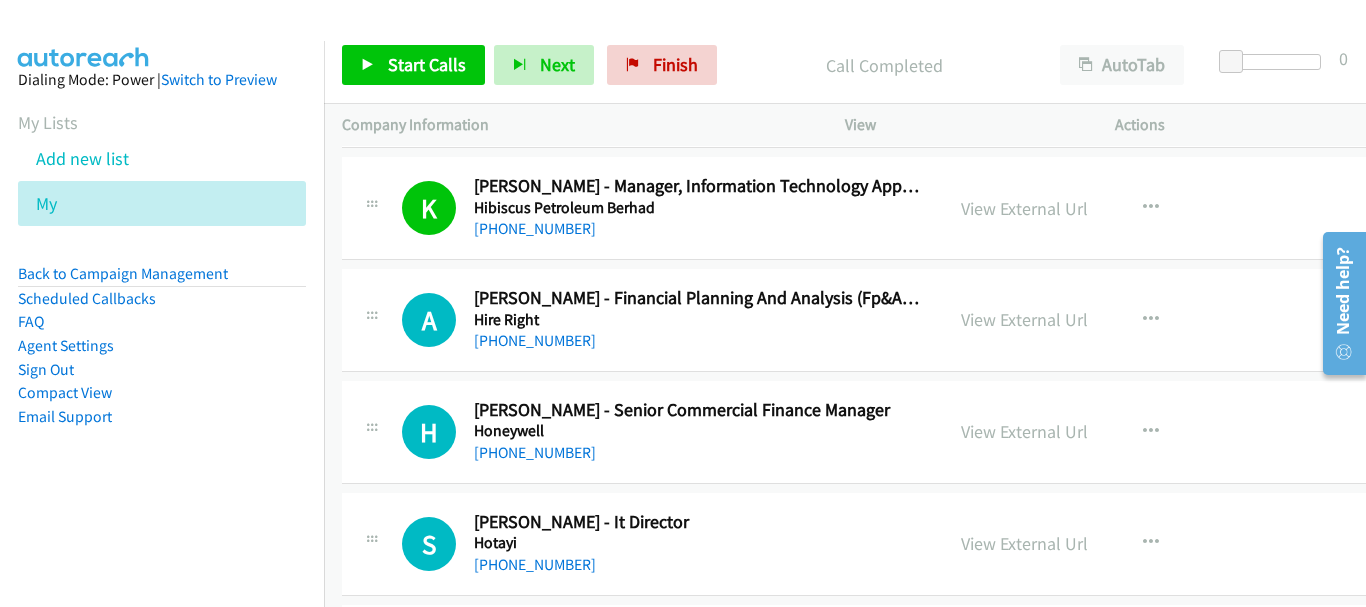 scroll, scrollTop: 5000, scrollLeft: 0, axis: vertical 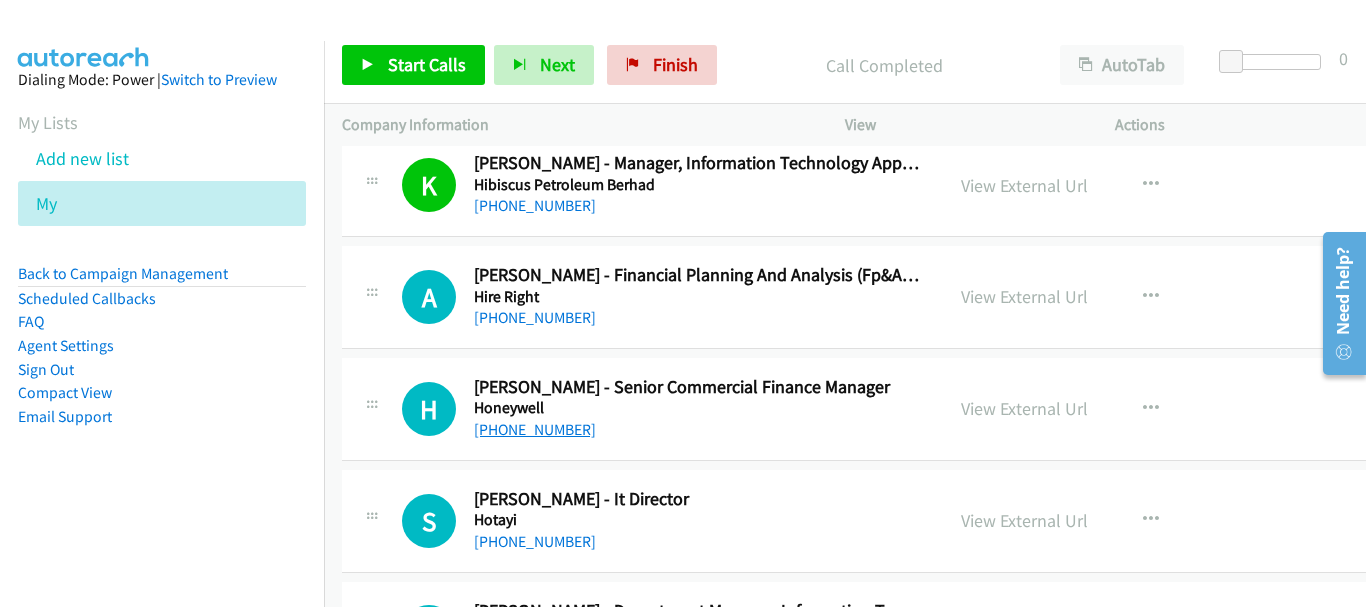click on "[PHONE_NUMBER]" at bounding box center [535, 429] 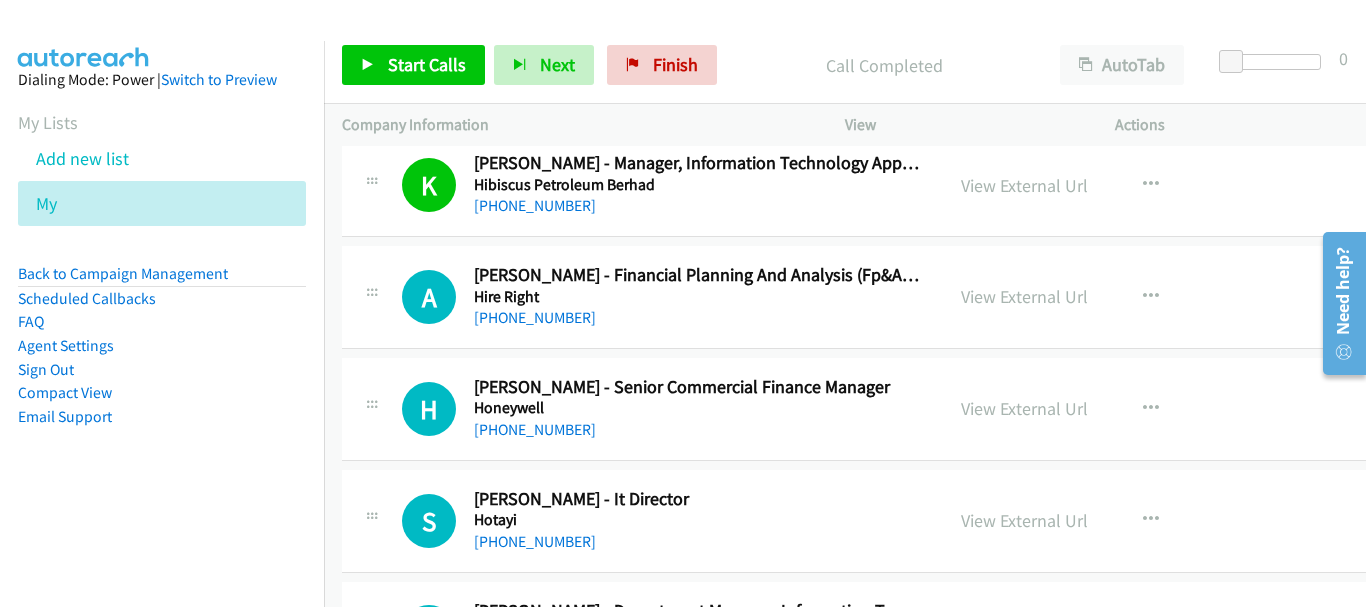 scroll, scrollTop: 5200, scrollLeft: 0, axis: vertical 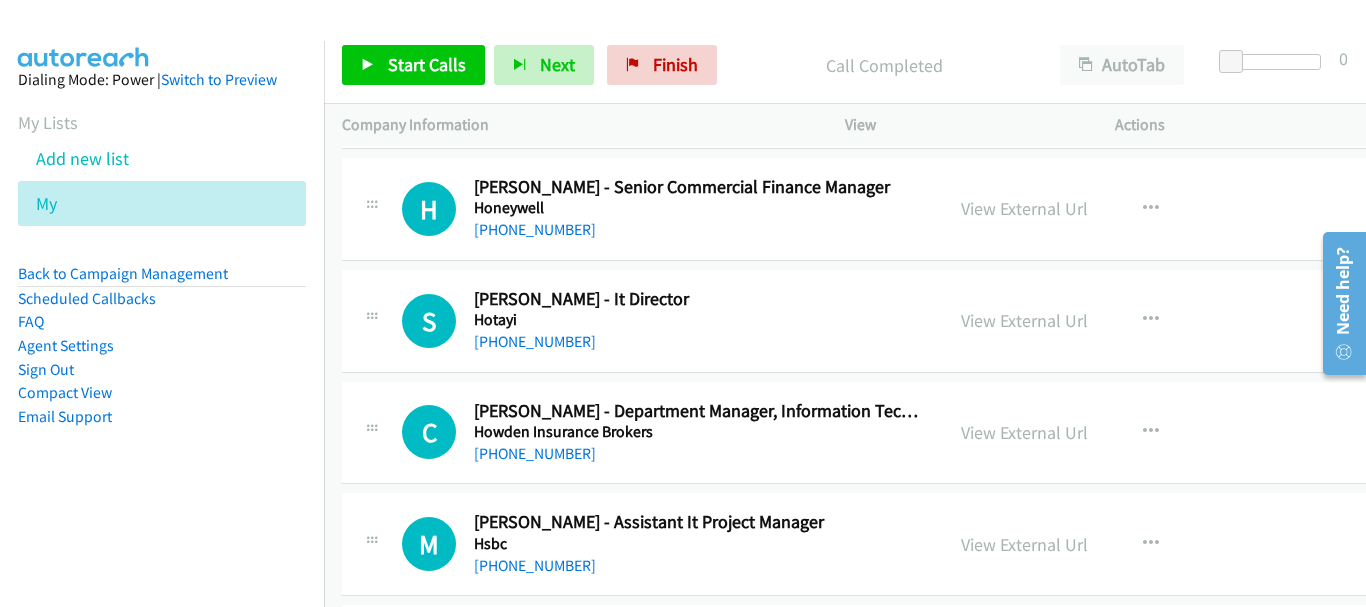 click on "[PHONE_NUMBER]" at bounding box center (697, 342) 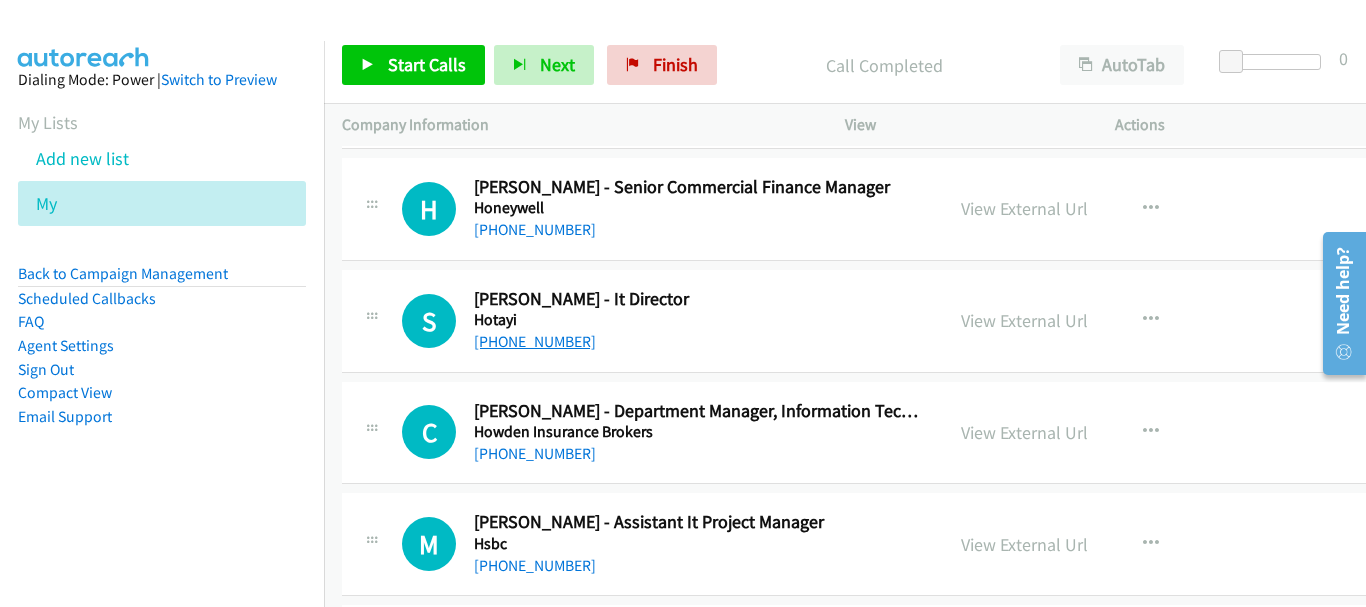 click on "[PHONE_NUMBER]" at bounding box center [535, 341] 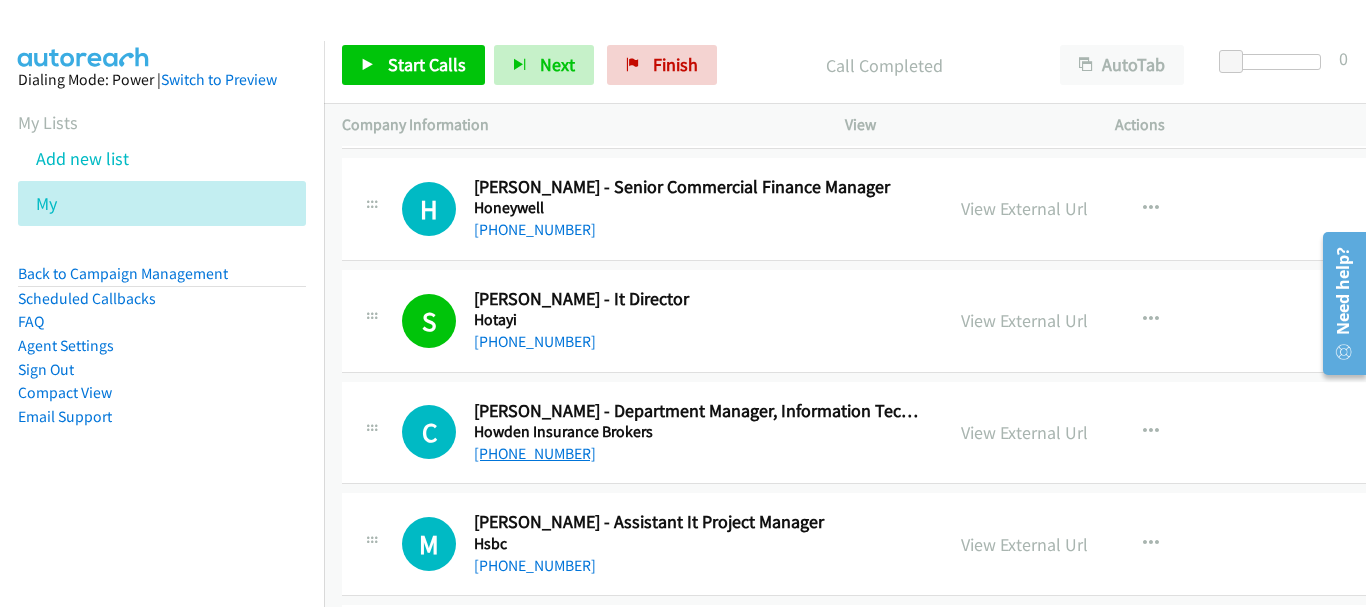 click on "[PHONE_NUMBER]" at bounding box center [535, 453] 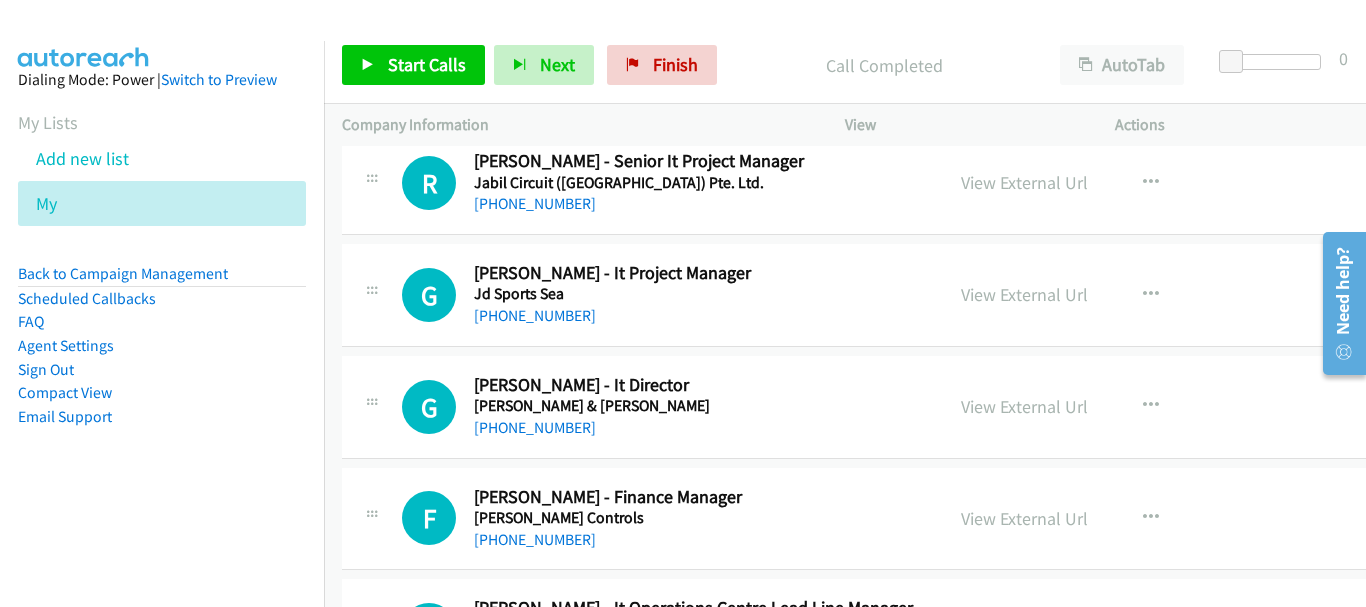 scroll, scrollTop: 8700, scrollLeft: 0, axis: vertical 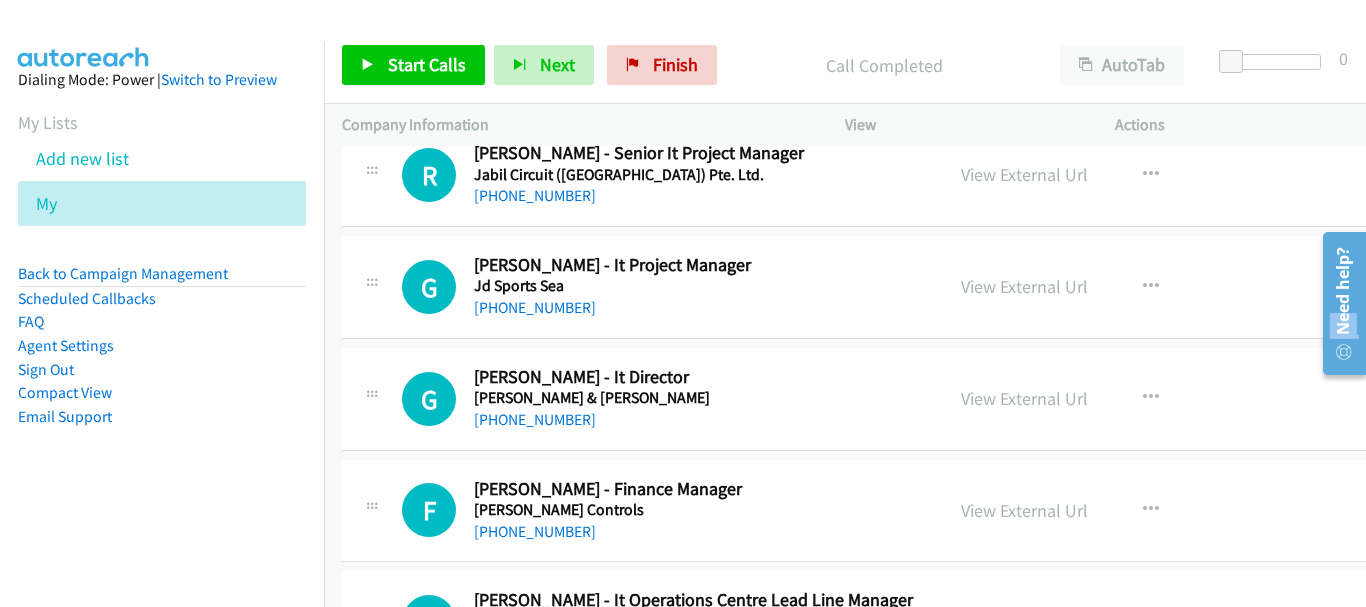 drag, startPoint x: 1359, startPoint y: 295, endPoint x: 1279, endPoint y: 130, distance: 183.37122 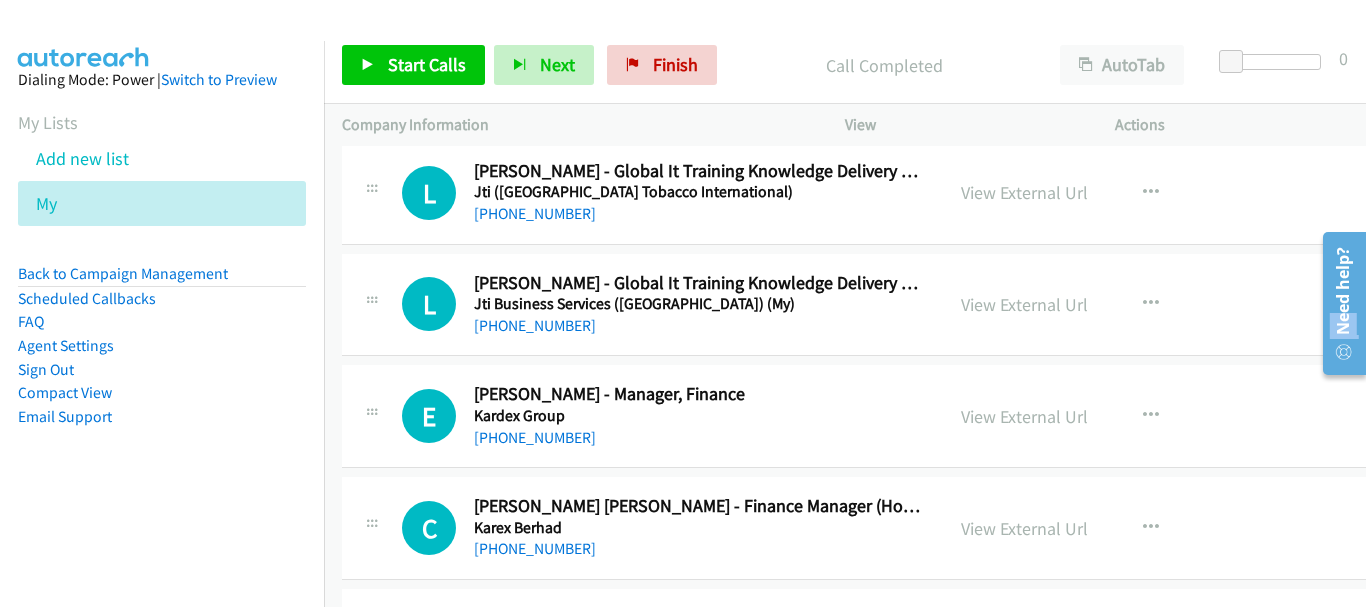 scroll, scrollTop: 9500, scrollLeft: 0, axis: vertical 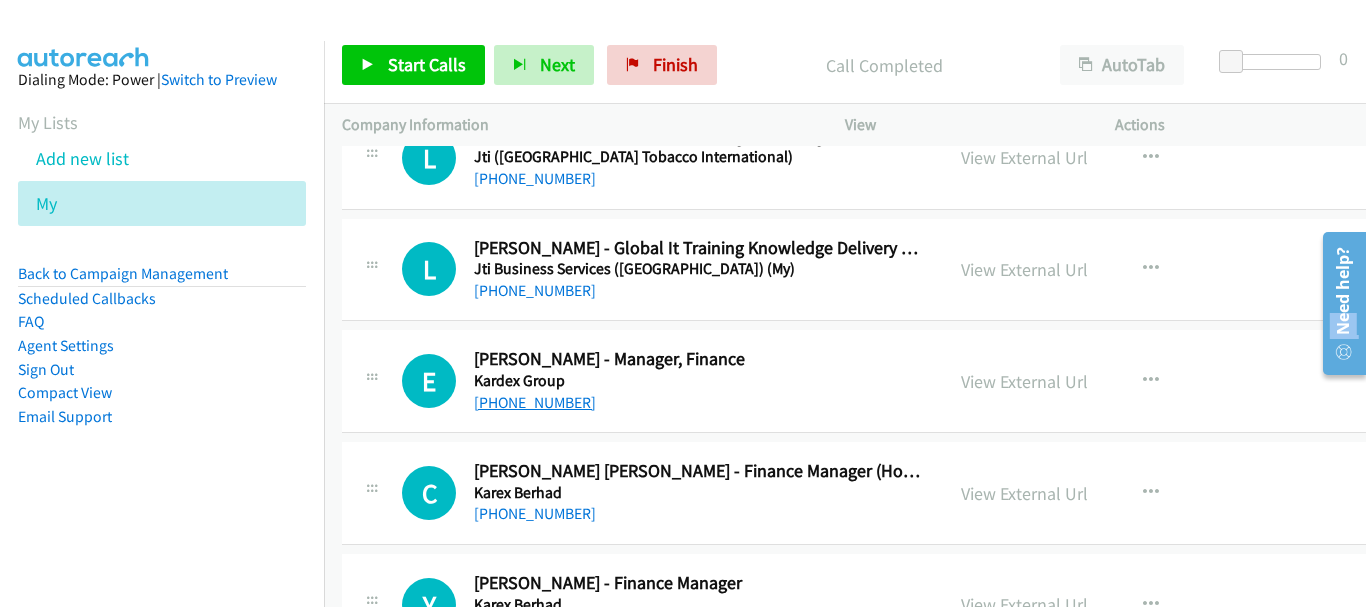 click on "[PHONE_NUMBER]" at bounding box center (535, 402) 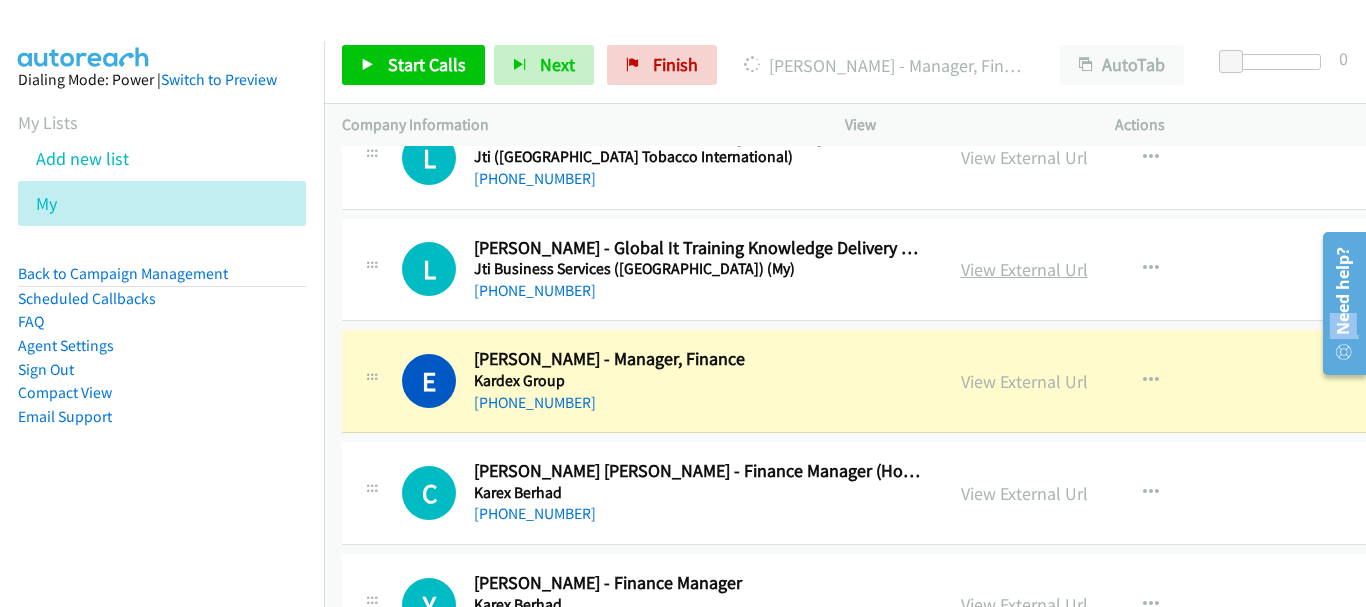 scroll, scrollTop: 9600, scrollLeft: 0, axis: vertical 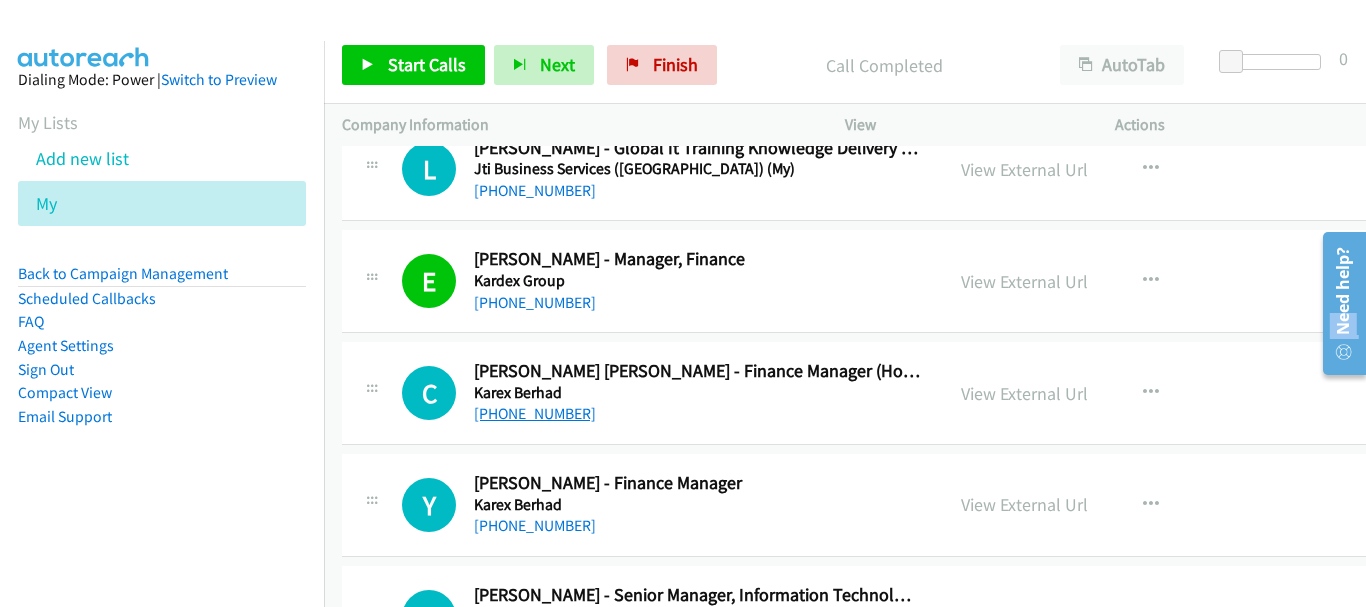 click on "[PHONE_NUMBER]" at bounding box center (535, 413) 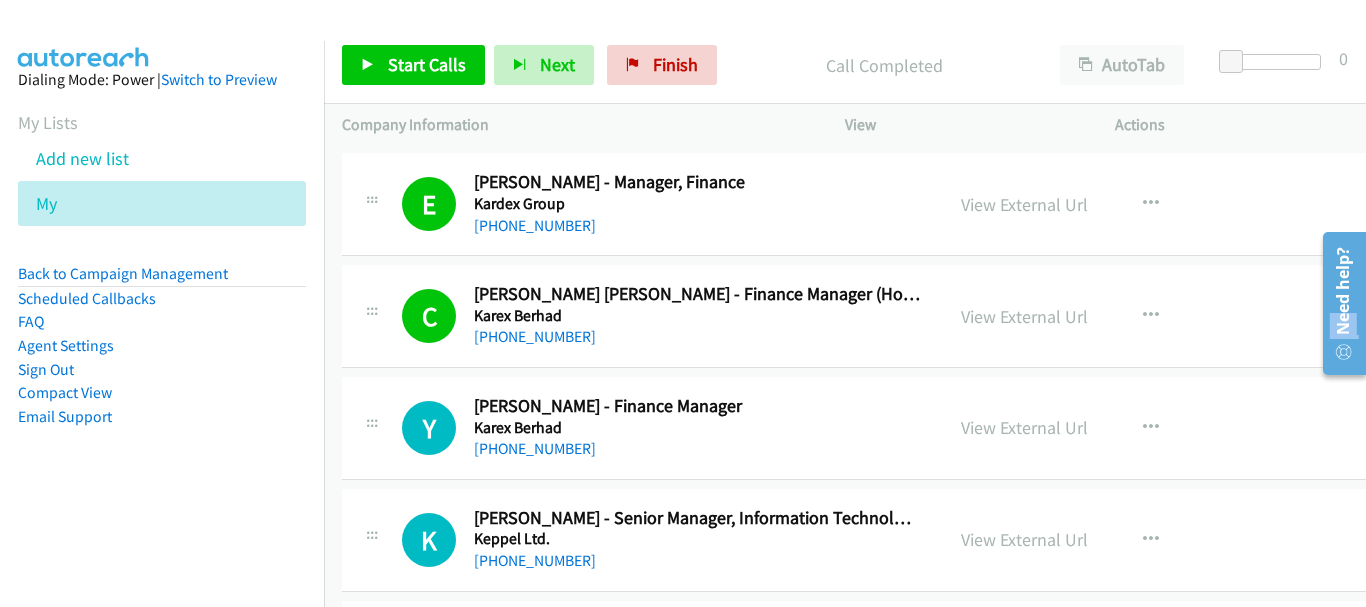 scroll, scrollTop: 9700, scrollLeft: 0, axis: vertical 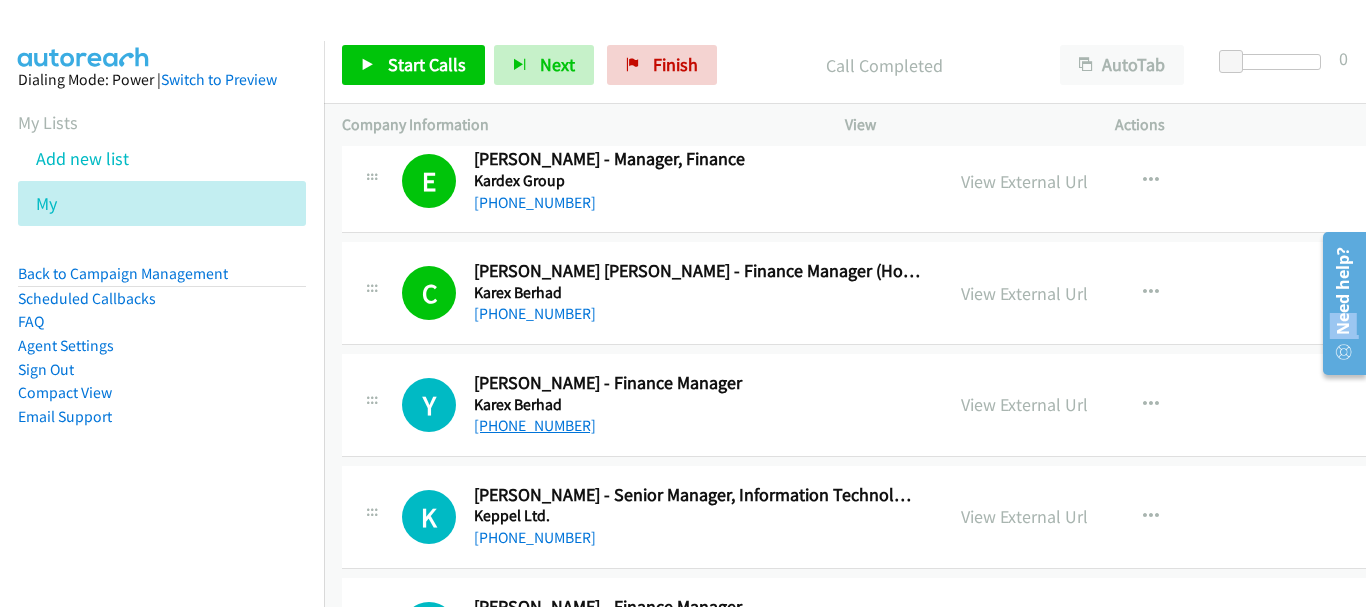click on "[PHONE_NUMBER]" at bounding box center (535, 425) 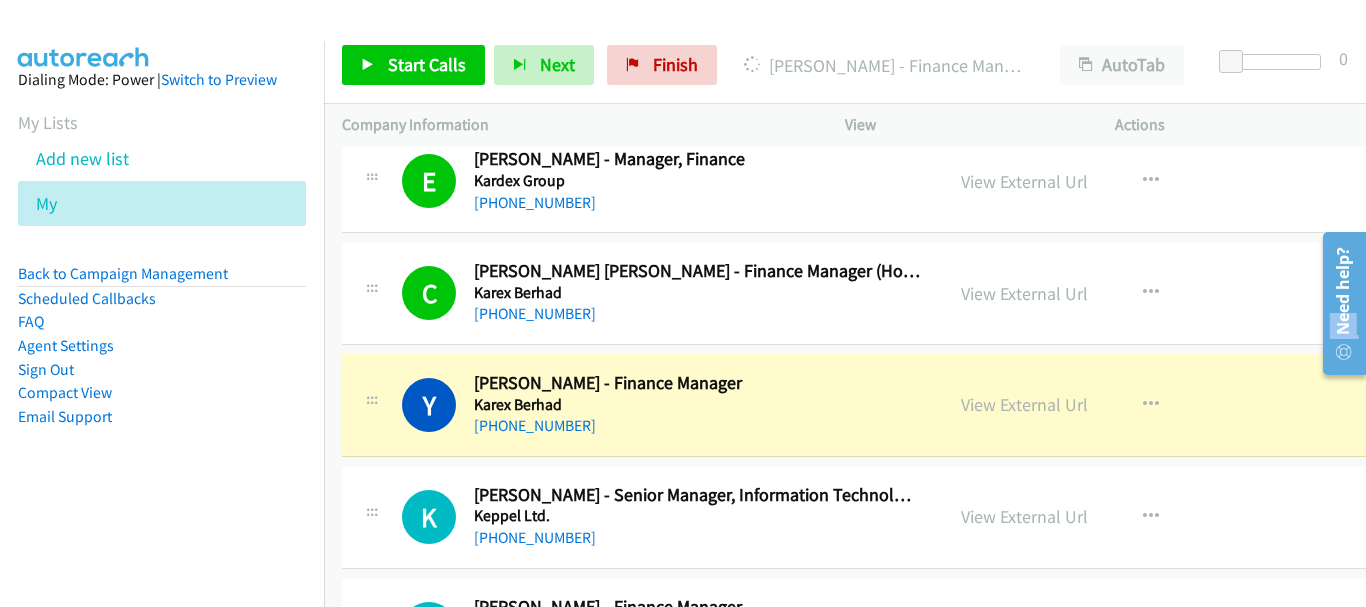scroll, scrollTop: 9900, scrollLeft: 0, axis: vertical 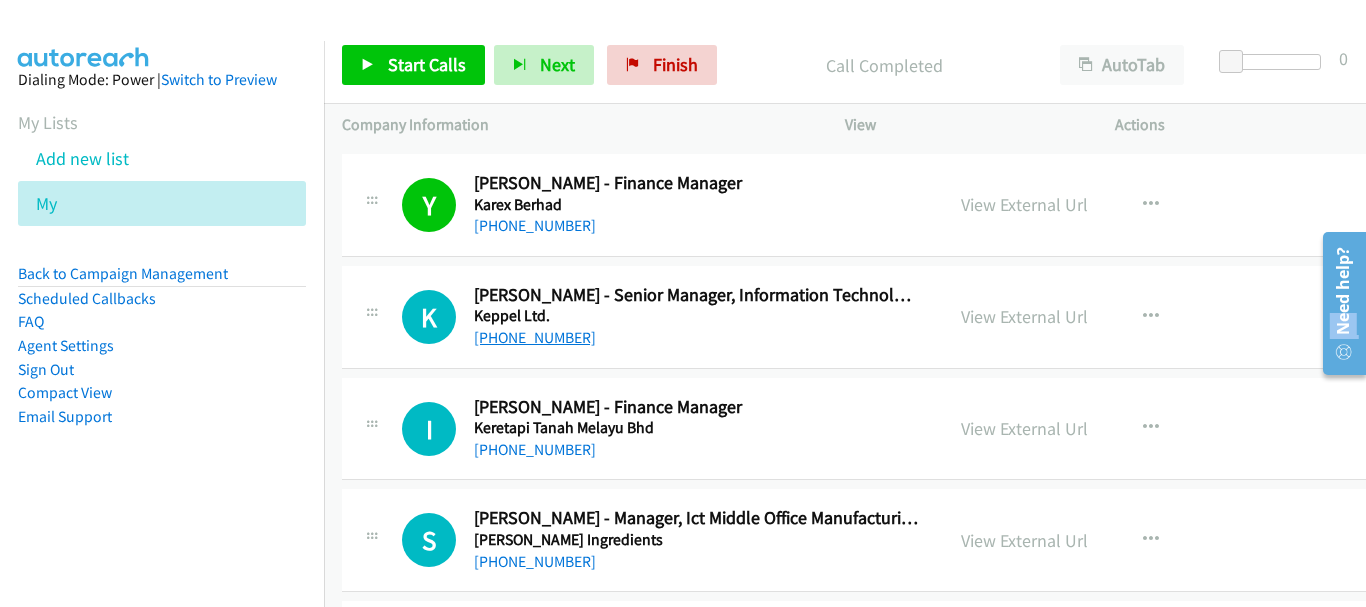 click on "[PHONE_NUMBER]" at bounding box center (535, 337) 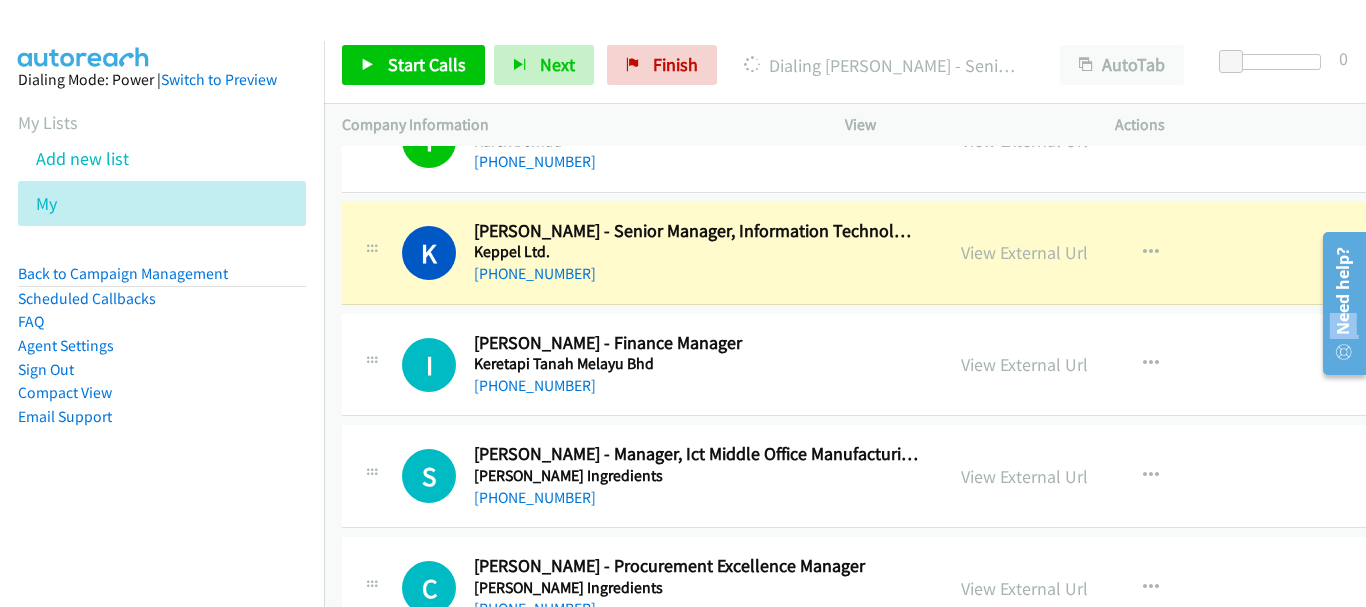 scroll, scrollTop: 10000, scrollLeft: 0, axis: vertical 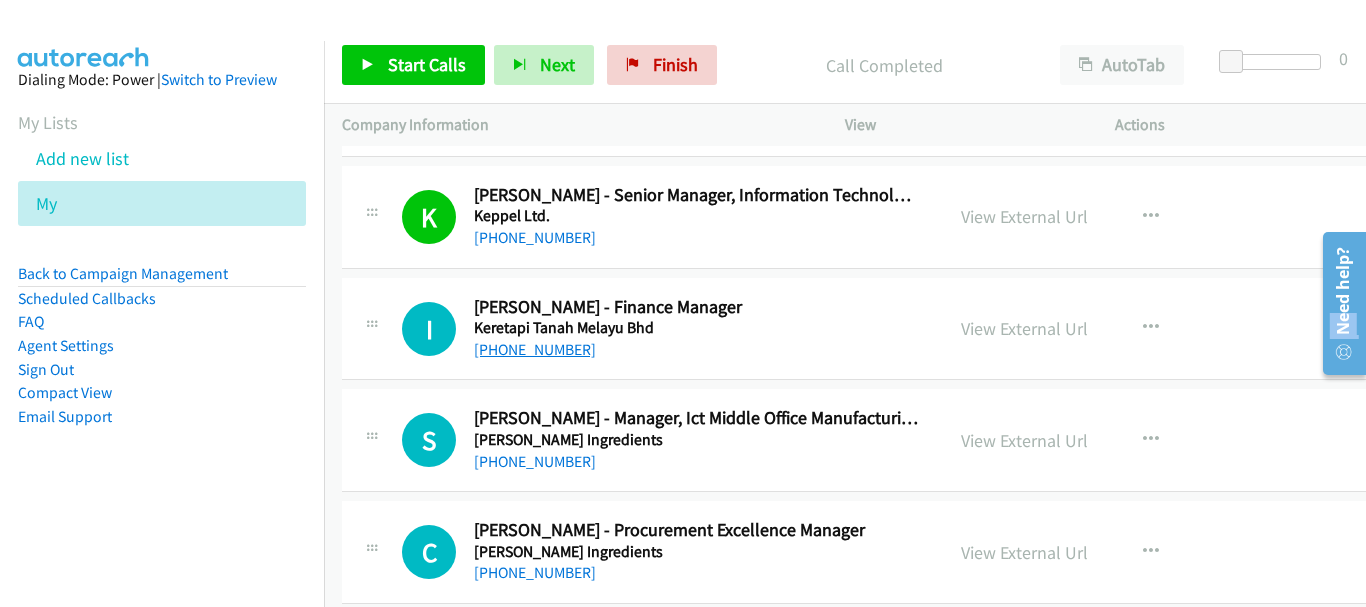 click on "[PHONE_NUMBER]" at bounding box center [535, 349] 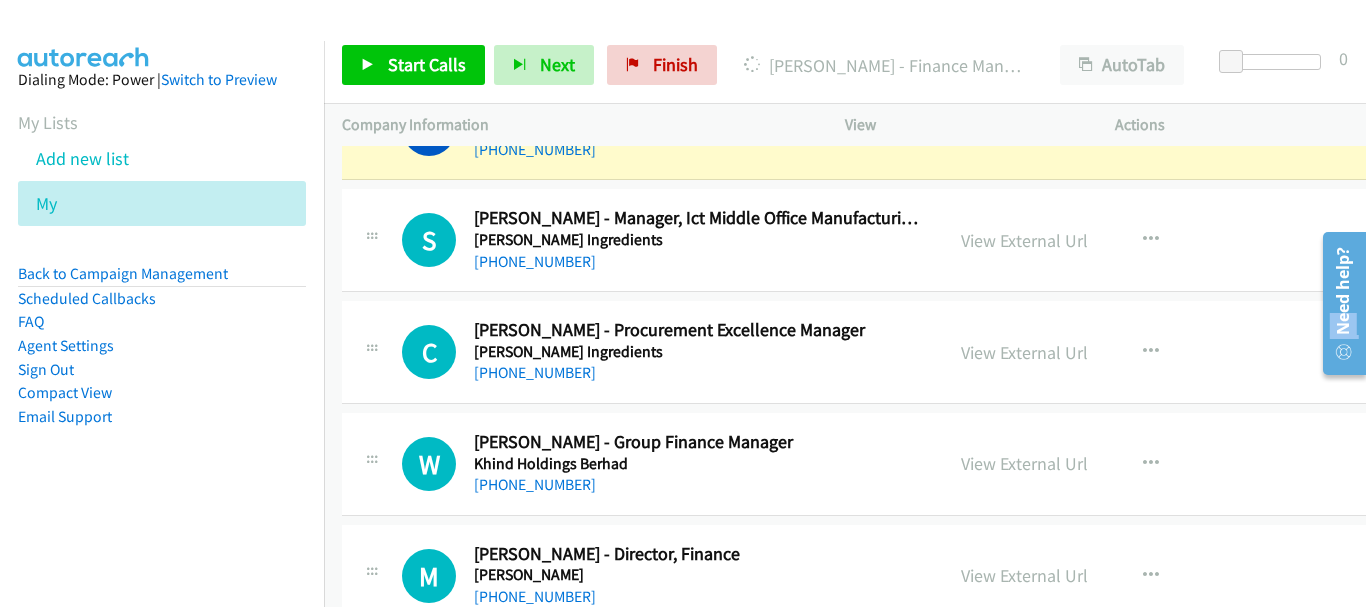 scroll, scrollTop: 10100, scrollLeft: 0, axis: vertical 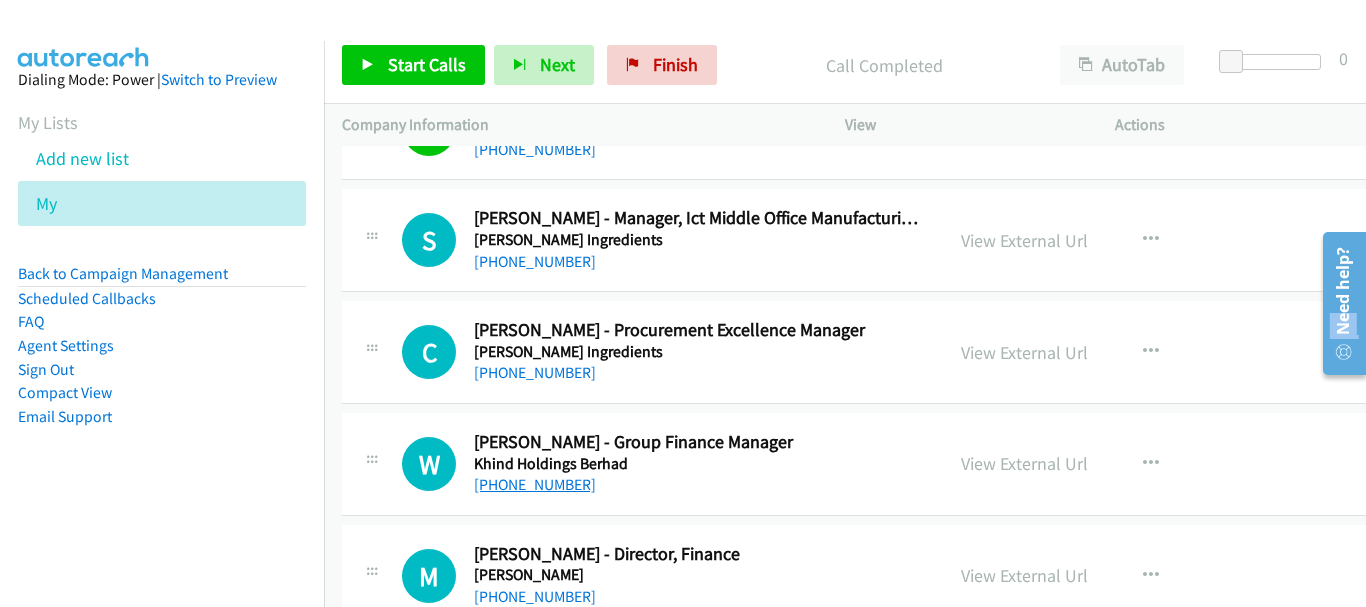 click on "[PHONE_NUMBER]" at bounding box center [535, 484] 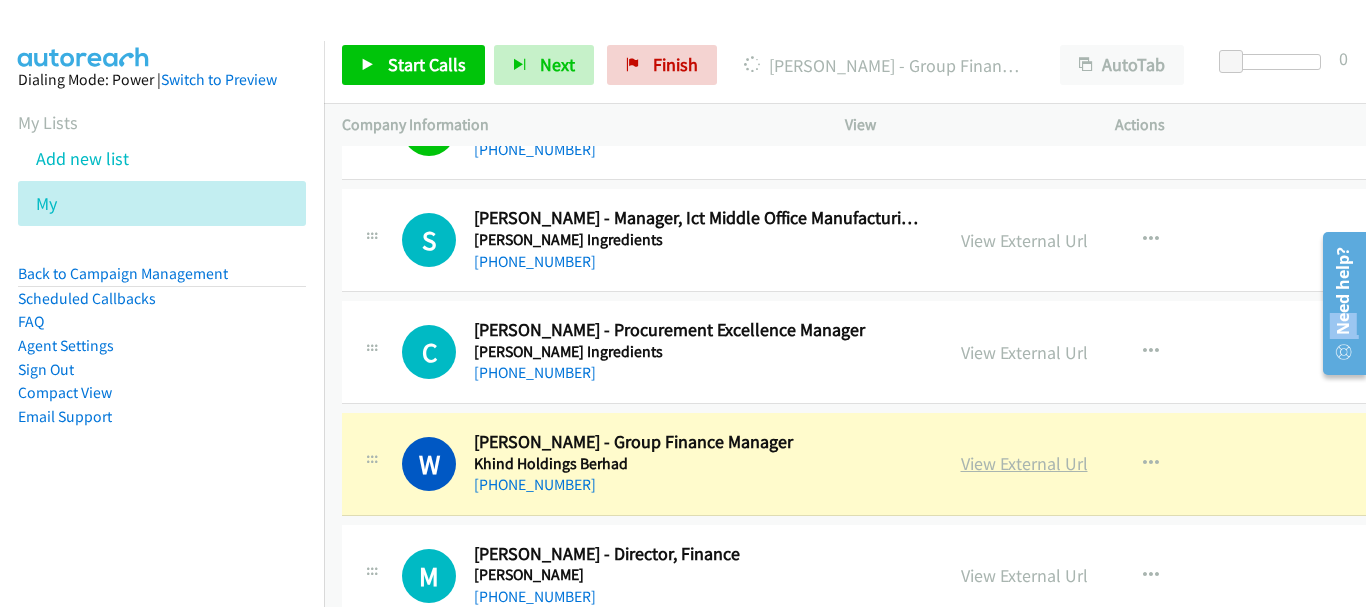click on "View External Url" at bounding box center [1024, 463] 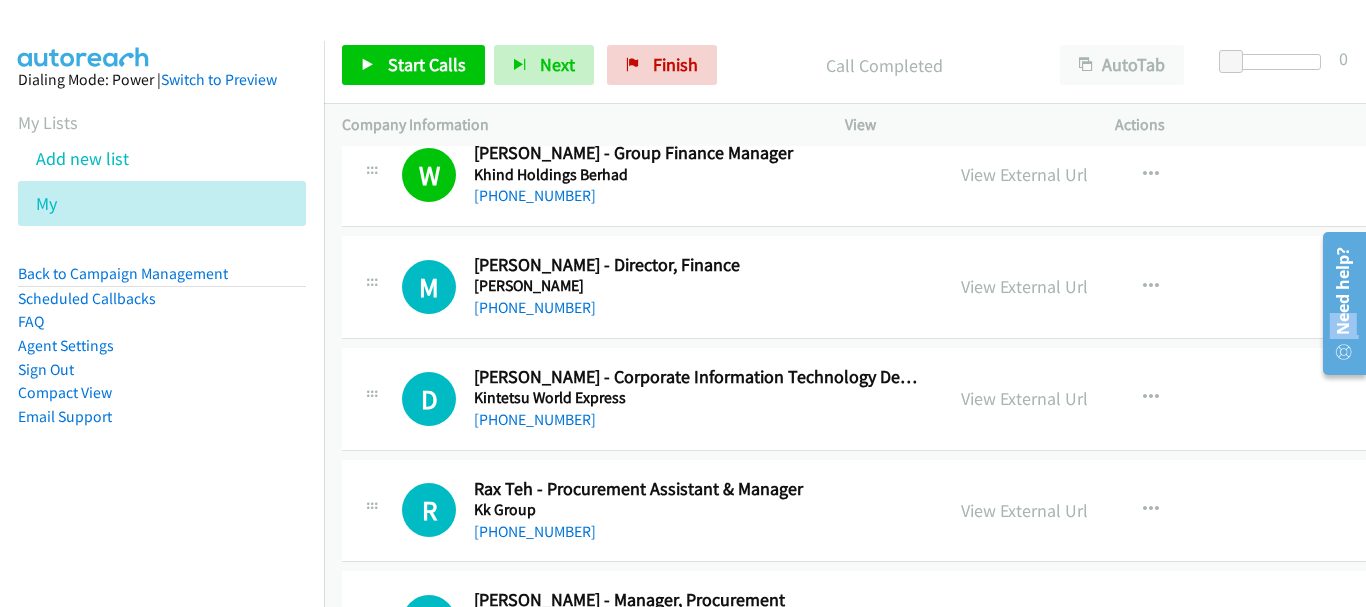scroll, scrollTop: 10500, scrollLeft: 0, axis: vertical 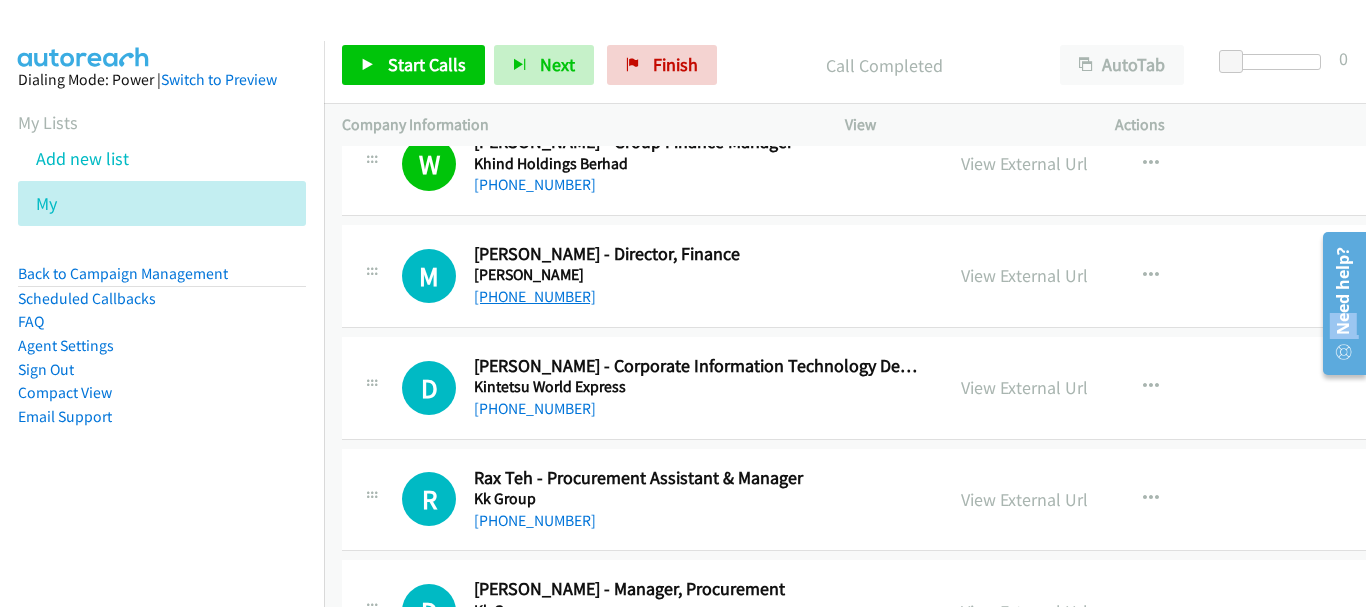 click on "[PHONE_NUMBER]" at bounding box center (535, 296) 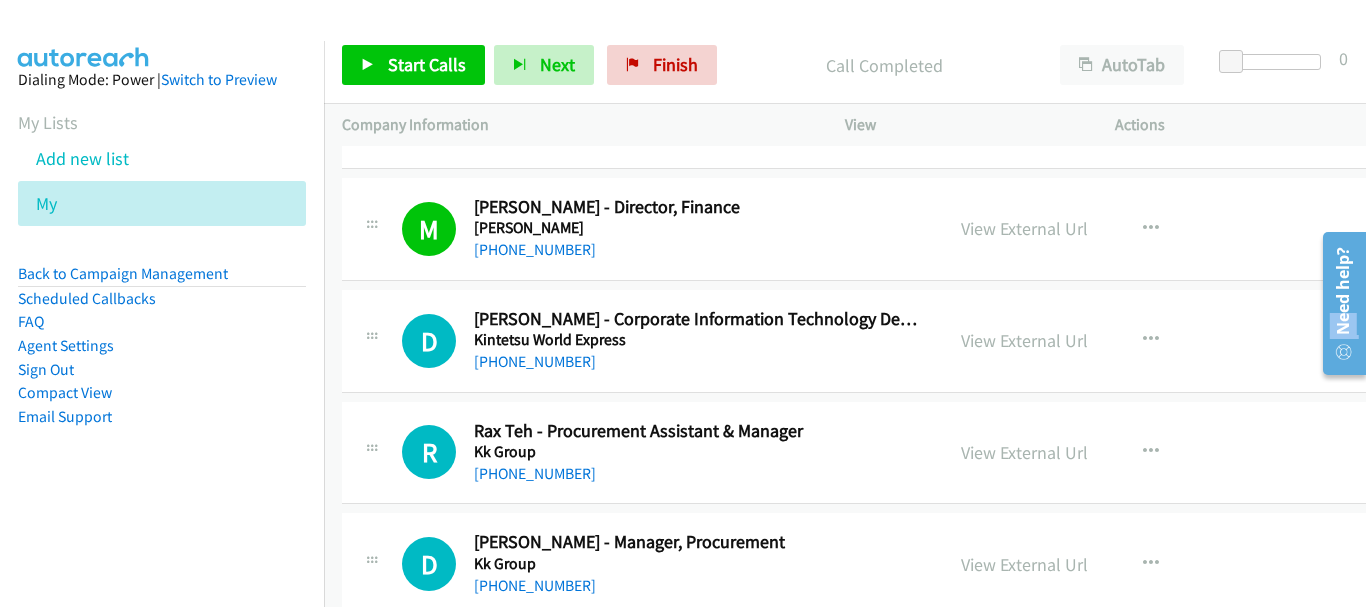 scroll, scrollTop: 10400, scrollLeft: 0, axis: vertical 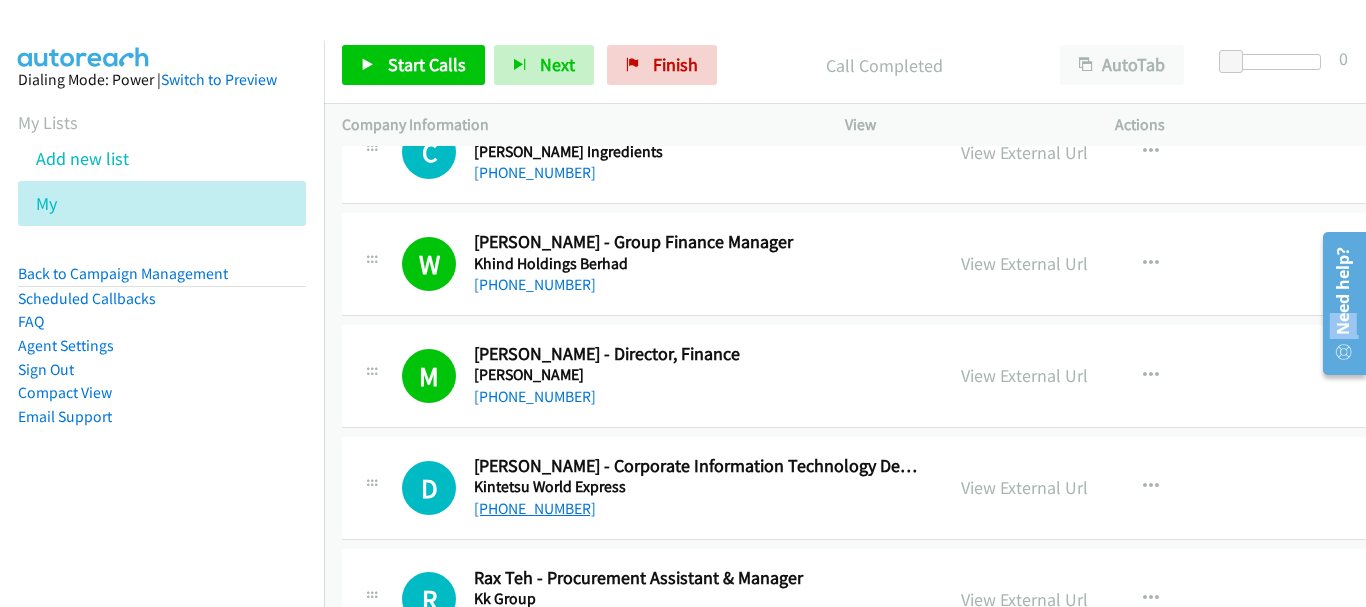 click on "[PHONE_NUMBER]" at bounding box center [535, 508] 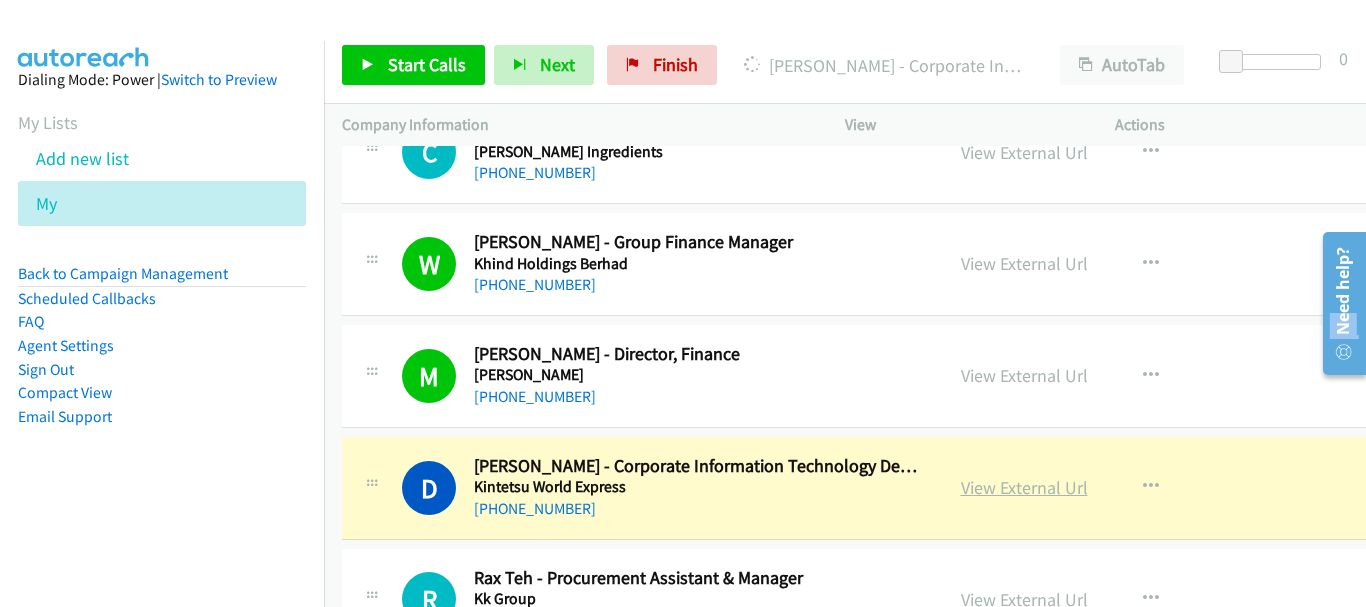 click on "View External Url" at bounding box center [1024, 487] 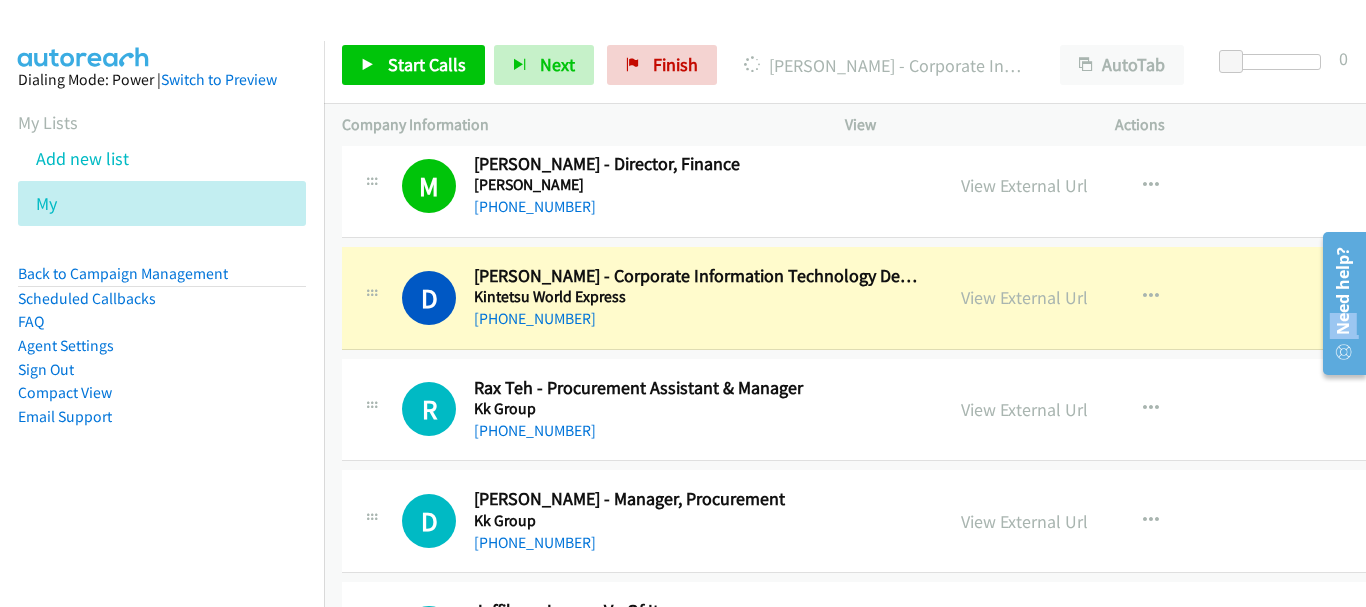 scroll, scrollTop: 10600, scrollLeft: 0, axis: vertical 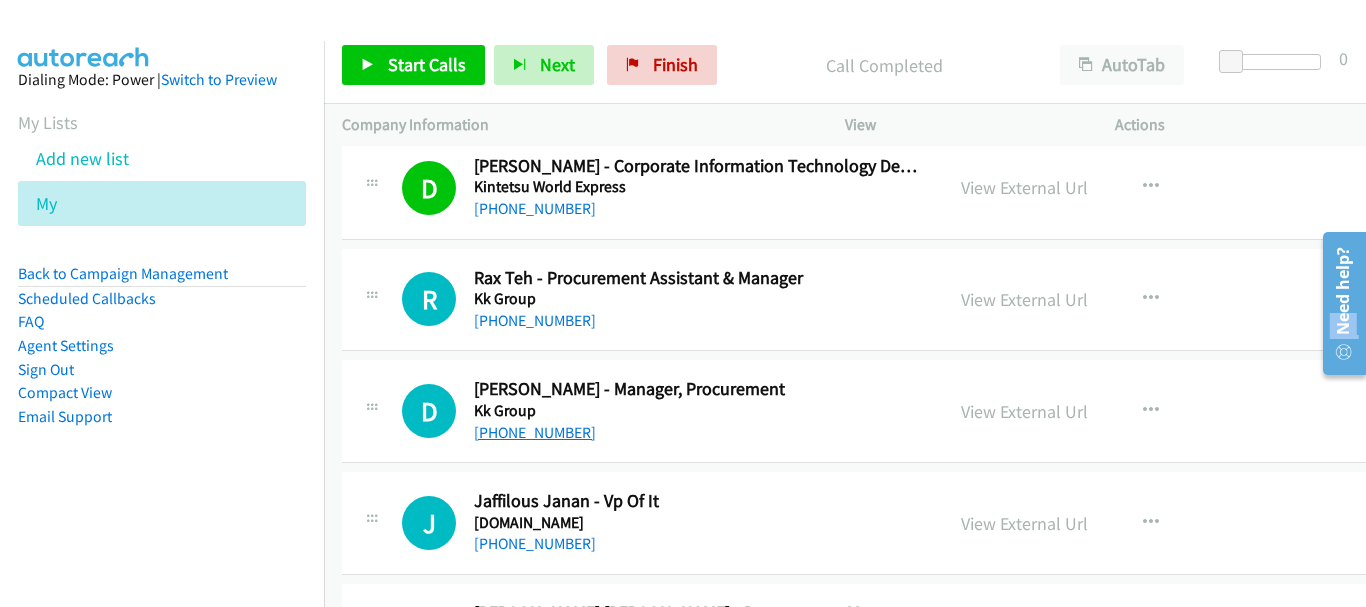 click on "[PHONE_NUMBER]" at bounding box center [535, 432] 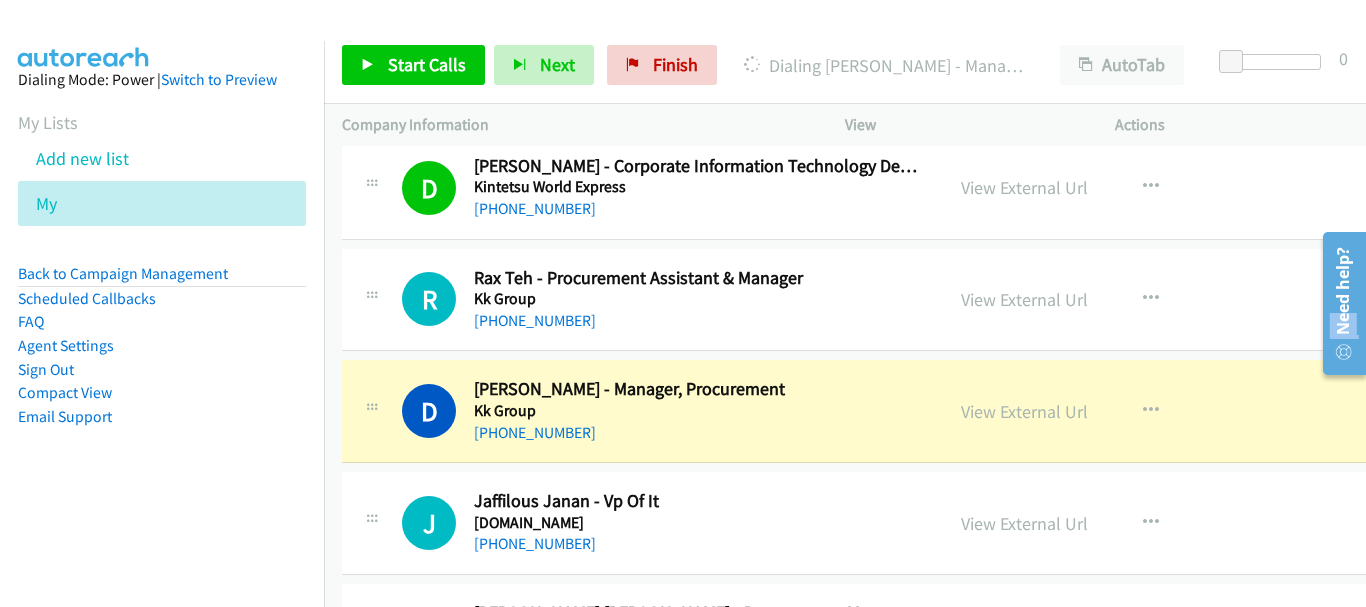 scroll, scrollTop: 10800, scrollLeft: 0, axis: vertical 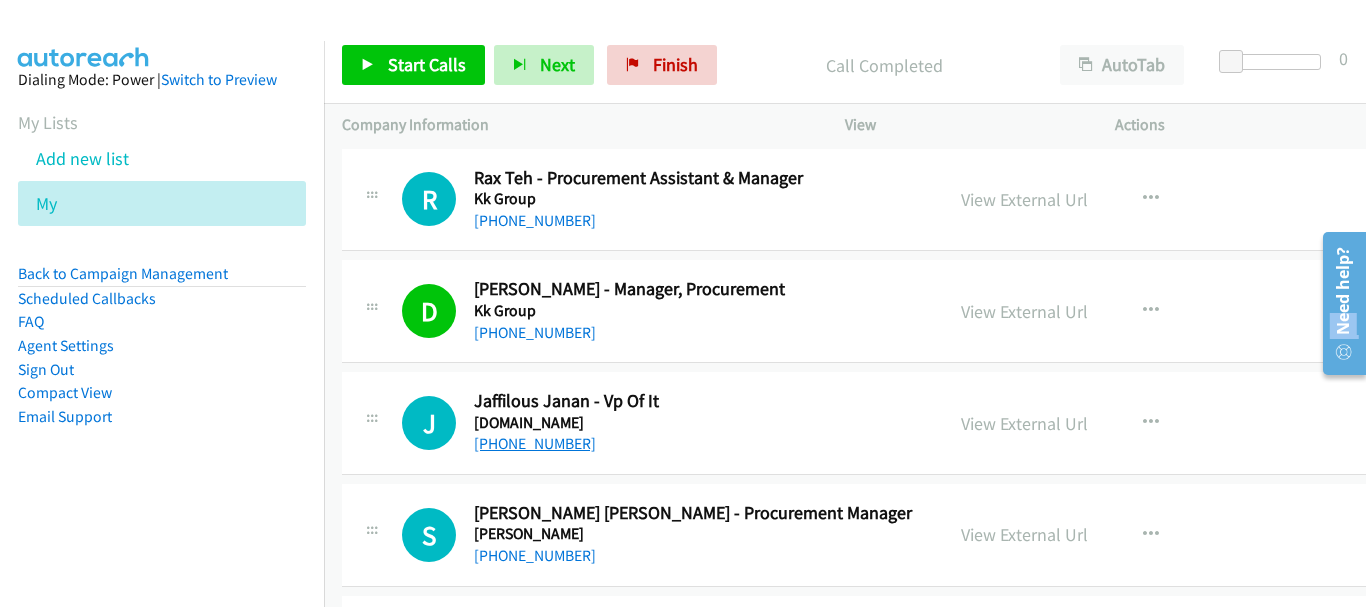 click on "[PHONE_NUMBER]" at bounding box center (535, 443) 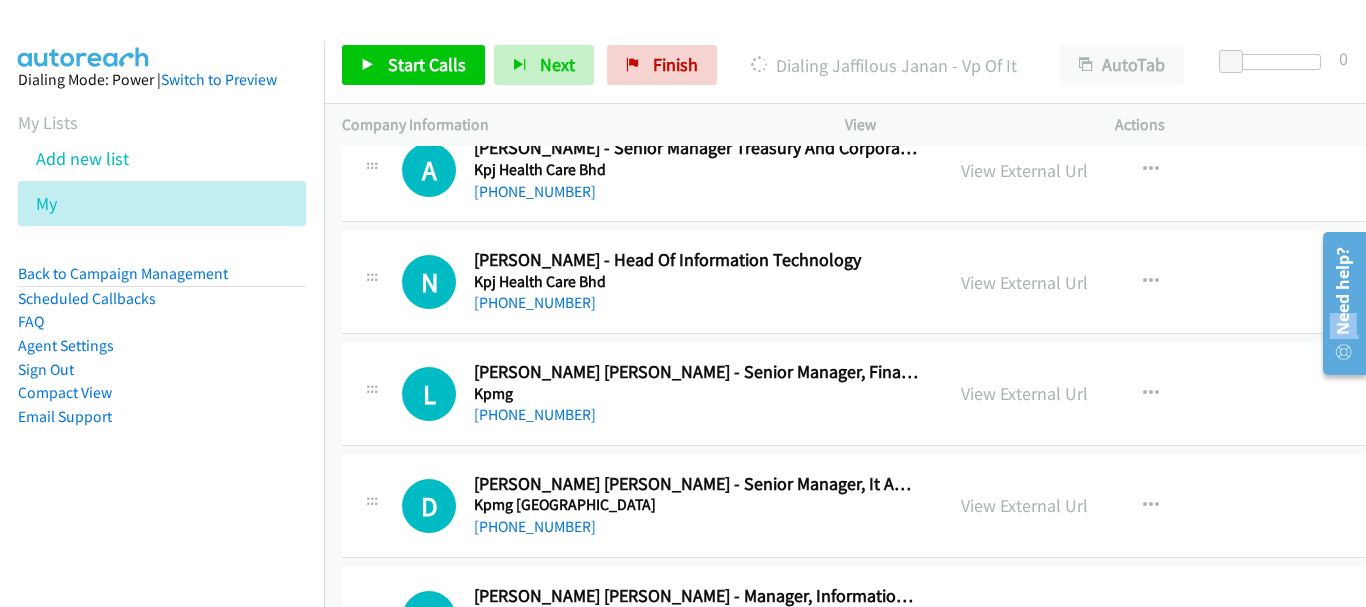 scroll, scrollTop: 11400, scrollLeft: 0, axis: vertical 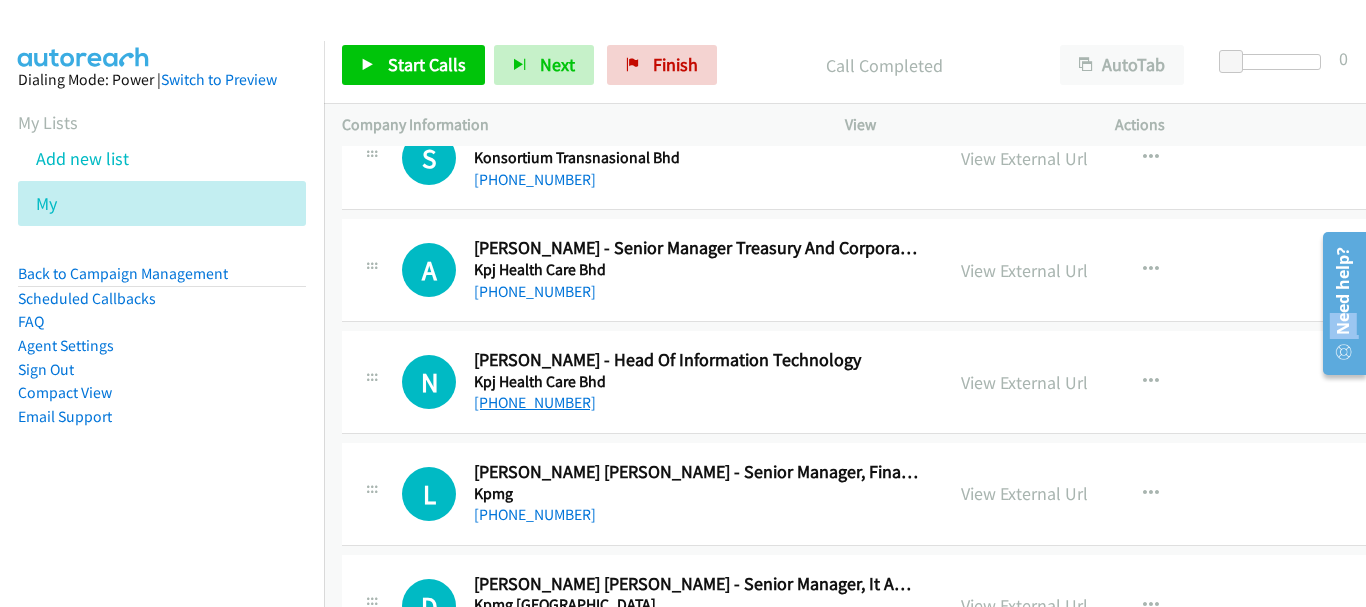 click on "[PHONE_NUMBER]" at bounding box center [535, 402] 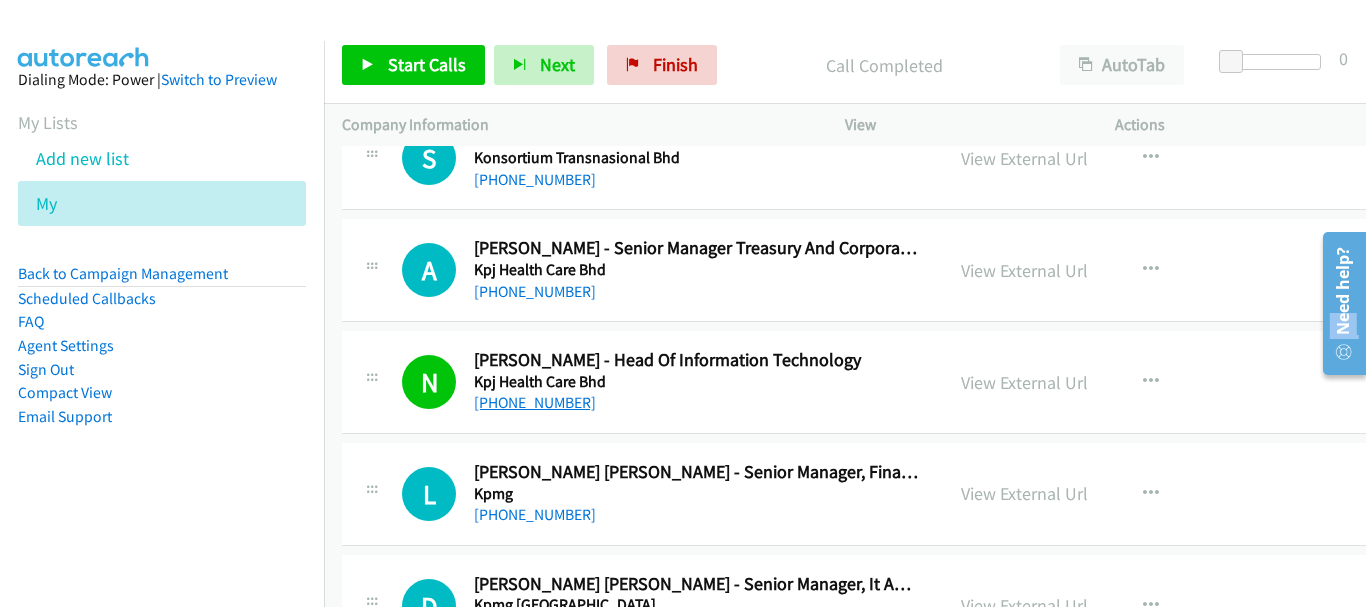 click on "[PHONE_NUMBER]" at bounding box center [535, 402] 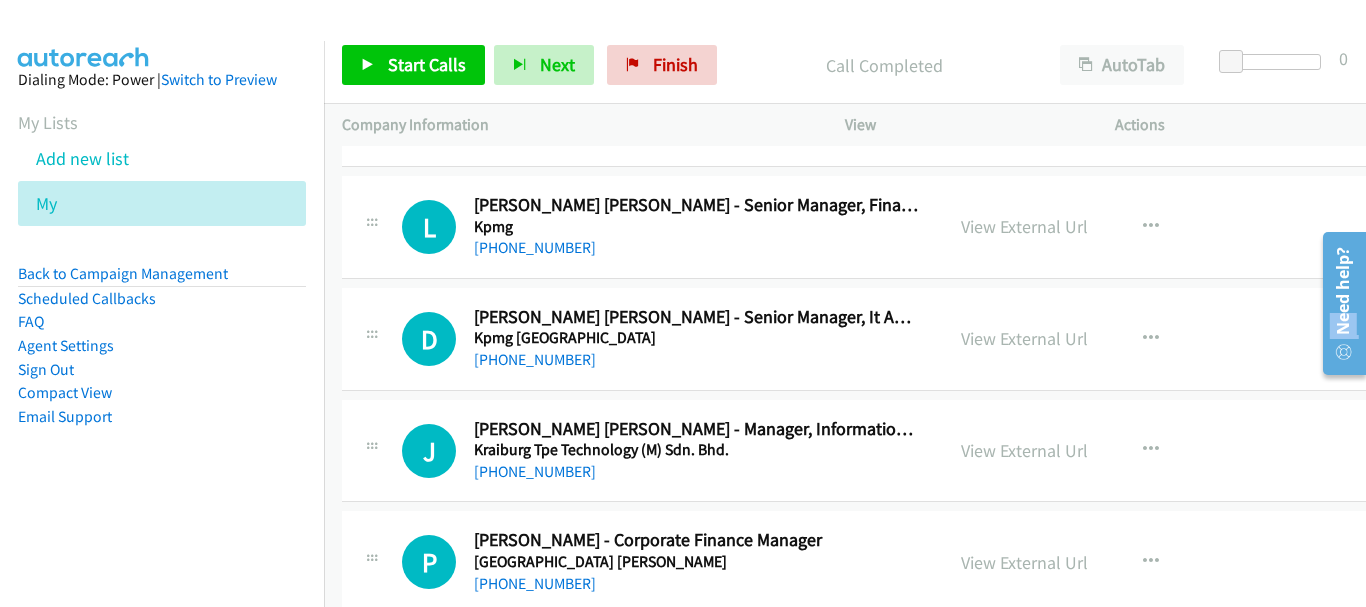 scroll, scrollTop: 11700, scrollLeft: 0, axis: vertical 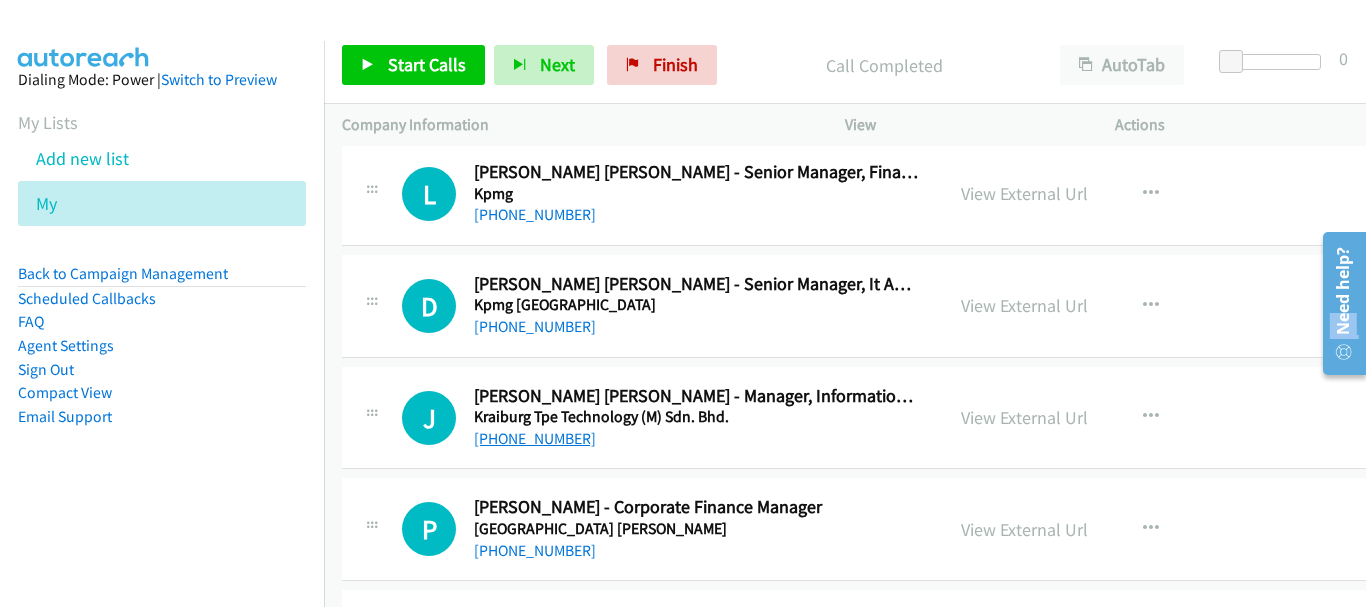 click on "[PHONE_NUMBER]" at bounding box center (535, 438) 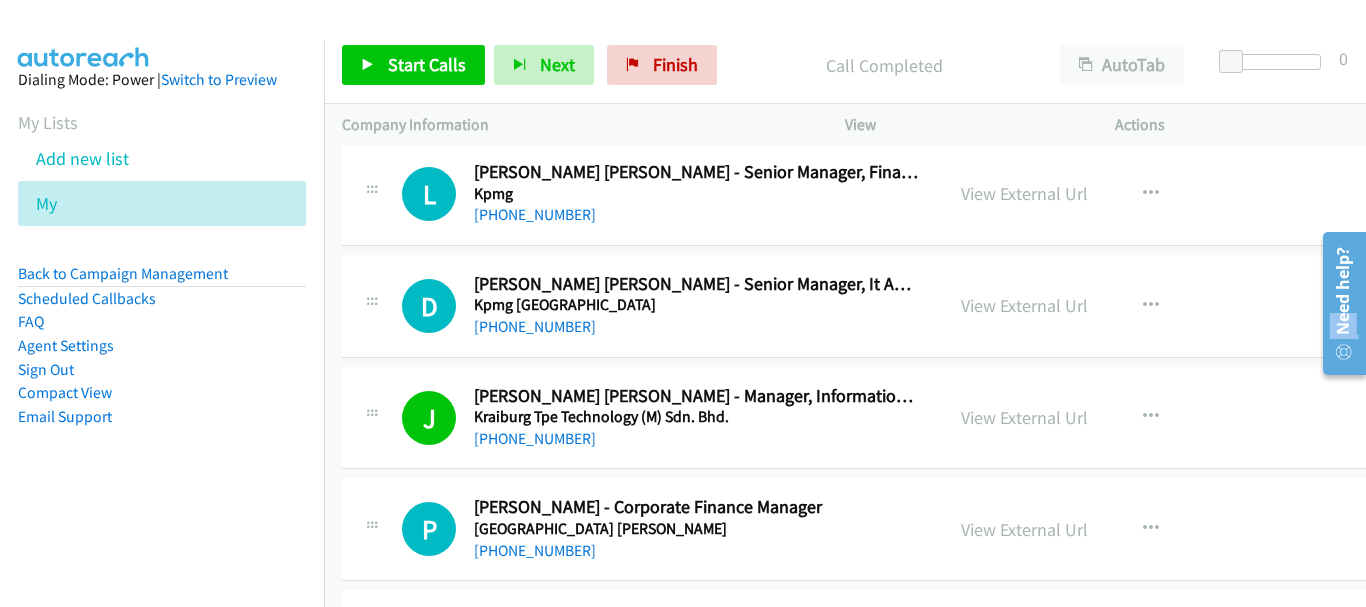 scroll, scrollTop: 11800, scrollLeft: 0, axis: vertical 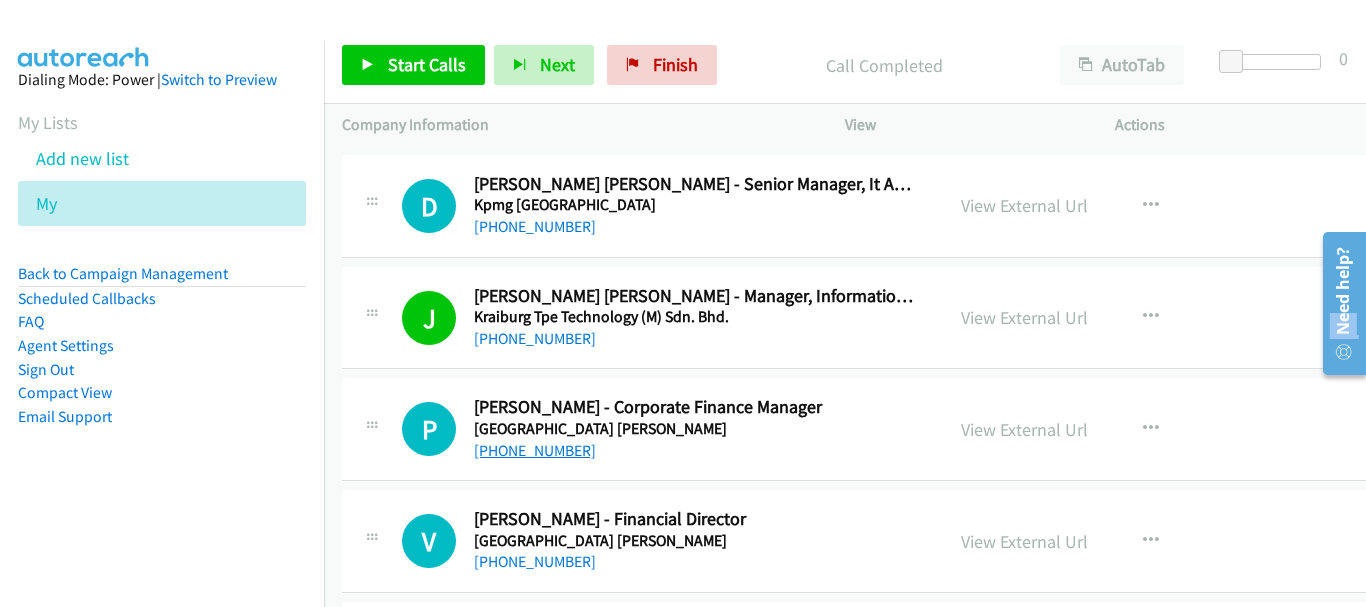 click on "[PHONE_NUMBER]" at bounding box center [535, 450] 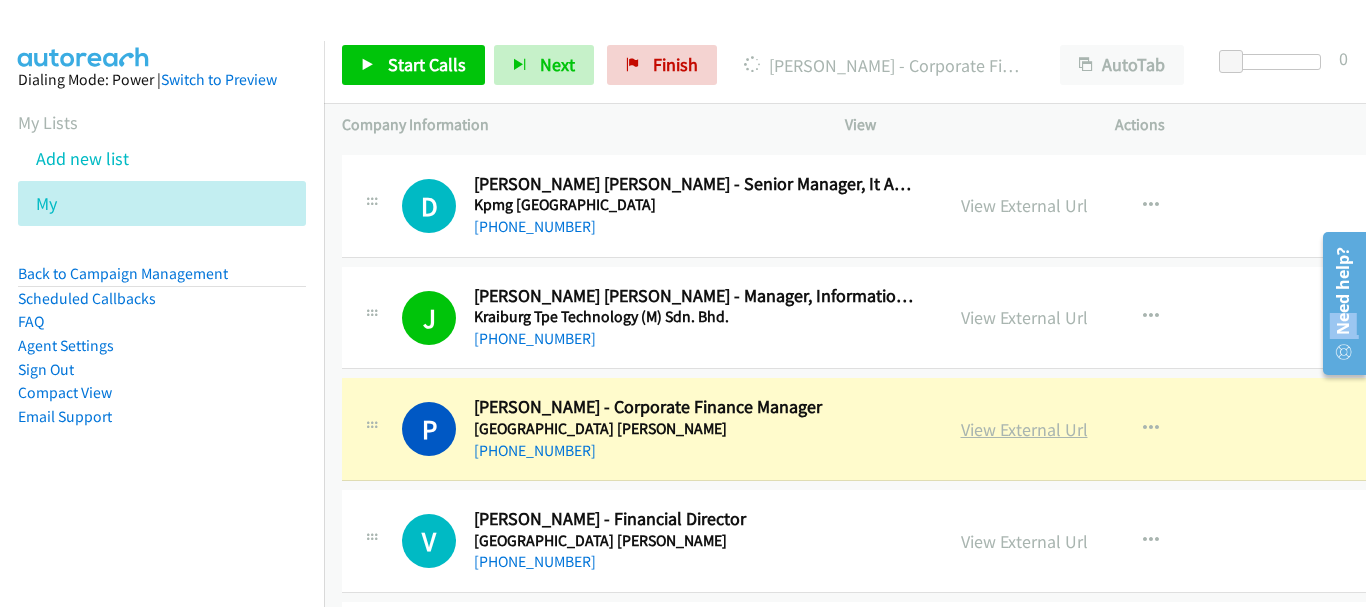 click on "View External Url" at bounding box center [1024, 429] 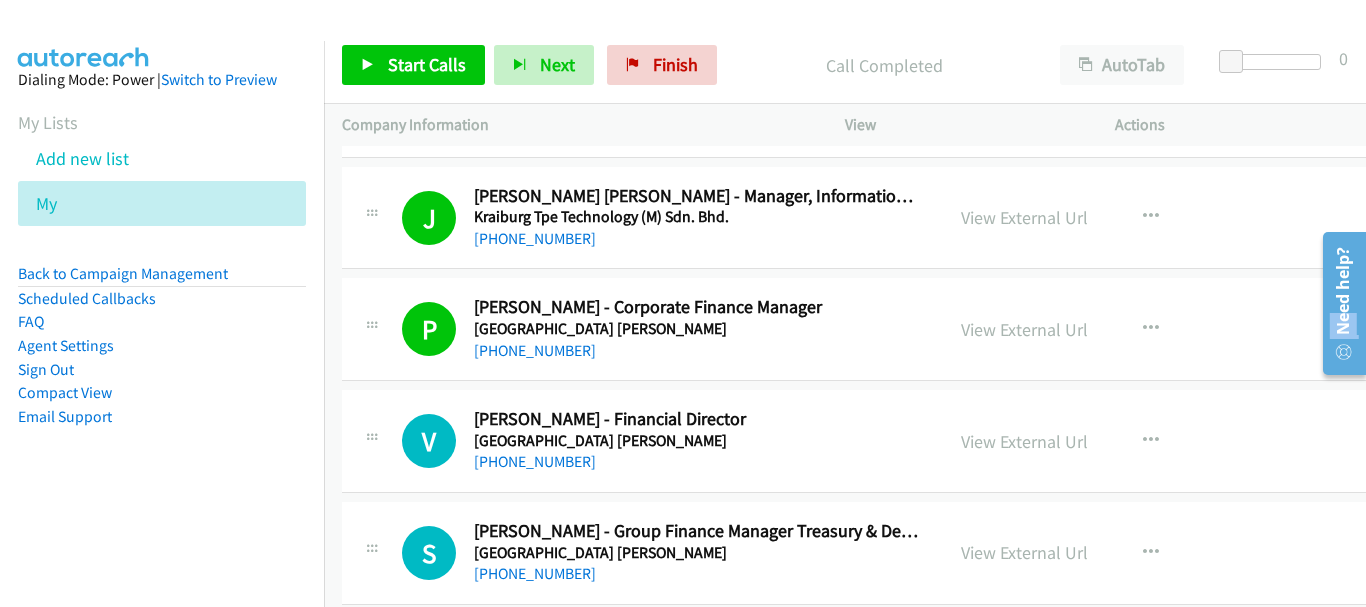 scroll, scrollTop: 12000, scrollLeft: 0, axis: vertical 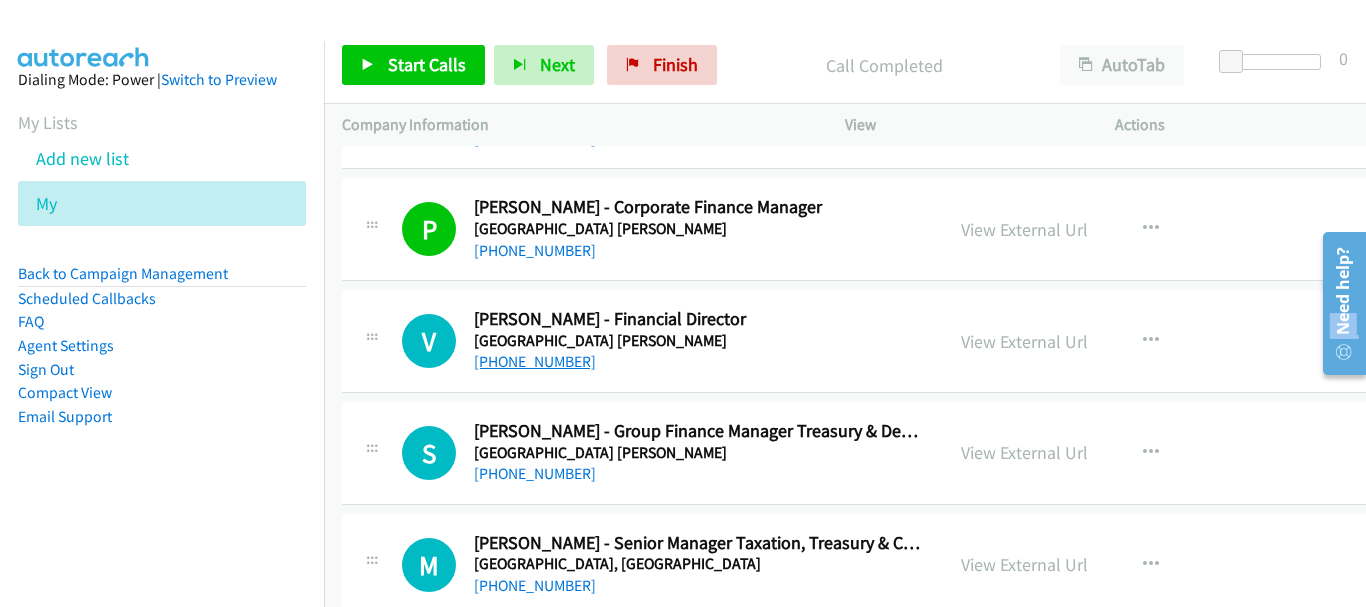 click on "[PHONE_NUMBER]" at bounding box center (535, 361) 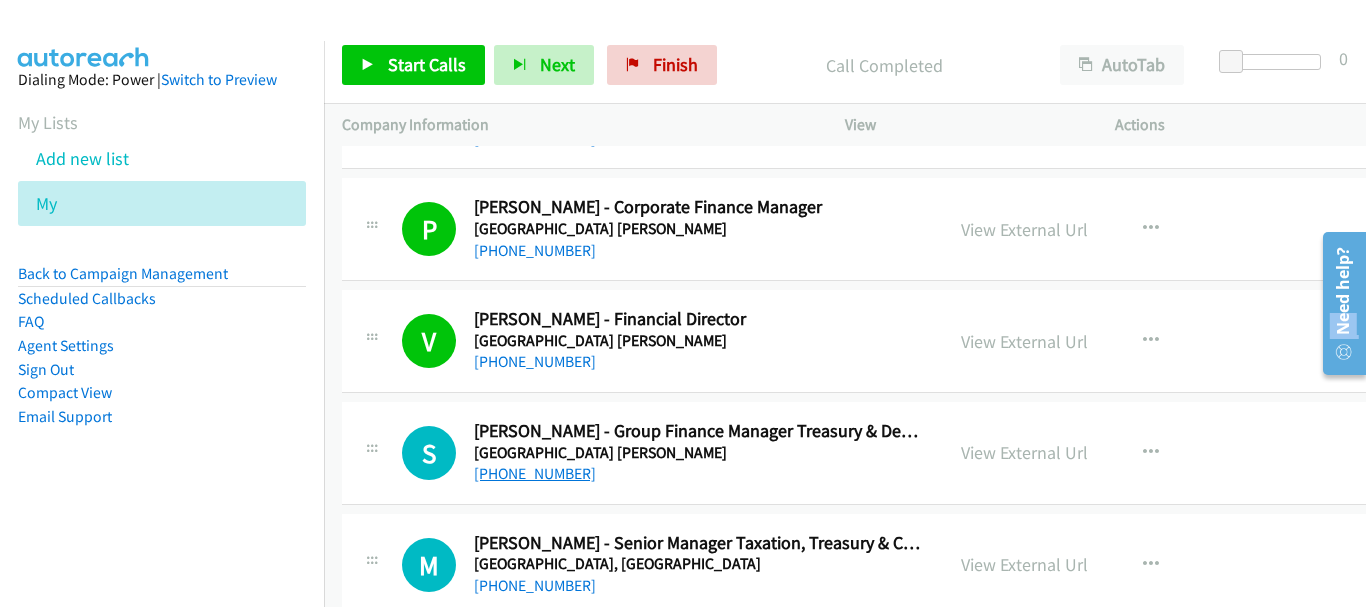 click on "[PHONE_NUMBER]" at bounding box center [535, 473] 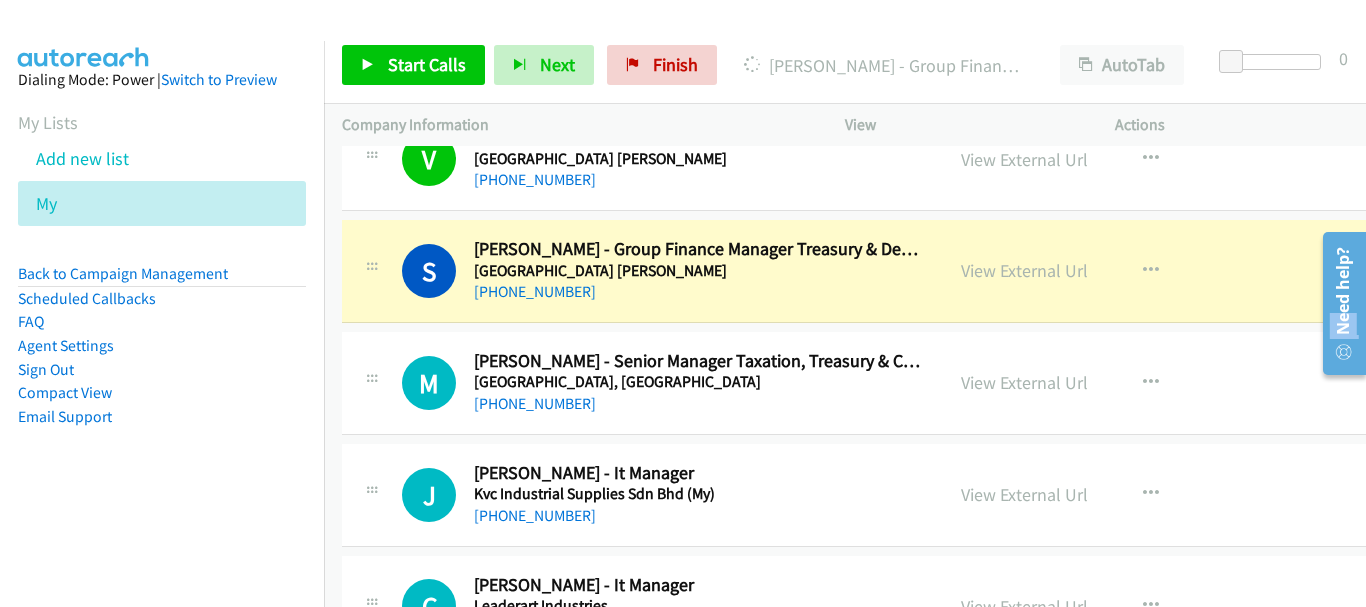 scroll, scrollTop: 12200, scrollLeft: 0, axis: vertical 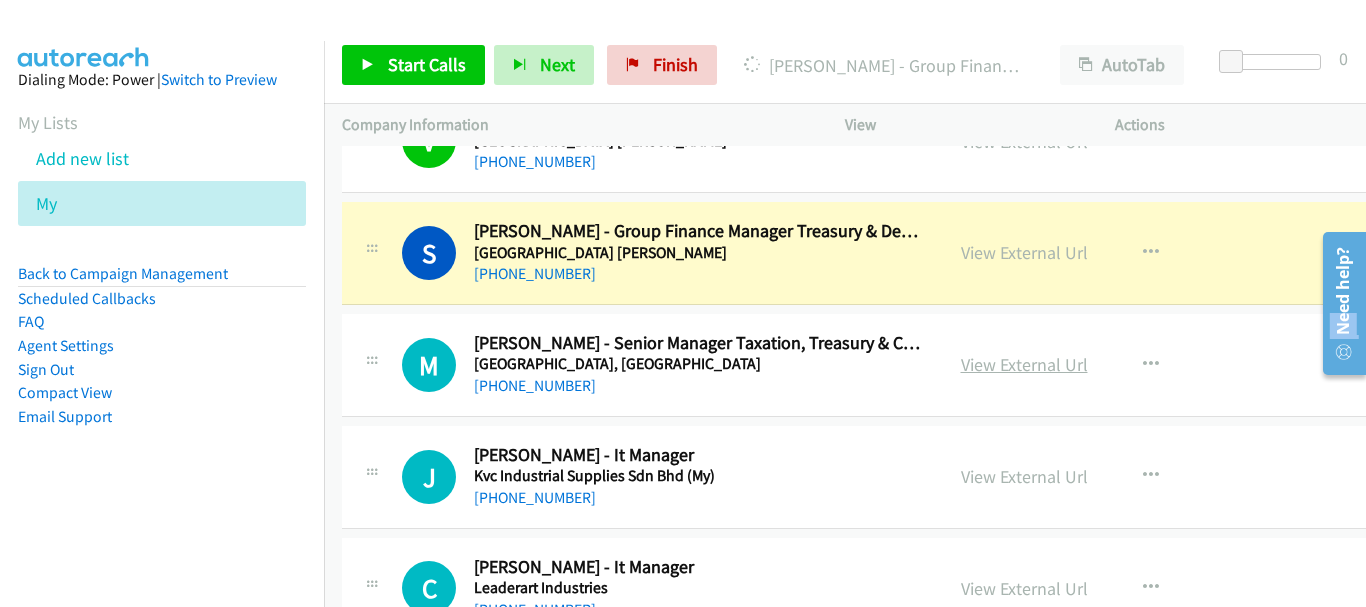 click on "View External Url" at bounding box center (1024, 364) 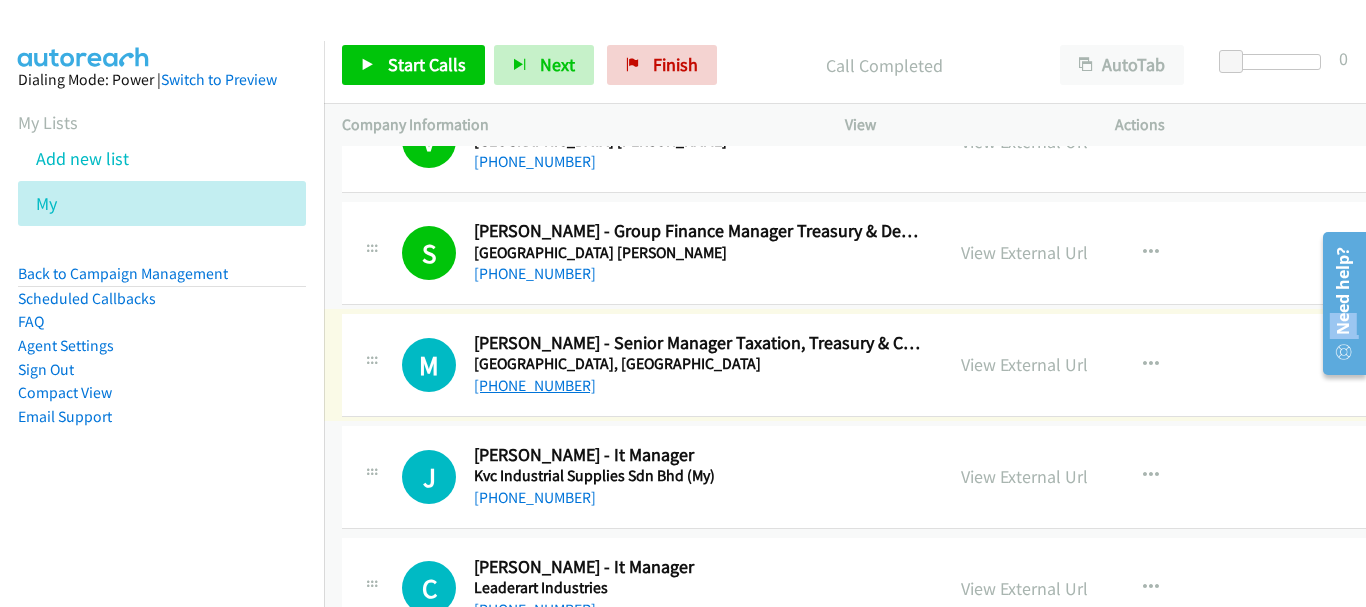 click on "[PHONE_NUMBER]" at bounding box center (535, 385) 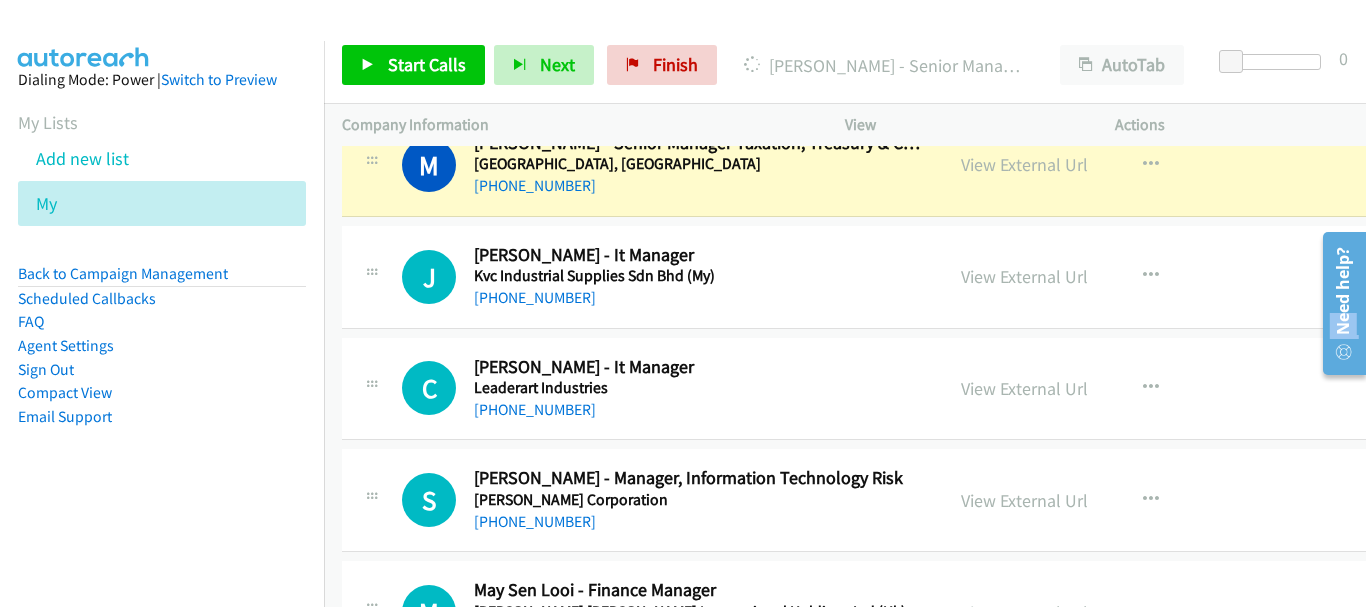 scroll, scrollTop: 12300, scrollLeft: 0, axis: vertical 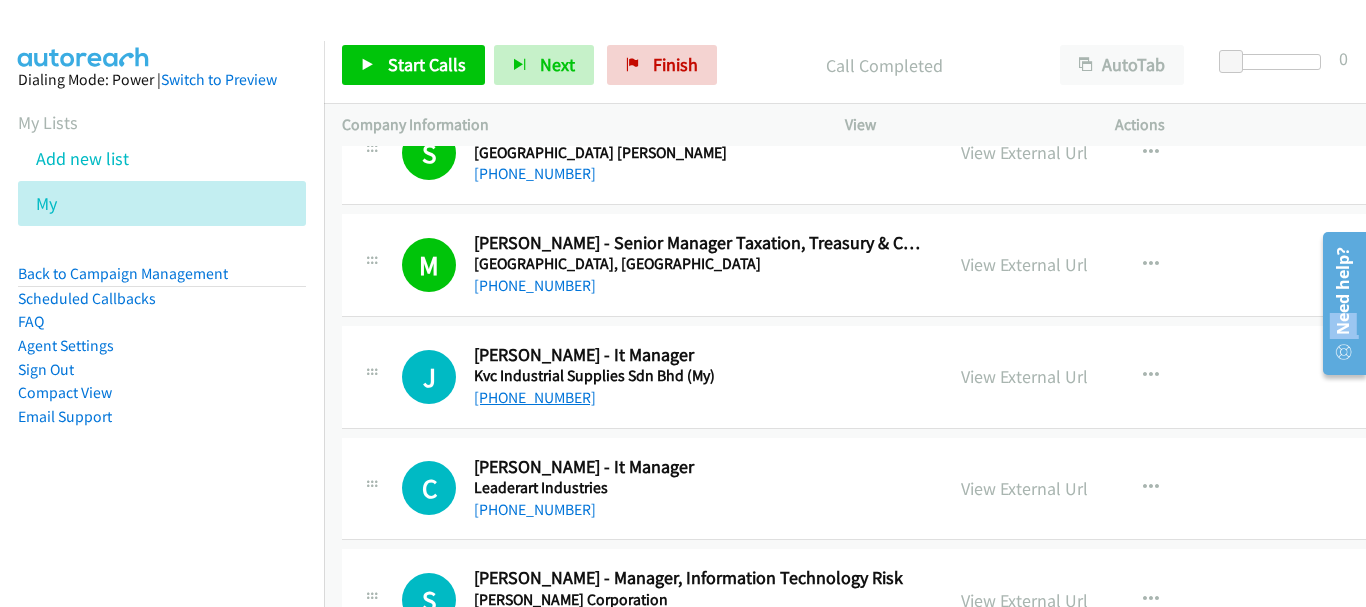 click on "[PHONE_NUMBER]" at bounding box center (535, 397) 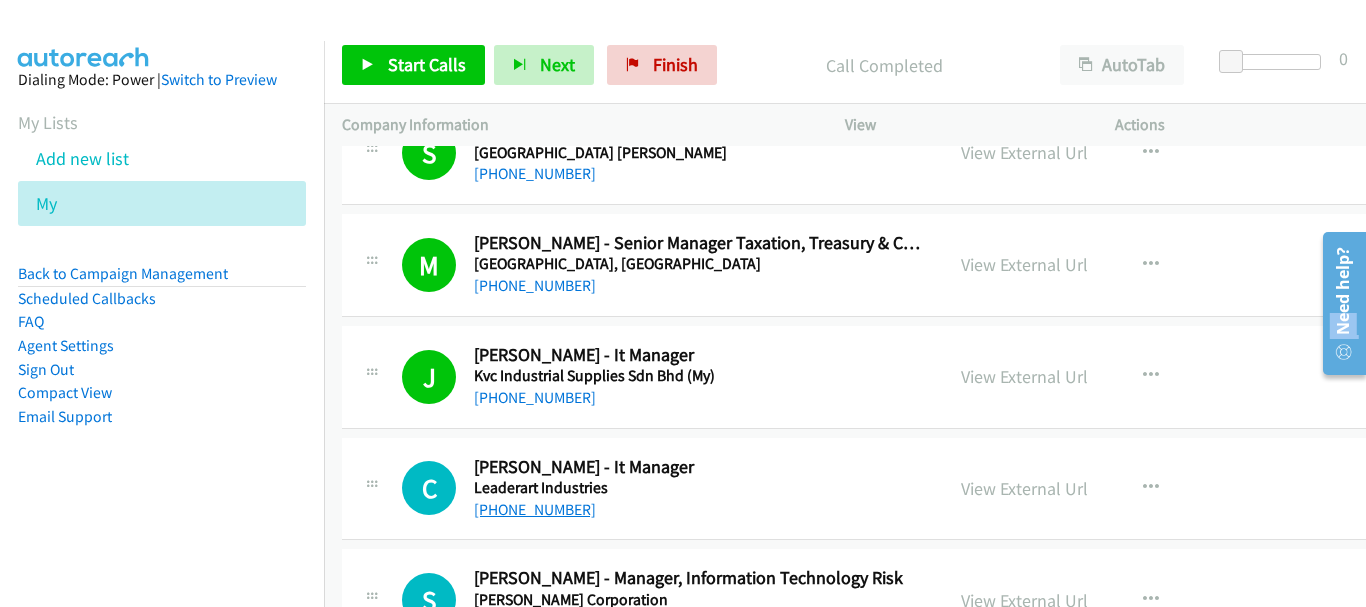 click on "[PHONE_NUMBER]" at bounding box center [535, 509] 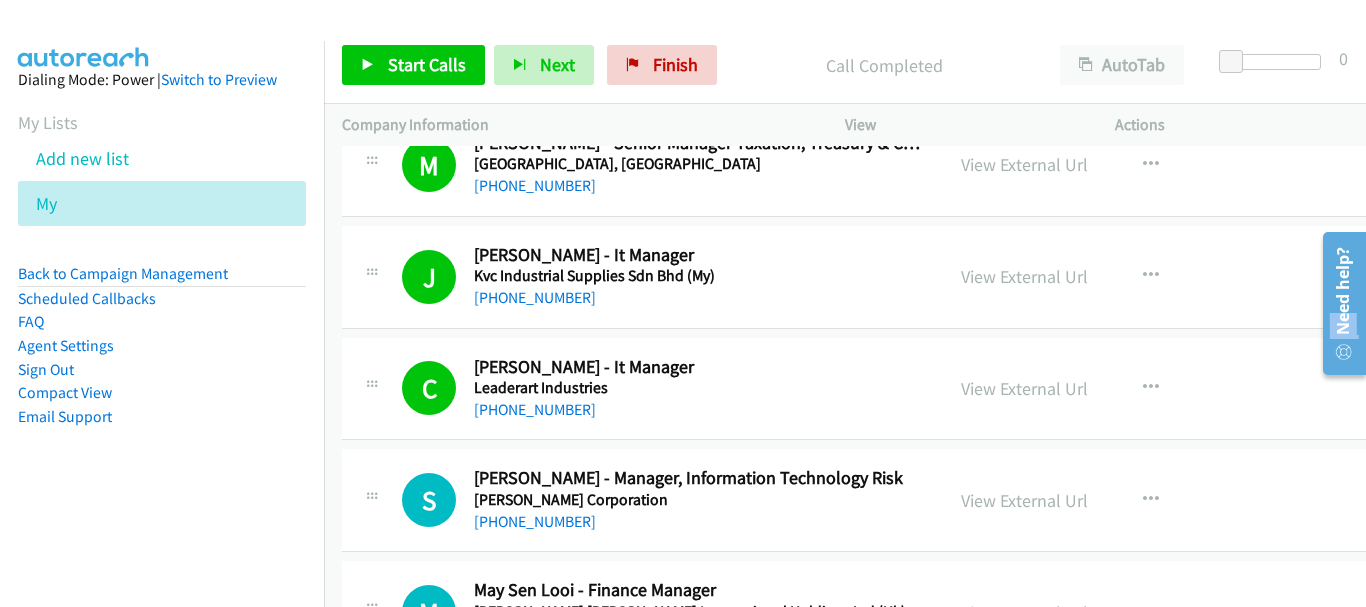 scroll, scrollTop: 12500, scrollLeft: 0, axis: vertical 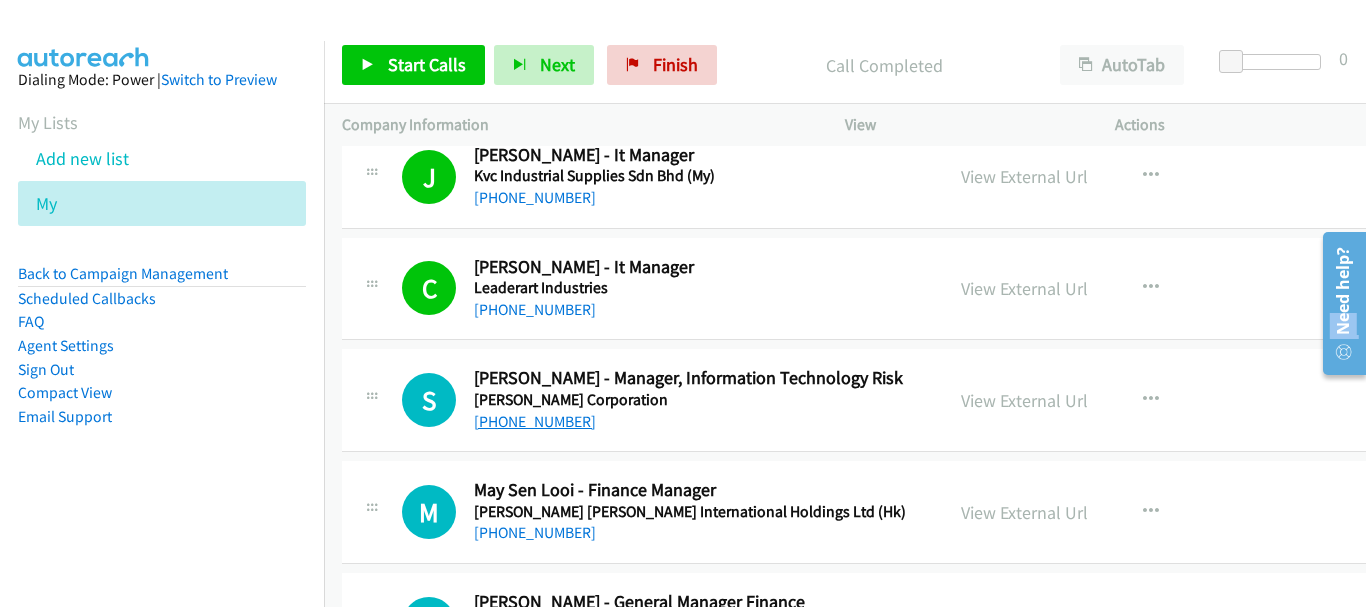 click on "[PHONE_NUMBER]" at bounding box center [535, 421] 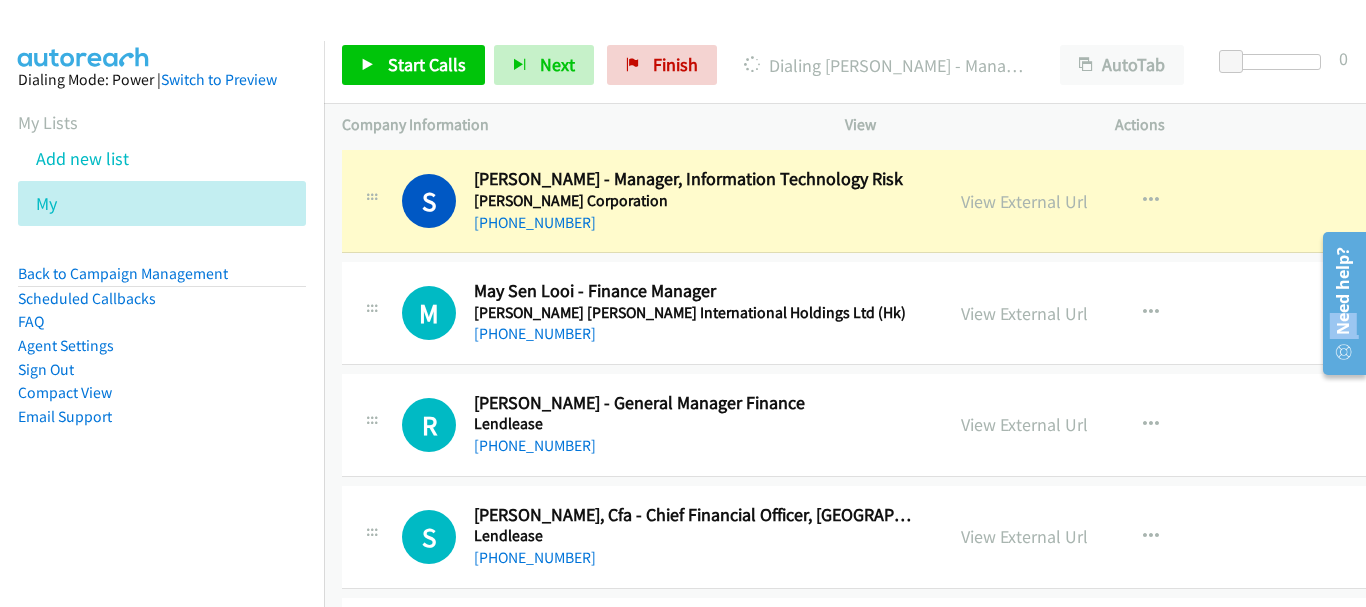scroll, scrollTop: 12700, scrollLeft: 0, axis: vertical 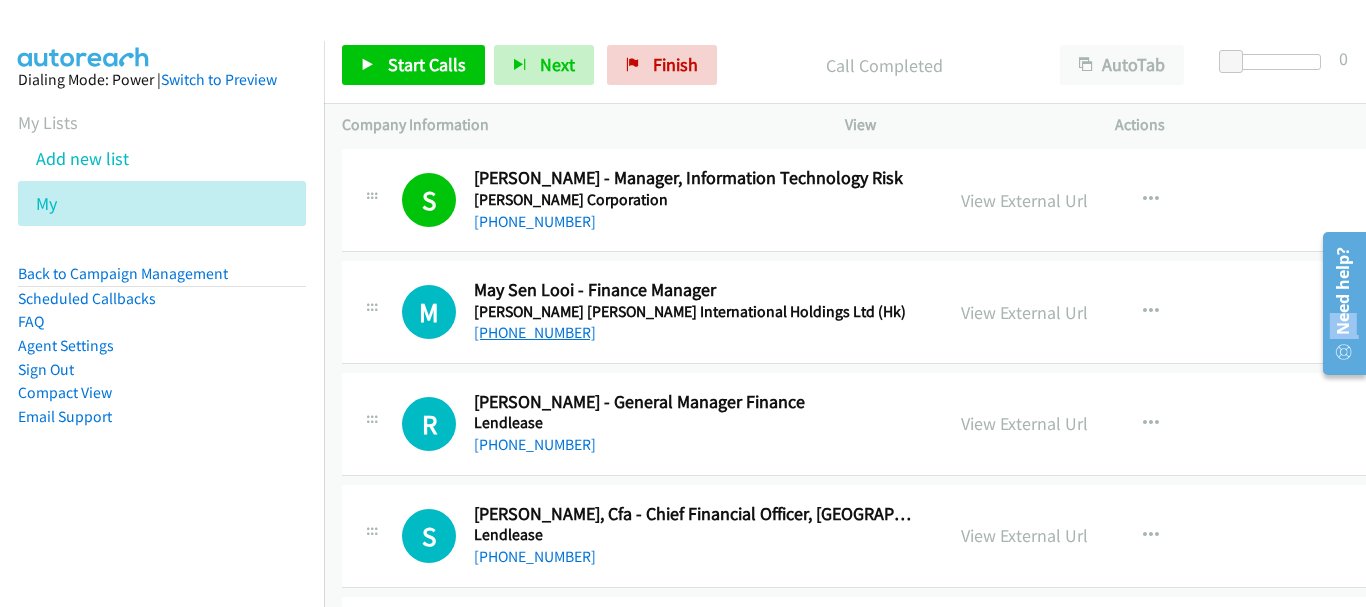 click on "[PHONE_NUMBER]" at bounding box center [535, 332] 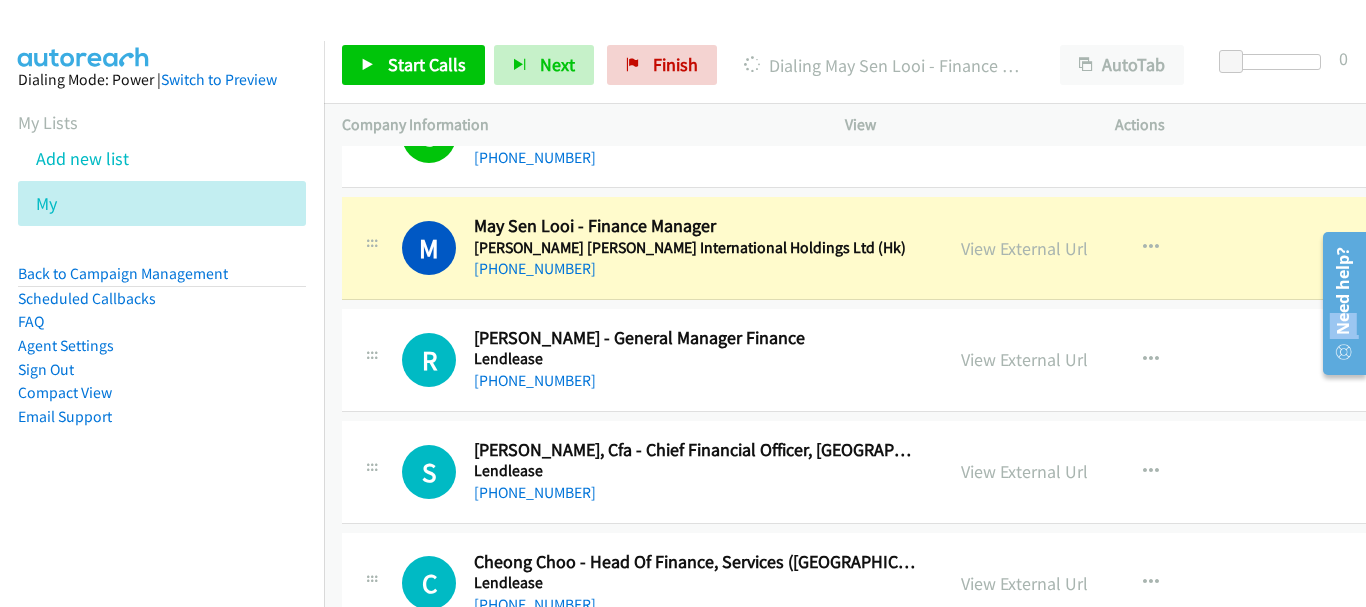 scroll, scrollTop: 12800, scrollLeft: 0, axis: vertical 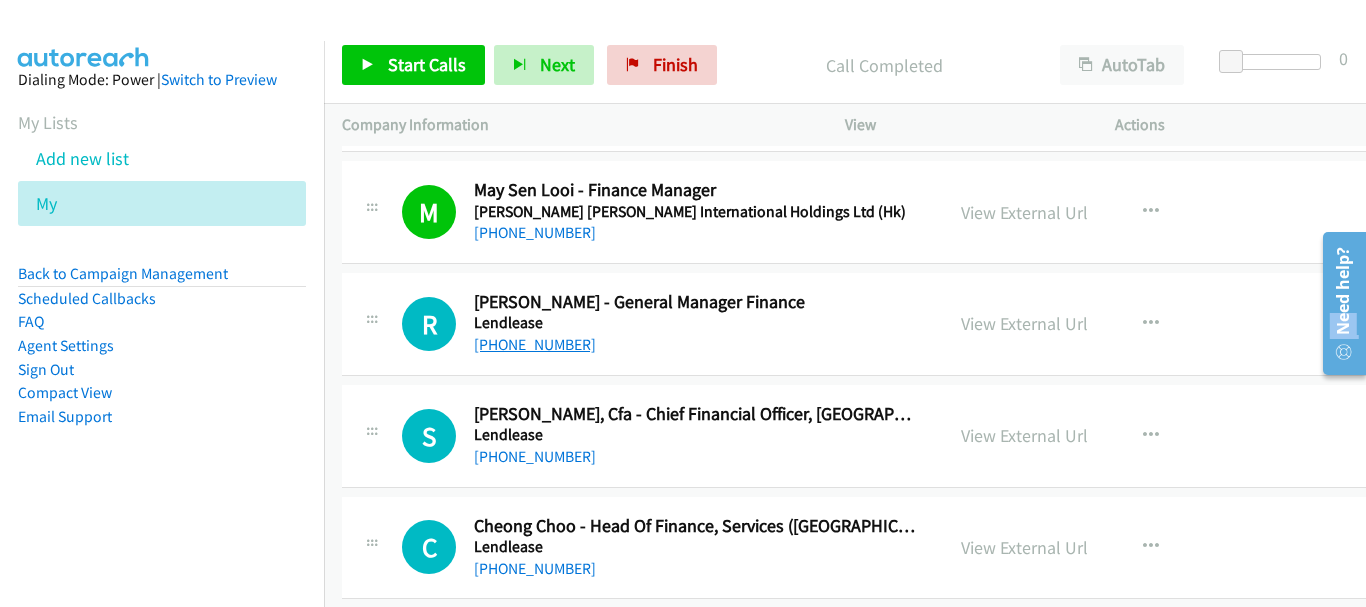 click on "[PHONE_NUMBER]" at bounding box center (535, 344) 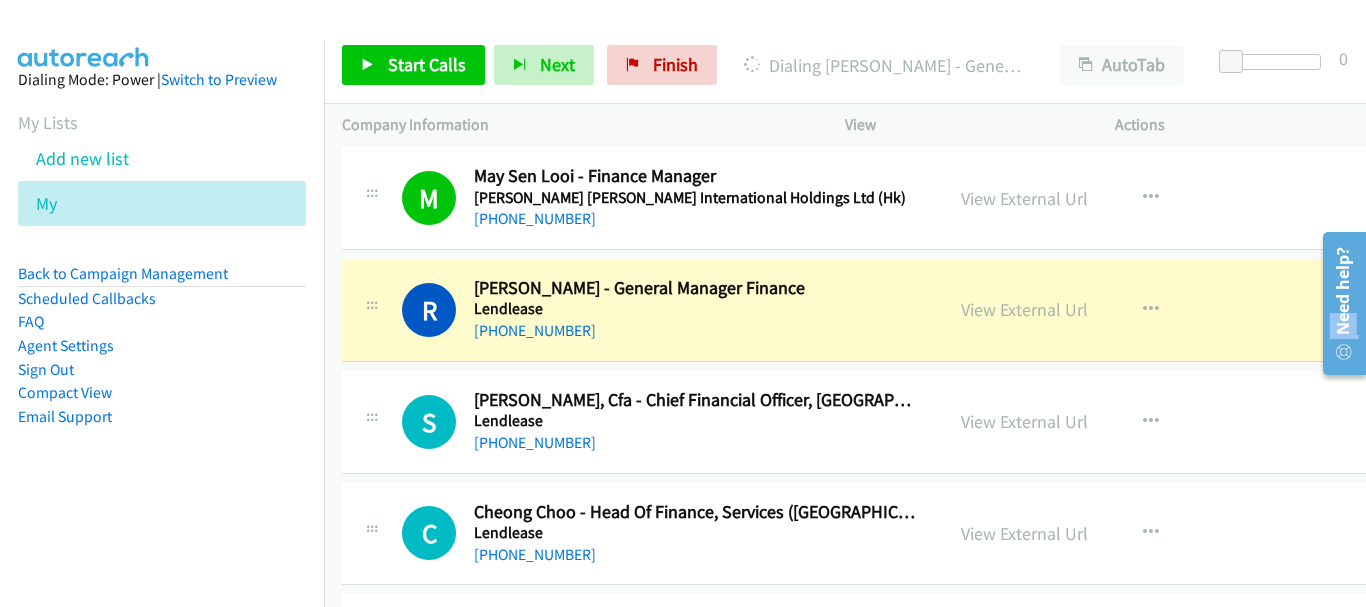 scroll, scrollTop: 12800, scrollLeft: 0, axis: vertical 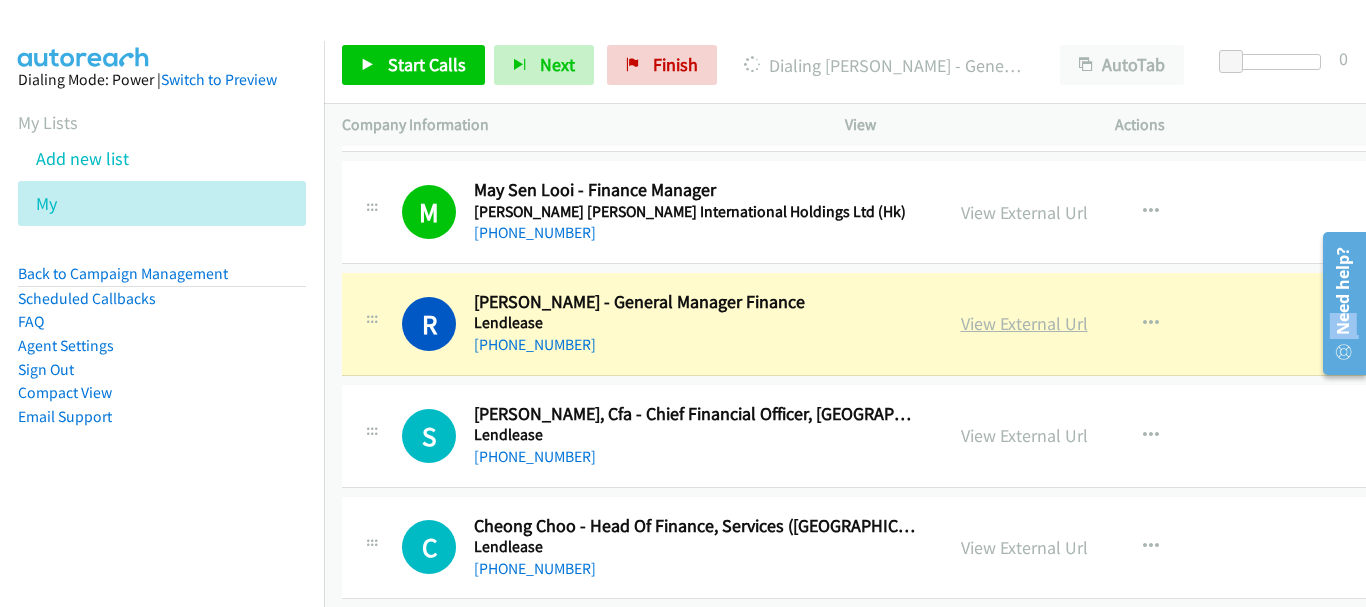 click on "View External Url" at bounding box center (1024, 323) 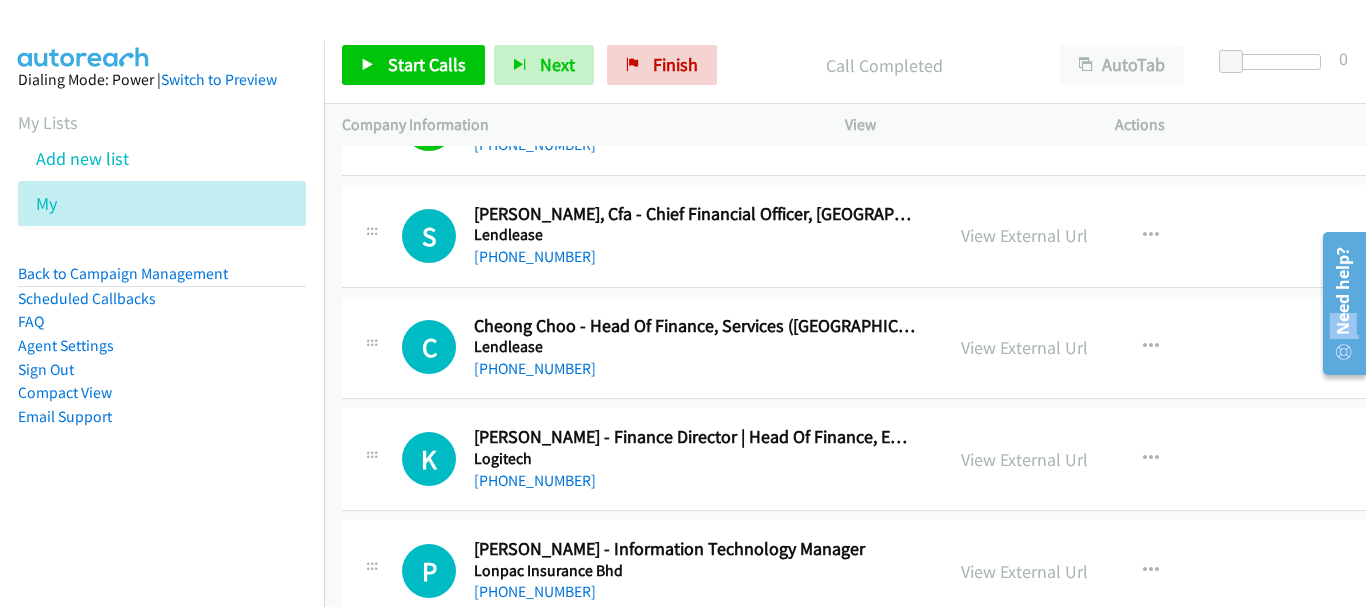 scroll, scrollTop: 13100, scrollLeft: 0, axis: vertical 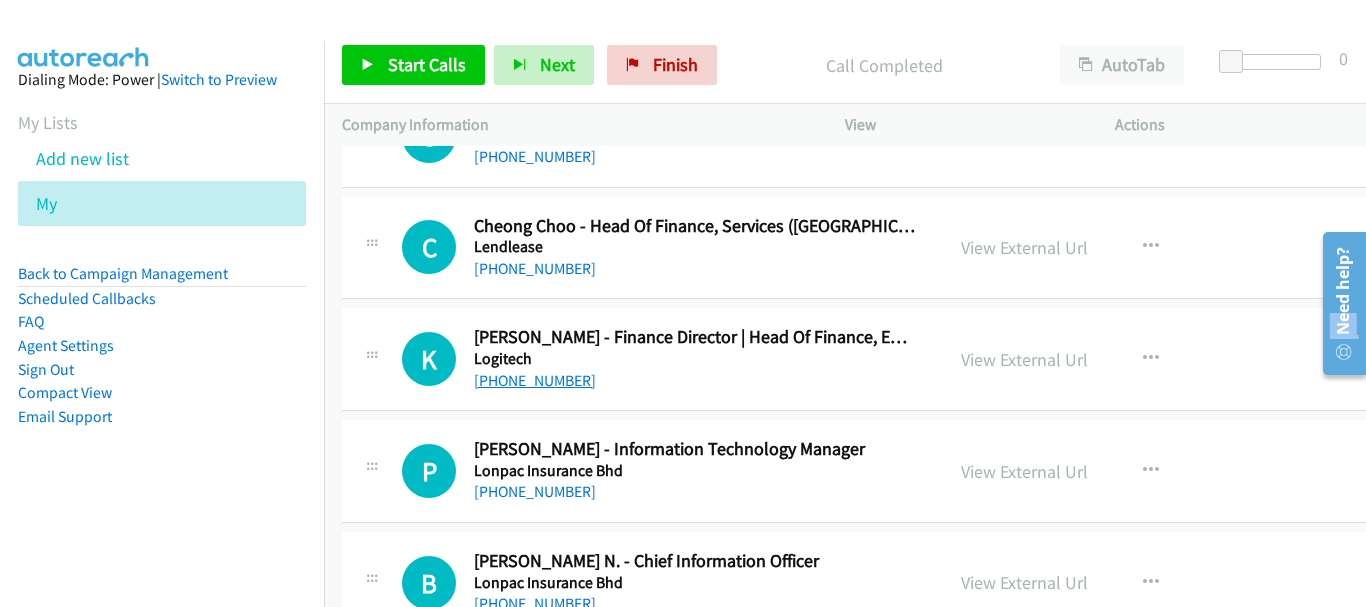 click on "[PHONE_NUMBER]" at bounding box center [535, 380] 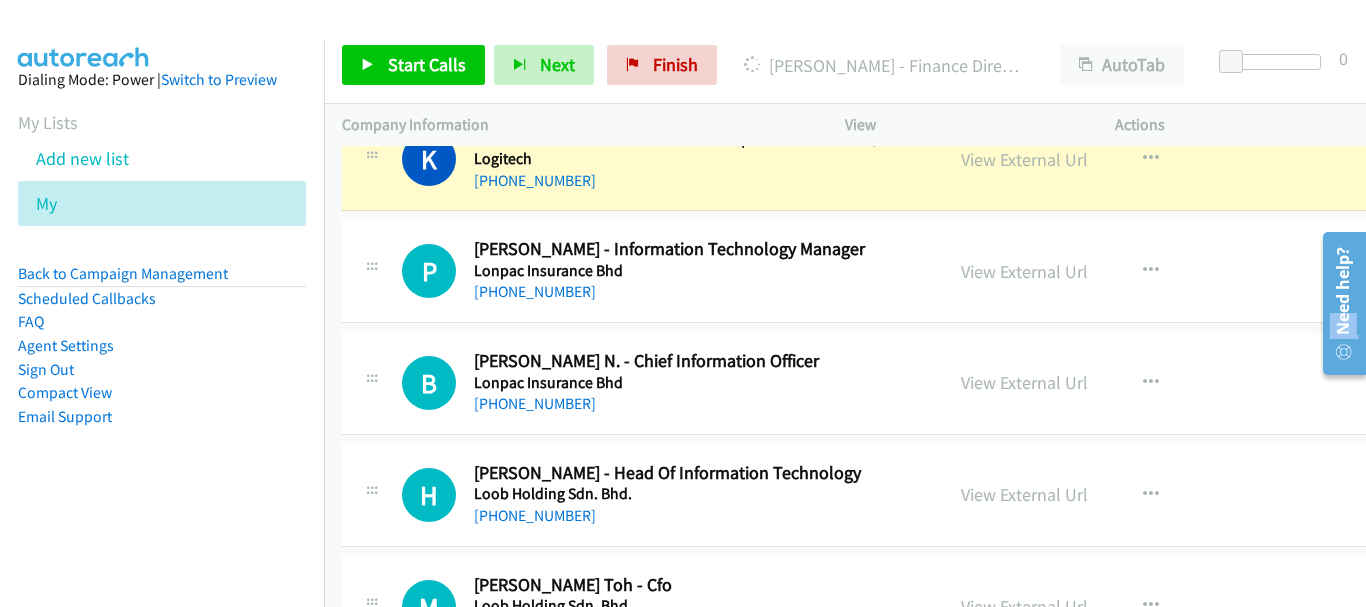 scroll, scrollTop: 13400, scrollLeft: 0, axis: vertical 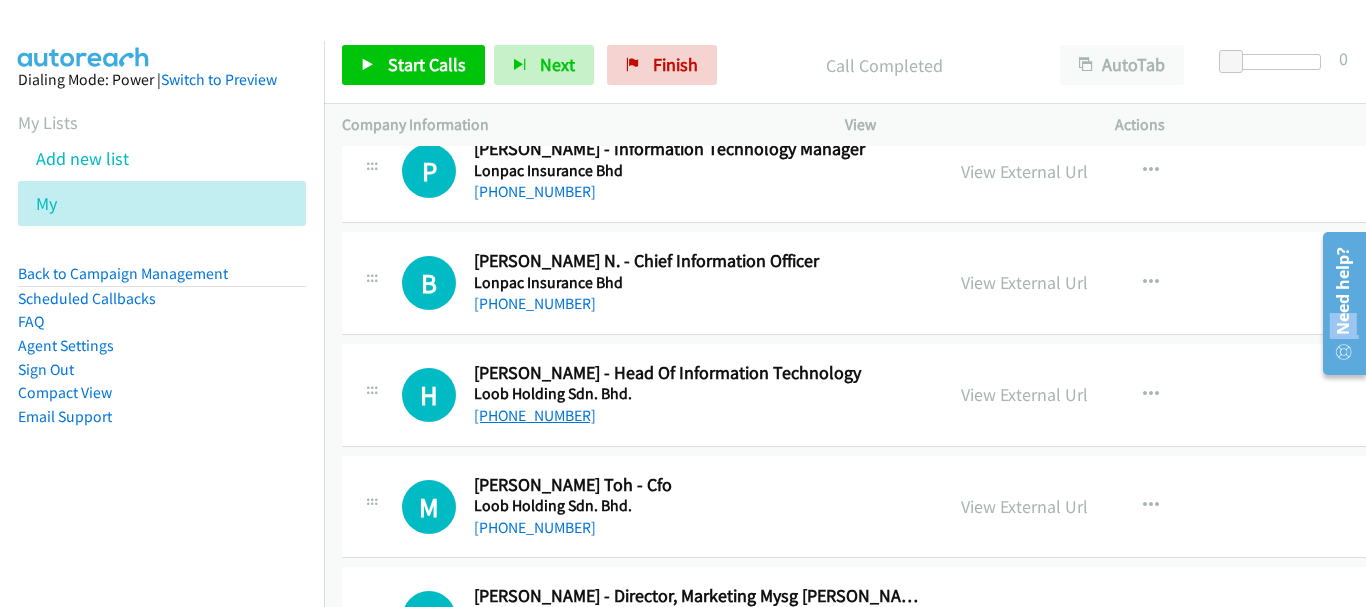 click on "[PHONE_NUMBER]" at bounding box center [535, 415] 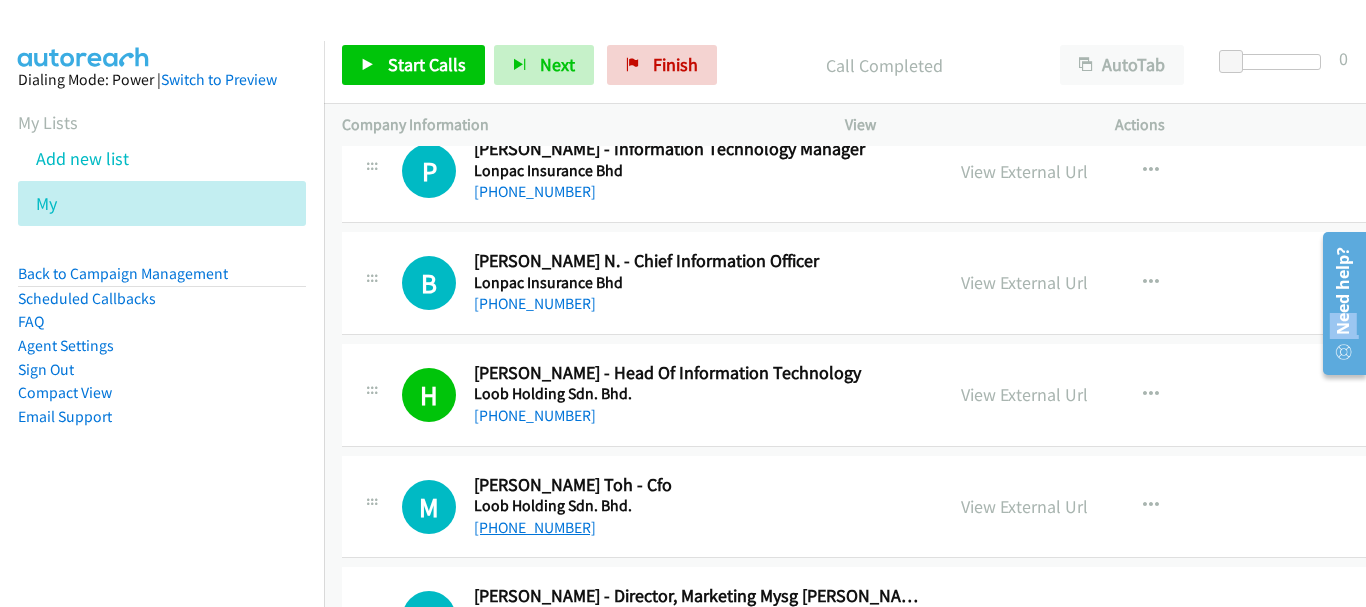 click on "[PHONE_NUMBER]" at bounding box center [535, 527] 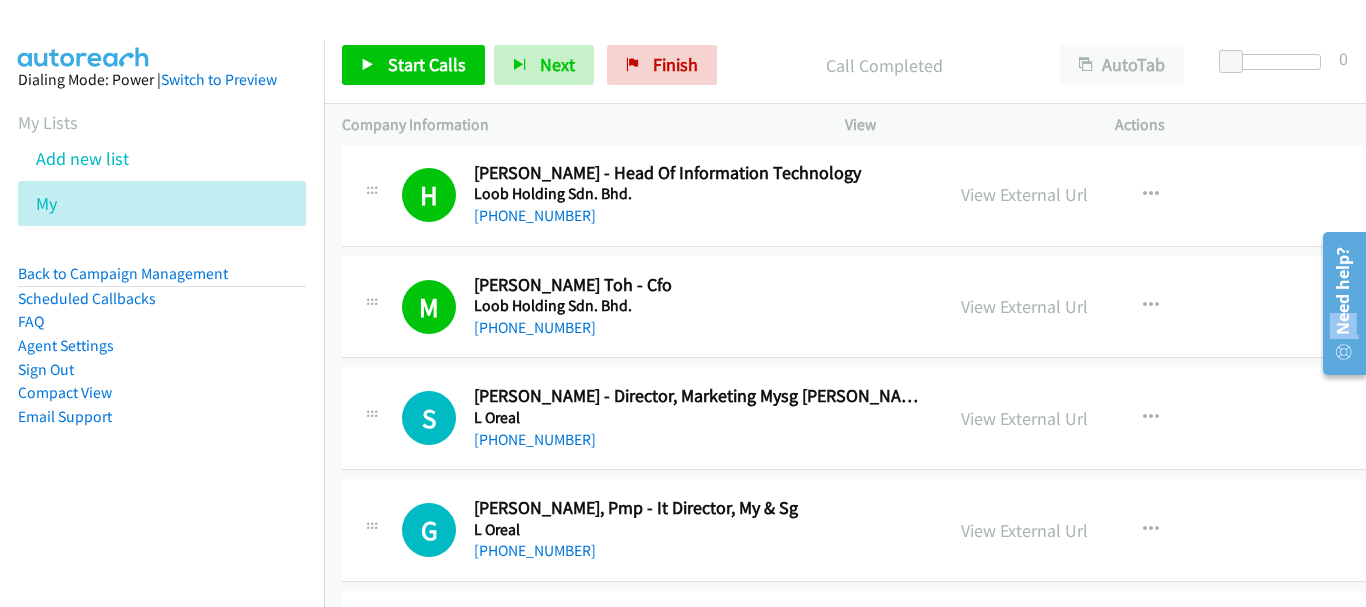 scroll, scrollTop: 13700, scrollLeft: 0, axis: vertical 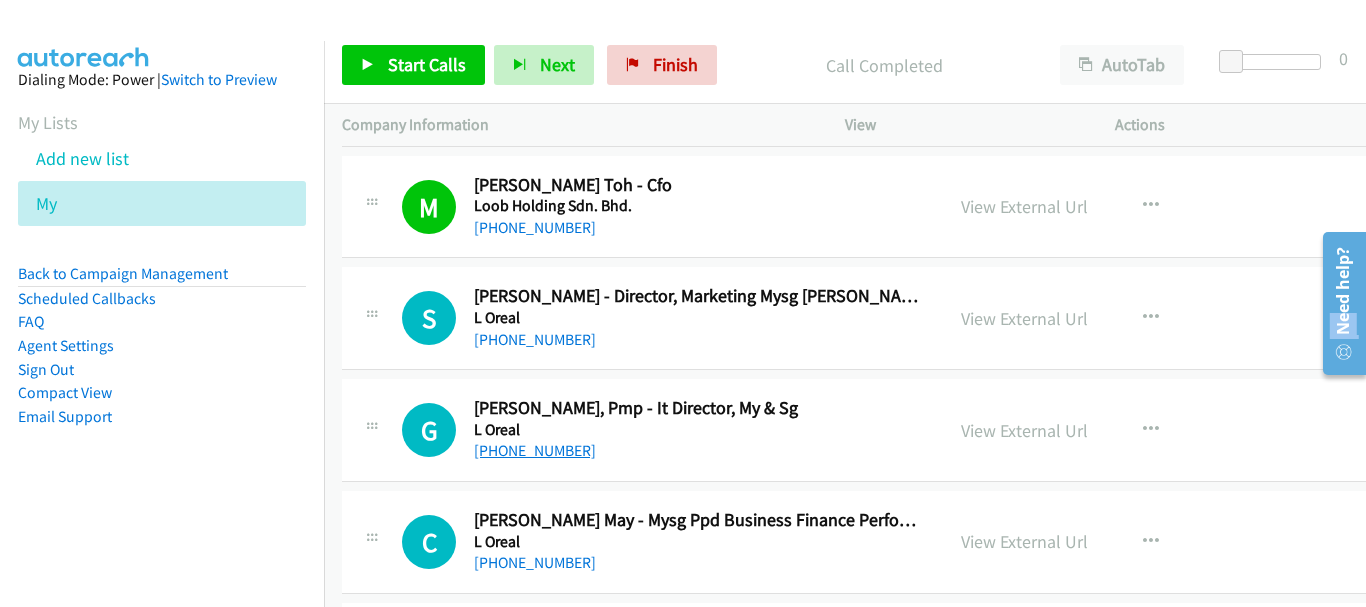 click on "[PHONE_NUMBER]" at bounding box center (535, 450) 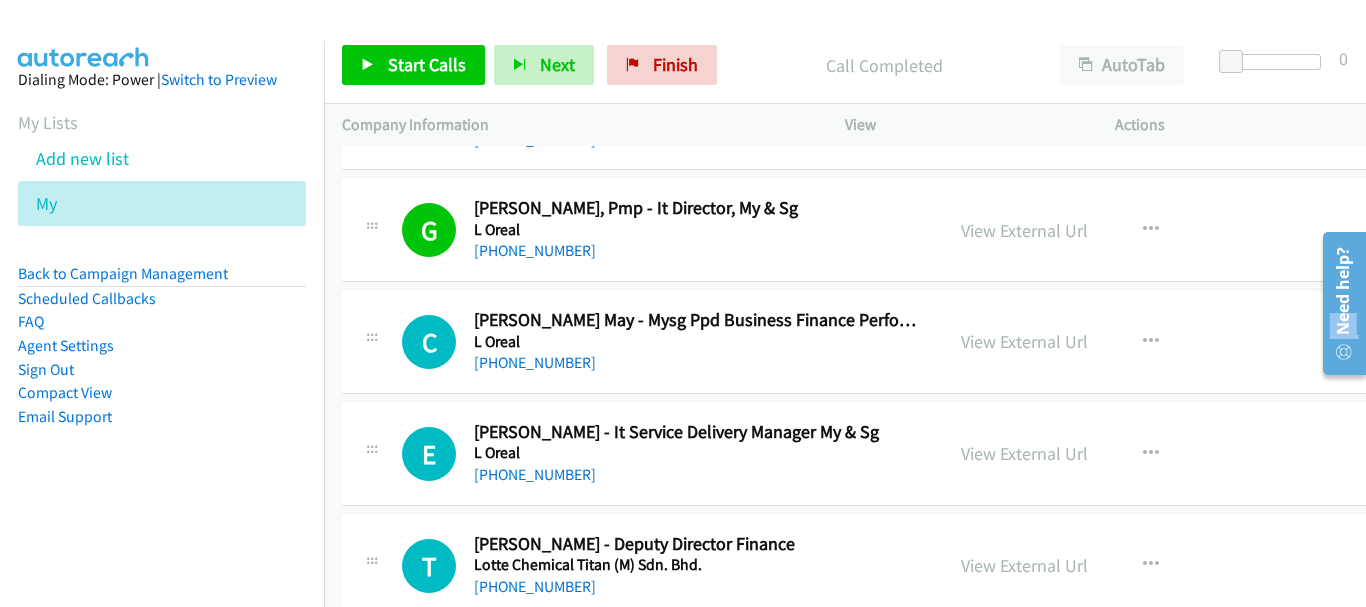 scroll, scrollTop: 14000, scrollLeft: 0, axis: vertical 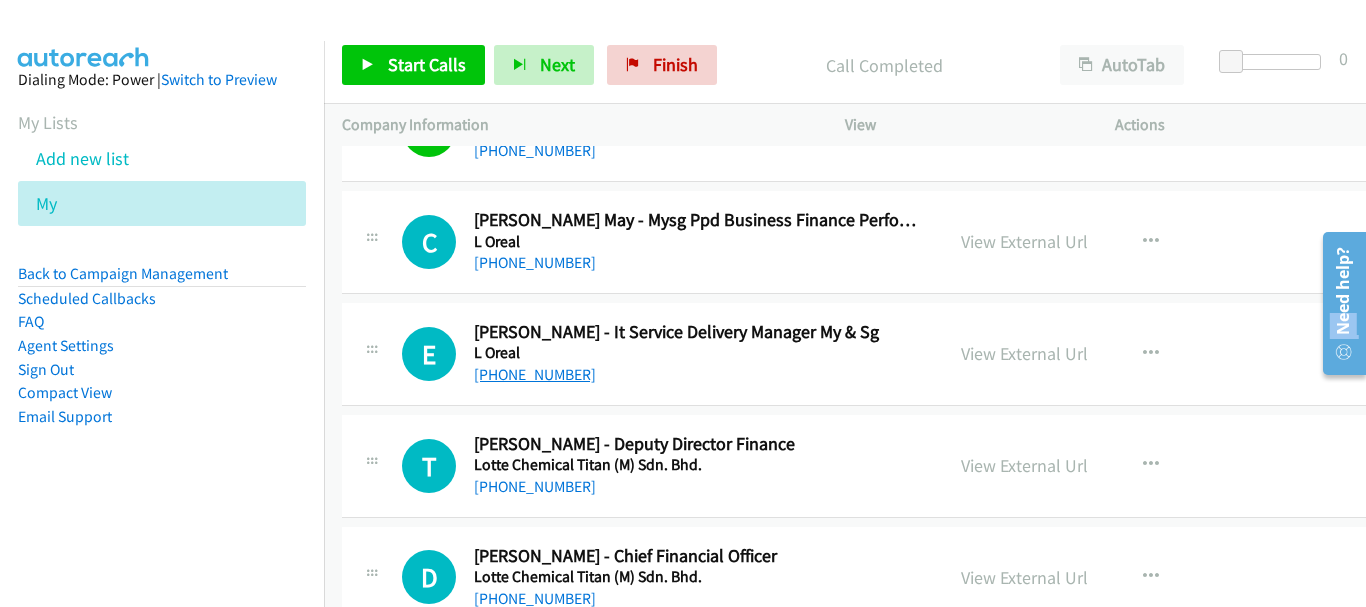 click on "[PHONE_NUMBER]" at bounding box center (535, 374) 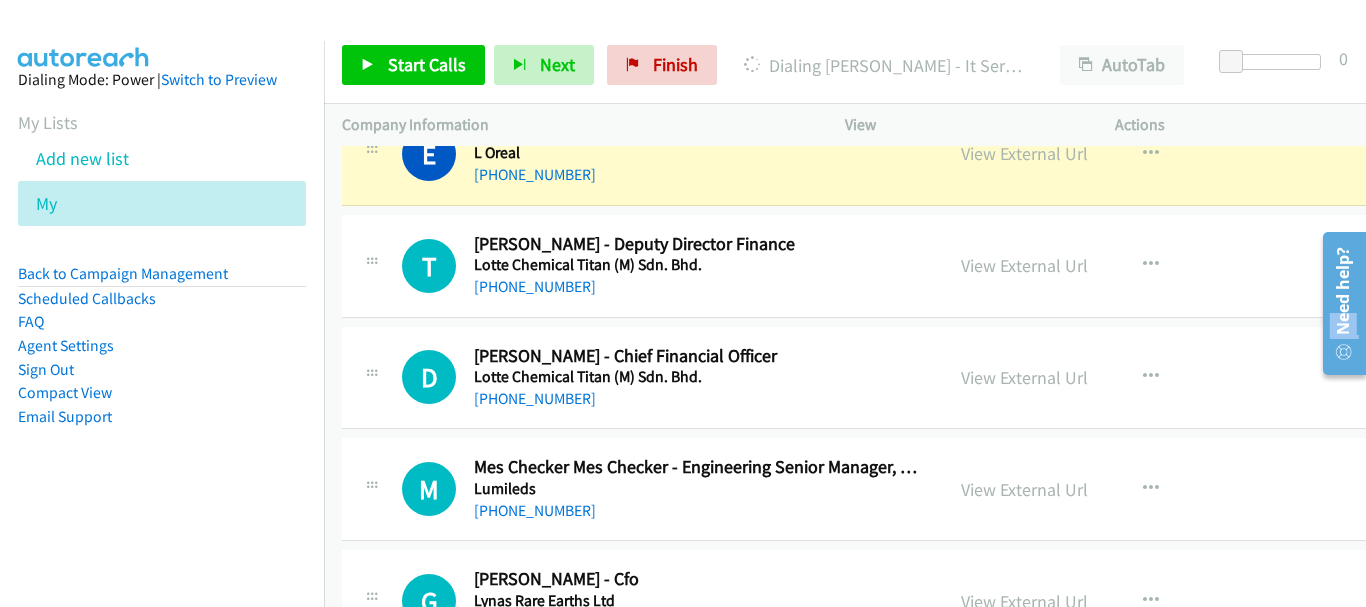 scroll, scrollTop: 14000, scrollLeft: 0, axis: vertical 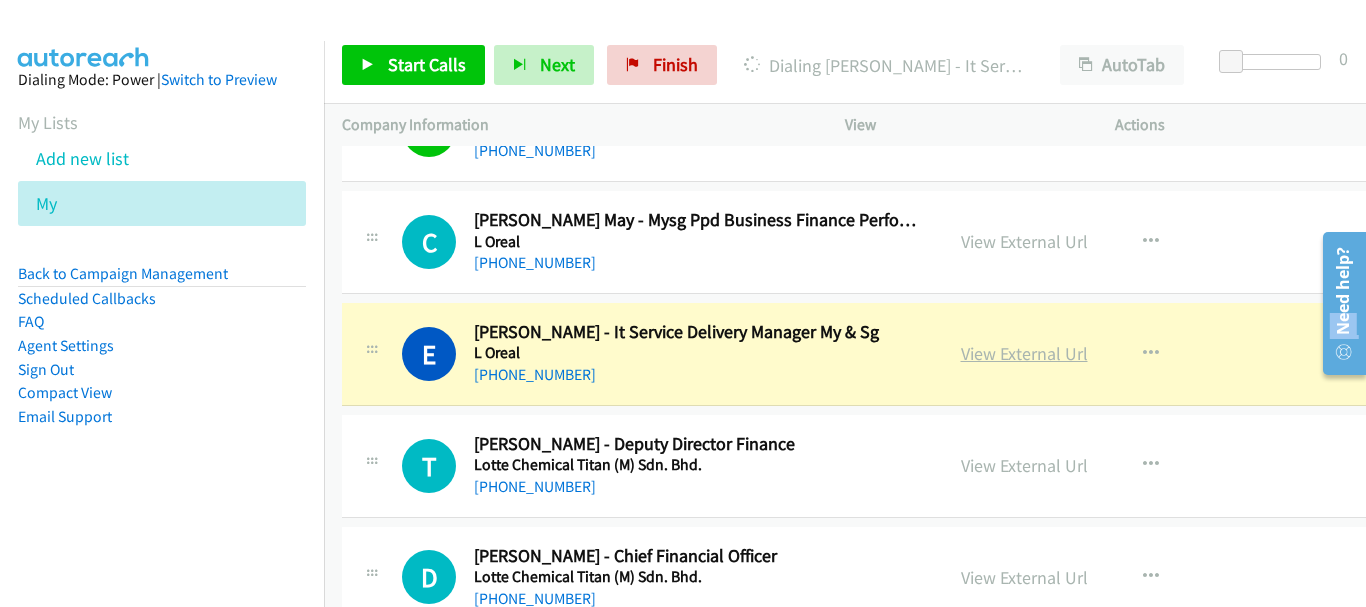 click on "View External Url" at bounding box center (1024, 353) 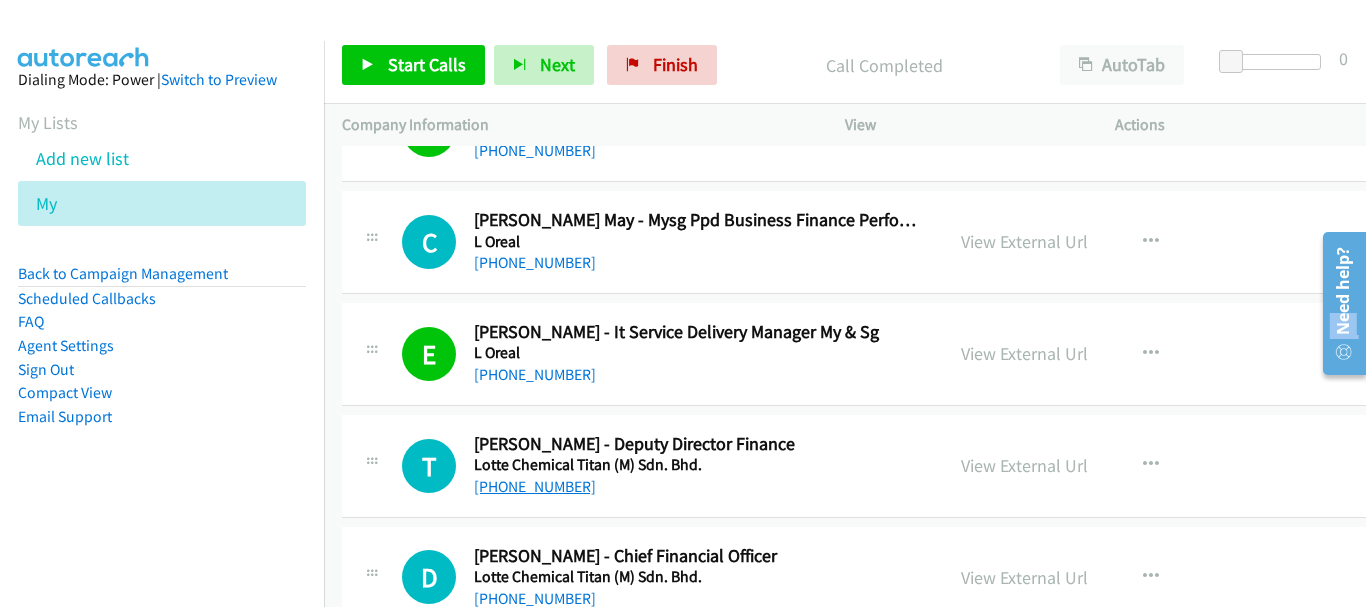click on "[PHONE_NUMBER]" at bounding box center (535, 486) 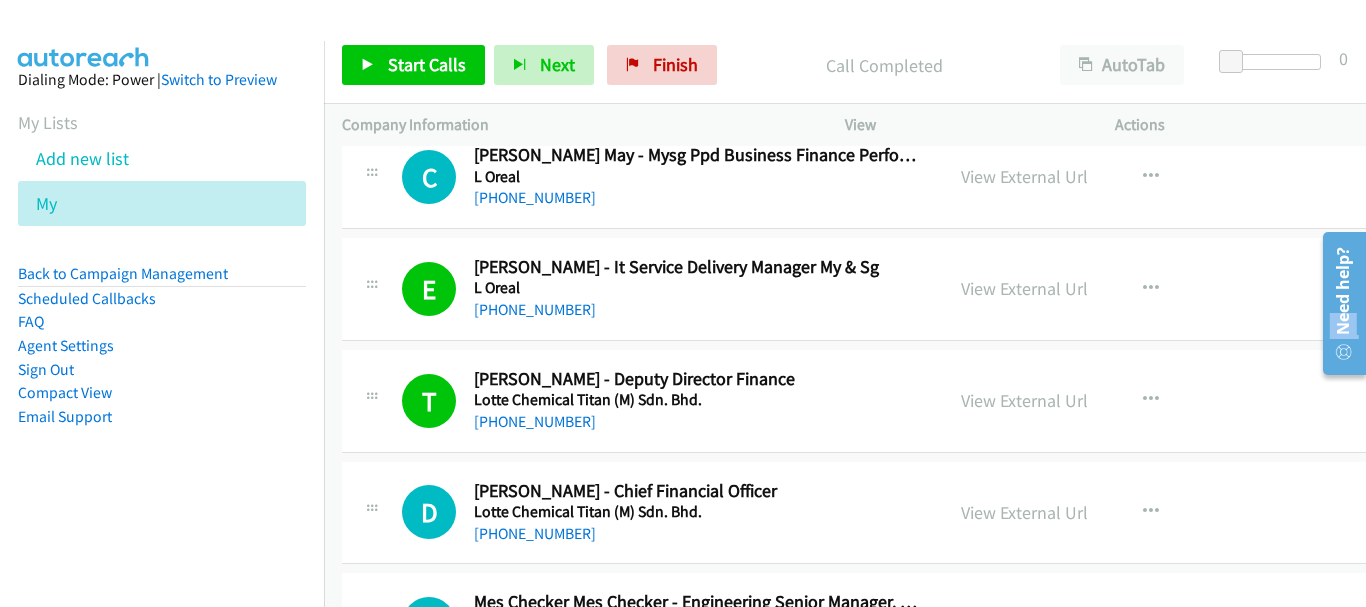 scroll, scrollTop: 14100, scrollLeft: 0, axis: vertical 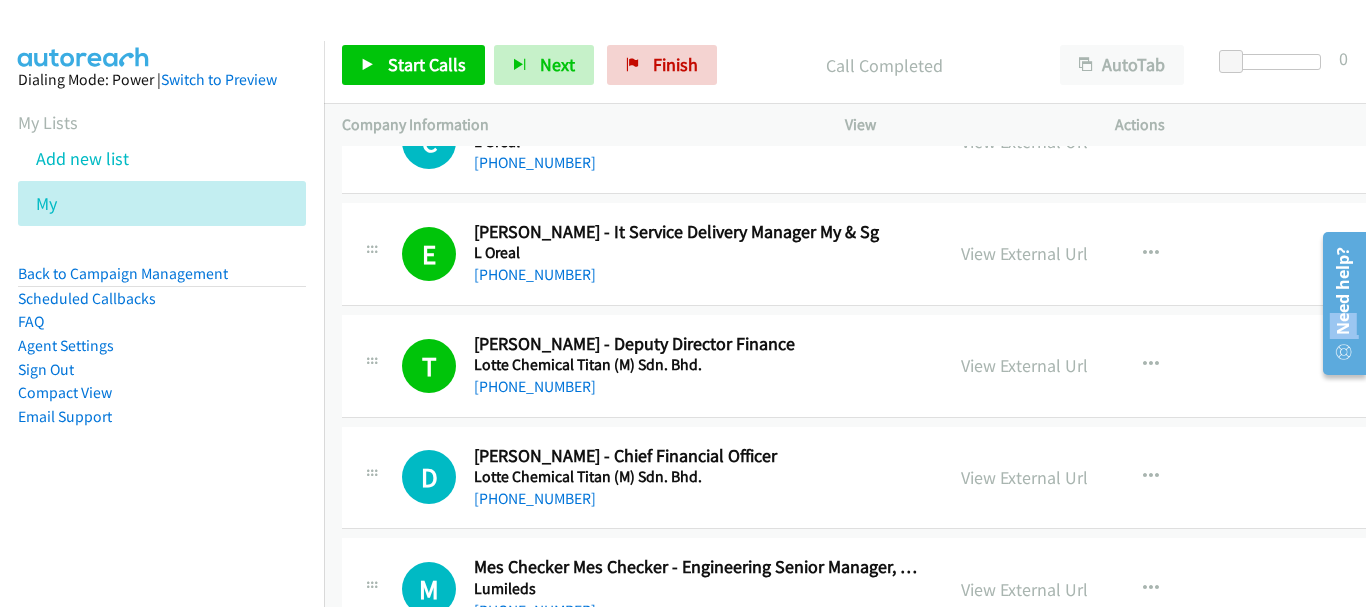 click on "[PHONE_NUMBER]" at bounding box center (697, 499) 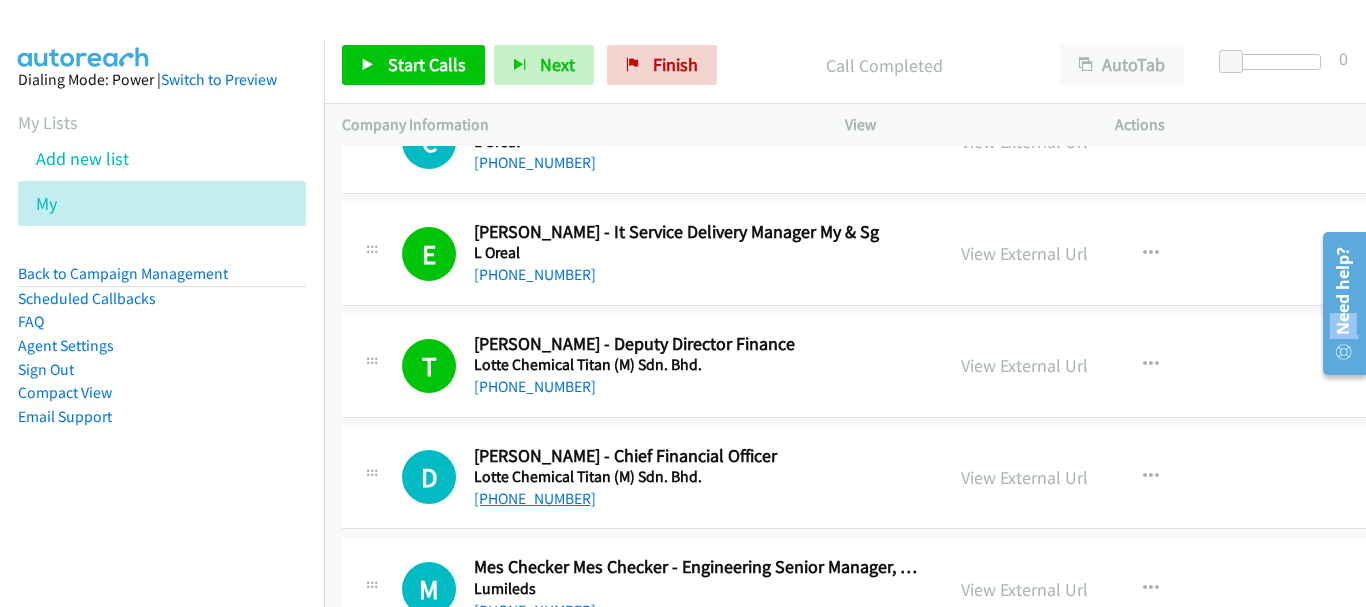 click on "[PHONE_NUMBER]" at bounding box center [535, 498] 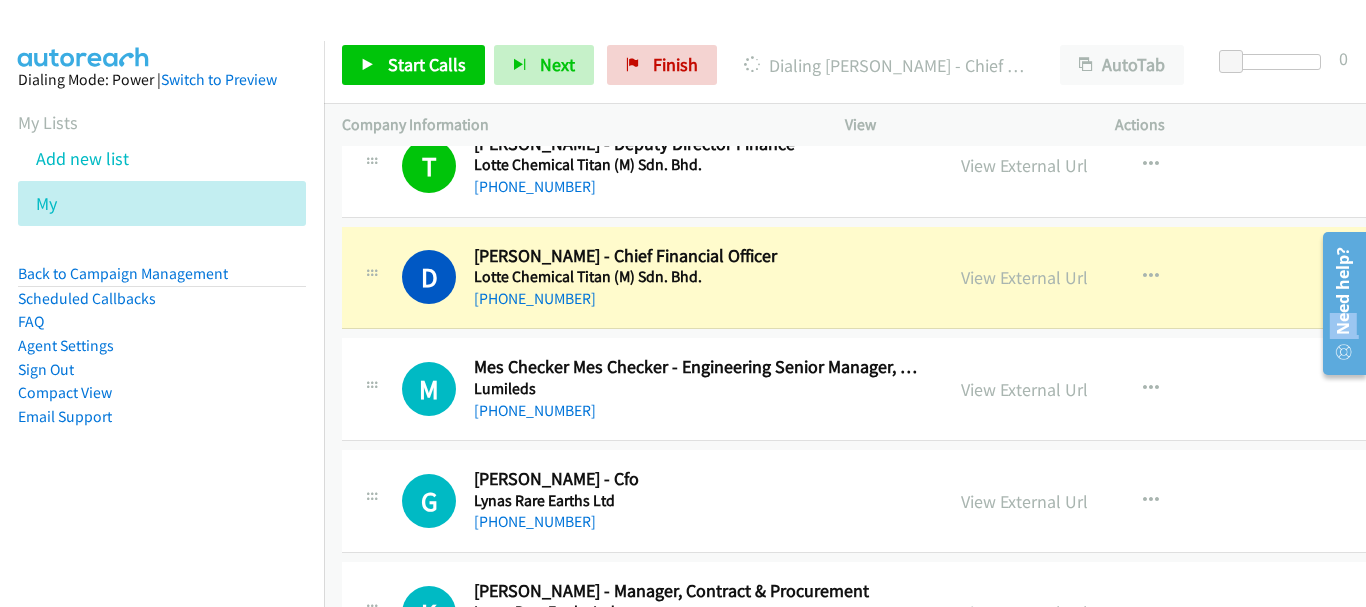 scroll, scrollTop: 14500, scrollLeft: 0, axis: vertical 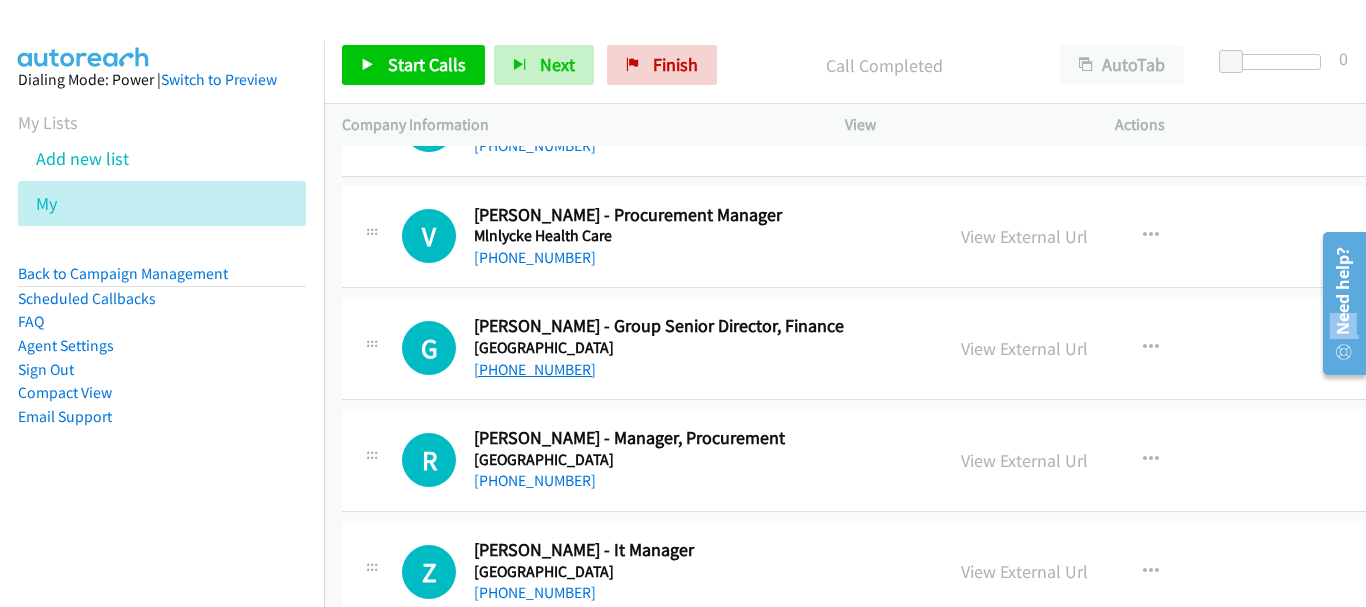 click on "[PHONE_NUMBER]" at bounding box center [535, 369] 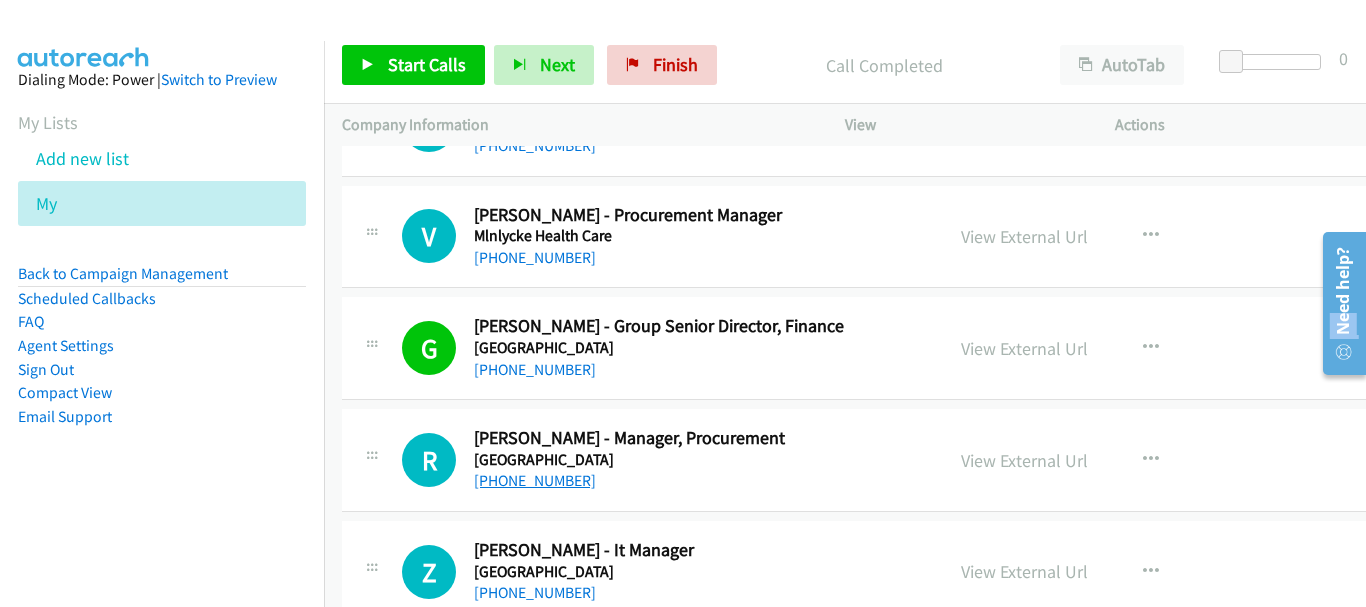 click on "[PHONE_NUMBER]" at bounding box center [535, 480] 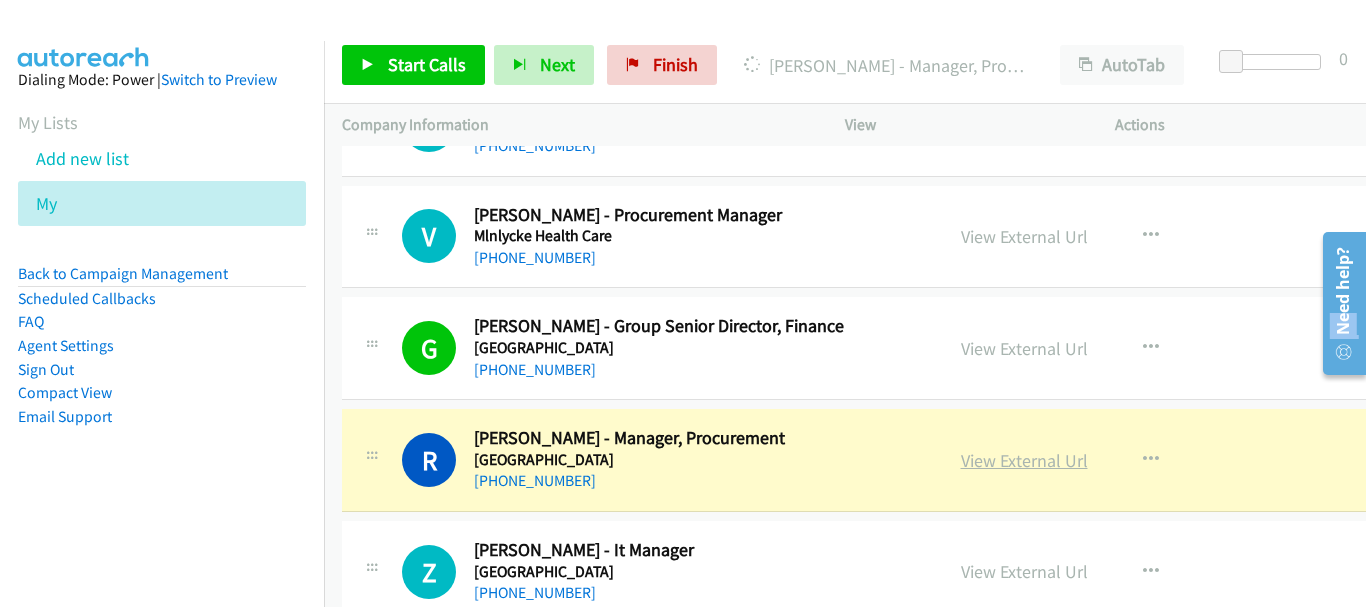 click on "View External Url" at bounding box center [1024, 460] 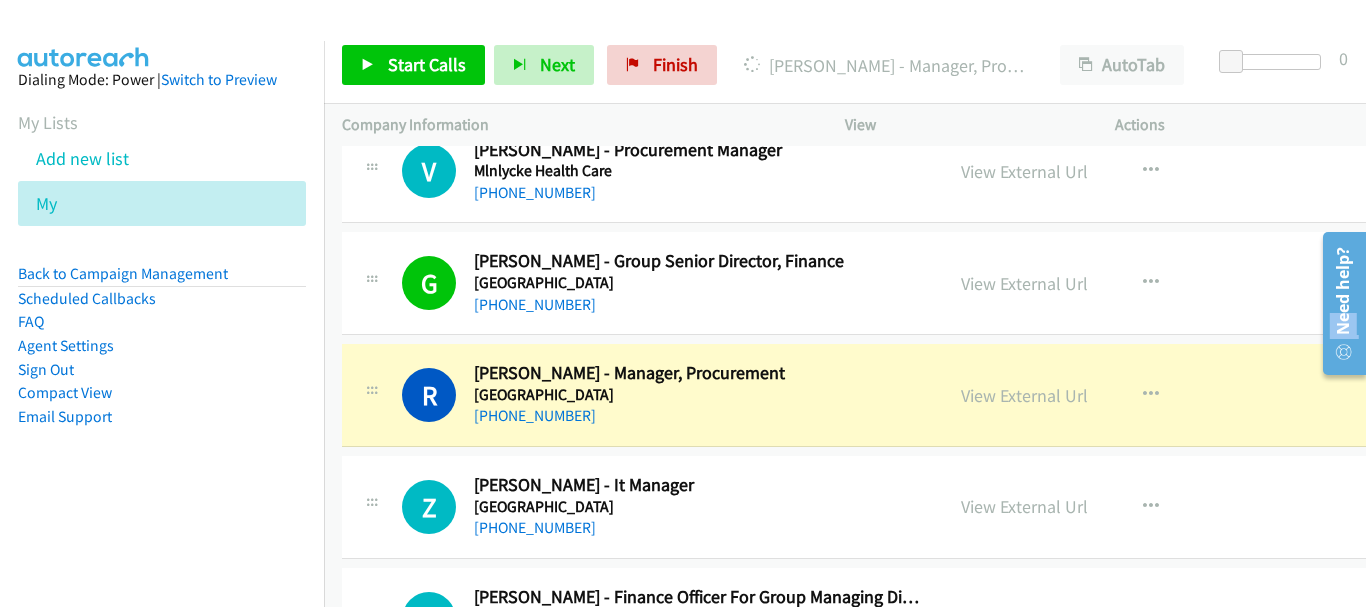 scroll, scrollTop: 15000, scrollLeft: 0, axis: vertical 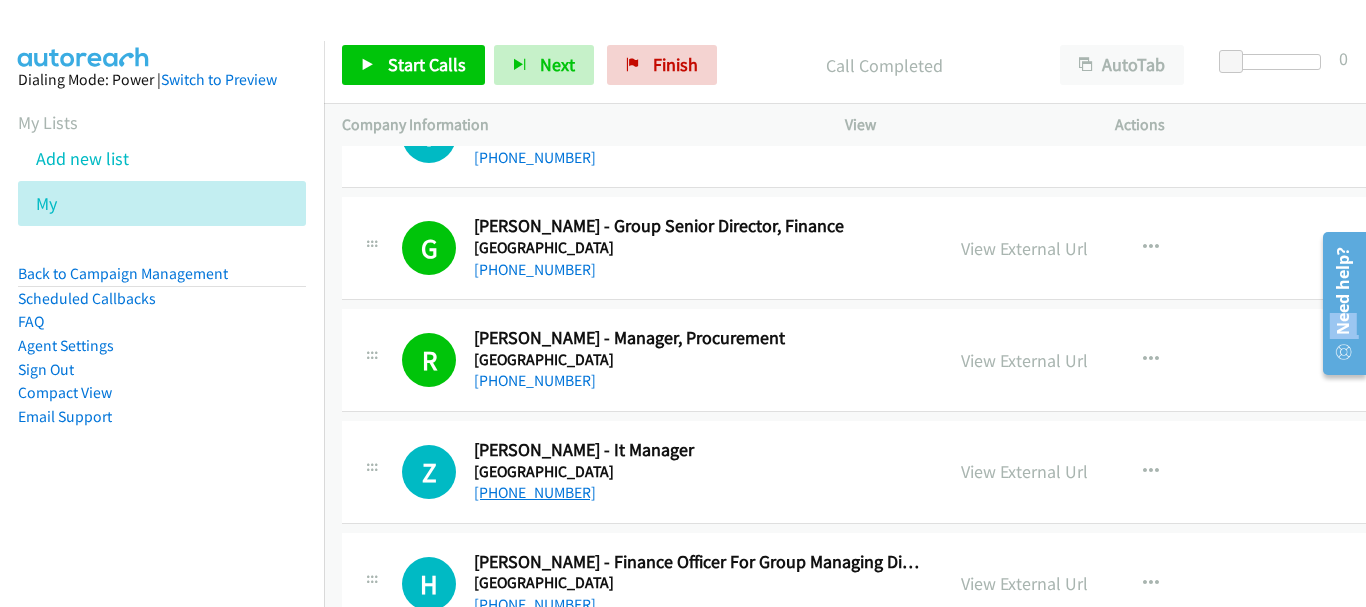 click on "[PHONE_NUMBER]" at bounding box center [535, 492] 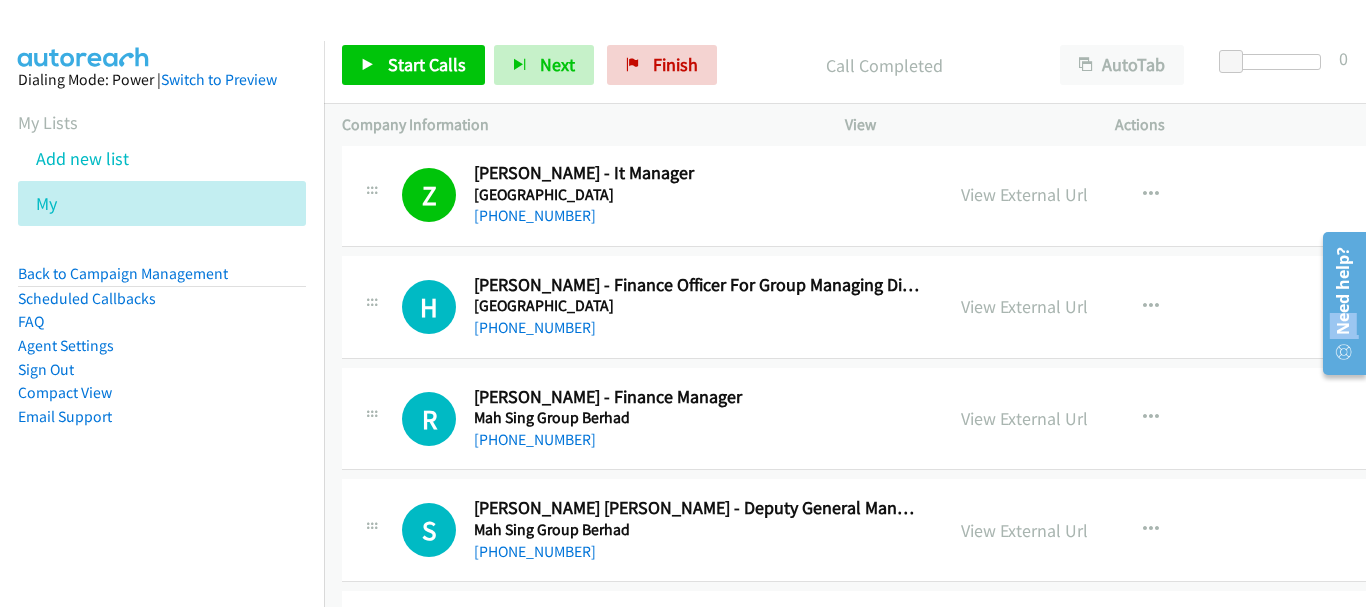 scroll, scrollTop: 15300, scrollLeft: 0, axis: vertical 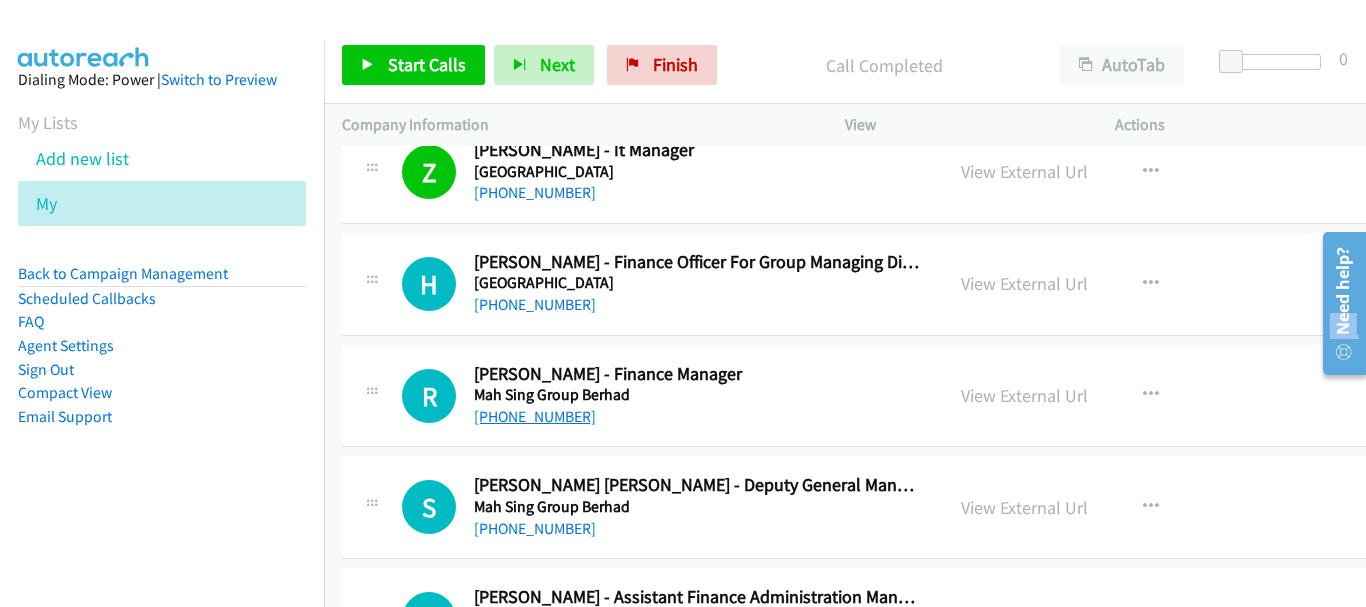 click on "[PHONE_NUMBER]" at bounding box center (535, 416) 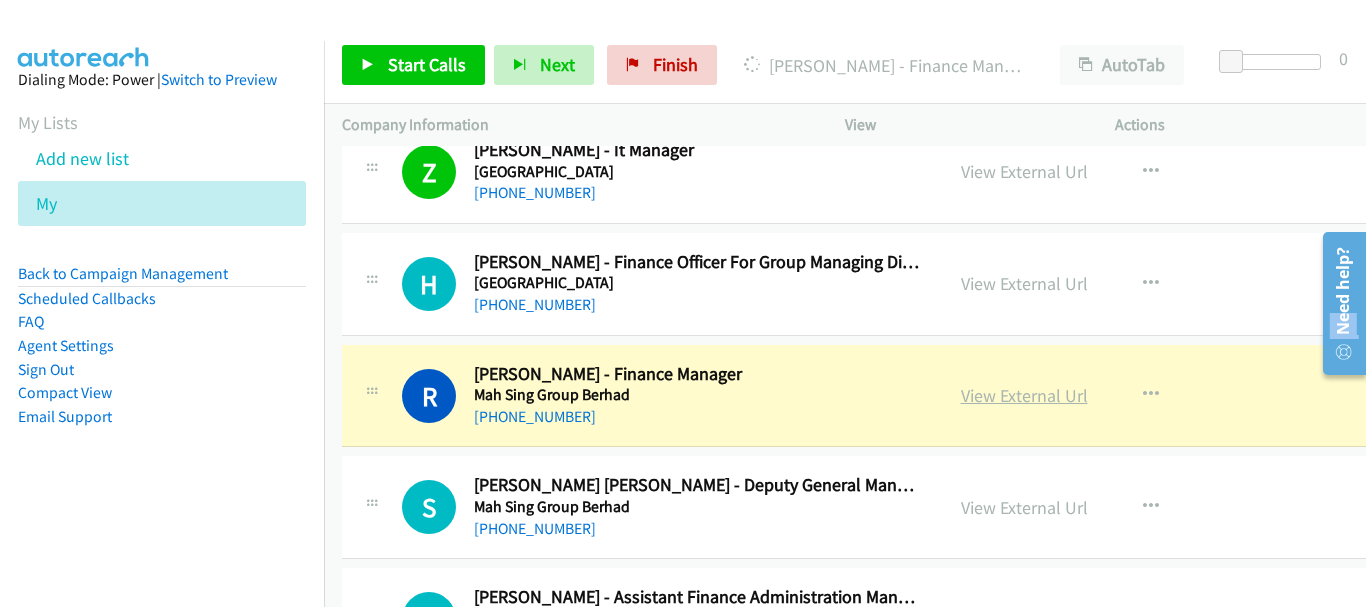 click on "View External Url" at bounding box center [1024, 395] 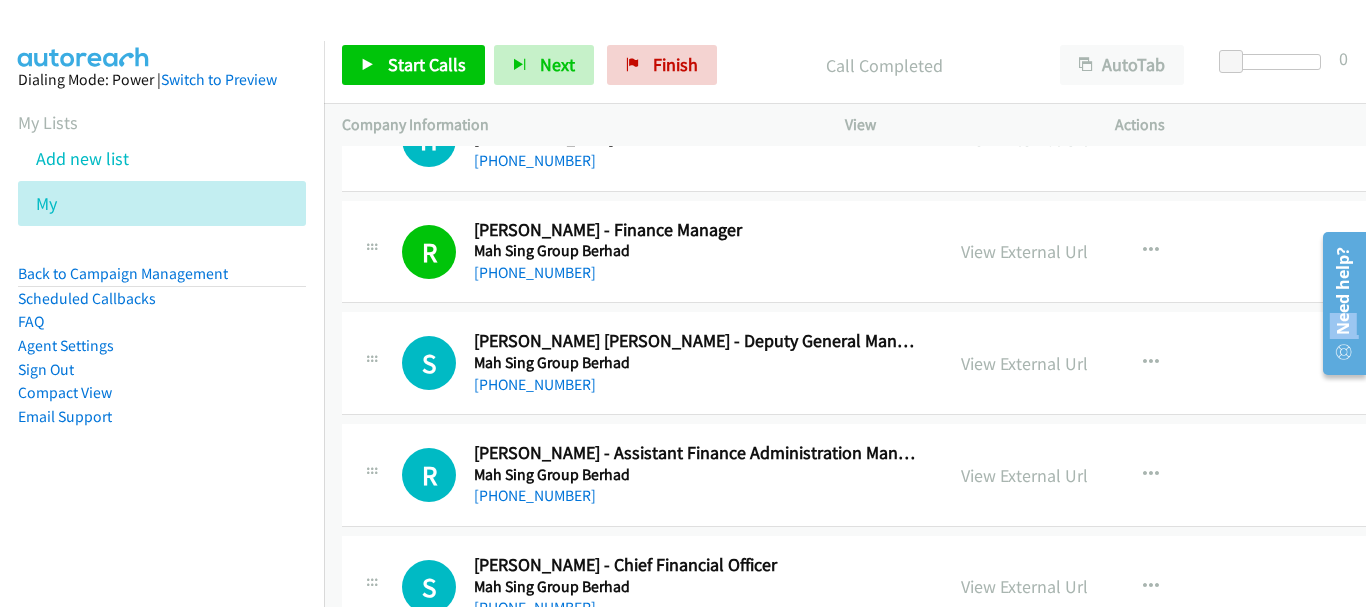 scroll, scrollTop: 15500, scrollLeft: 0, axis: vertical 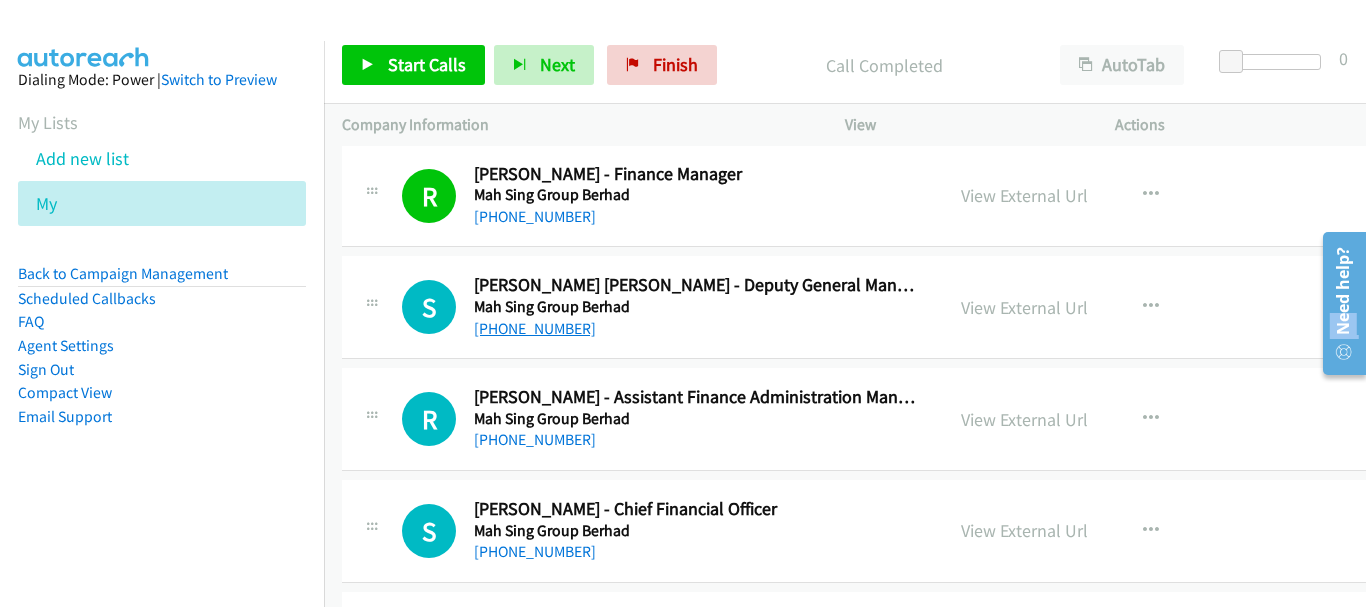 click on "[PHONE_NUMBER]" at bounding box center [535, 328] 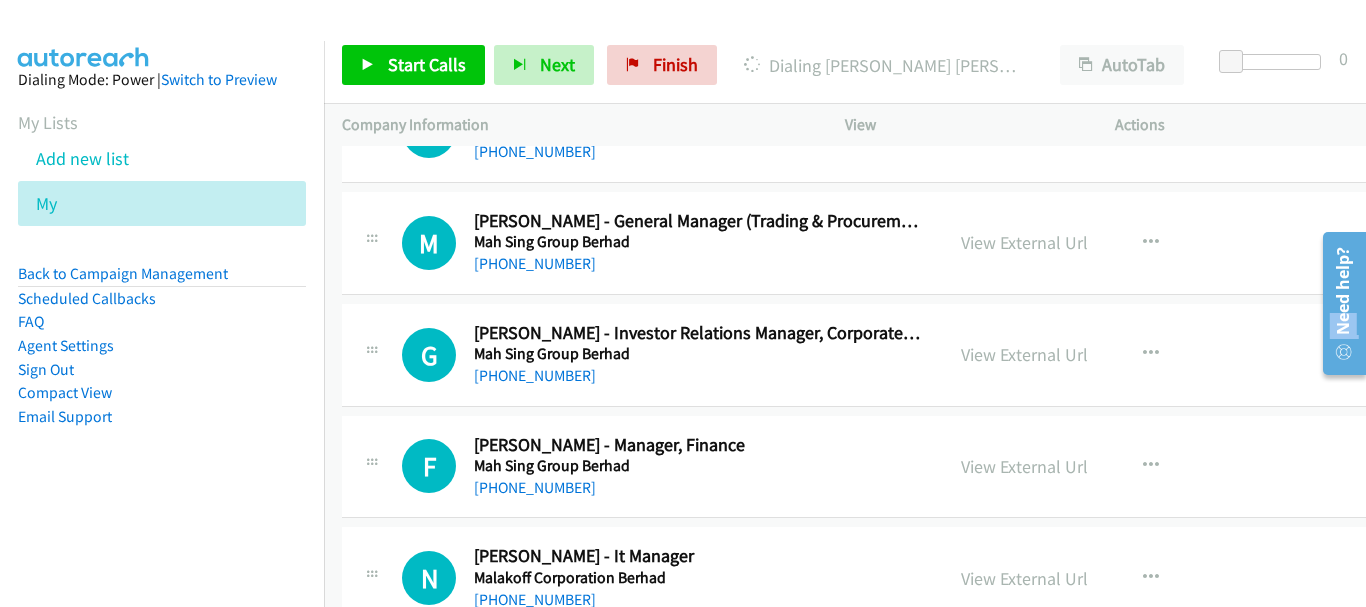 scroll, scrollTop: 16000, scrollLeft: 0, axis: vertical 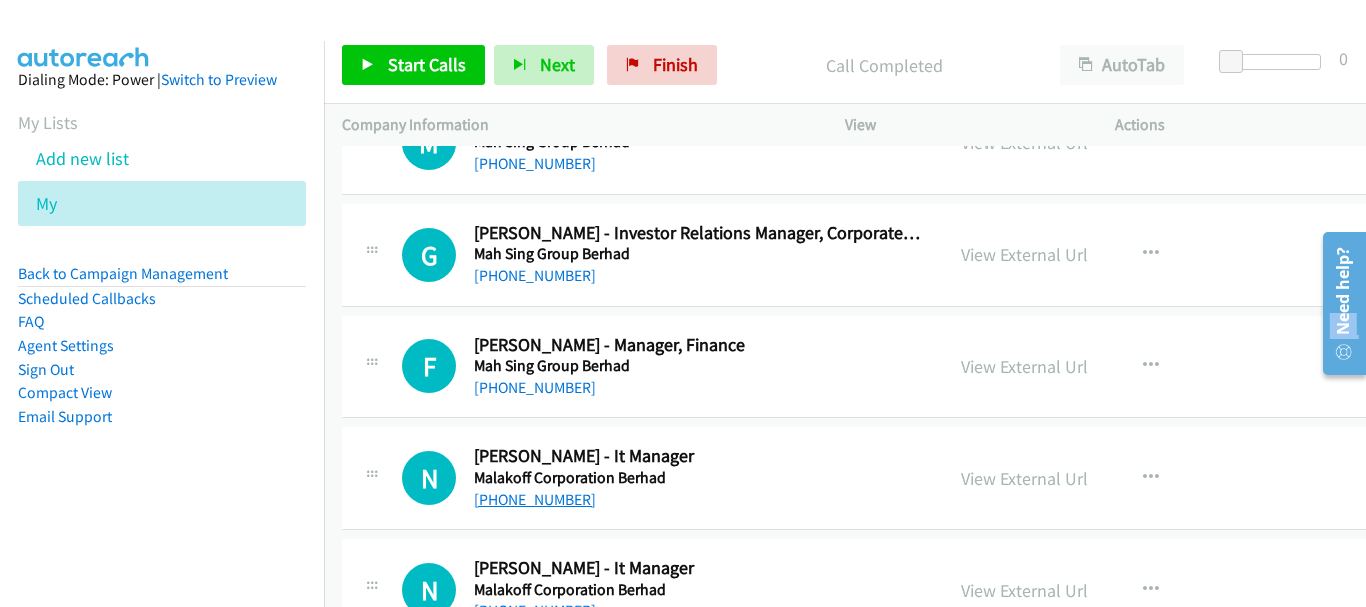 click on "[PHONE_NUMBER]" at bounding box center (535, 499) 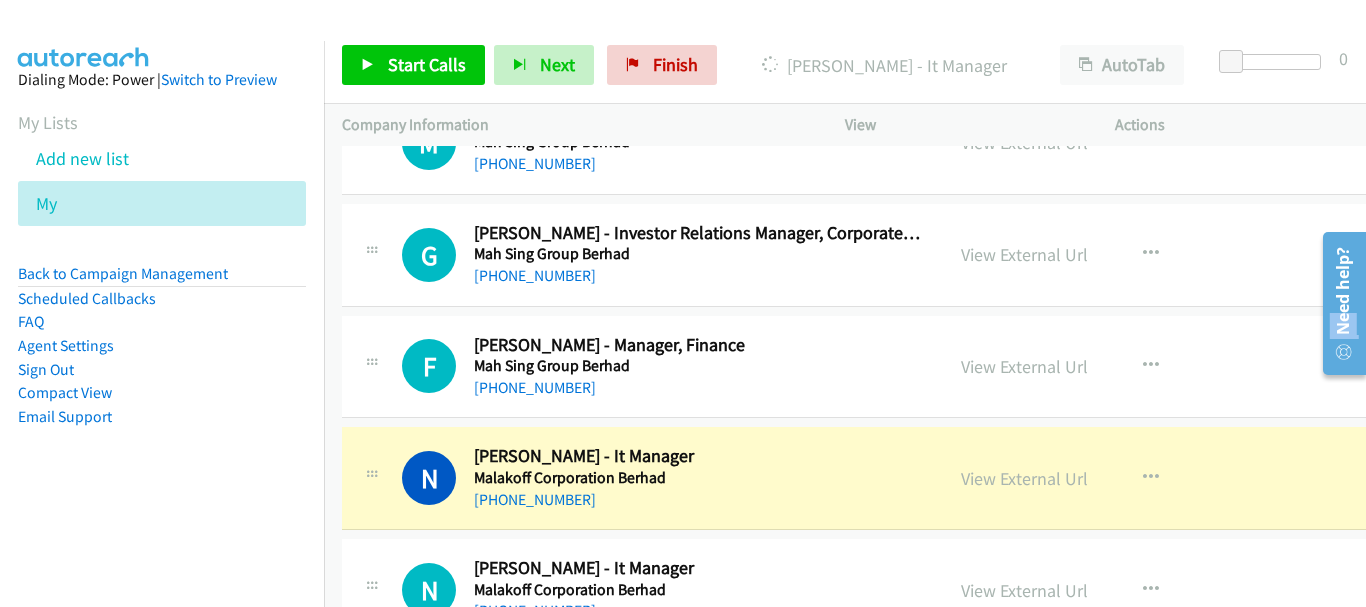 scroll, scrollTop: 16200, scrollLeft: 0, axis: vertical 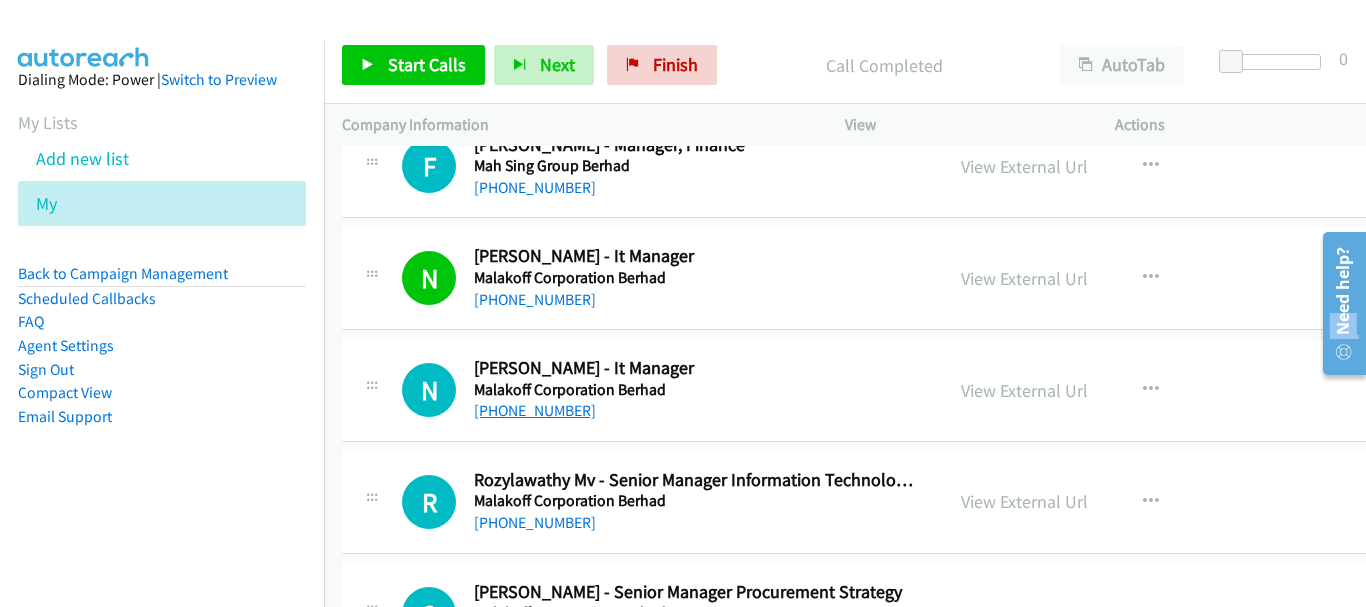 click on "[PHONE_NUMBER]" at bounding box center [535, 410] 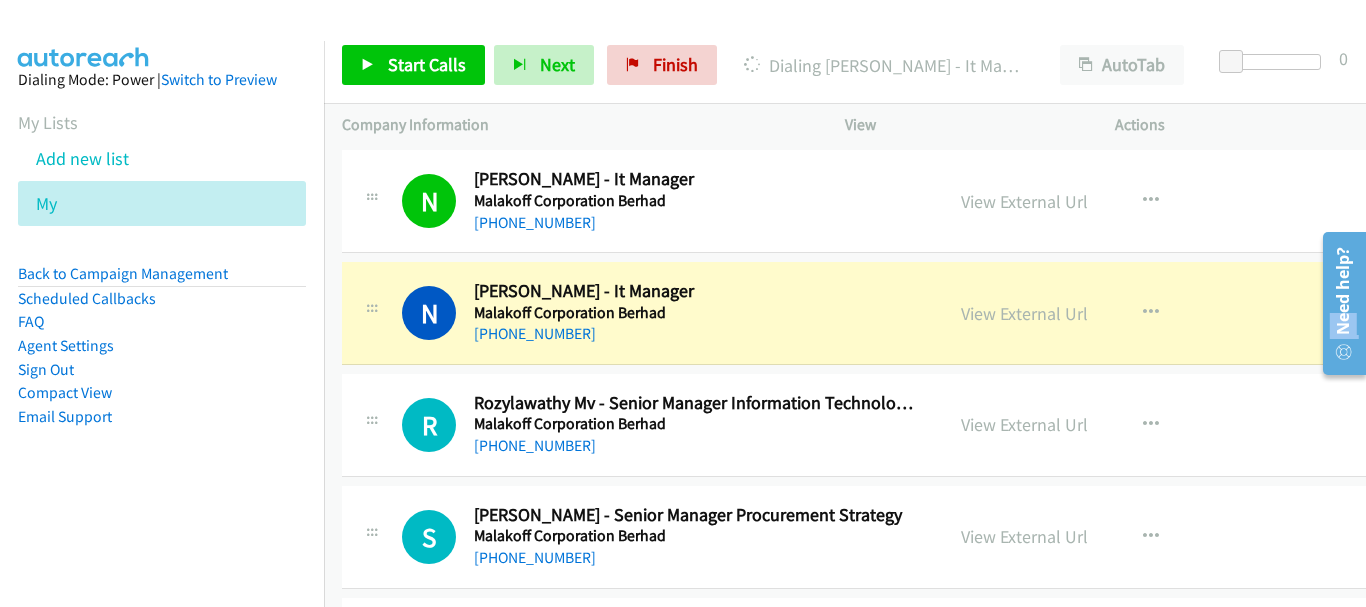 scroll, scrollTop: 16300, scrollLeft: 0, axis: vertical 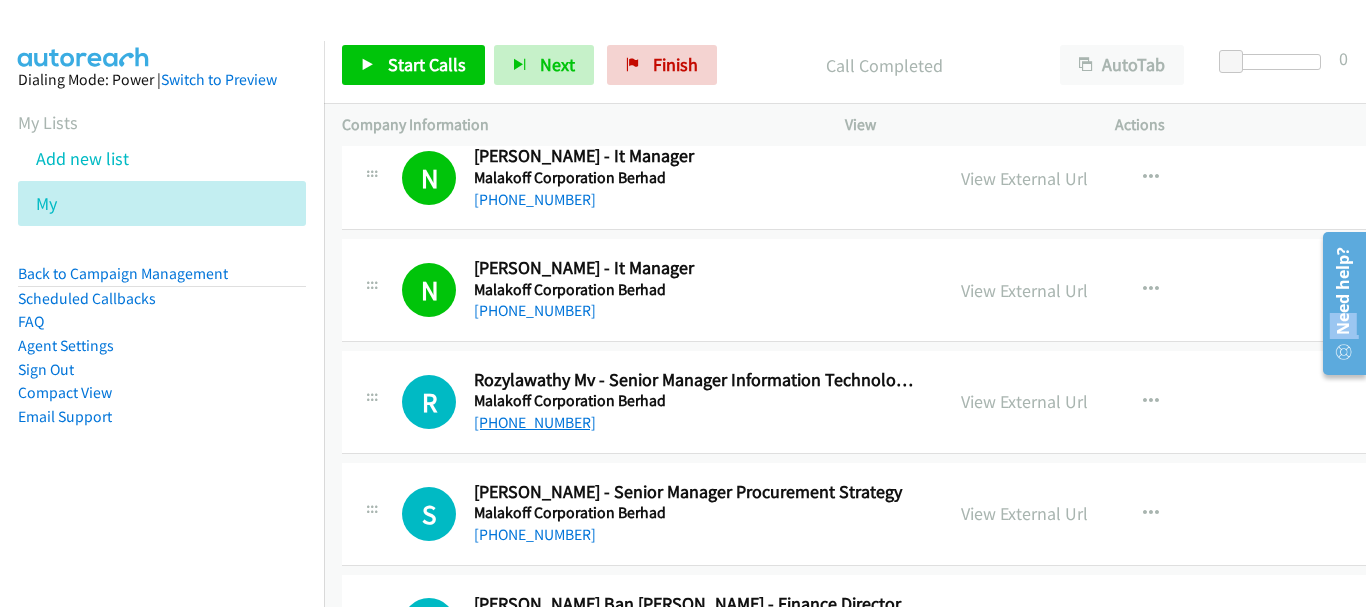 click on "[PHONE_NUMBER]" at bounding box center (535, 422) 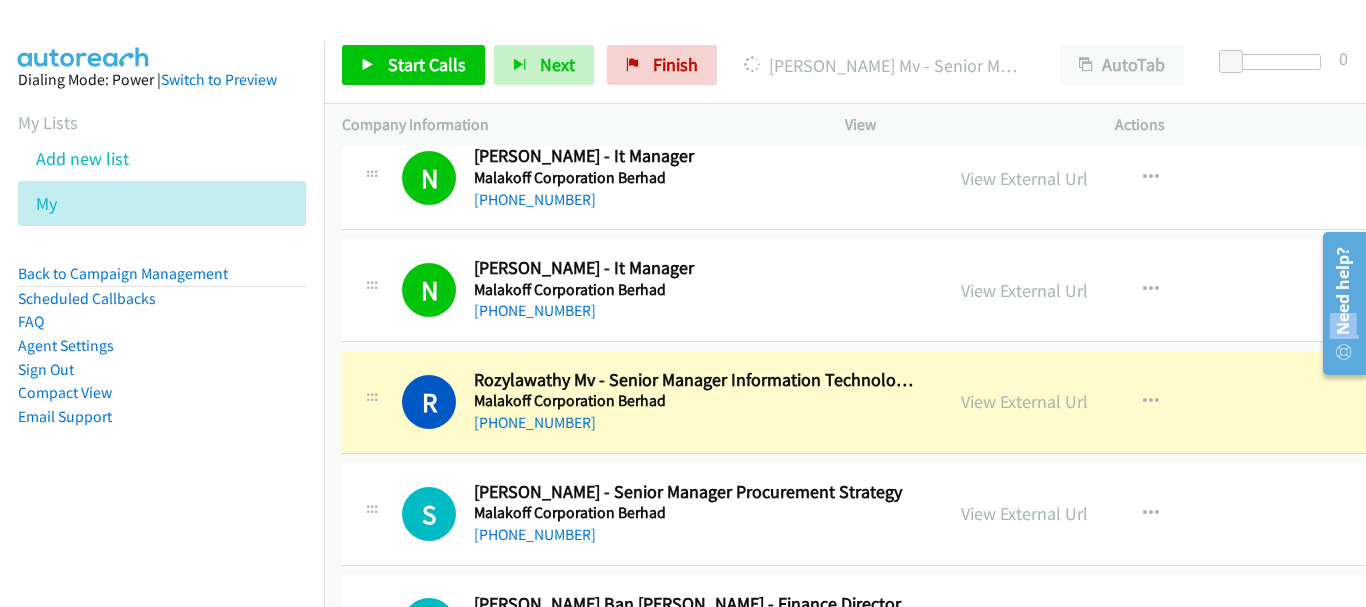 scroll, scrollTop: 16400, scrollLeft: 0, axis: vertical 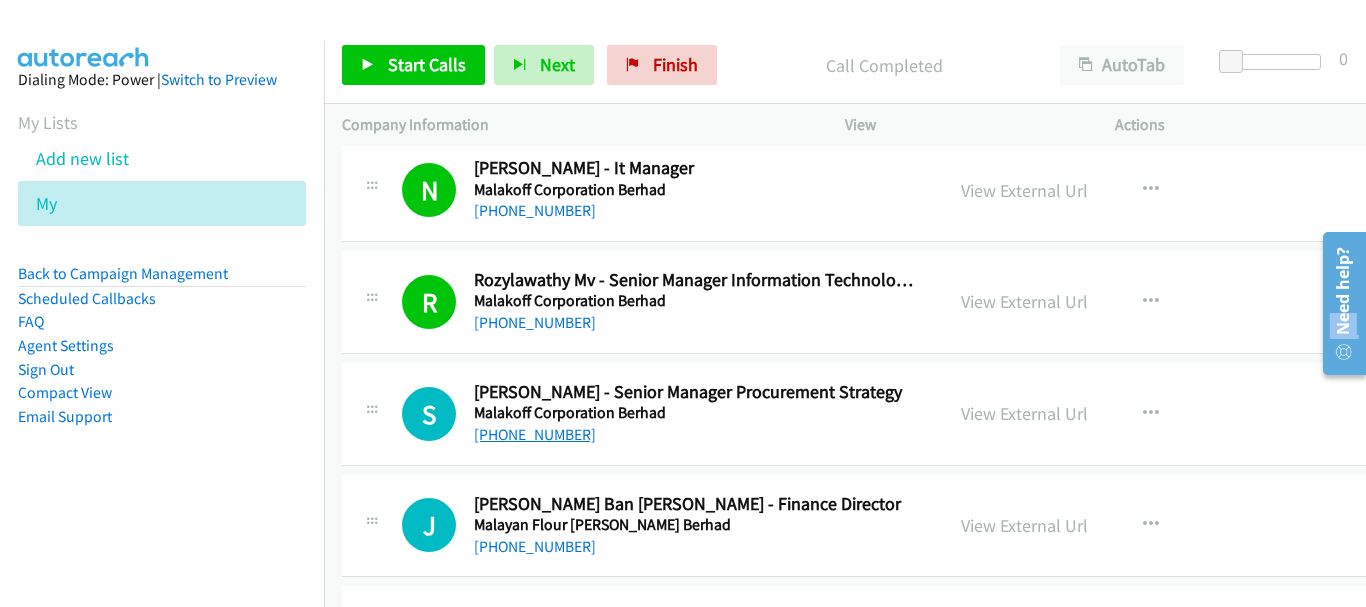 click on "[PHONE_NUMBER]" at bounding box center (535, 434) 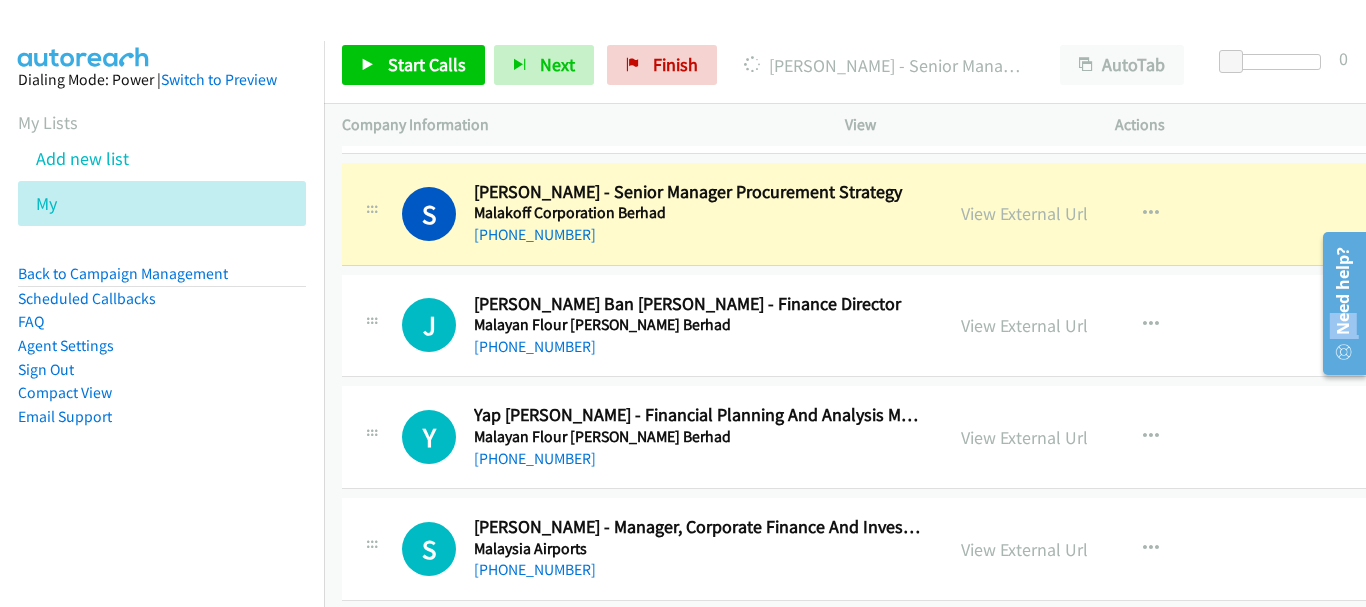scroll, scrollTop: 16700, scrollLeft: 0, axis: vertical 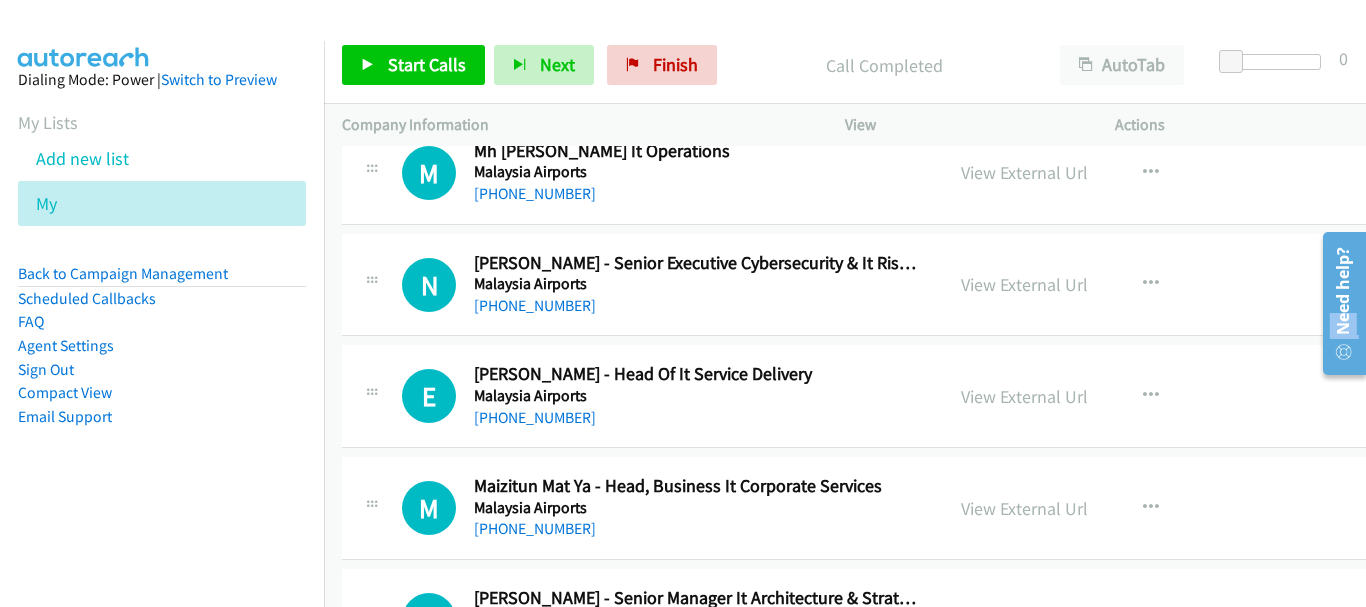 click on "[PHONE_NUMBER]" at bounding box center (697, 418) 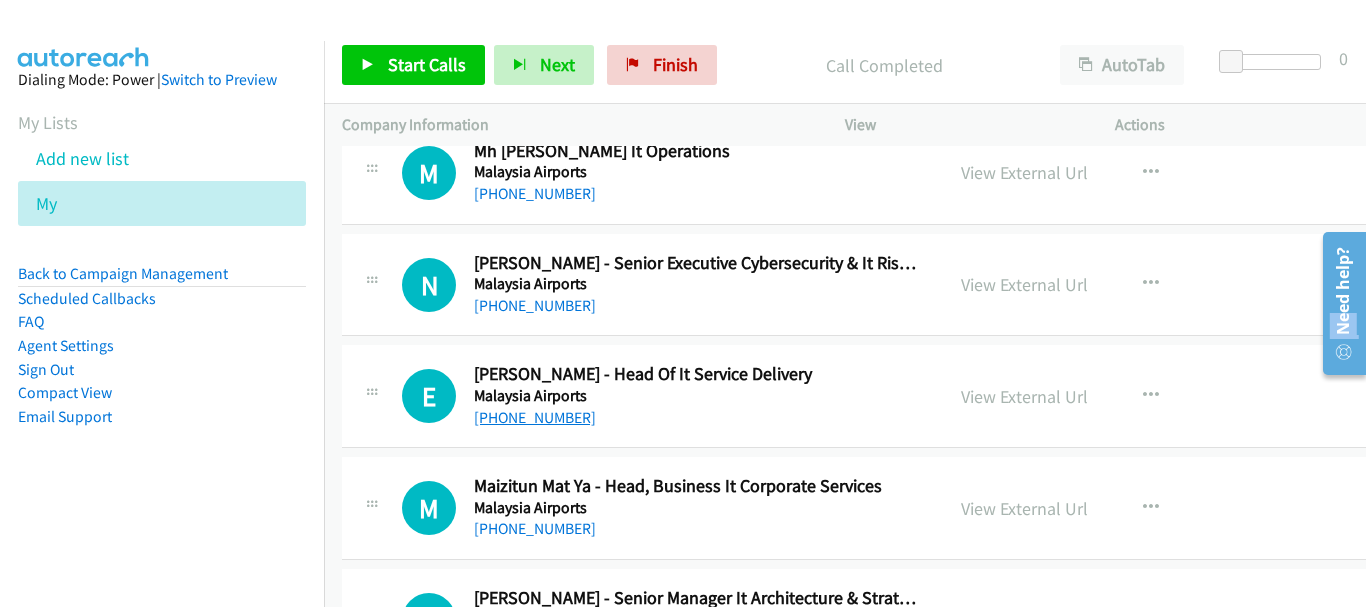 click on "[PHONE_NUMBER]" at bounding box center (535, 417) 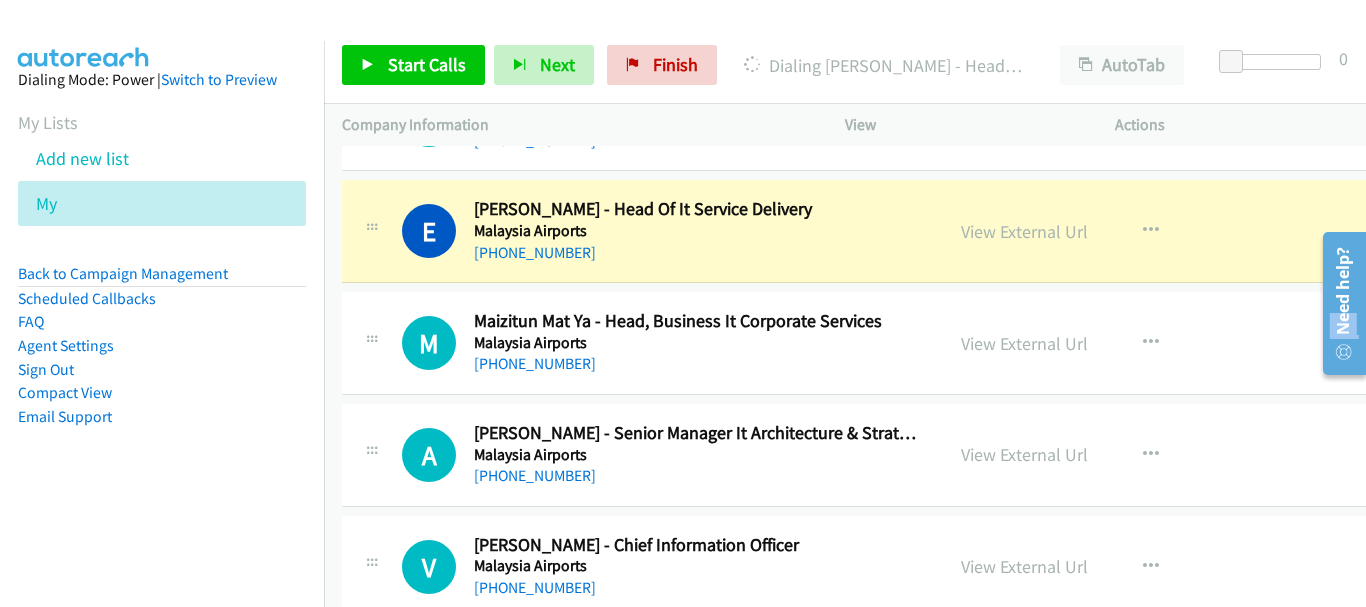 scroll, scrollTop: 17400, scrollLeft: 0, axis: vertical 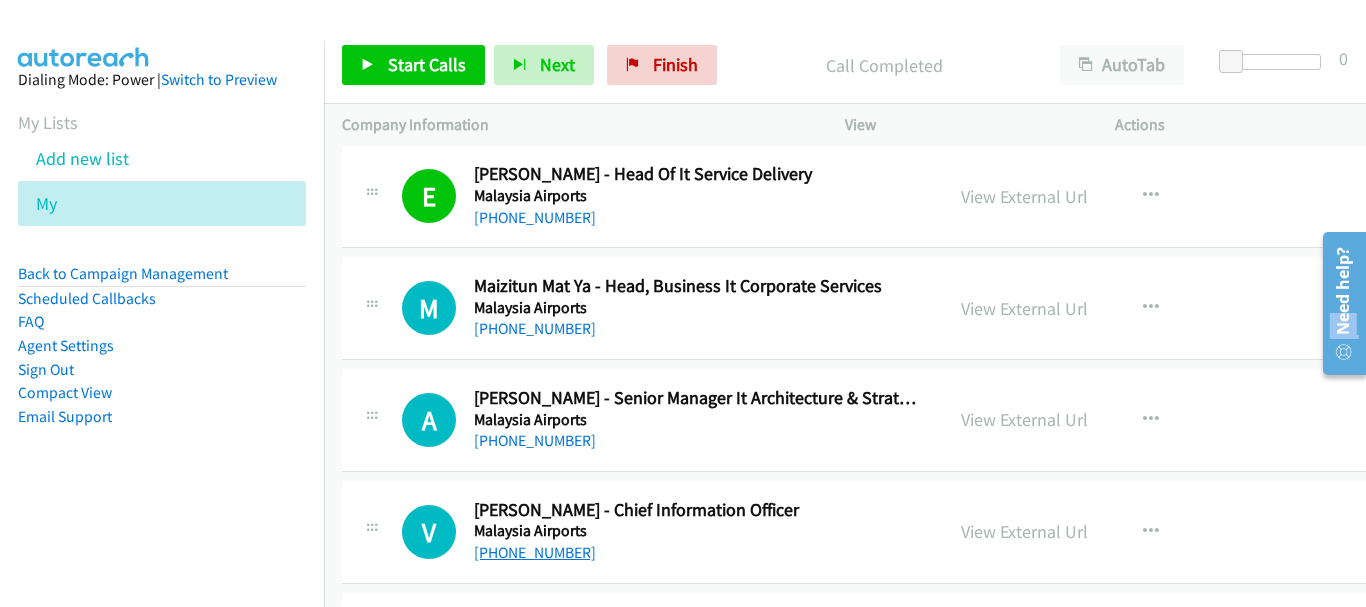 click on "[PHONE_NUMBER]" at bounding box center [535, 552] 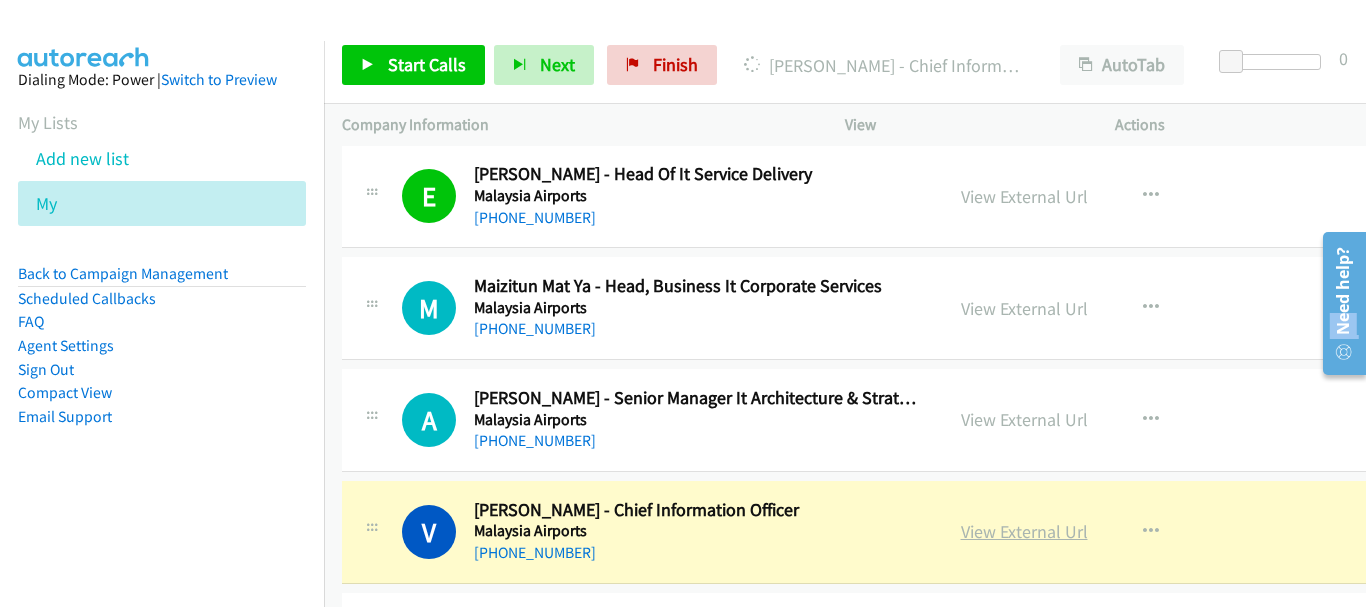 click on "View External Url" at bounding box center [1024, 531] 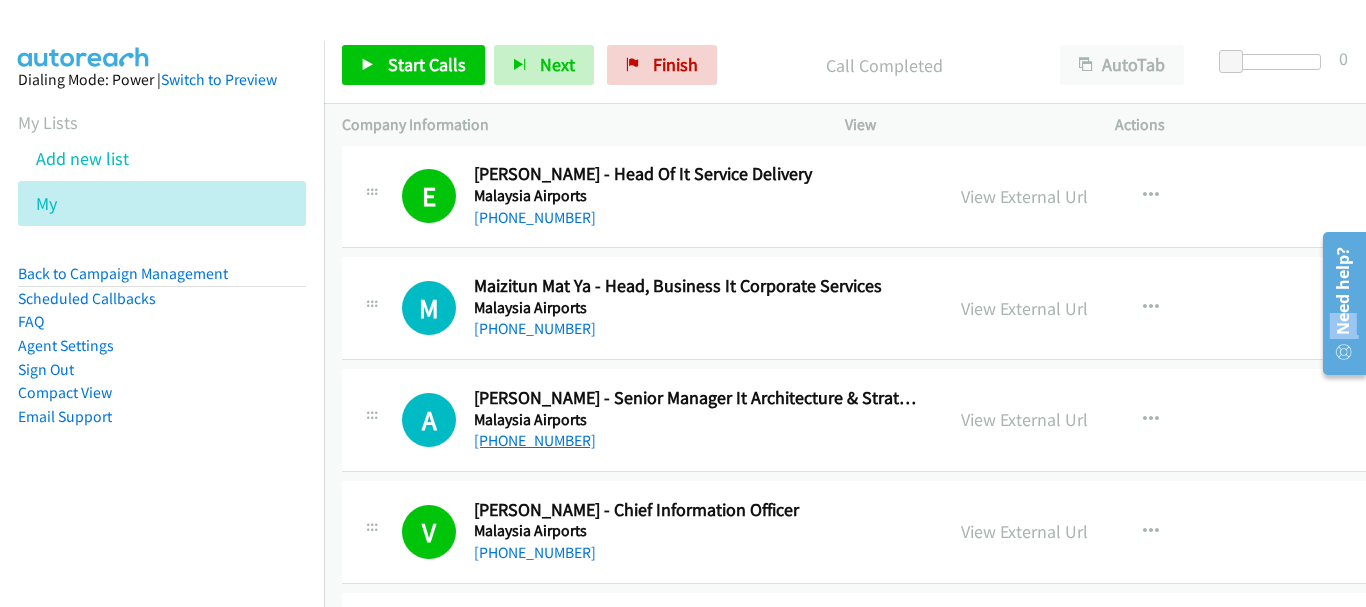 click on "[PHONE_NUMBER]" at bounding box center (535, 440) 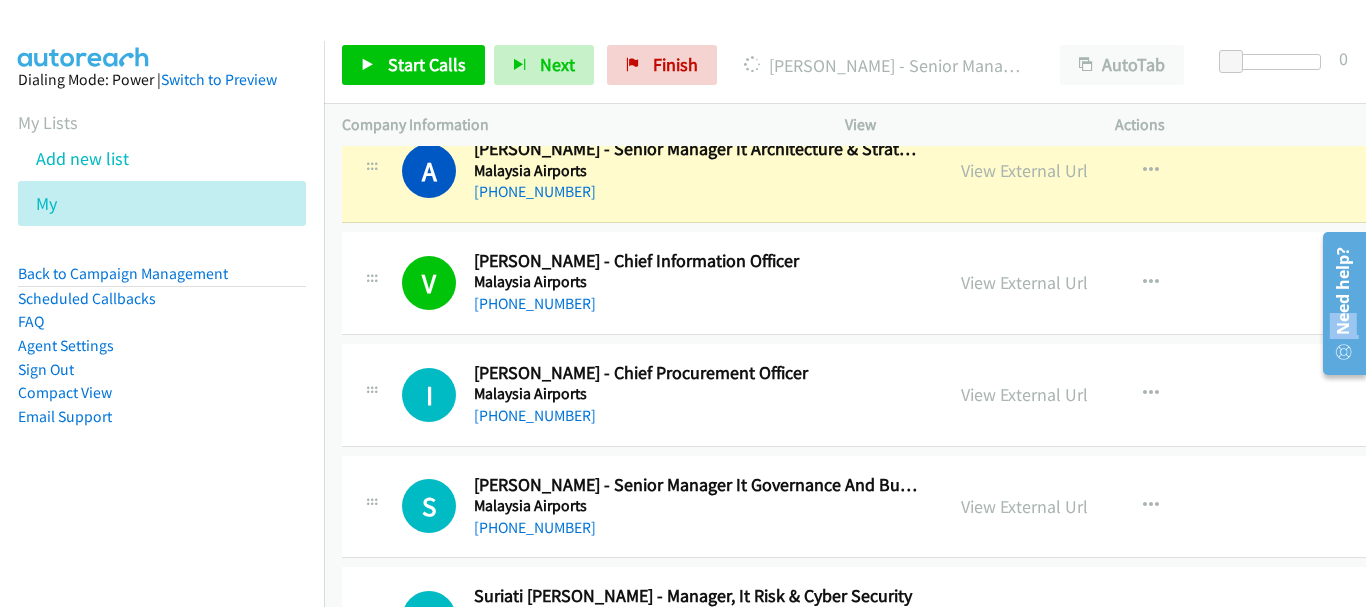 scroll, scrollTop: 17400, scrollLeft: 0, axis: vertical 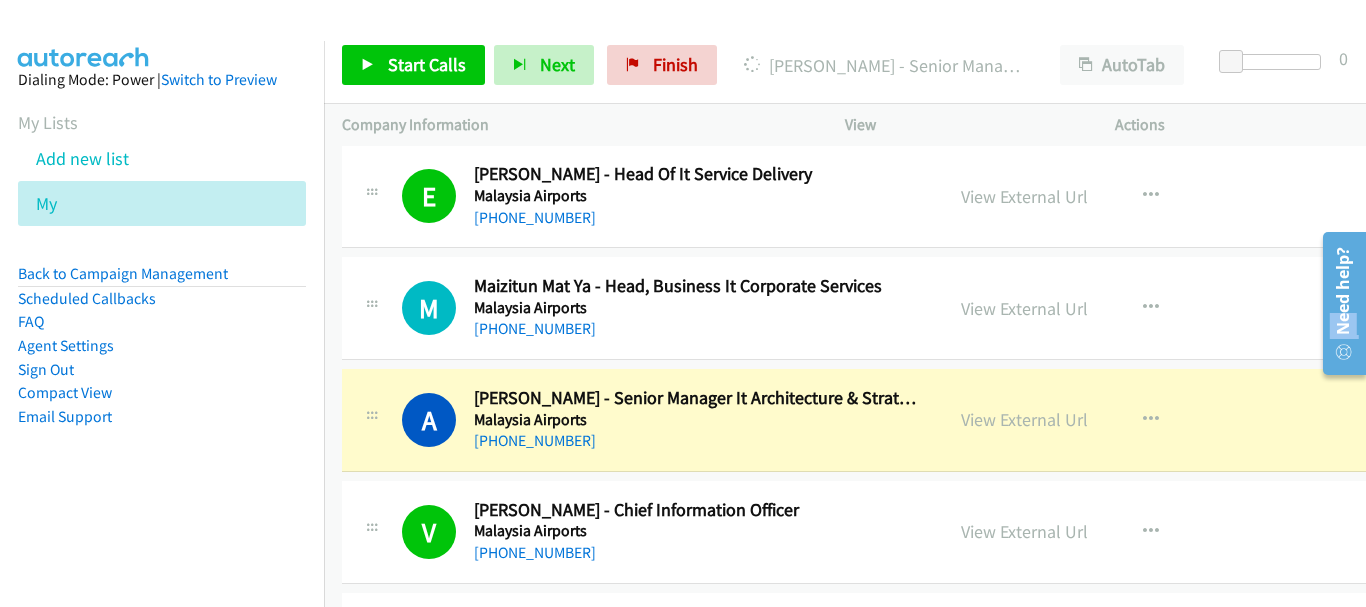 click on "A
Callback Scheduled
Azim Rashdi - Senior Manager   It Architecture & Strategy
Malaysia Airports
Asia/Kuching
+60 12-266 1256
View External Url
View External Url
Schedule/Manage Callback
Start Calls Here
Remove from list
Add to do not call list
Reset Call Status" at bounding box center [906, 420] 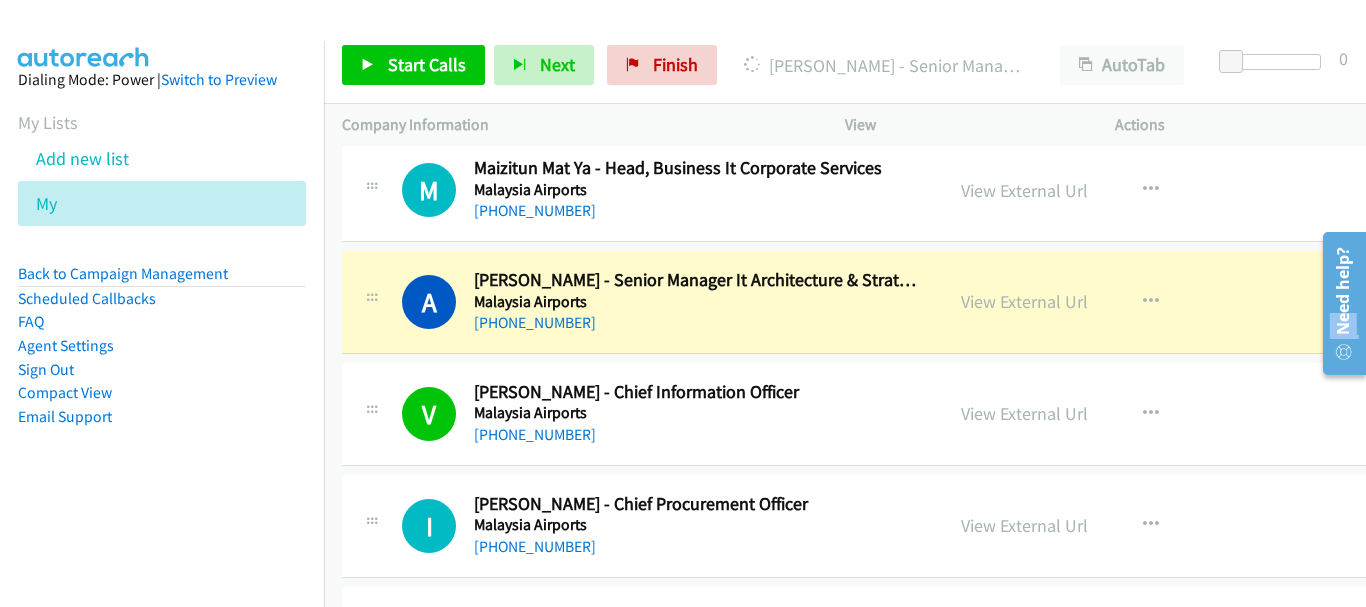 scroll, scrollTop: 17490, scrollLeft: 0, axis: vertical 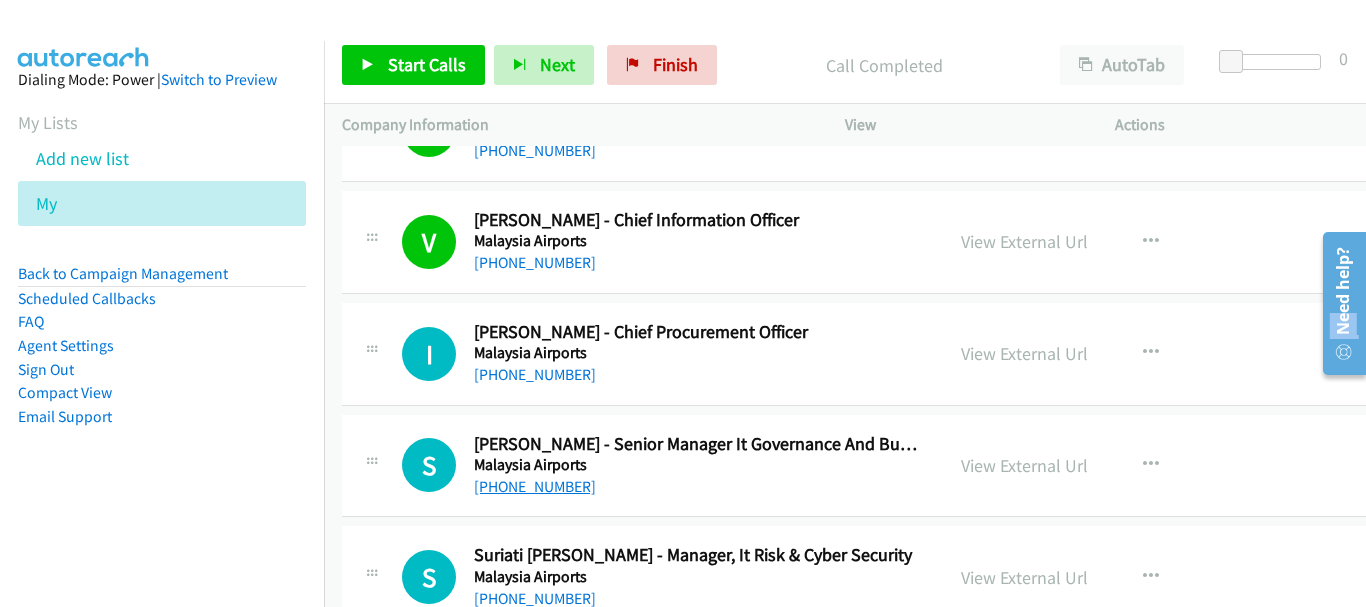 click on "[PHONE_NUMBER]" at bounding box center [535, 486] 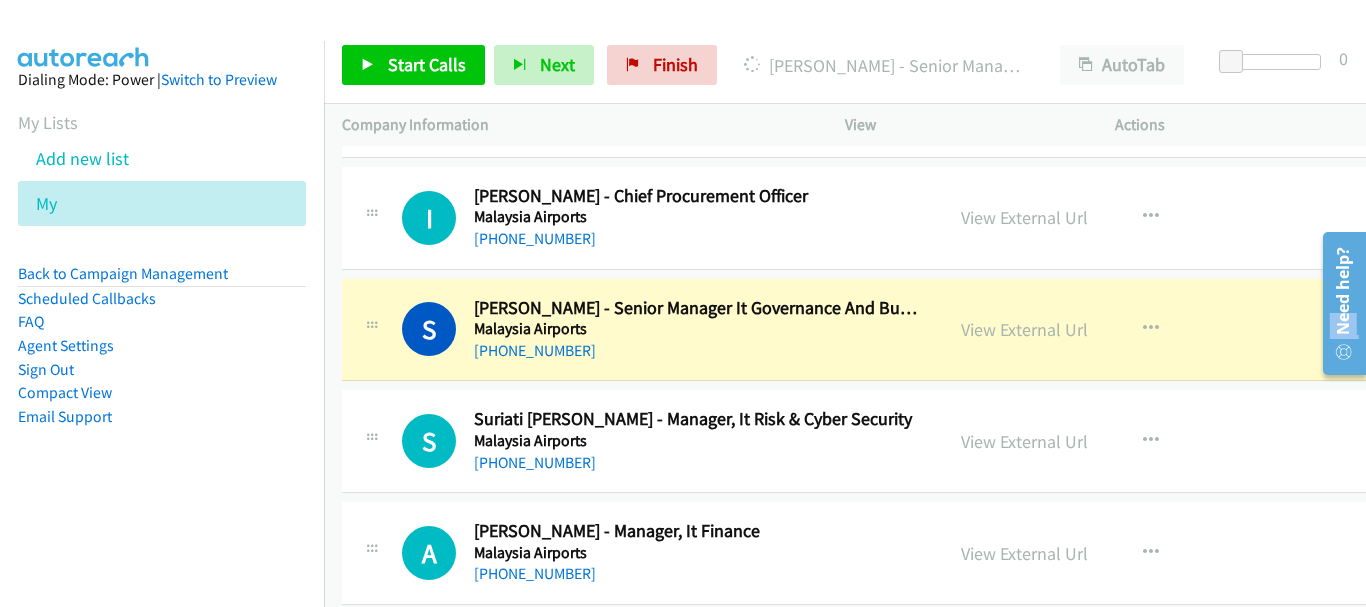 scroll, scrollTop: 17790, scrollLeft: 0, axis: vertical 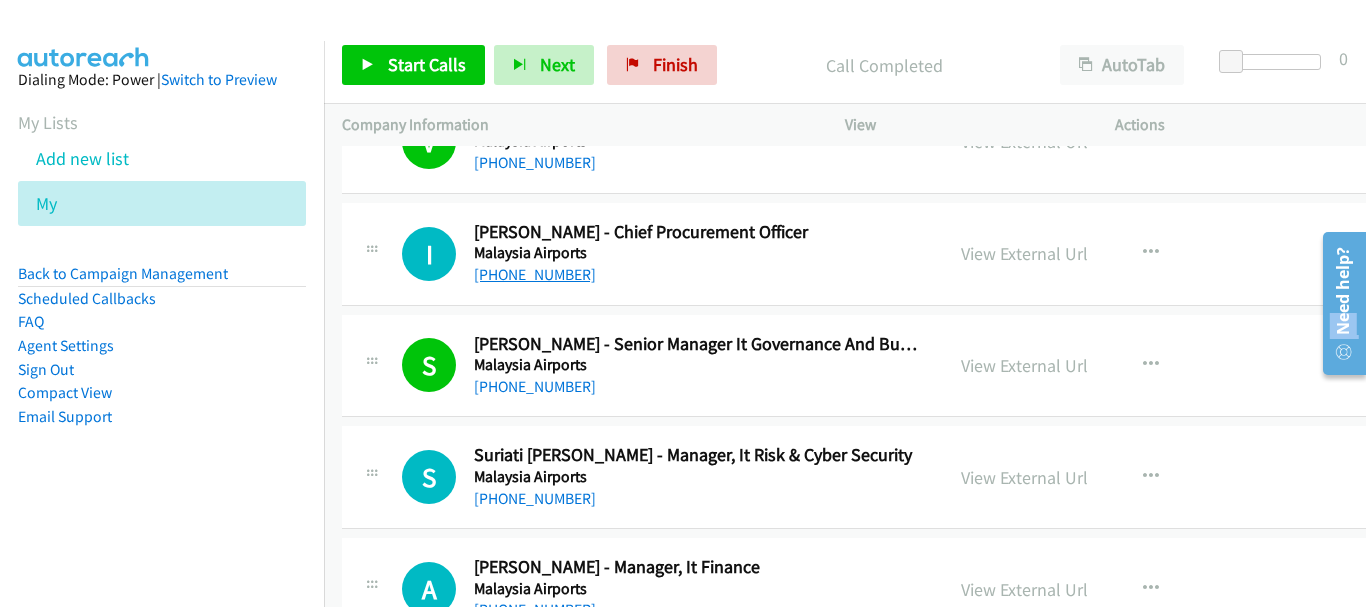 click on "[PHONE_NUMBER]" at bounding box center [535, 274] 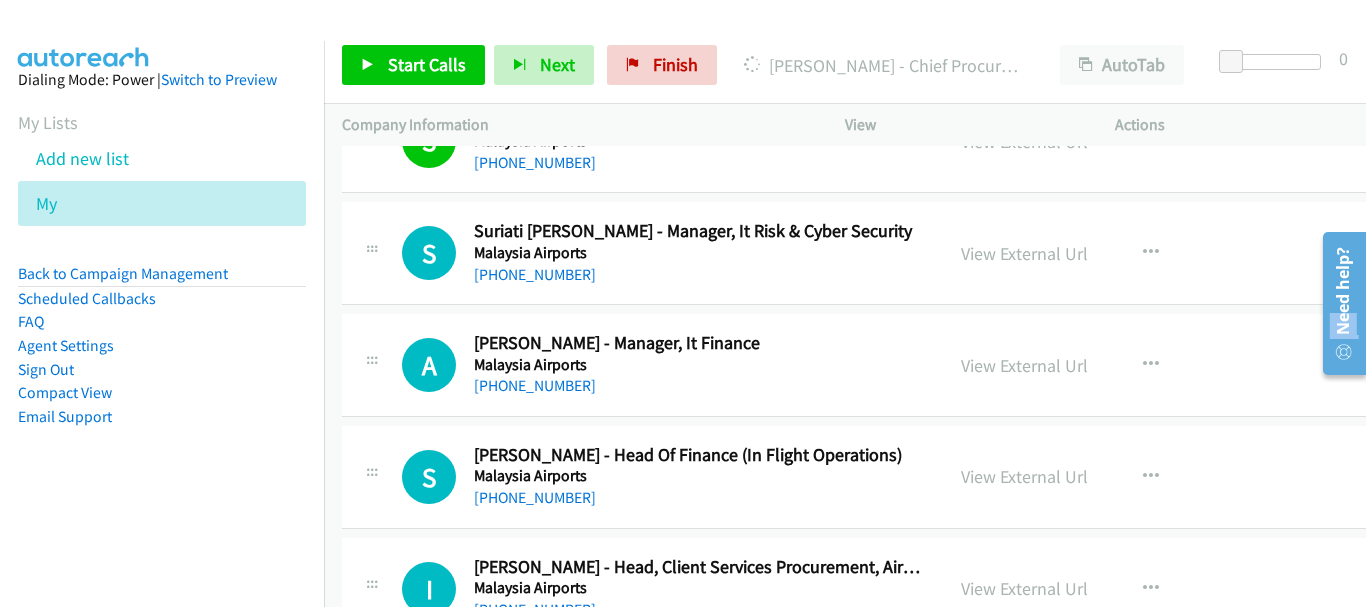 scroll, scrollTop: 18090, scrollLeft: 0, axis: vertical 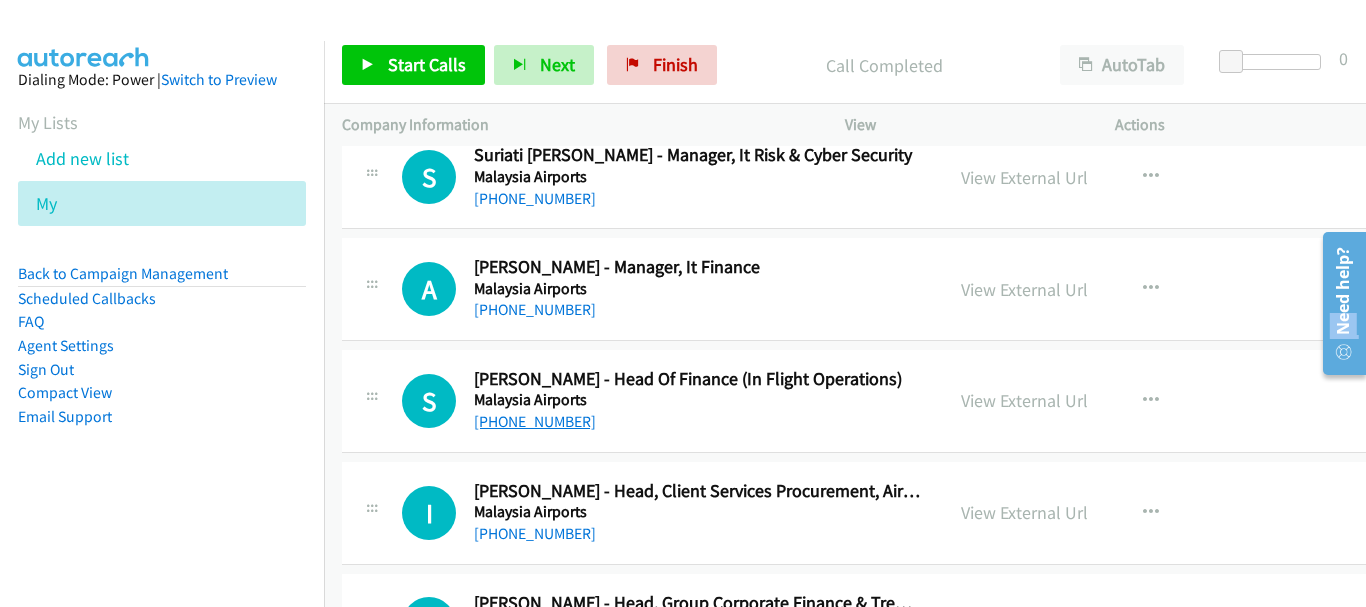 click on "[PHONE_NUMBER]" at bounding box center [535, 421] 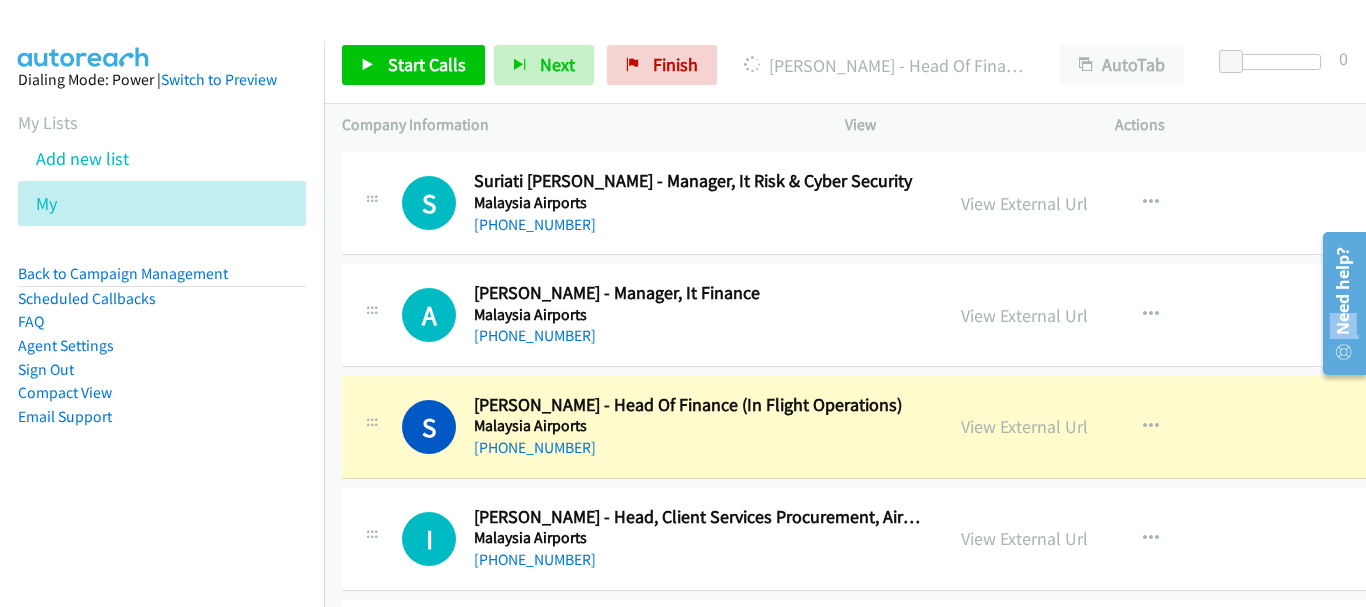 scroll, scrollTop: 18090, scrollLeft: 0, axis: vertical 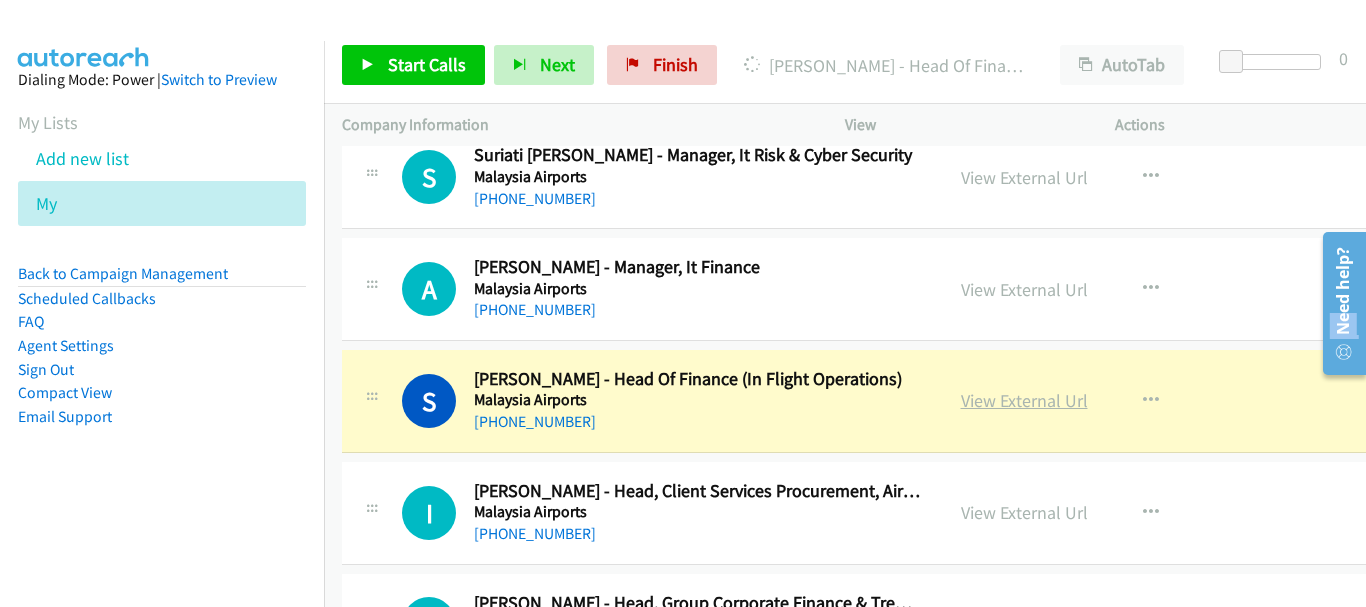 click on "View External Url" at bounding box center (1024, 400) 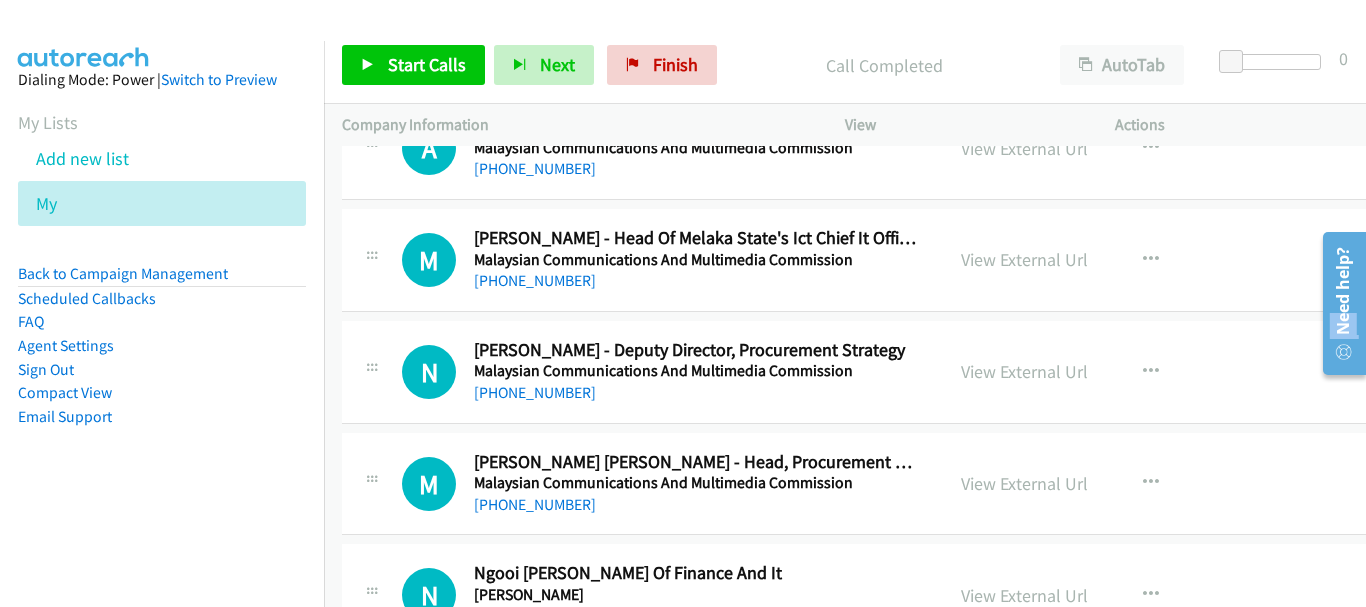 scroll, scrollTop: 19390, scrollLeft: 0, axis: vertical 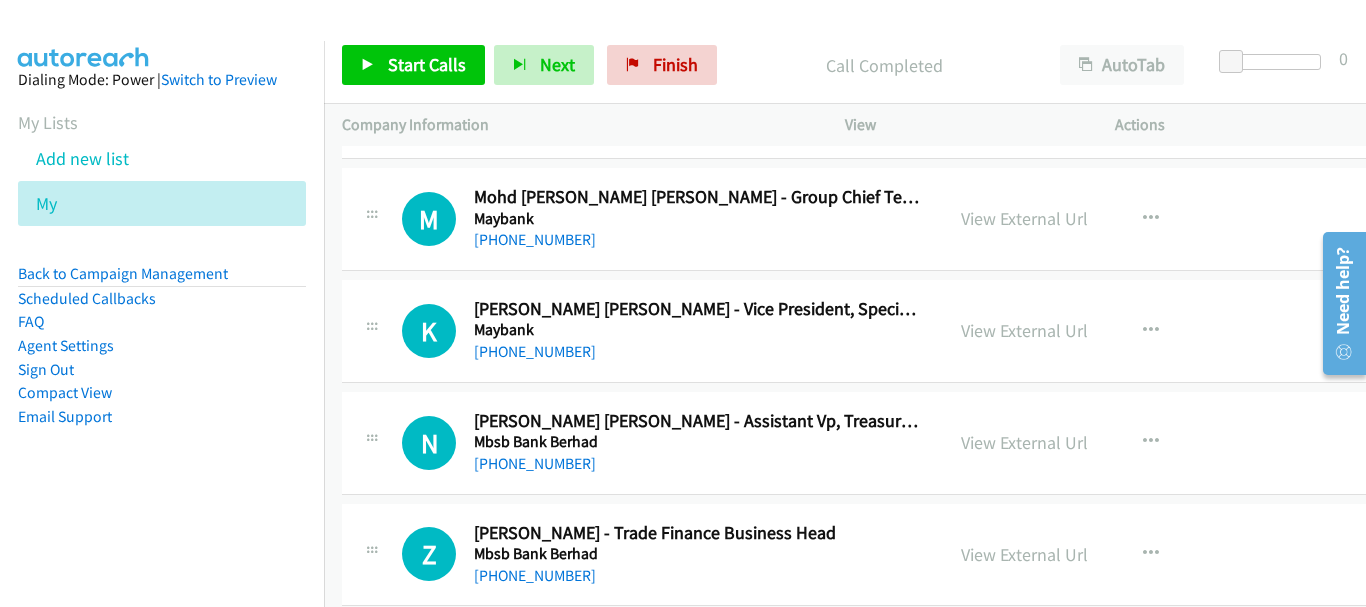 drag, startPoint x: 1360, startPoint y: 381, endPoint x: 1334, endPoint y: 645, distance: 265.27722 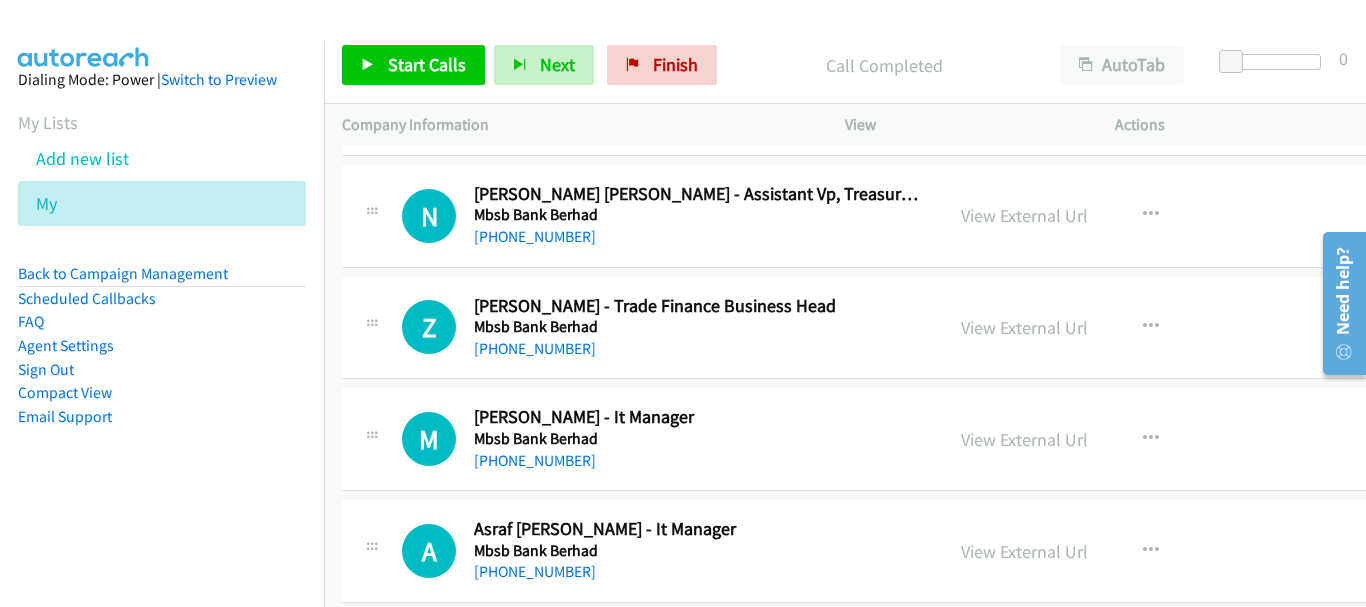 scroll, scrollTop: 19790, scrollLeft: 0, axis: vertical 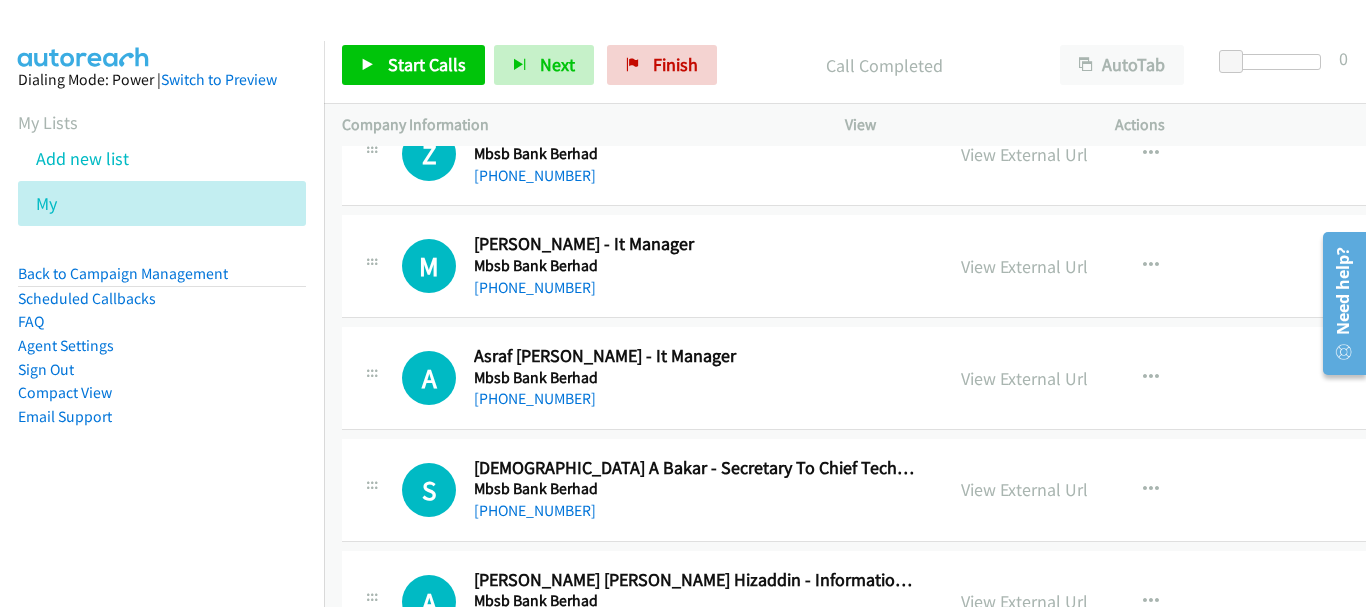 drag, startPoint x: 1359, startPoint y: 379, endPoint x: 1357, endPoint y: 566, distance: 187.0107 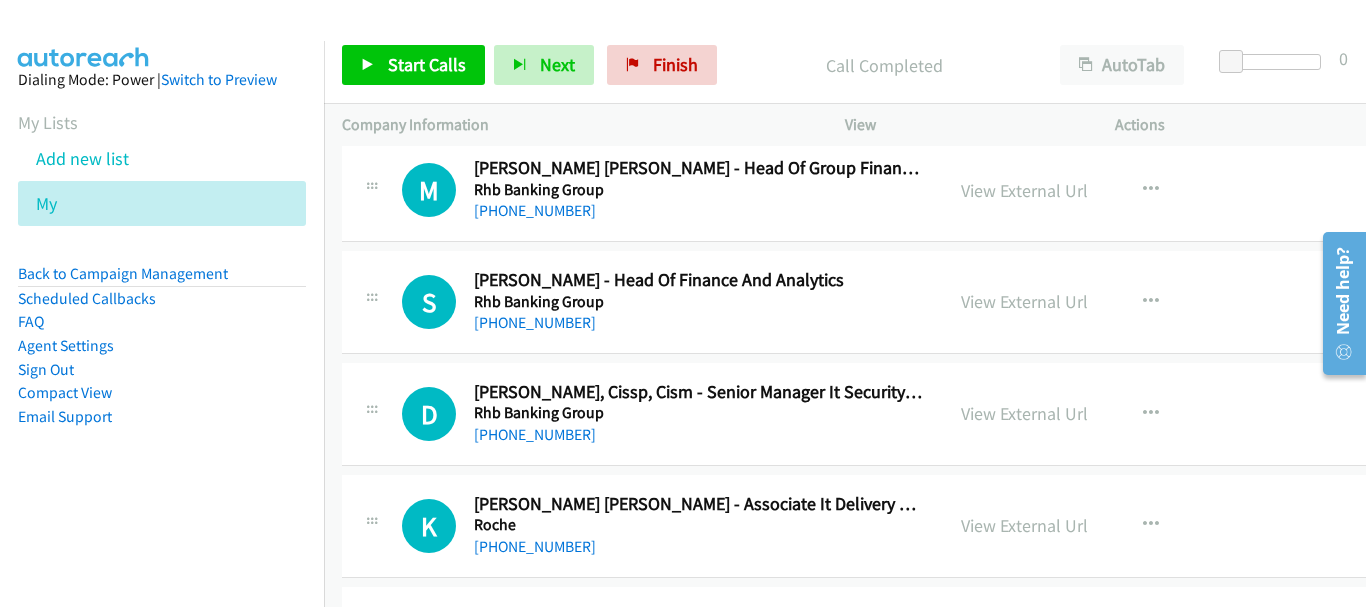 scroll, scrollTop: 36414, scrollLeft: 0, axis: vertical 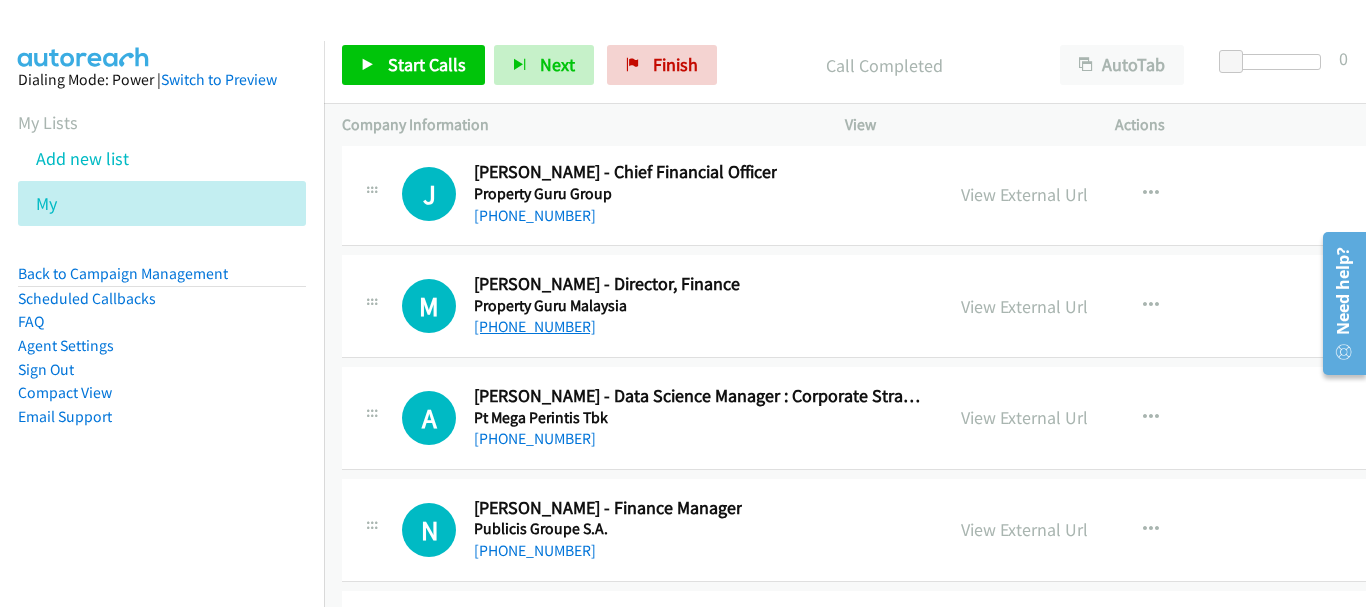 click on "[PHONE_NUMBER]" at bounding box center (535, 326) 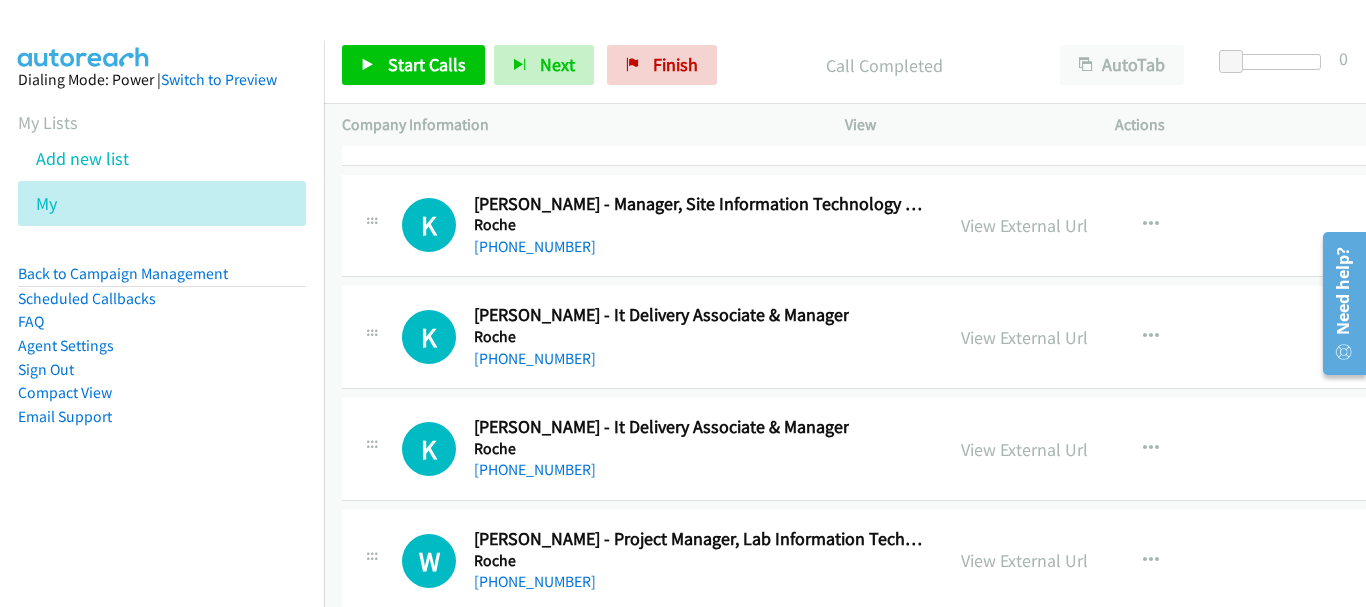 scroll, scrollTop: 36414, scrollLeft: 0, axis: vertical 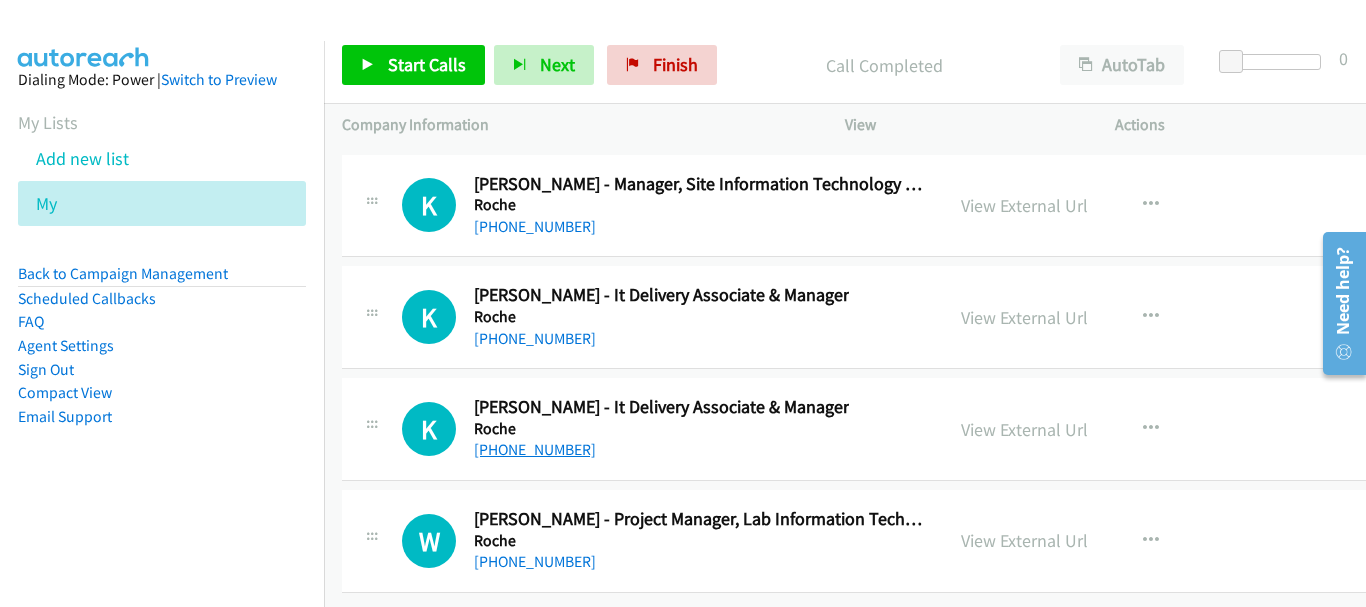 click on "[PHONE_NUMBER]" at bounding box center (535, 449) 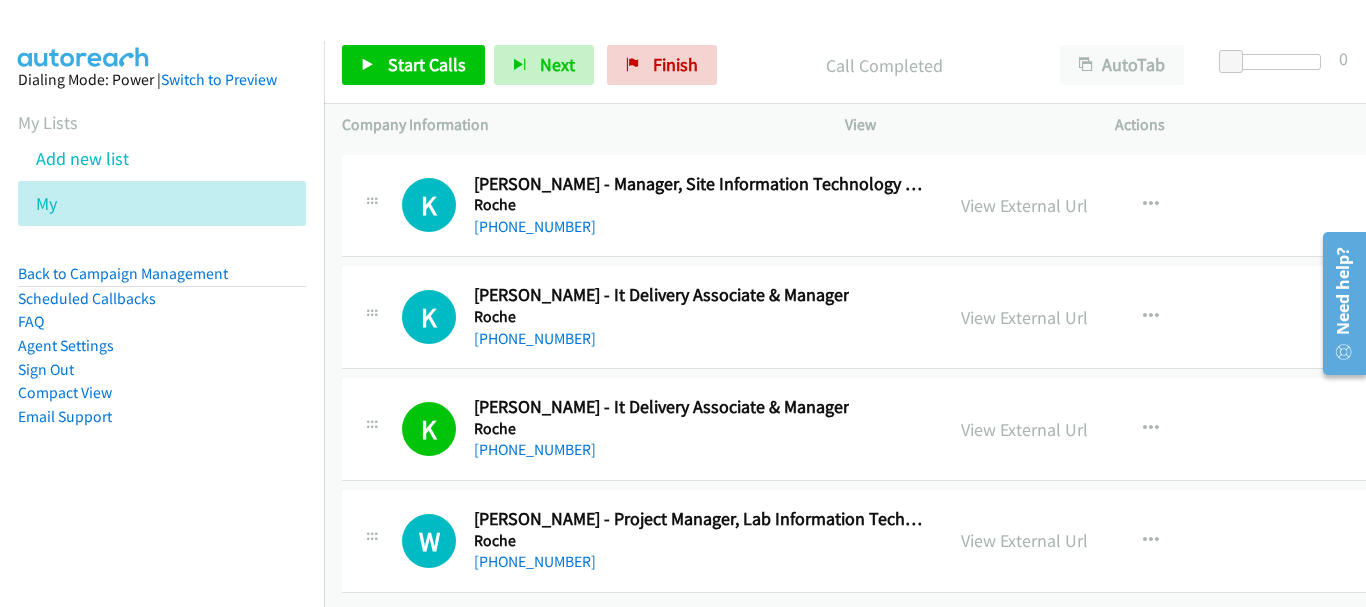 click on "K
Callback Scheduled
Kor Hui - It Delivery Associate & Manager
Roche
Asia/Kuching
+60 12-356 0162
View External Url
View External Url
Schedule/Manage Callback
Start Calls Here
Remove from list
Add to do not call list
Reset Call Status" at bounding box center (906, 317) 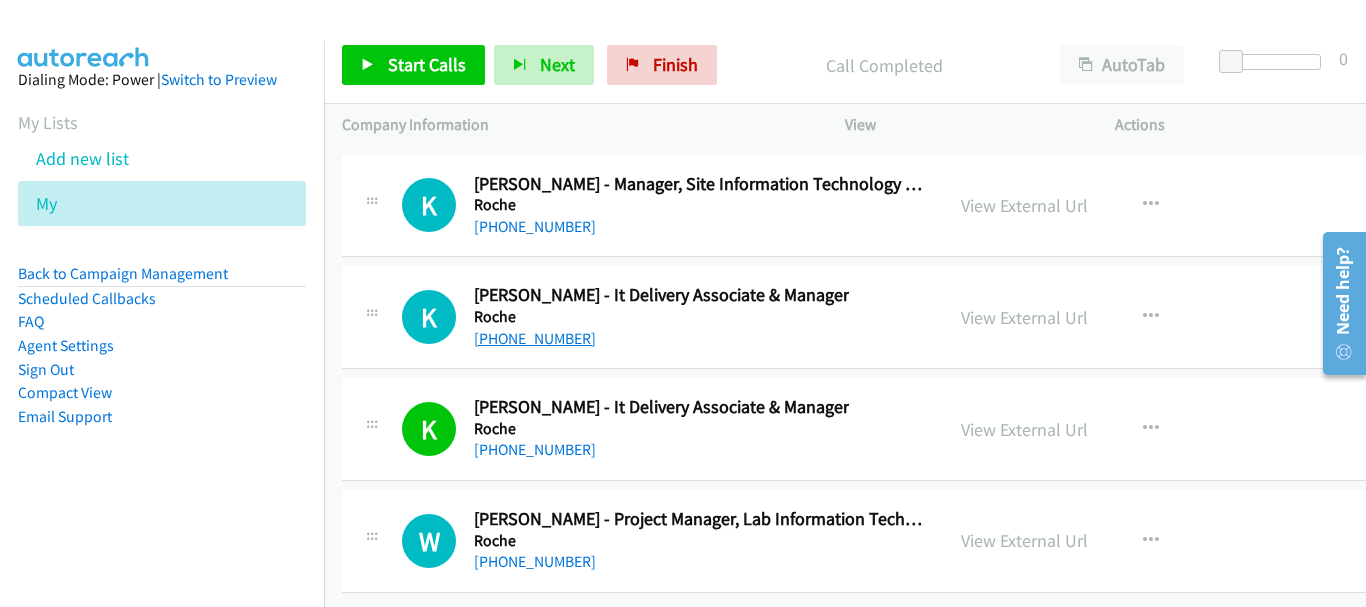 click on "[PHONE_NUMBER]" at bounding box center (535, 338) 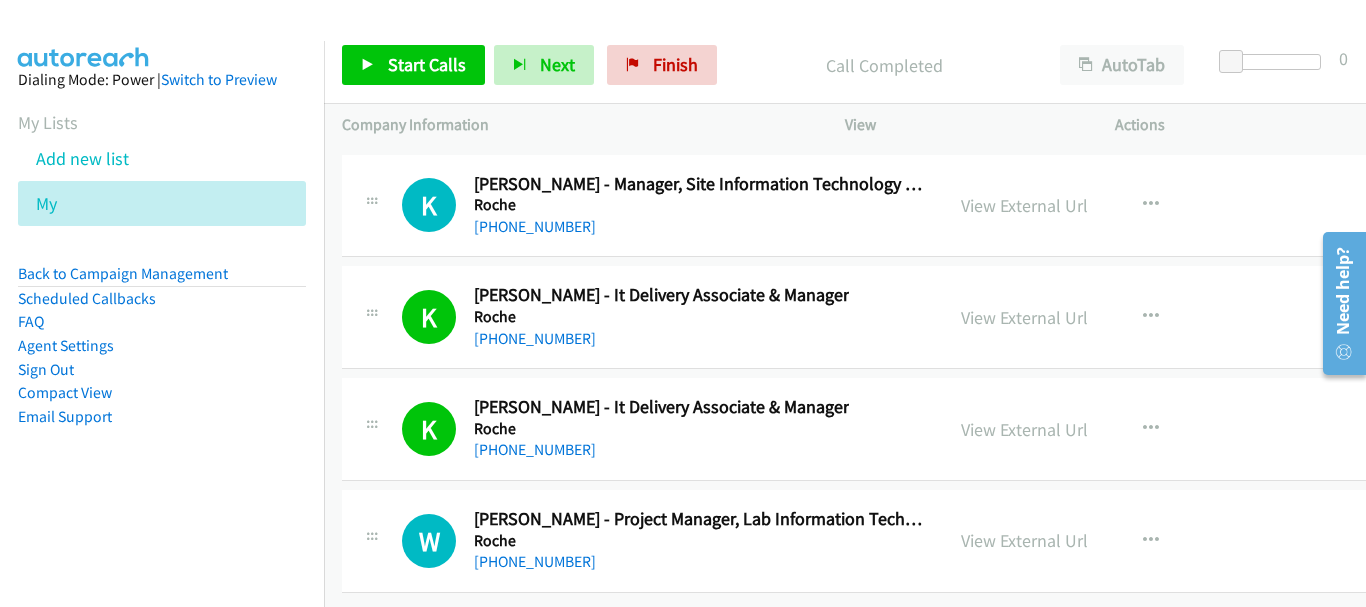 scroll, scrollTop: 36314, scrollLeft: 0, axis: vertical 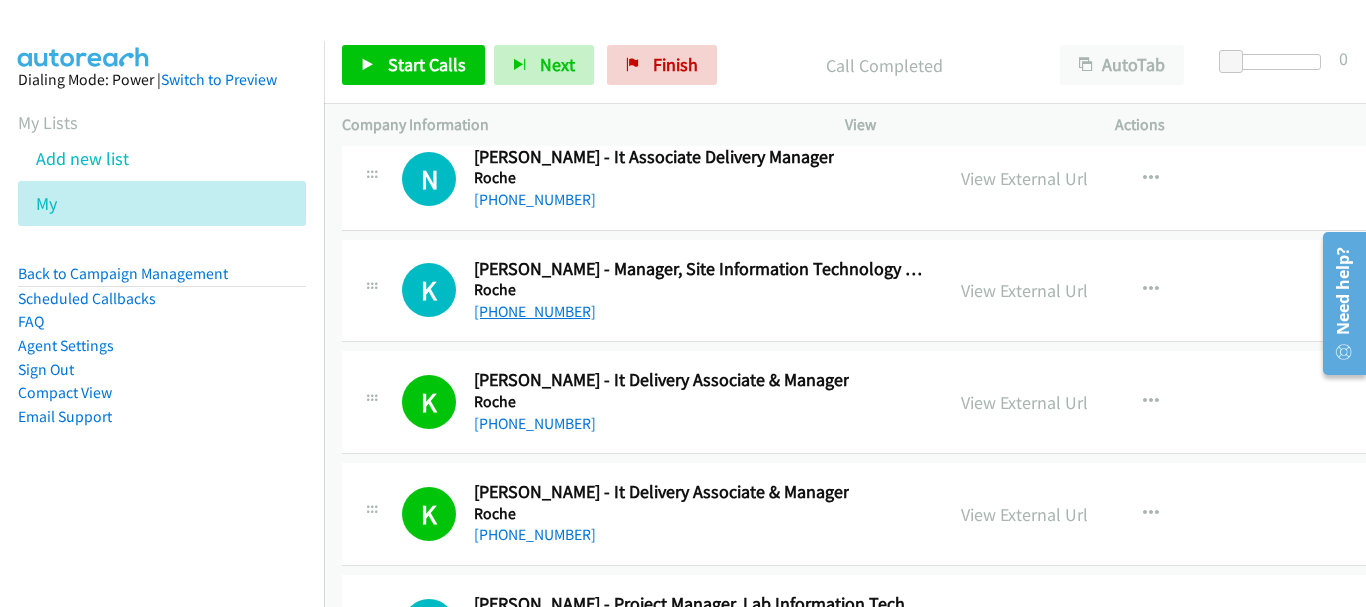 click on "[PHONE_NUMBER]" at bounding box center (535, 311) 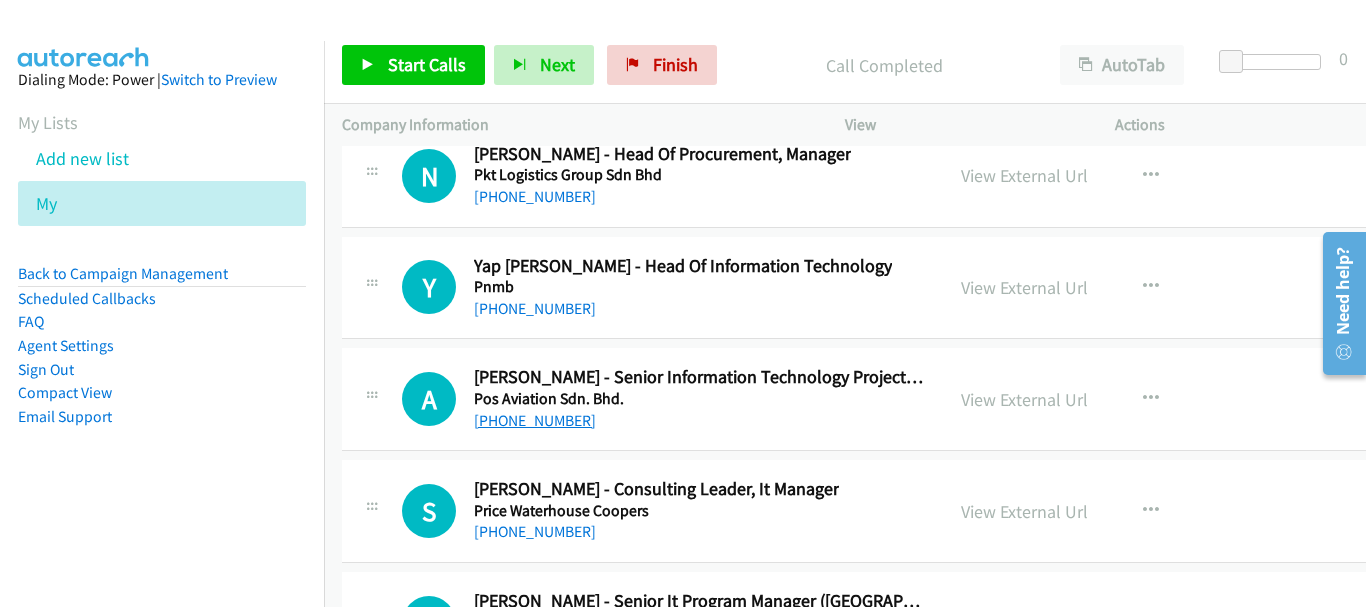 scroll, scrollTop: 30914, scrollLeft: 0, axis: vertical 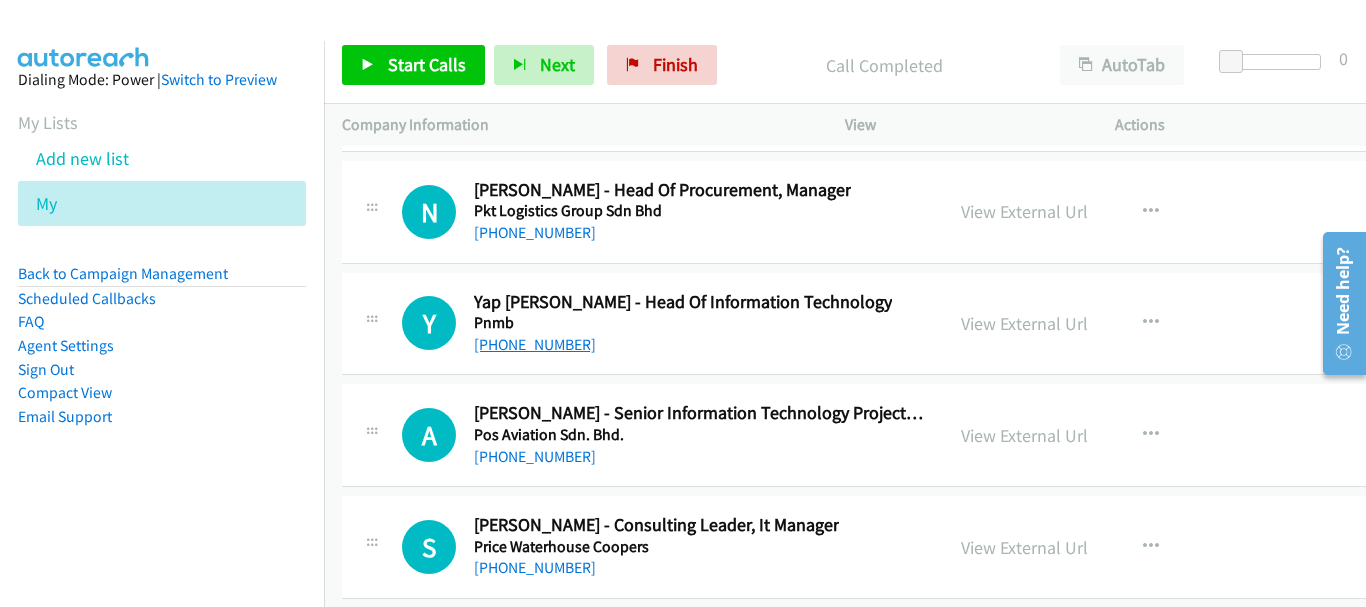 click on "[PHONE_NUMBER]" at bounding box center (535, 344) 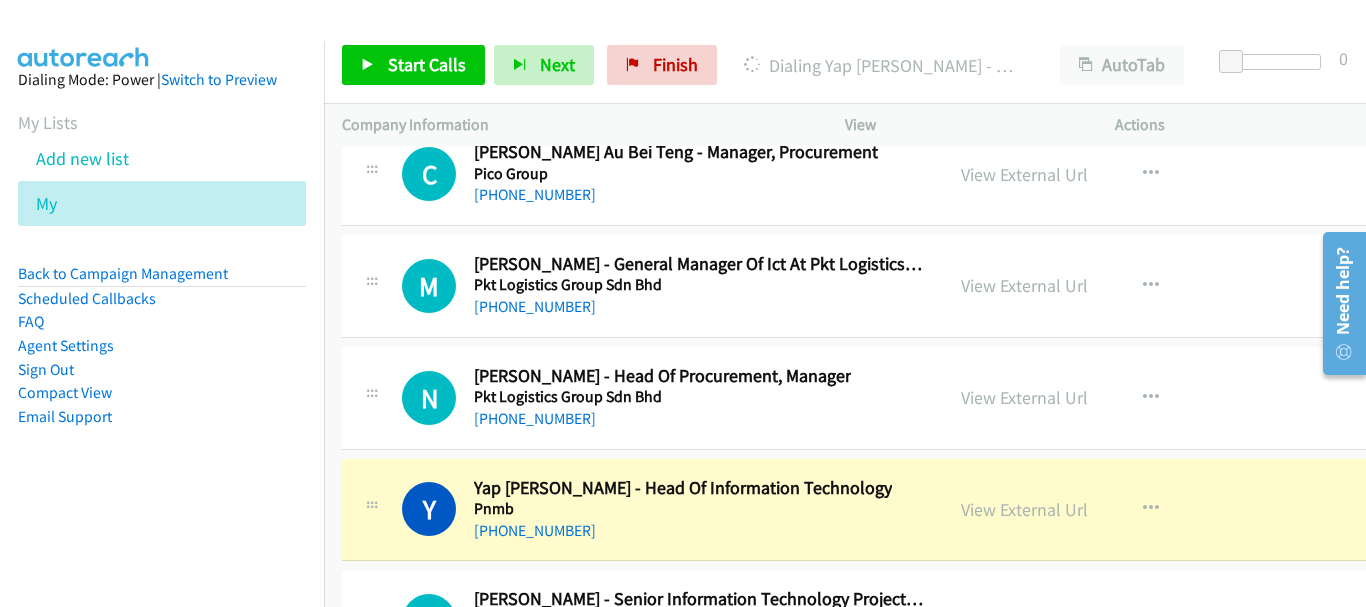 scroll, scrollTop: 30714, scrollLeft: 0, axis: vertical 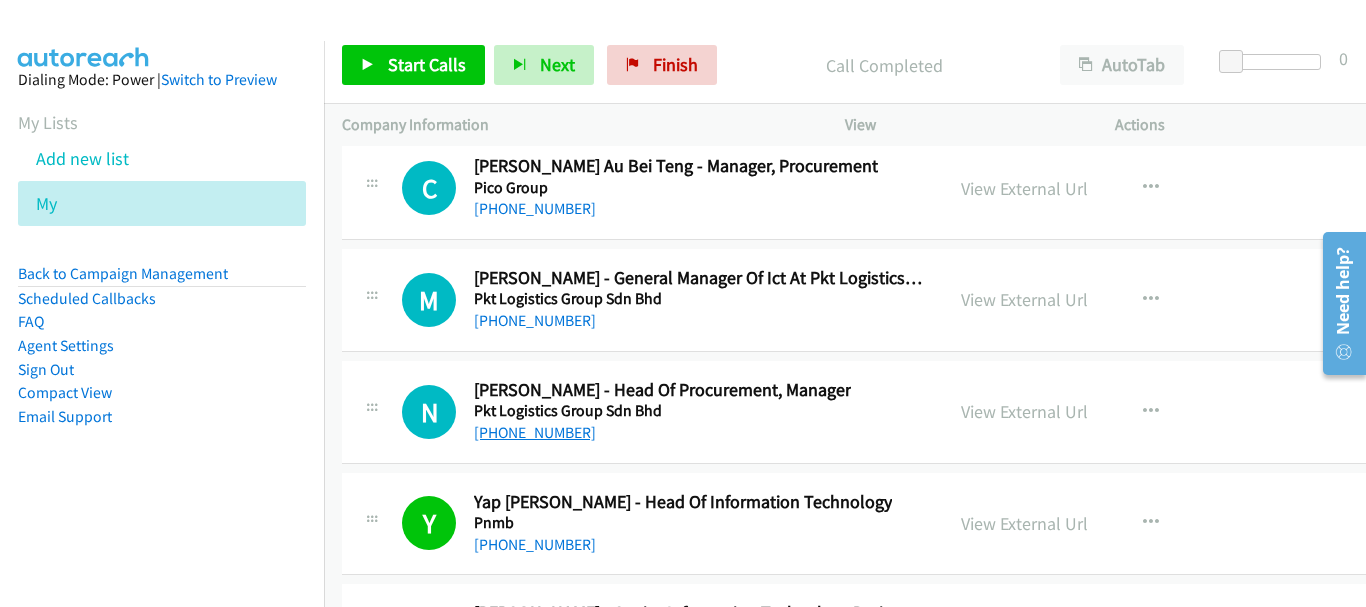 click on "[PHONE_NUMBER]" at bounding box center (535, 432) 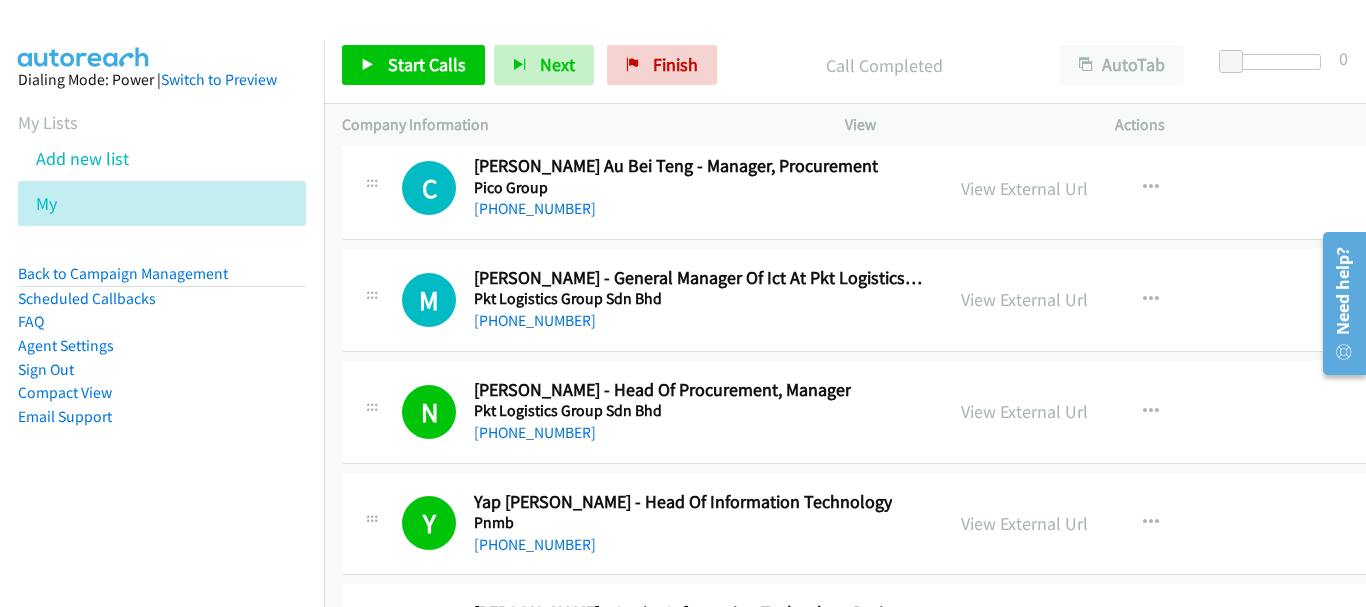 scroll, scrollTop: 30614, scrollLeft: 0, axis: vertical 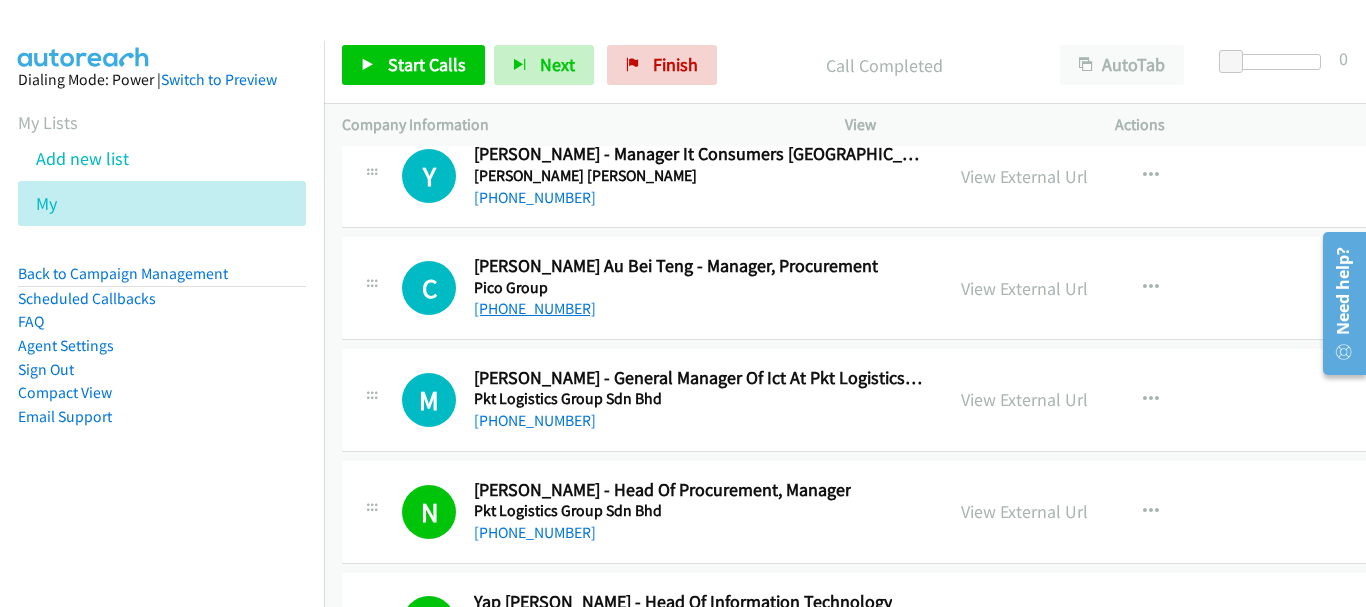 click on "[PHONE_NUMBER]" at bounding box center (535, 308) 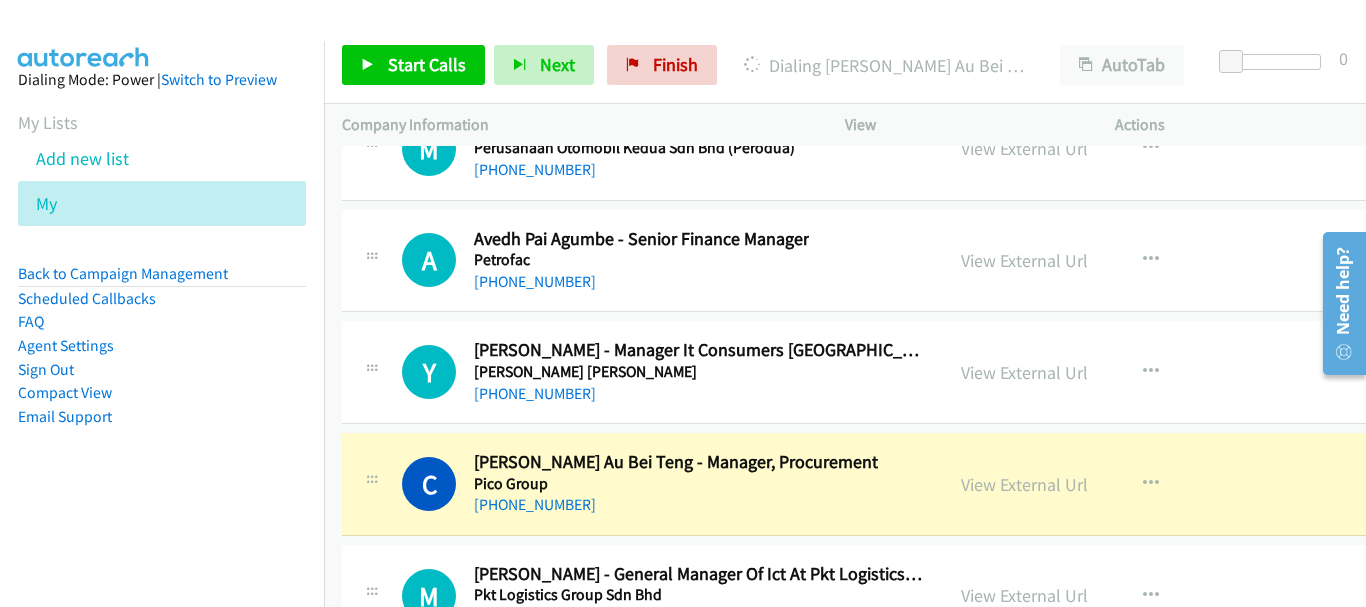 scroll, scrollTop: 30414, scrollLeft: 0, axis: vertical 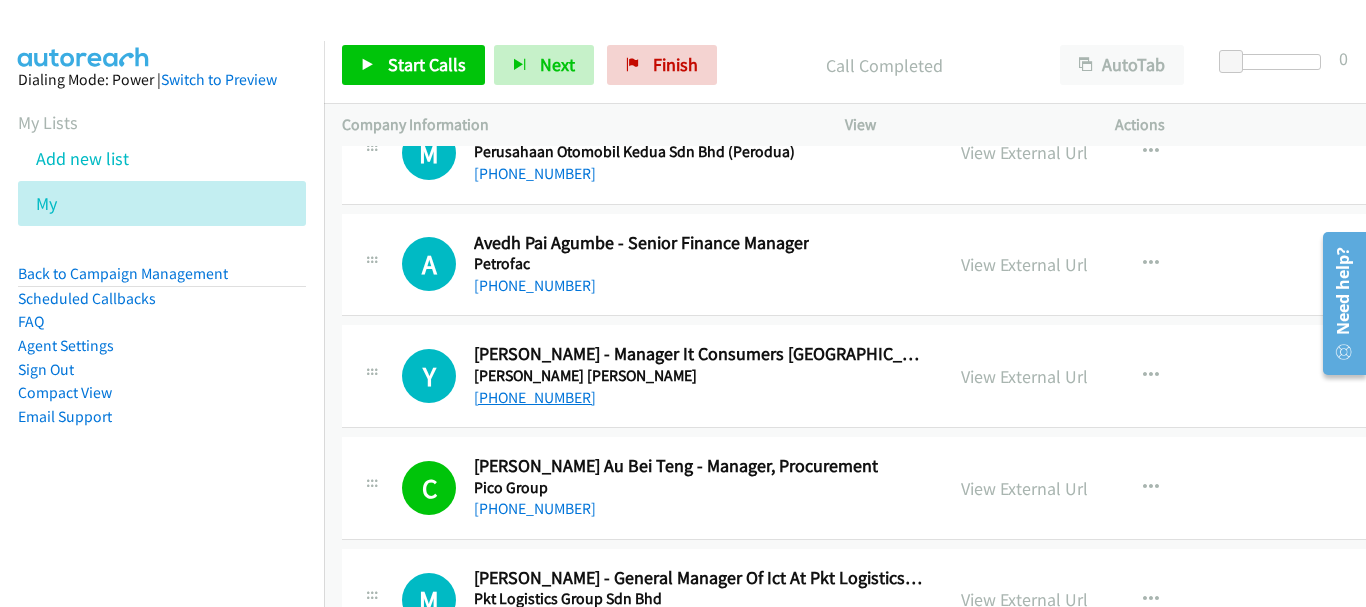 click on "[PHONE_NUMBER]" at bounding box center (535, 397) 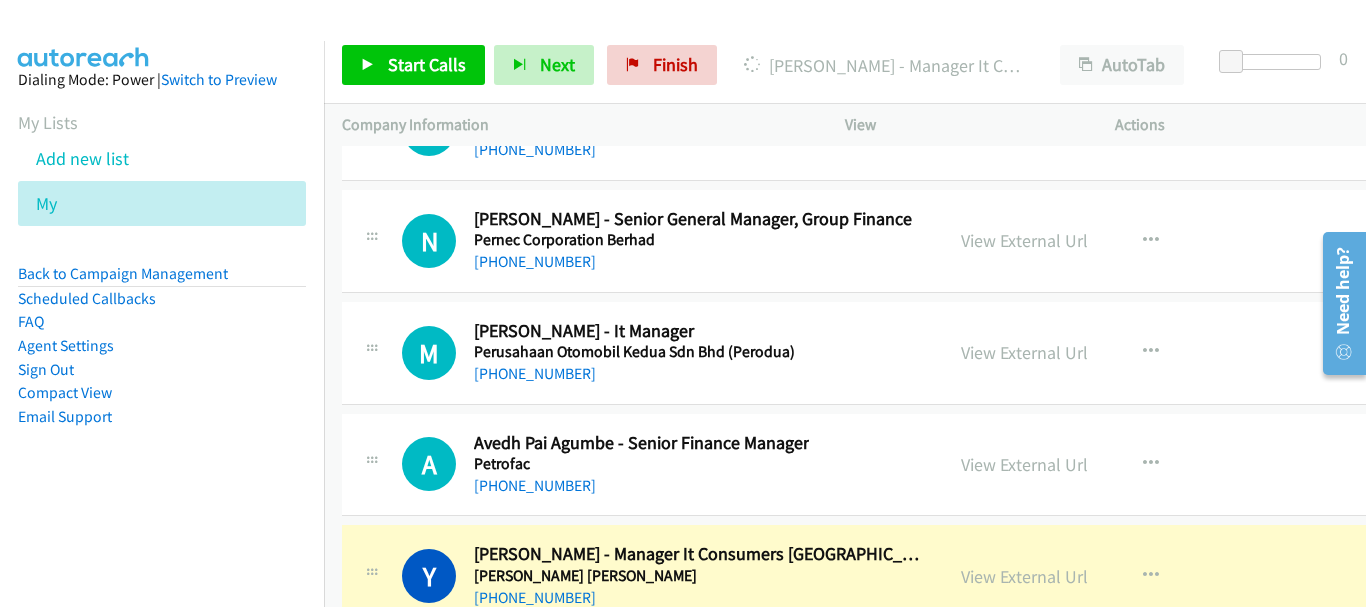 scroll, scrollTop: 30314, scrollLeft: 0, axis: vertical 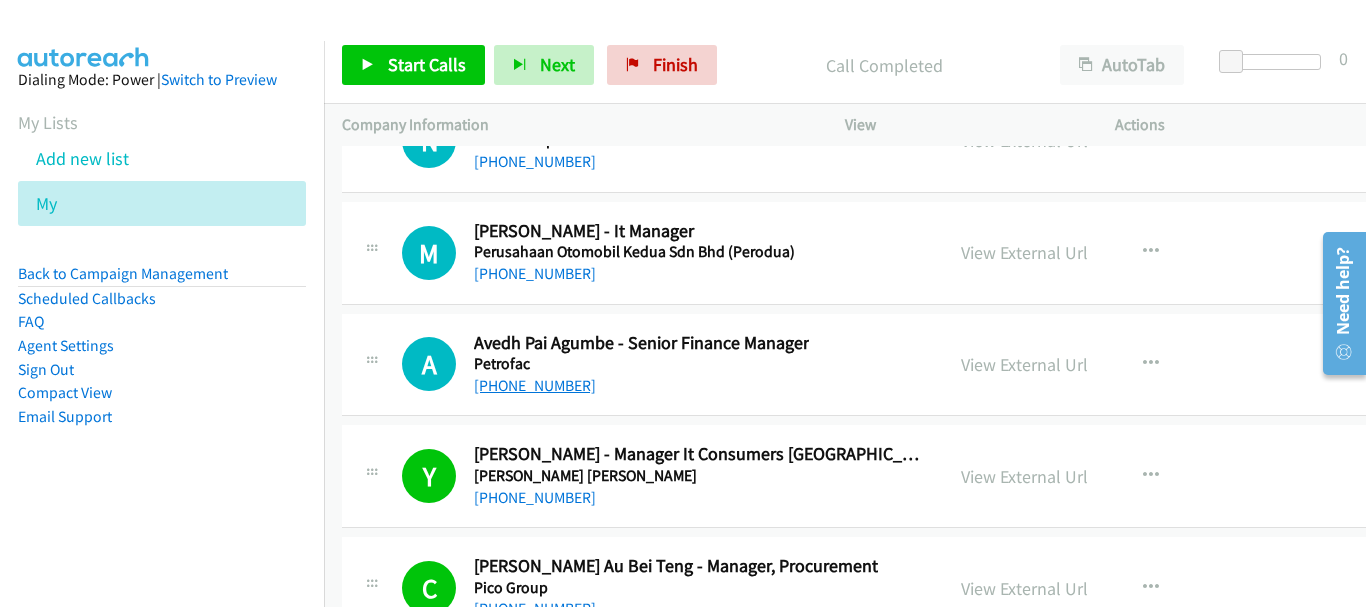click on "[PHONE_NUMBER]" at bounding box center (535, 385) 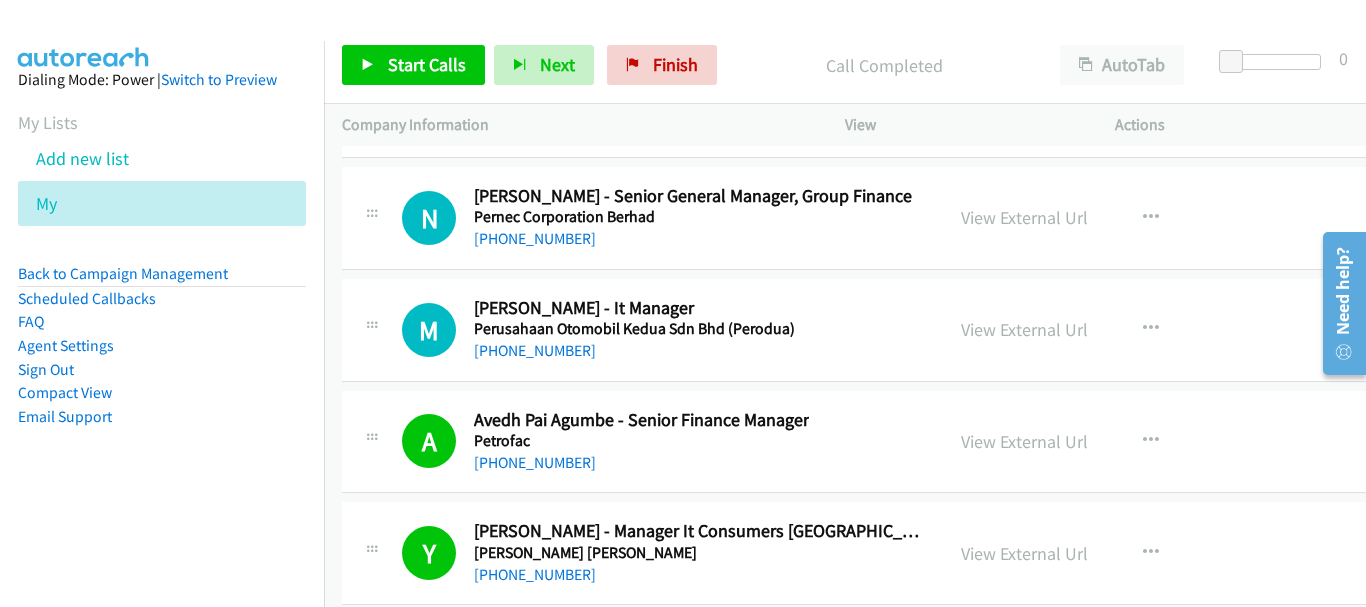 scroll, scrollTop: 30214, scrollLeft: 0, axis: vertical 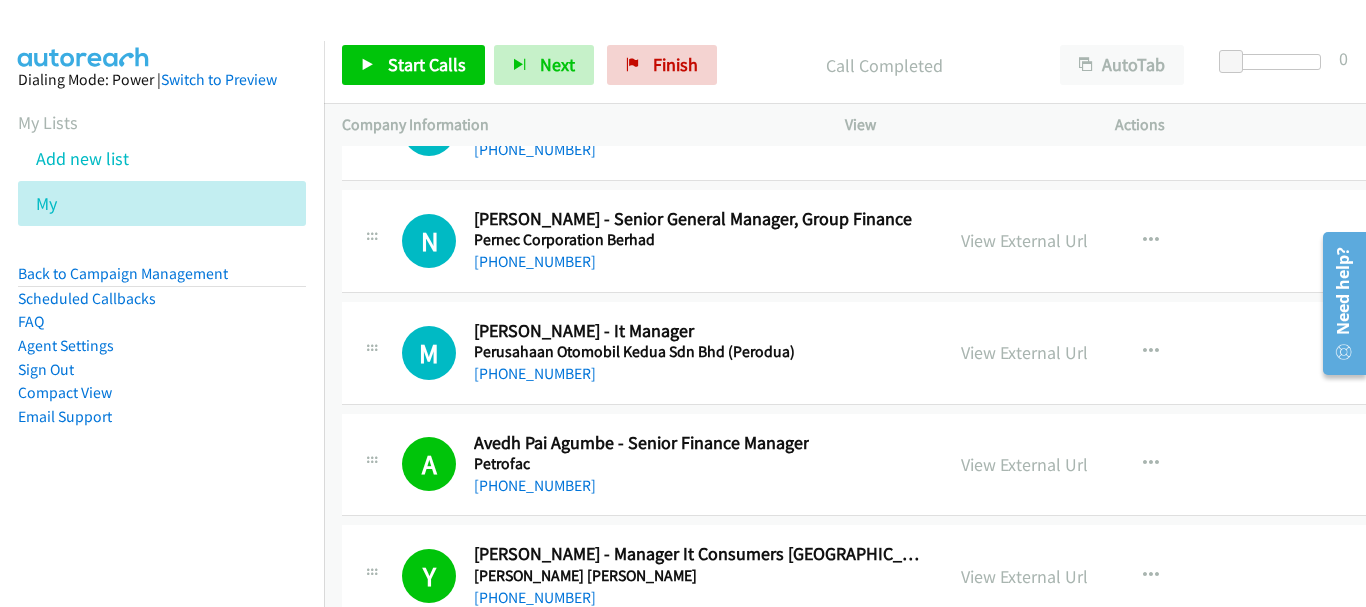 click on "A
Callback Scheduled
Avedh Pai Agumbe - Senior Finance Manager
Petrofac
Asia/Kuching
+60 10-292 0605
View External Url
View External Url
Schedule/Manage Callback
Start Calls Here
Remove from list
Add to do not call list
Reset Call Status" at bounding box center (906, 465) 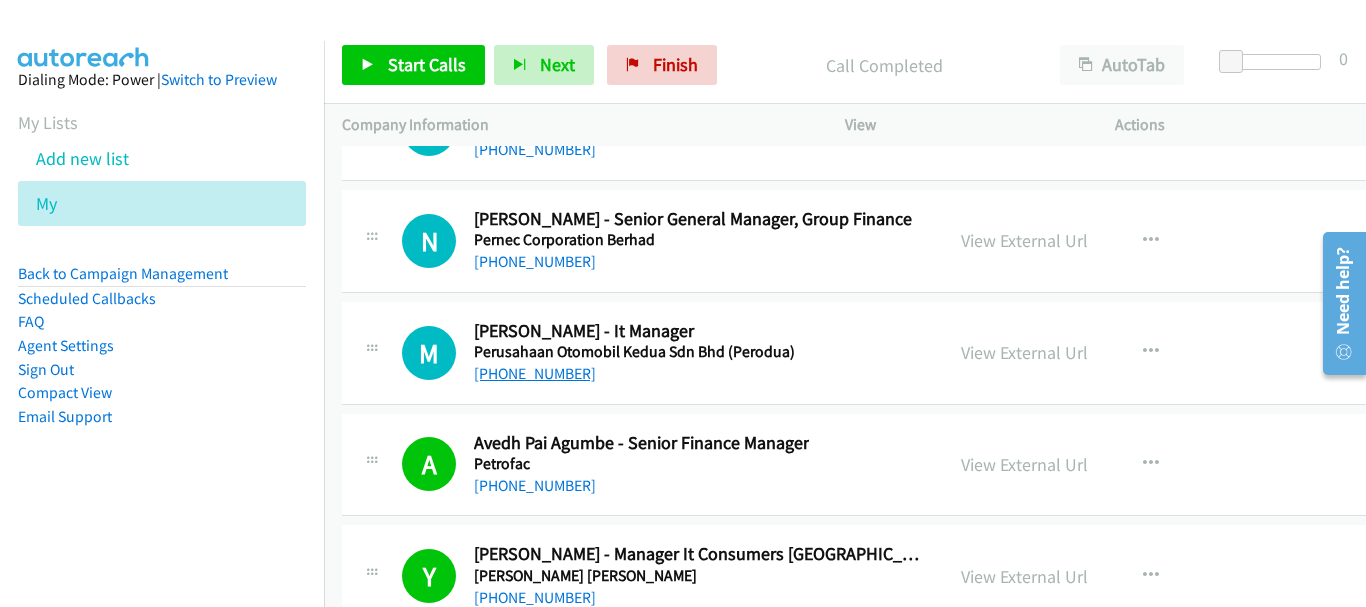 click on "[PHONE_NUMBER]" at bounding box center [535, 373] 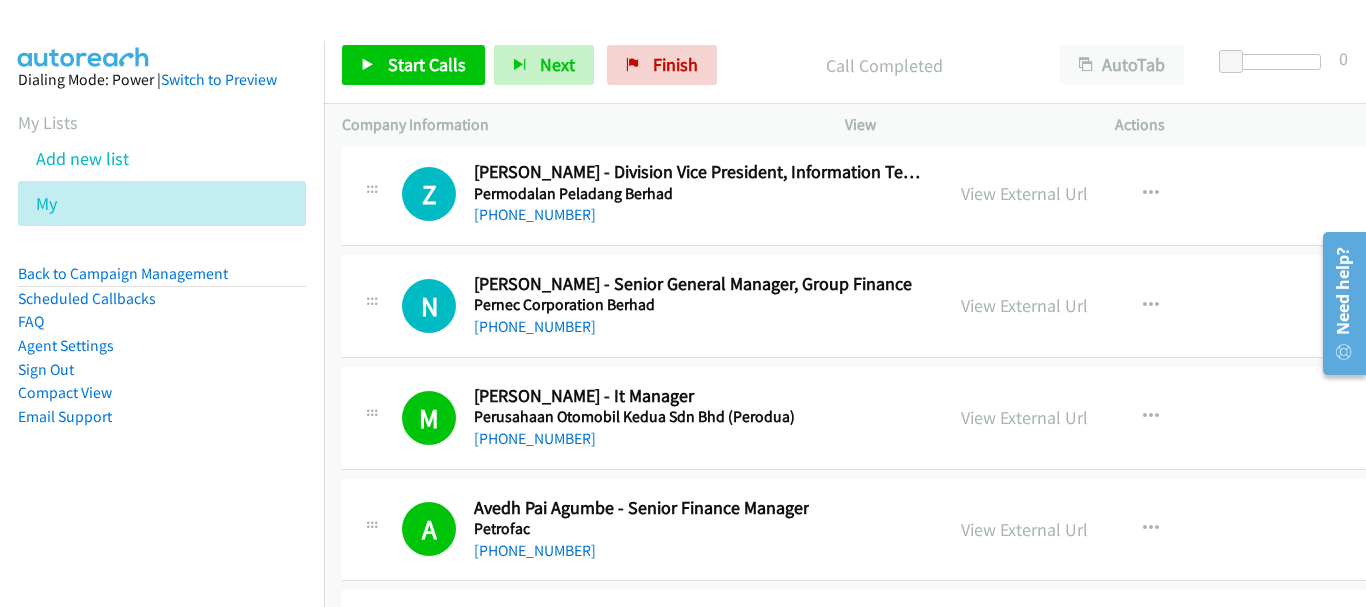 scroll, scrollTop: 30114, scrollLeft: 0, axis: vertical 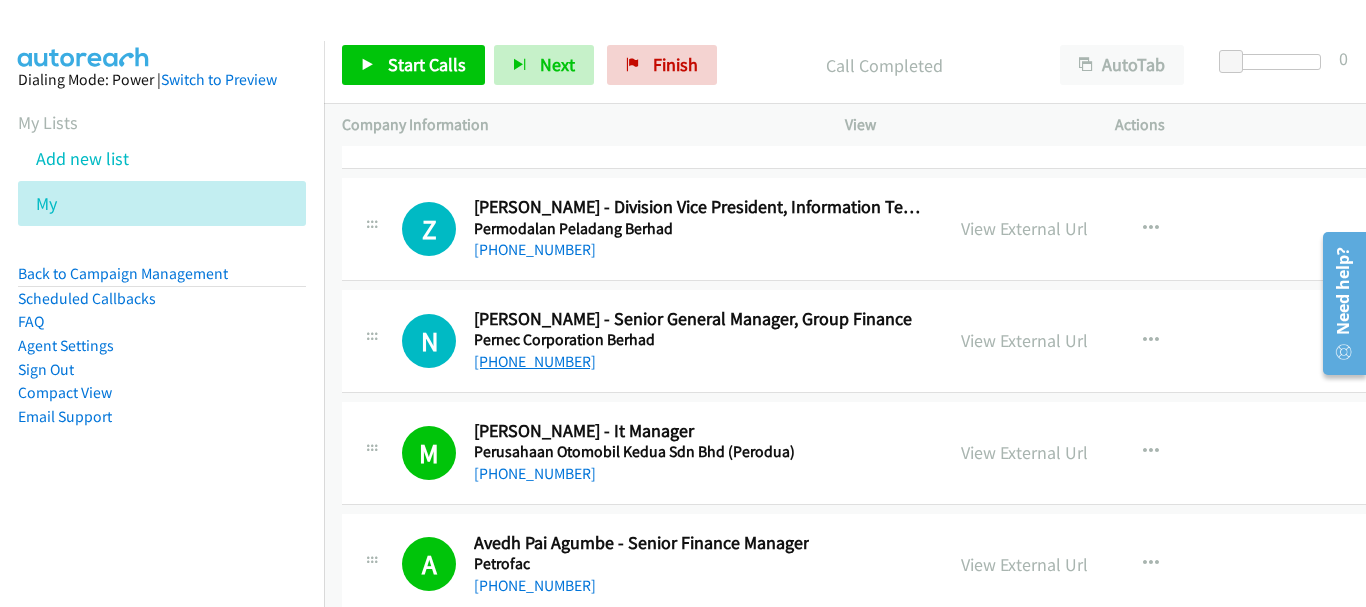 click on "[PHONE_NUMBER]" at bounding box center [535, 361] 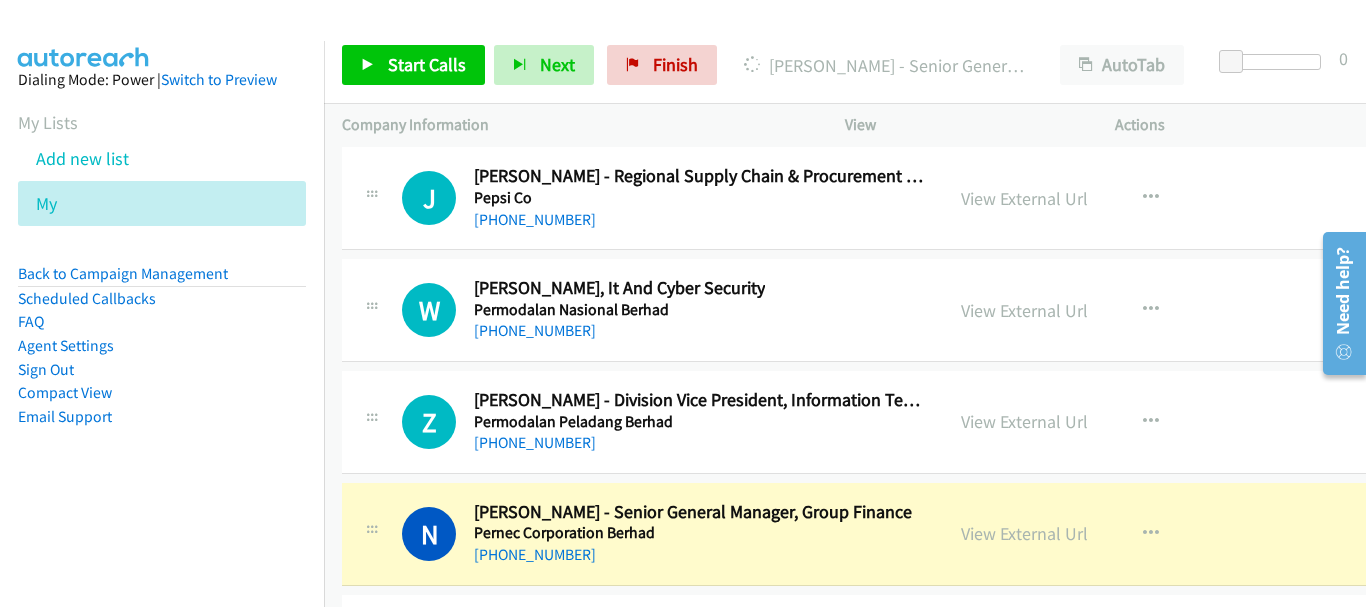 scroll, scrollTop: 29914, scrollLeft: 0, axis: vertical 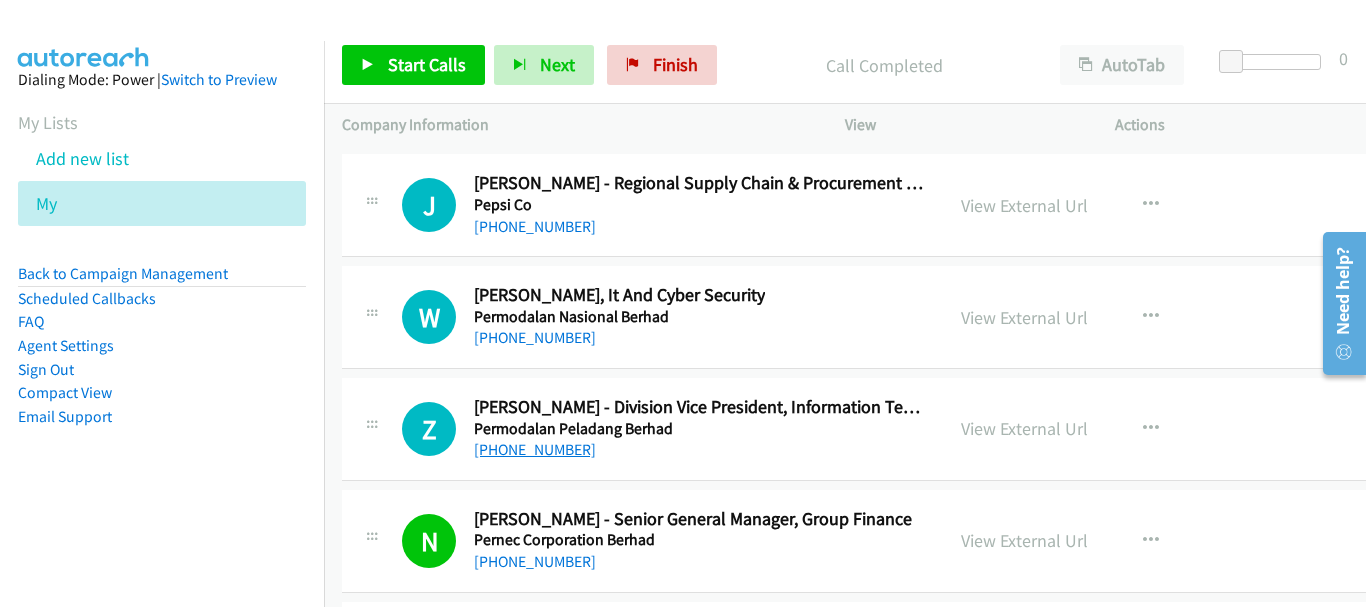 click on "[PHONE_NUMBER]" at bounding box center (535, 449) 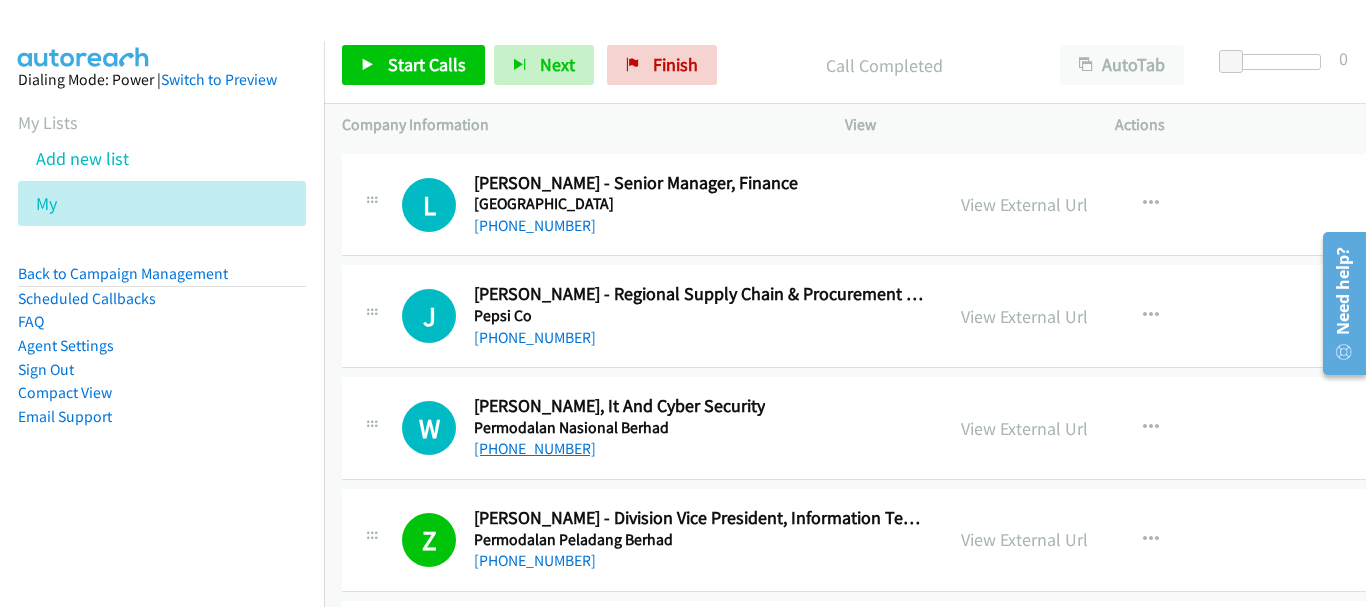 scroll, scrollTop: 29814, scrollLeft: 0, axis: vertical 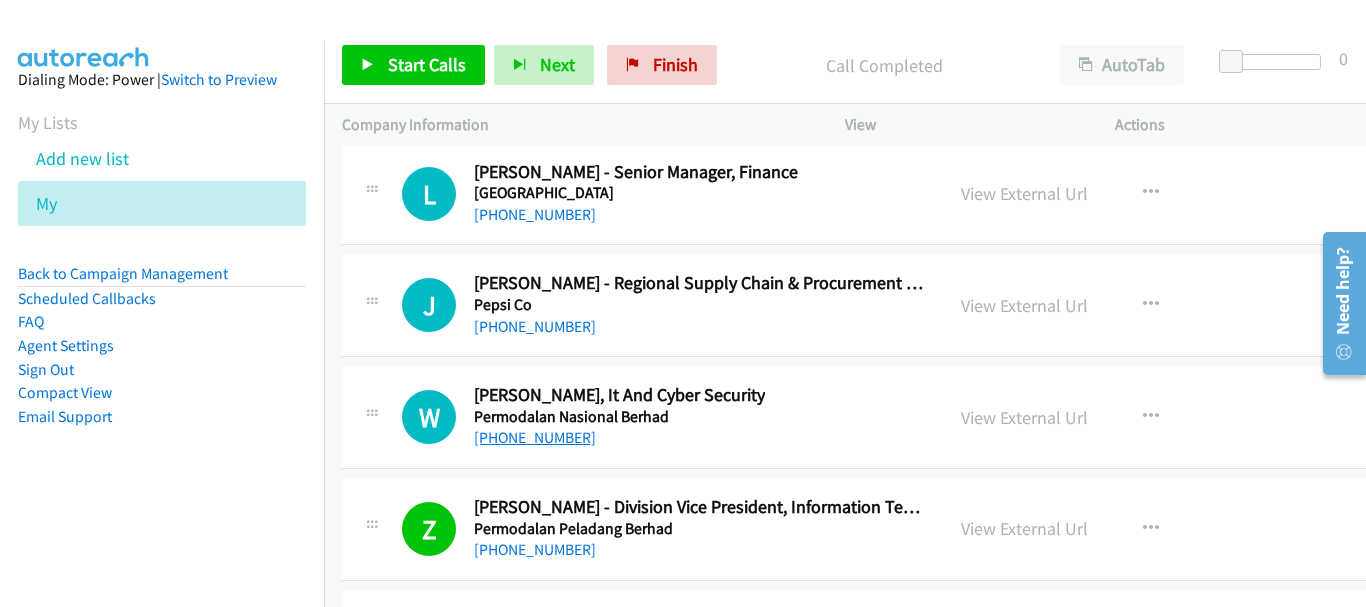 click on "[PHONE_NUMBER]" at bounding box center [535, 437] 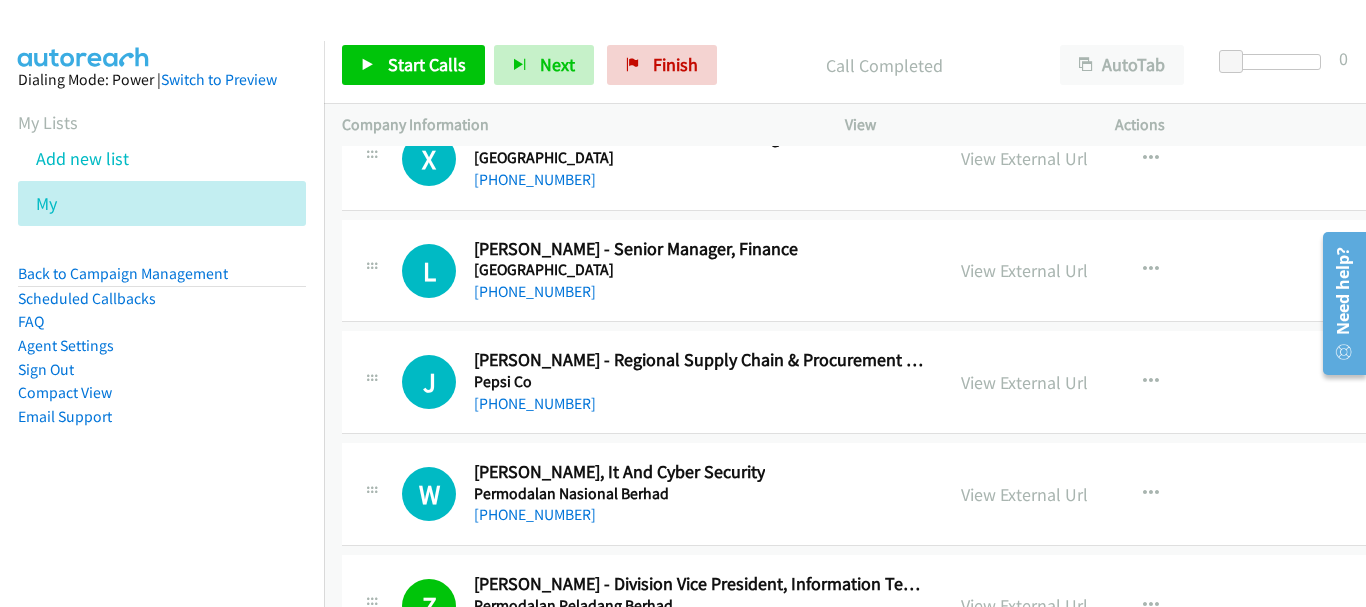 scroll, scrollTop: 29714, scrollLeft: 0, axis: vertical 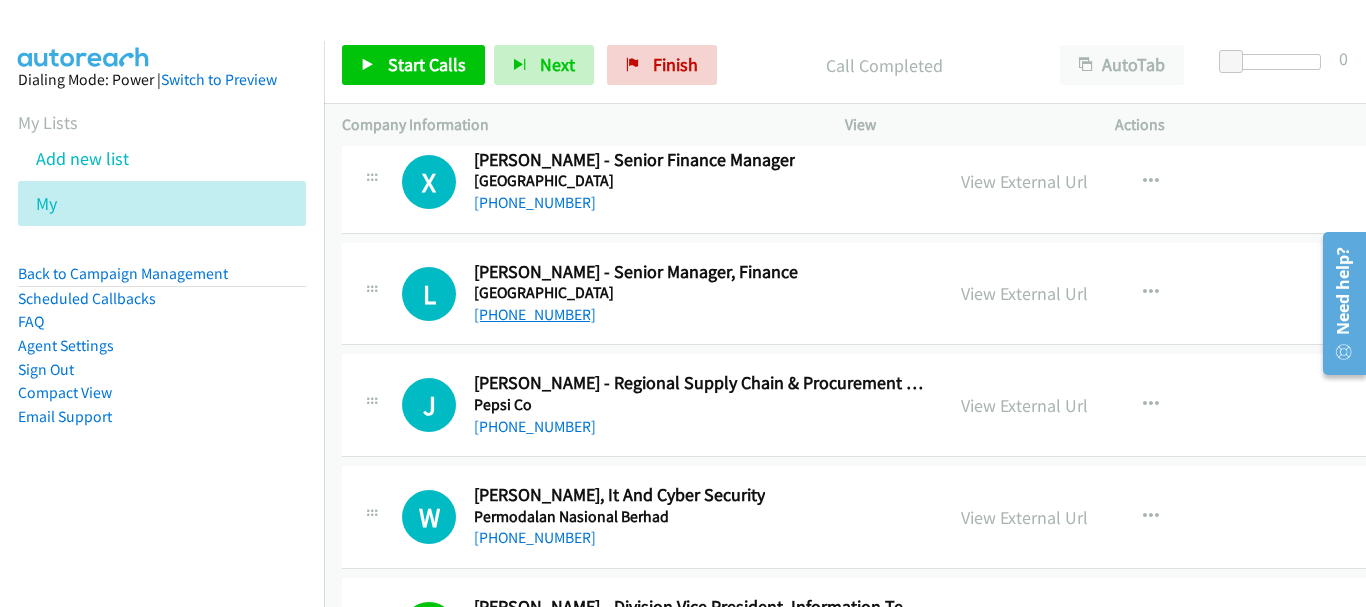 click on "[PHONE_NUMBER]" at bounding box center [535, 314] 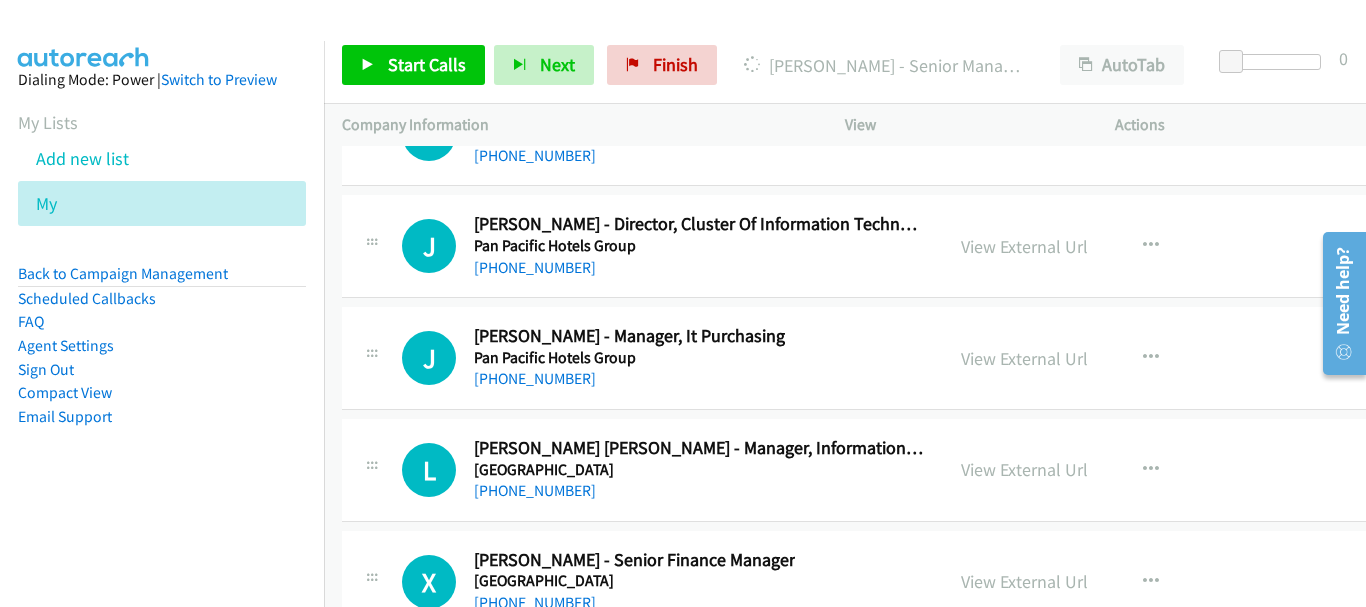 scroll, scrollTop: 29414, scrollLeft: 0, axis: vertical 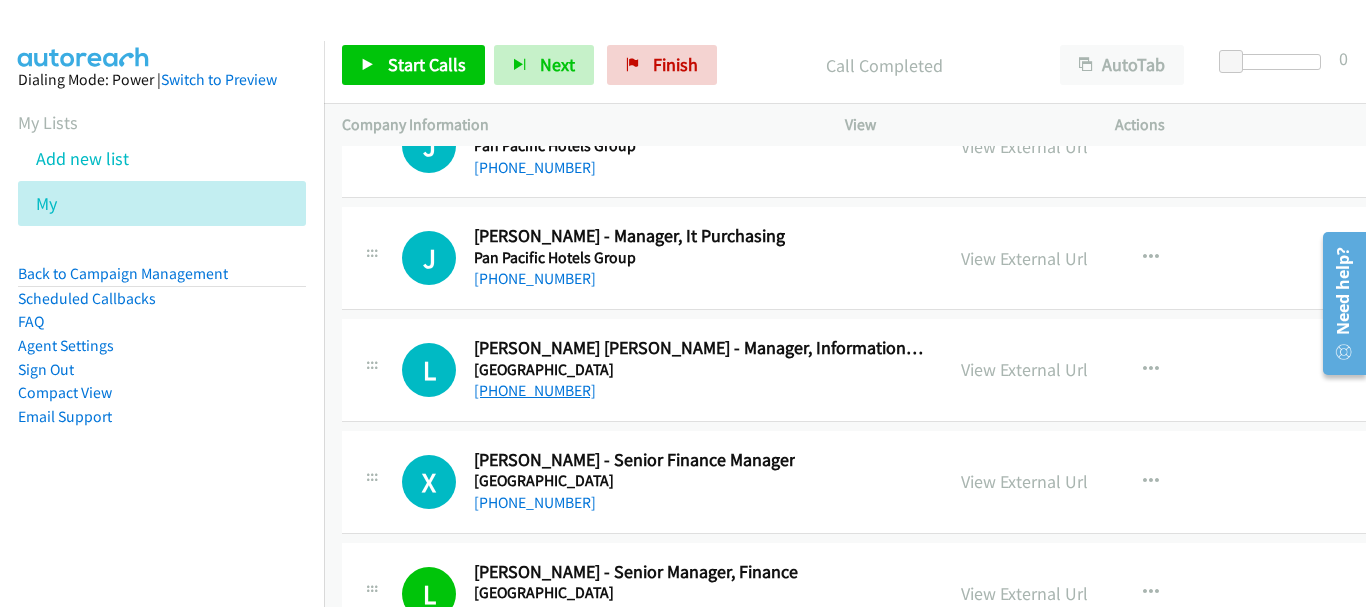 click on "[PHONE_NUMBER]" at bounding box center [535, 390] 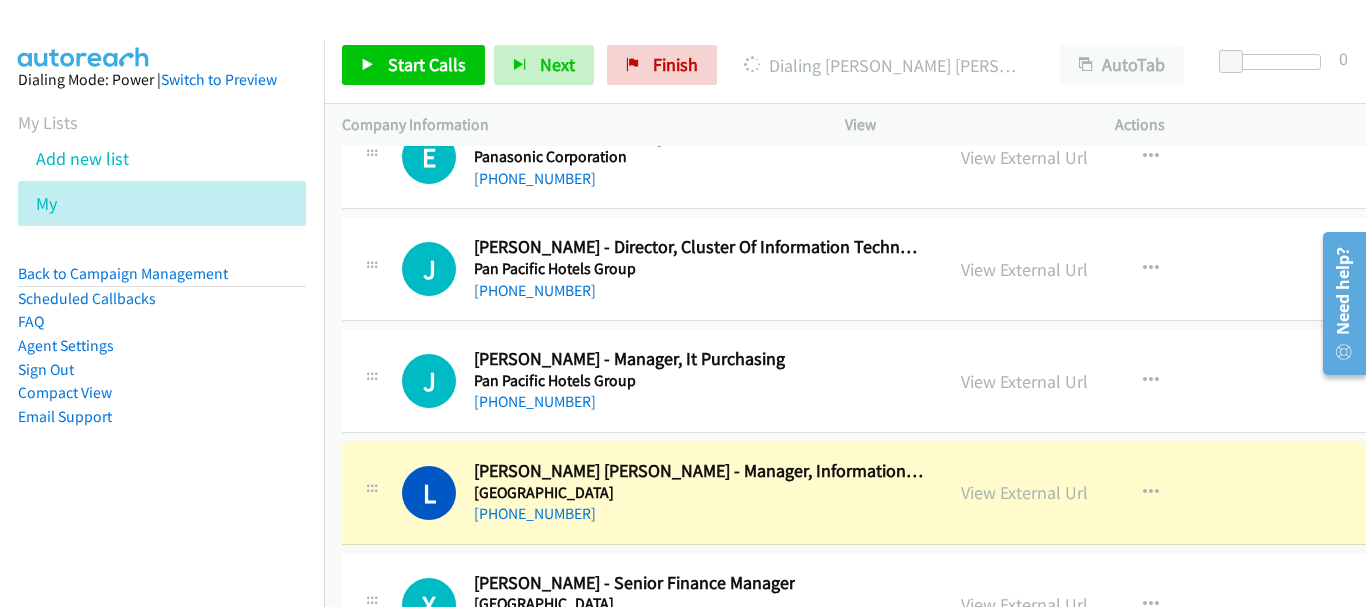 scroll, scrollTop: 29314, scrollLeft: 0, axis: vertical 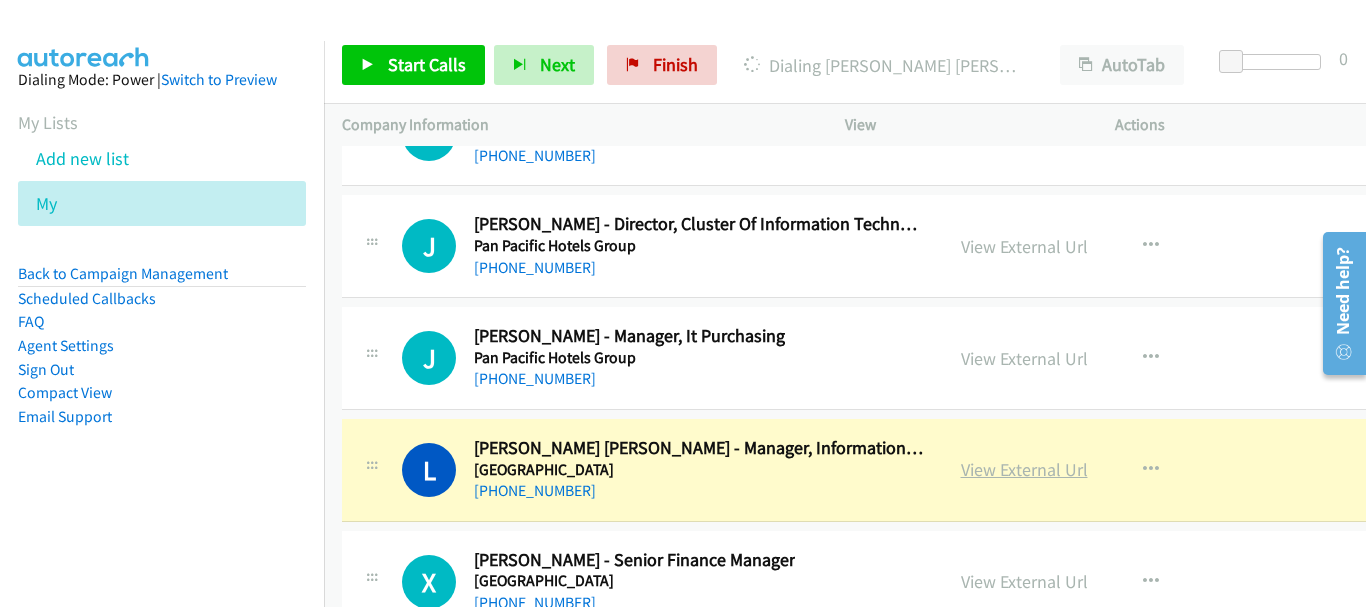 click on "View External Url" at bounding box center (1024, 469) 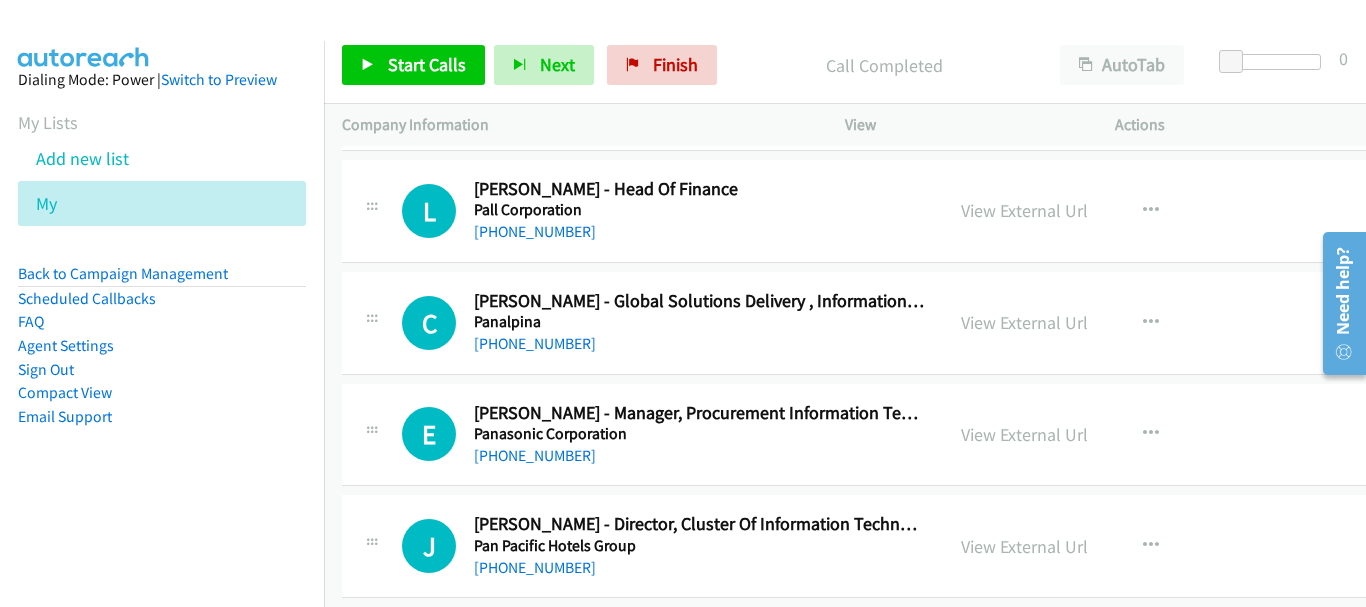 scroll, scrollTop: 28914, scrollLeft: 0, axis: vertical 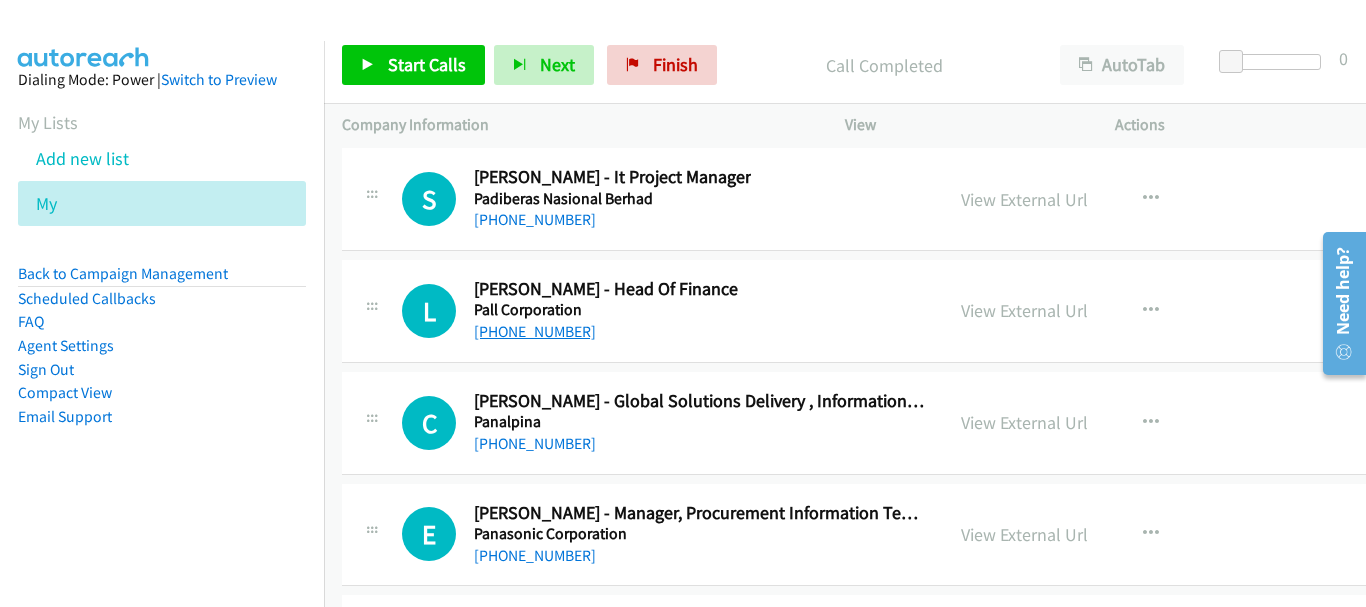 click on "[PHONE_NUMBER]" at bounding box center (535, 331) 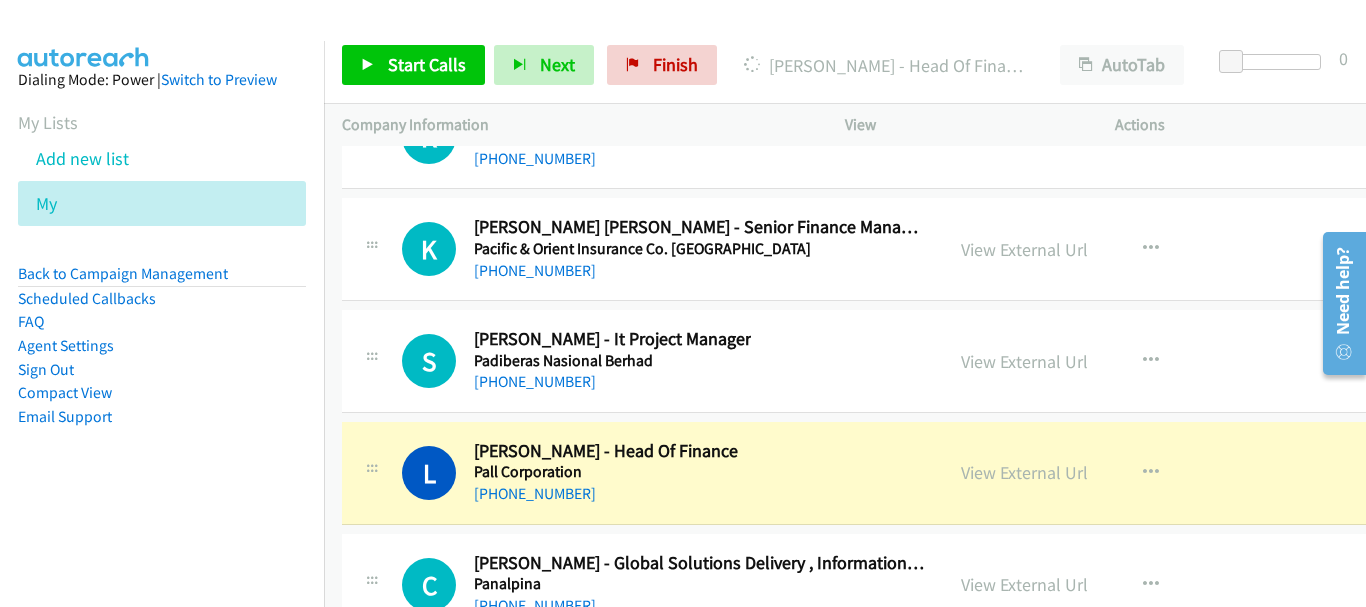 scroll, scrollTop: 28714, scrollLeft: 0, axis: vertical 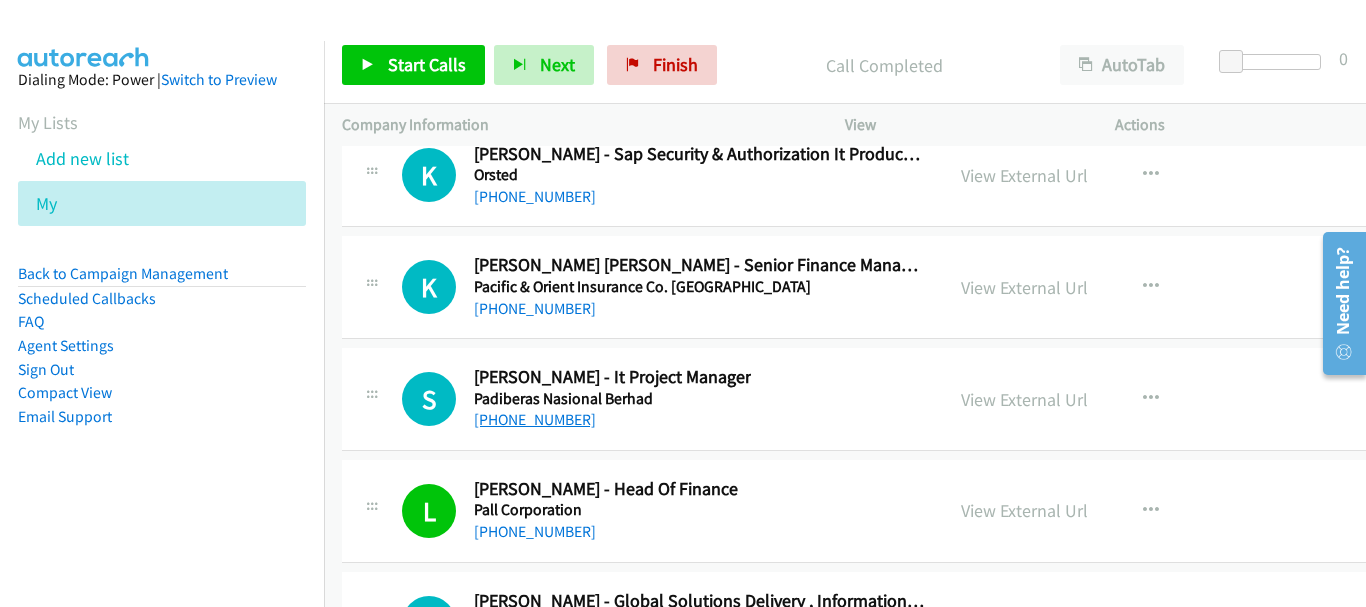 click on "[PHONE_NUMBER]" at bounding box center [535, 419] 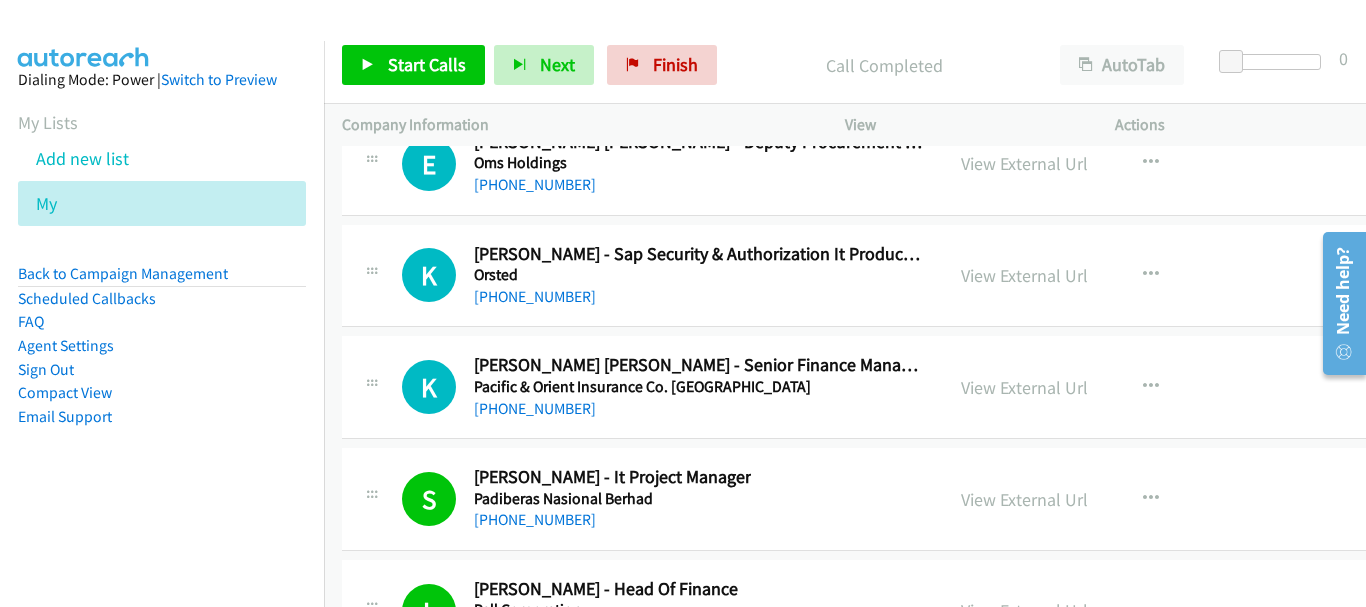 scroll, scrollTop: 28514, scrollLeft: 0, axis: vertical 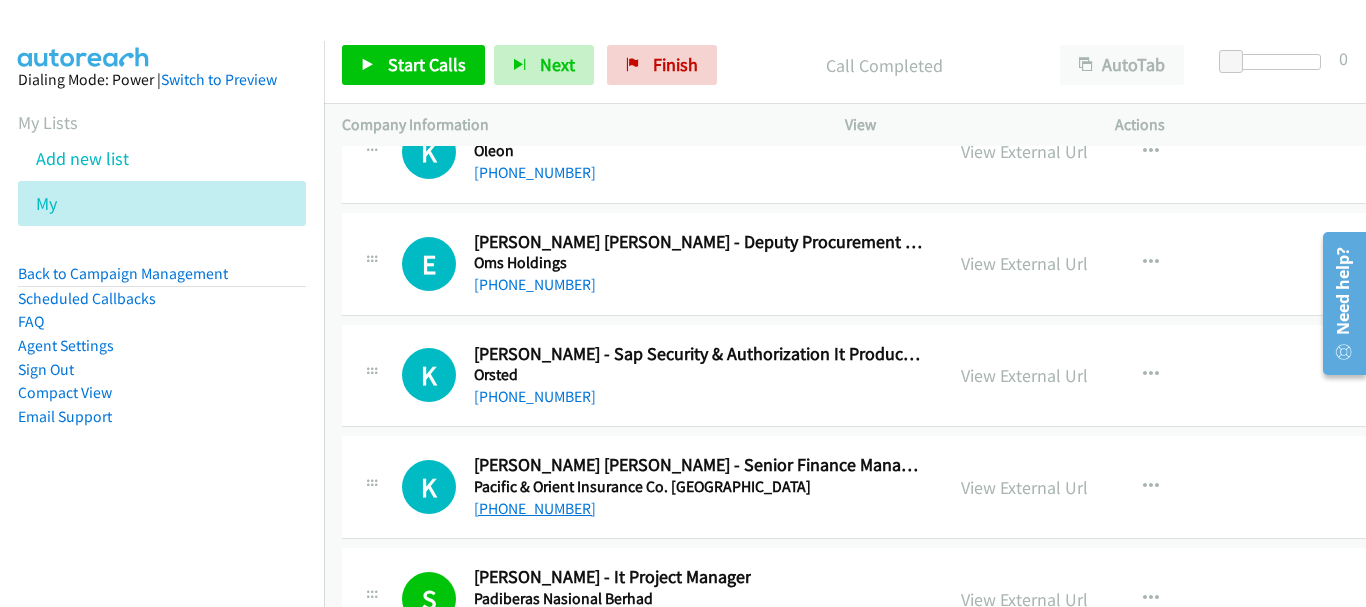 click on "[PHONE_NUMBER]" at bounding box center [535, 508] 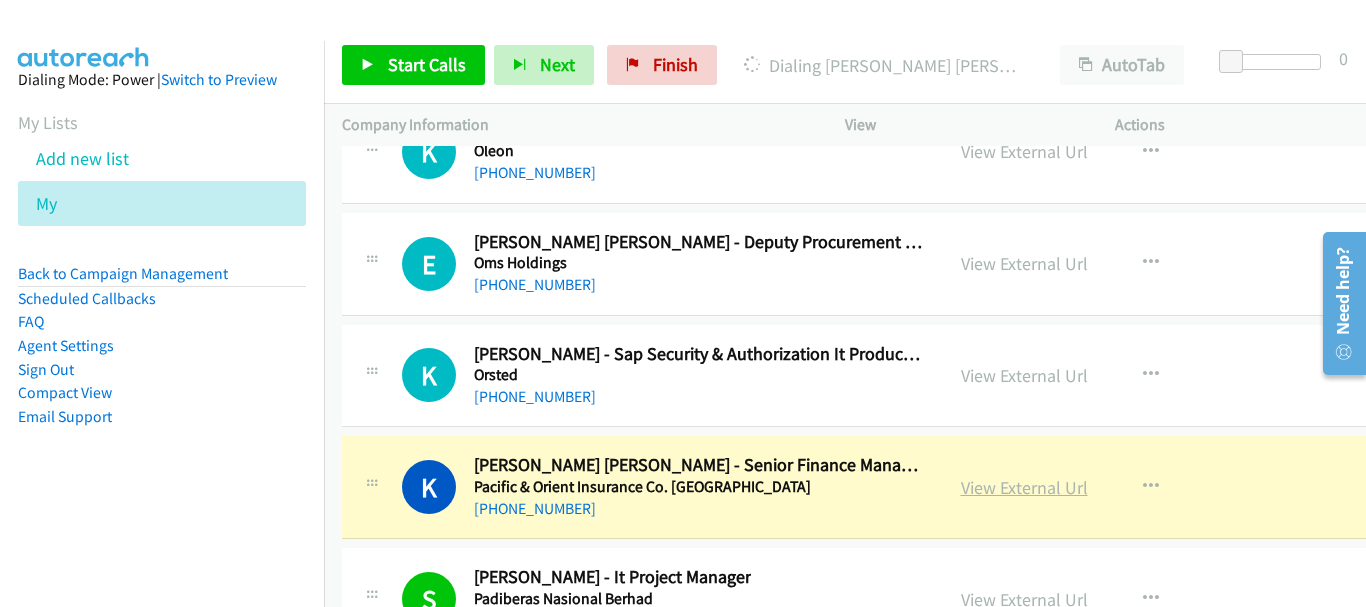 click on "View External Url" at bounding box center (1024, 487) 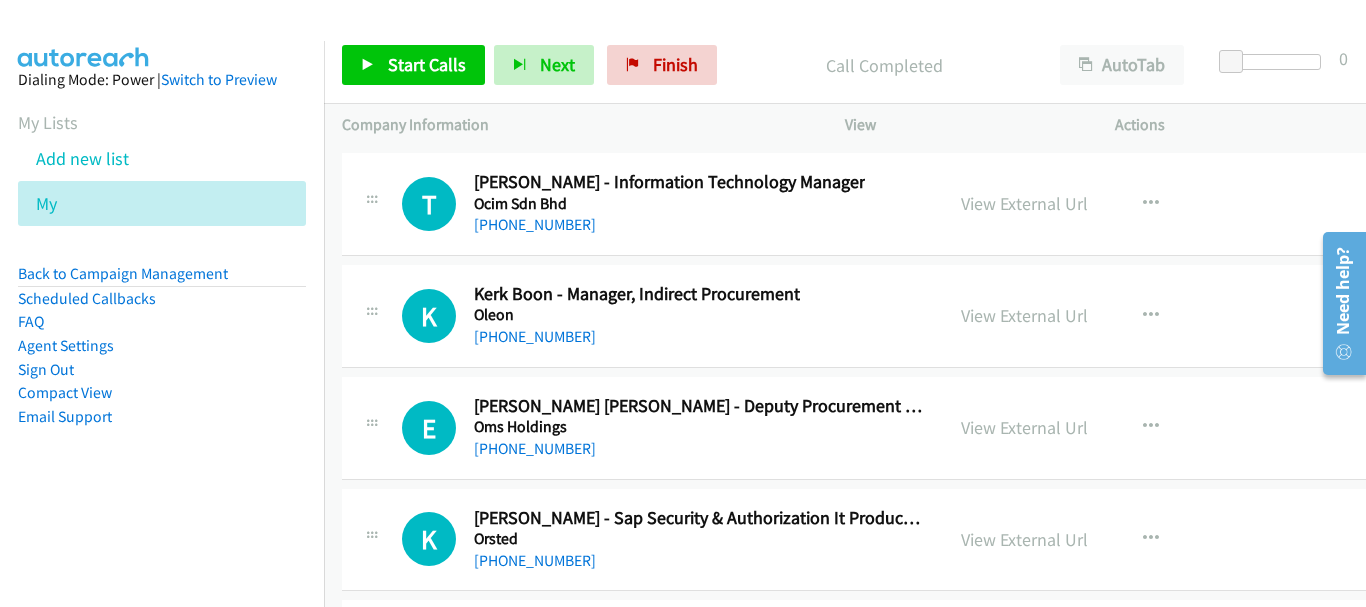 scroll, scrollTop: 28314, scrollLeft: 0, axis: vertical 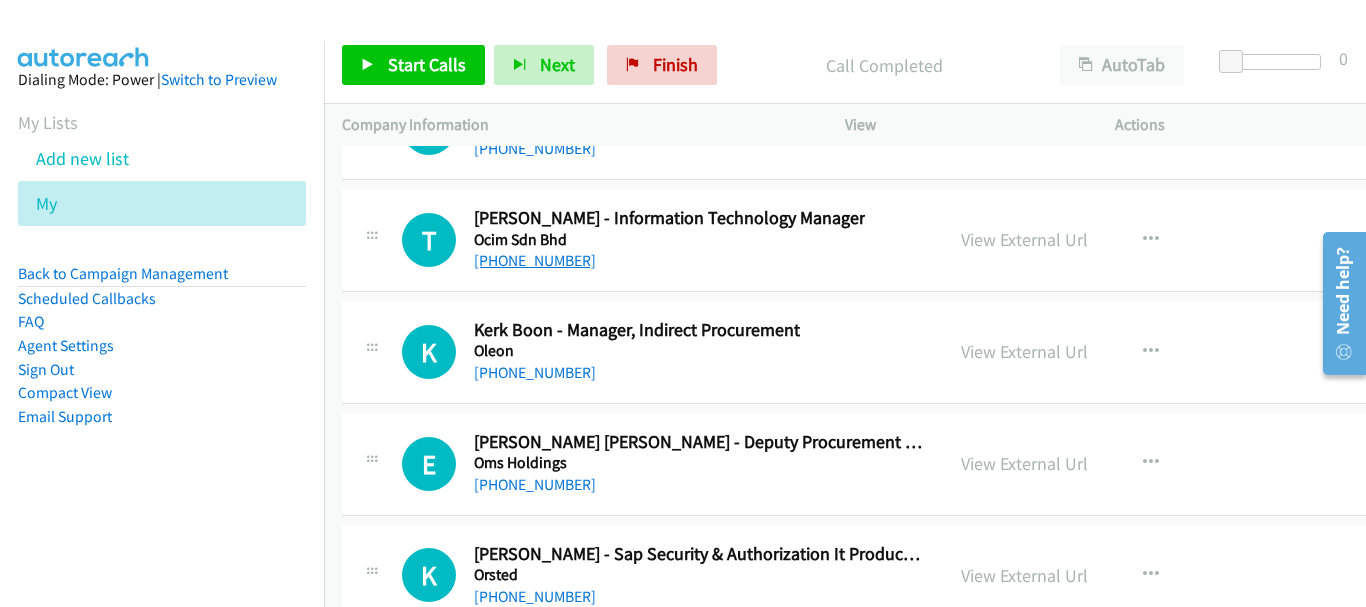 click on "[PHONE_NUMBER]" at bounding box center [535, 260] 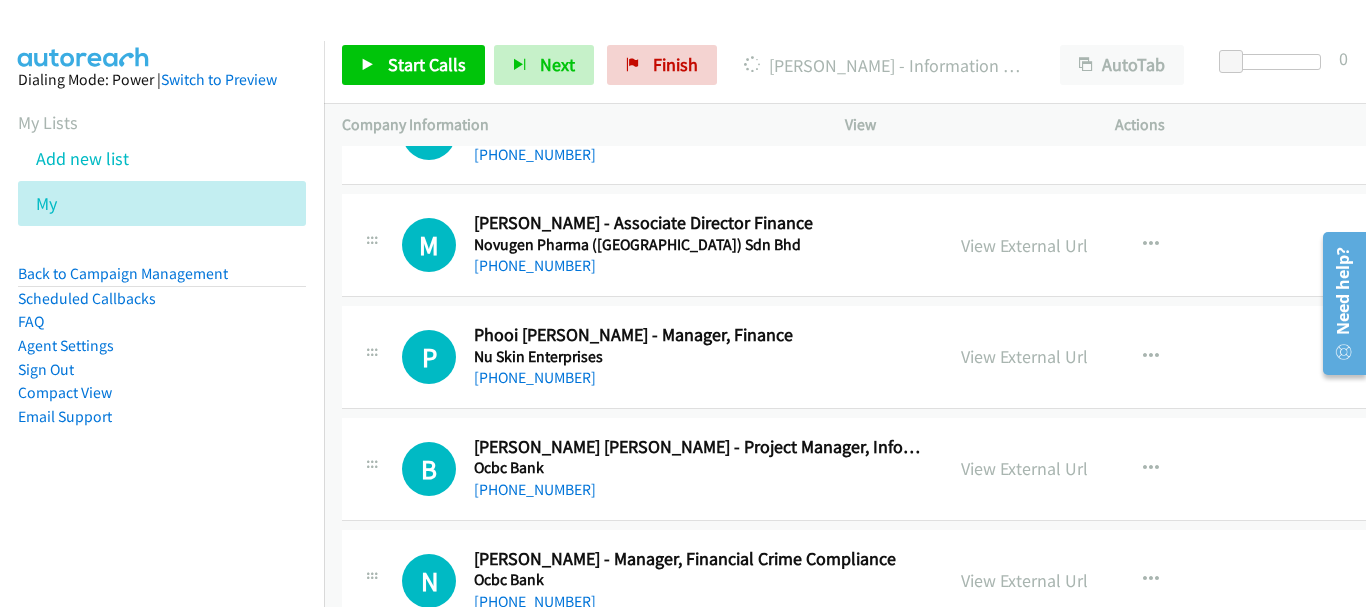 scroll, scrollTop: 27614, scrollLeft: 0, axis: vertical 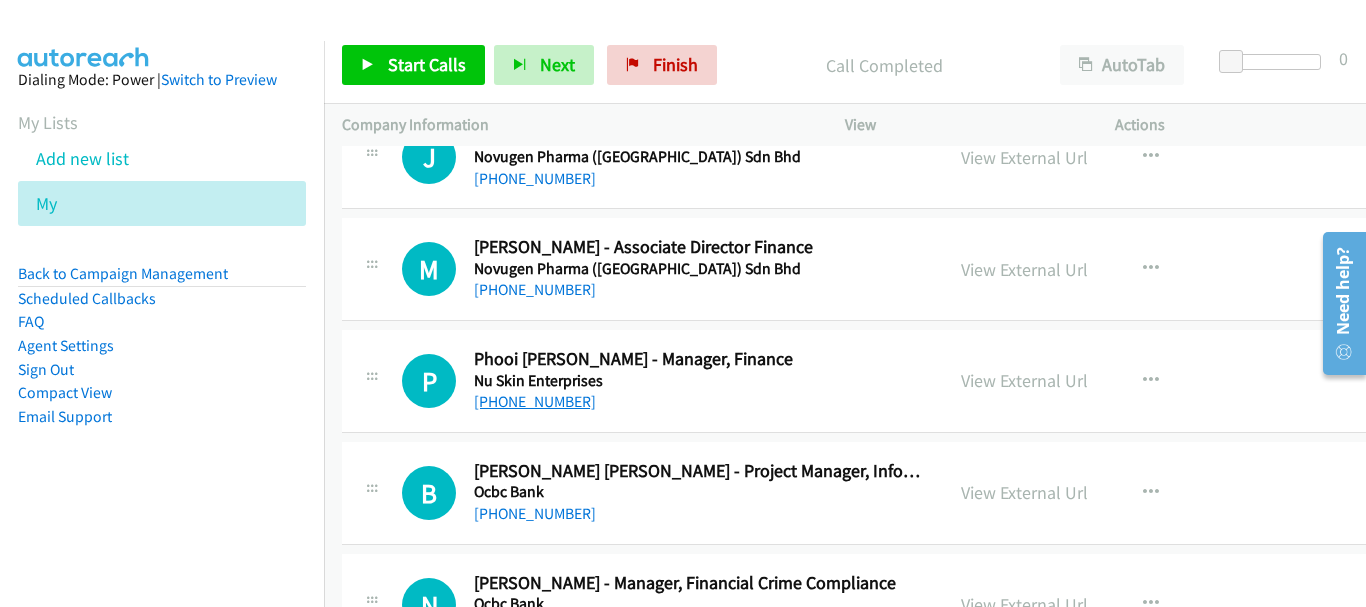 click on "[PHONE_NUMBER]" at bounding box center (535, 401) 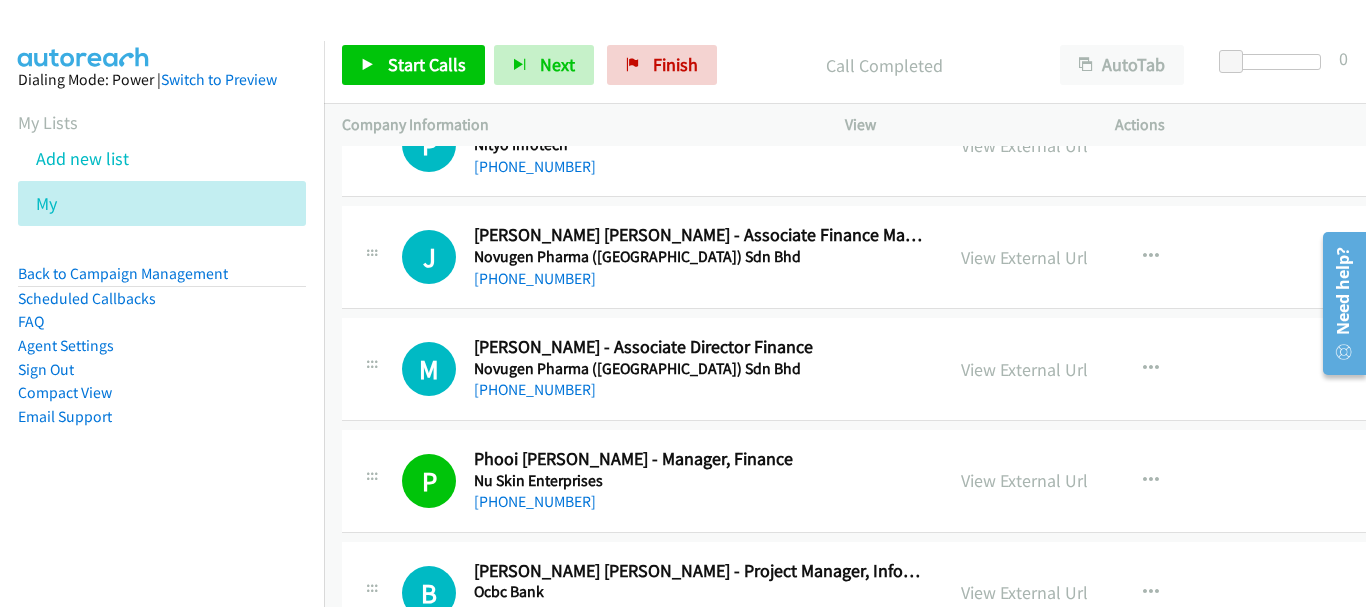 scroll, scrollTop: 27414, scrollLeft: 0, axis: vertical 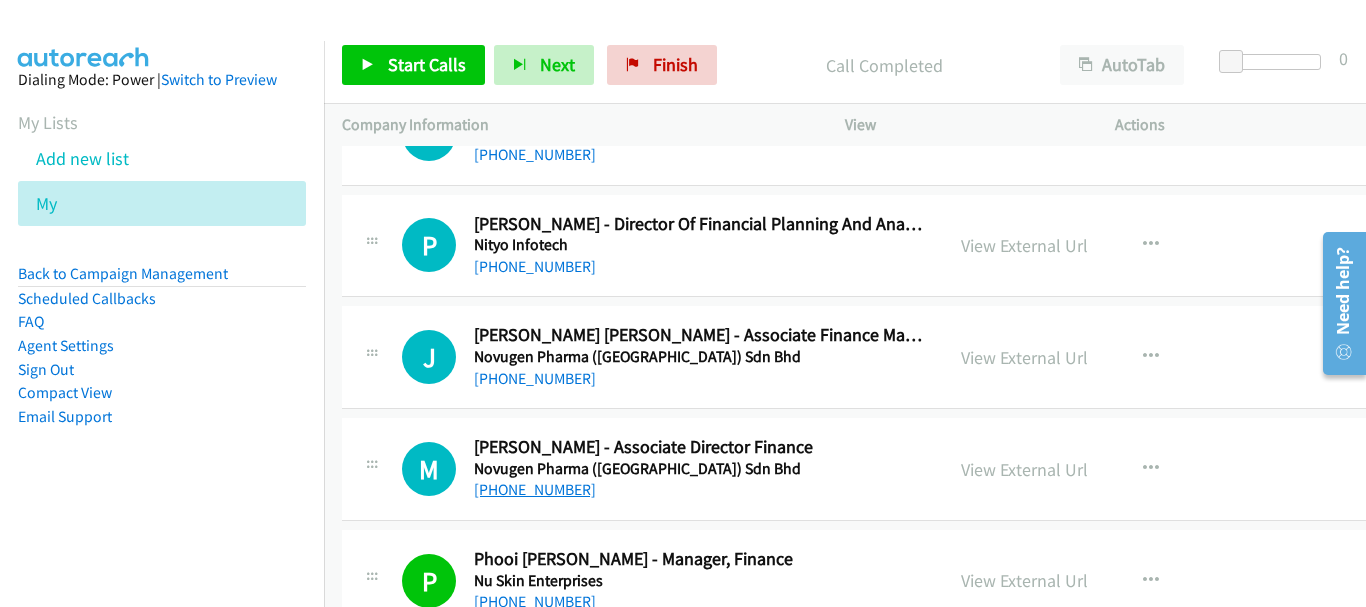 click on "[PHONE_NUMBER]" at bounding box center [535, 489] 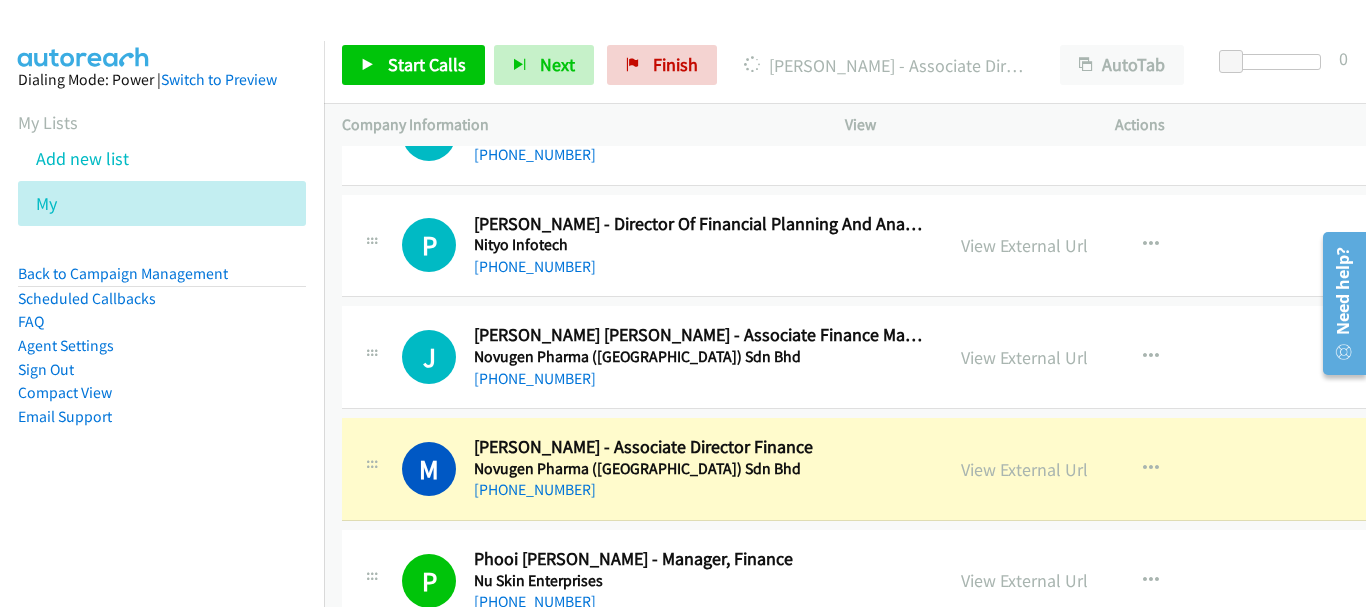 scroll, scrollTop: 27514, scrollLeft: 0, axis: vertical 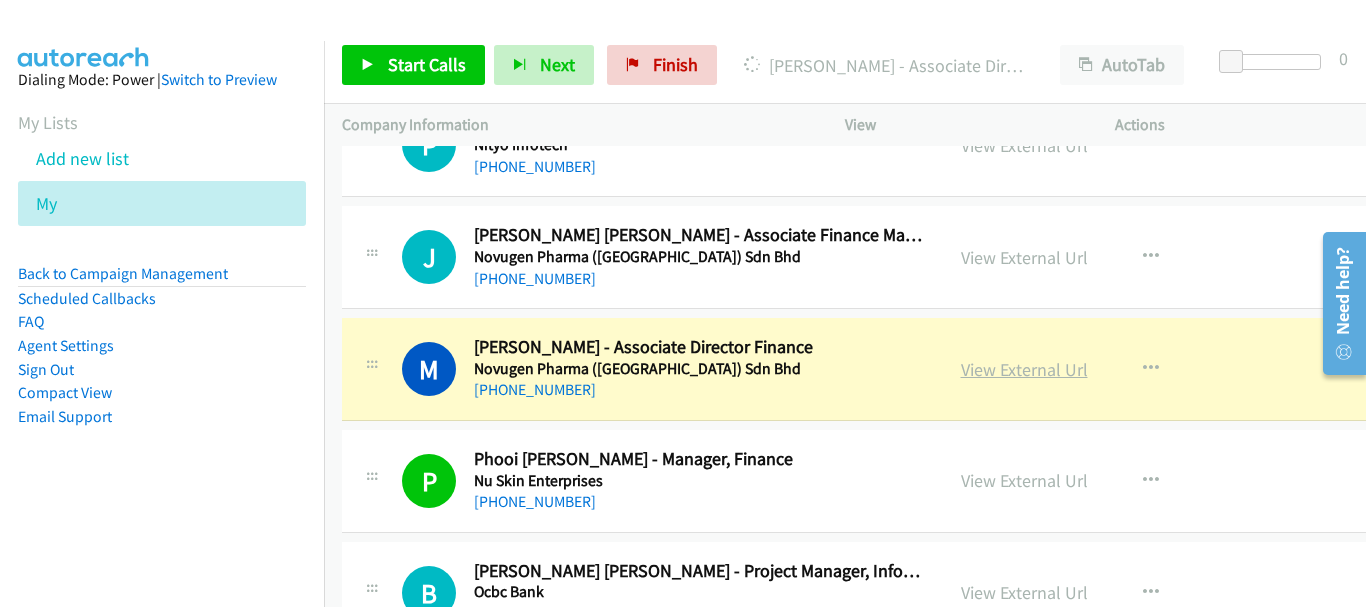 click on "View External Url" at bounding box center [1024, 369] 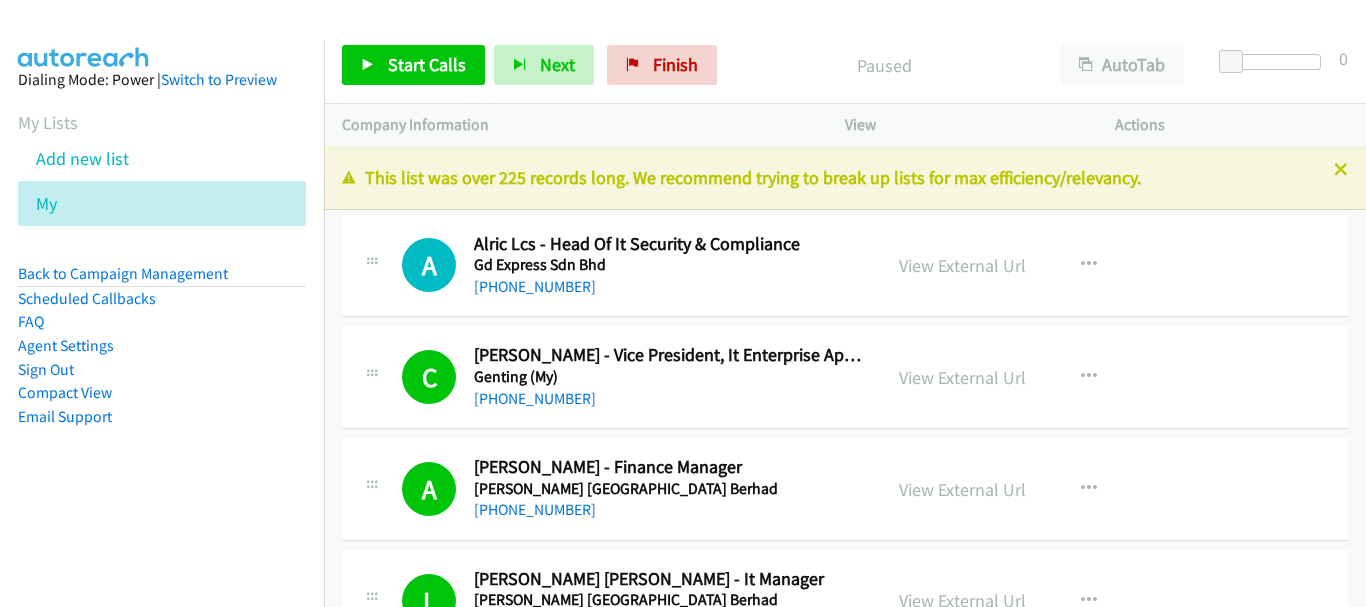 scroll, scrollTop: 0, scrollLeft: 0, axis: both 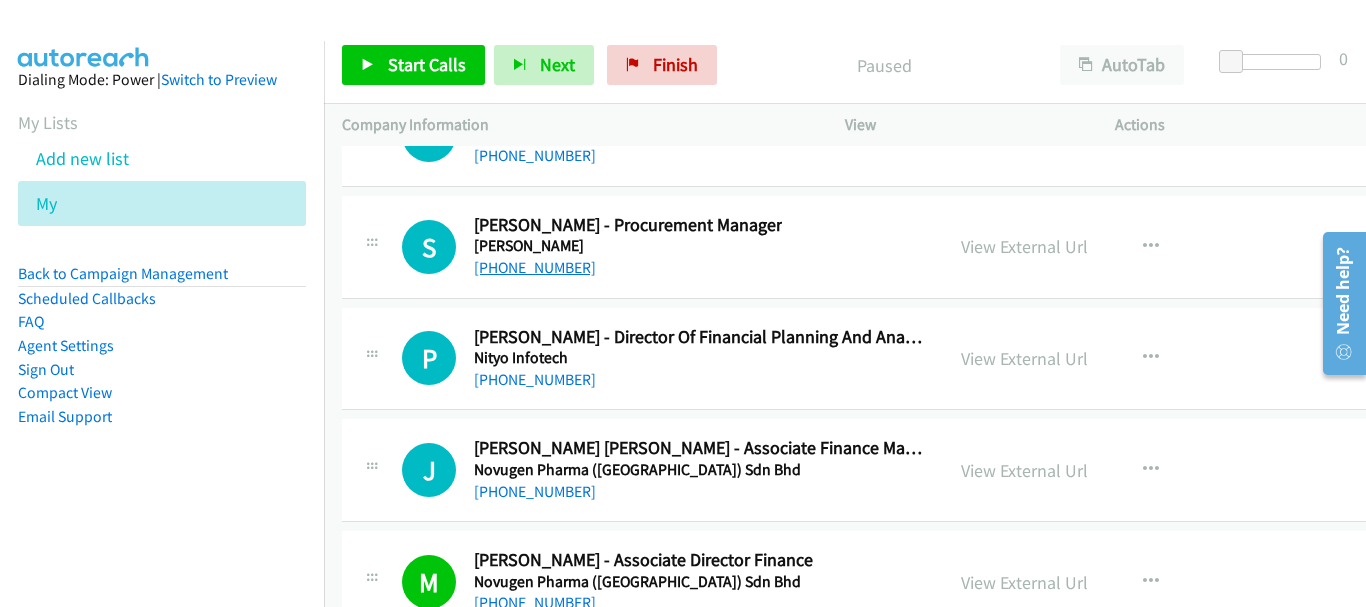 click on "[PHONE_NUMBER]" at bounding box center [535, 267] 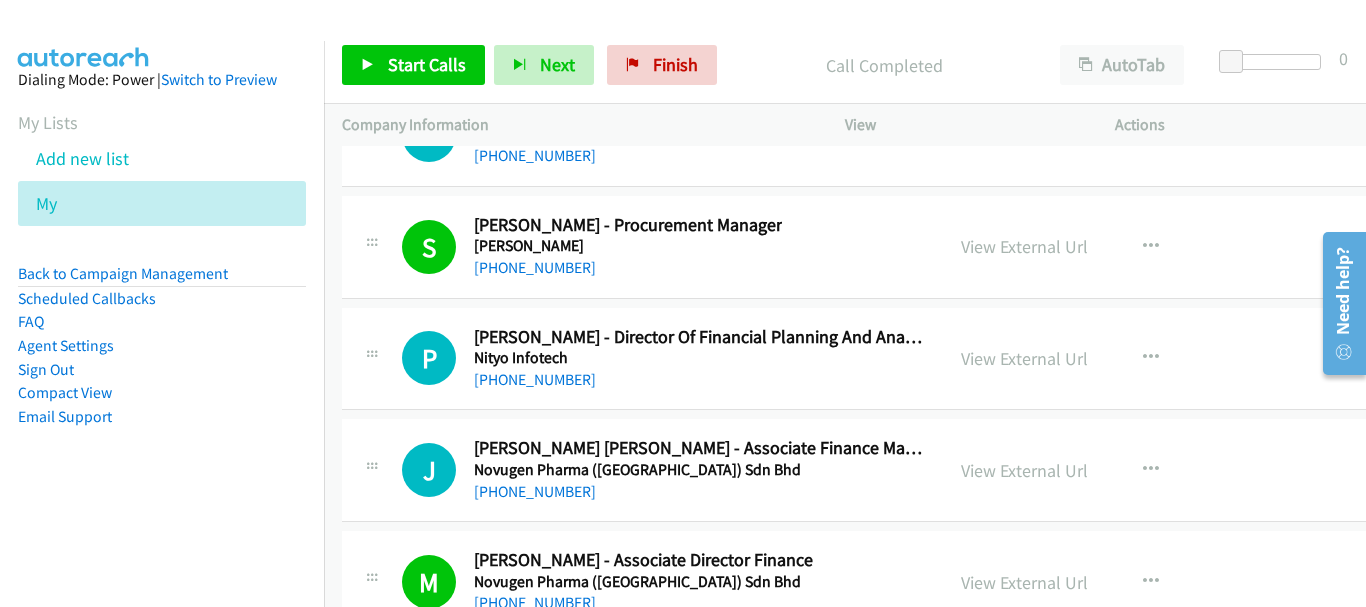scroll, scrollTop: 27101, scrollLeft: 0, axis: vertical 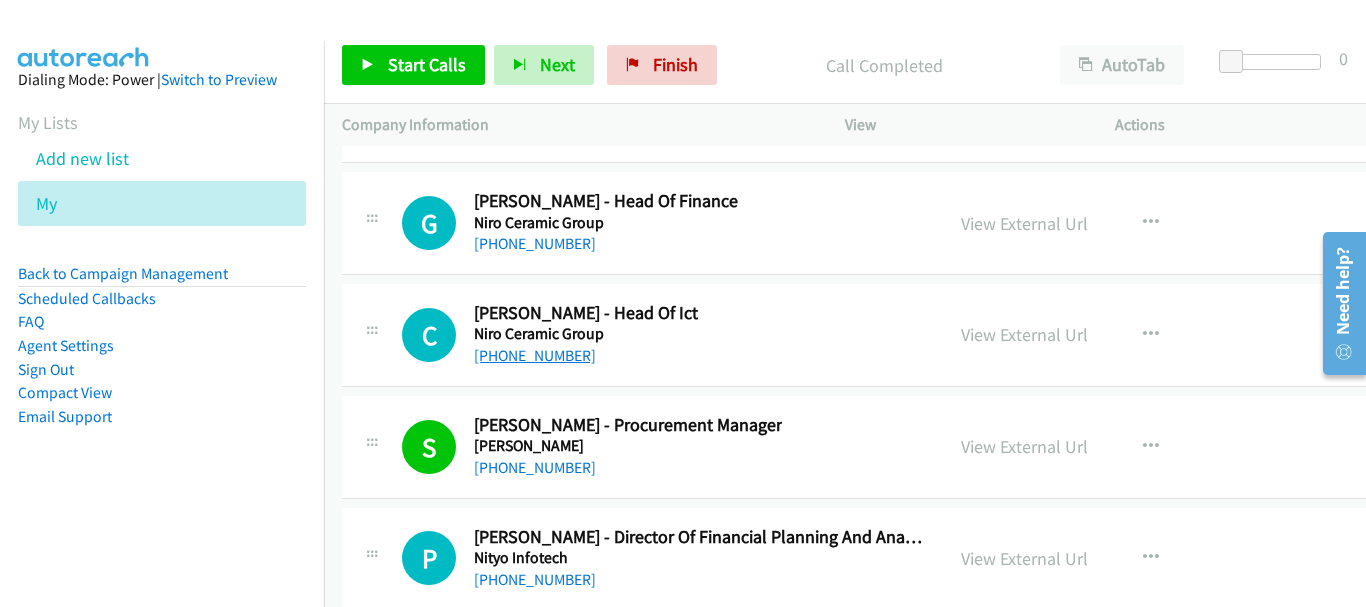 click on "[PHONE_NUMBER]" at bounding box center [535, 355] 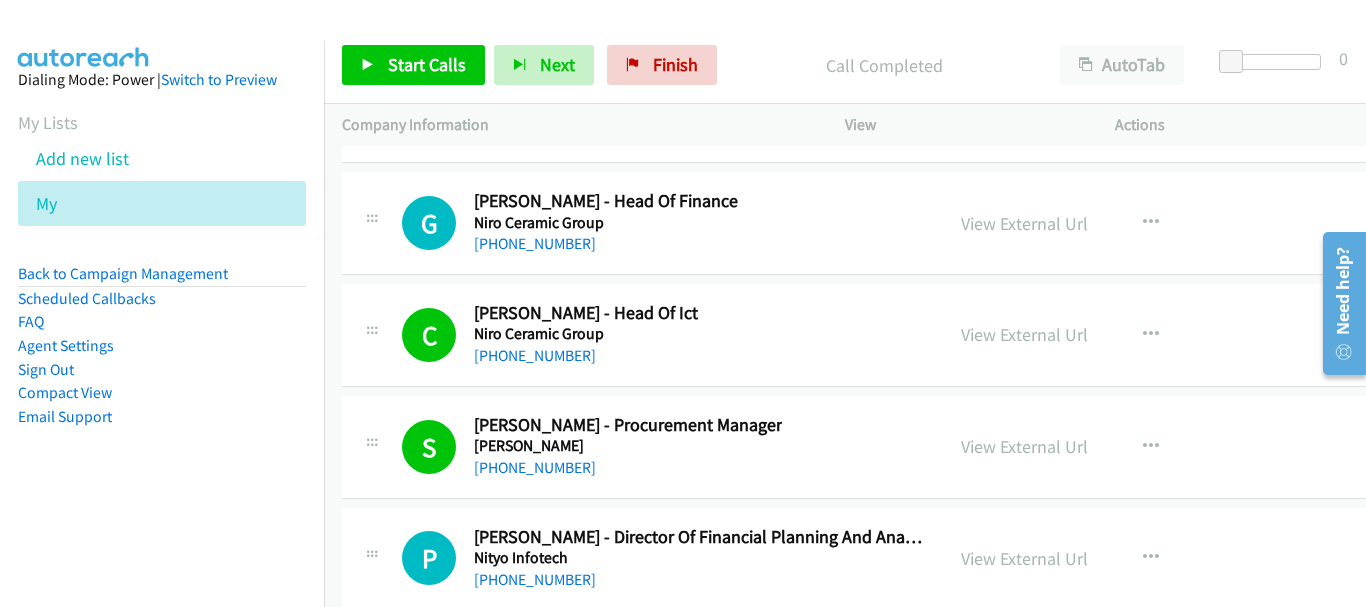 scroll, scrollTop: 27001, scrollLeft: 0, axis: vertical 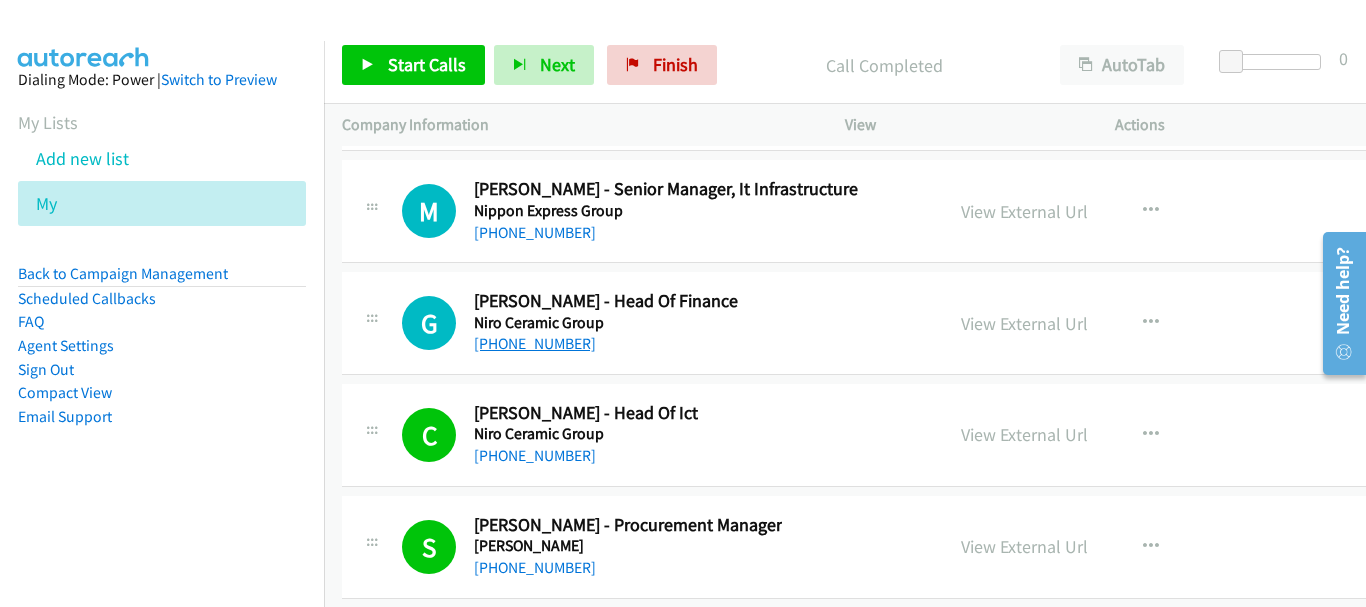 click on "[PHONE_NUMBER]" at bounding box center [535, 343] 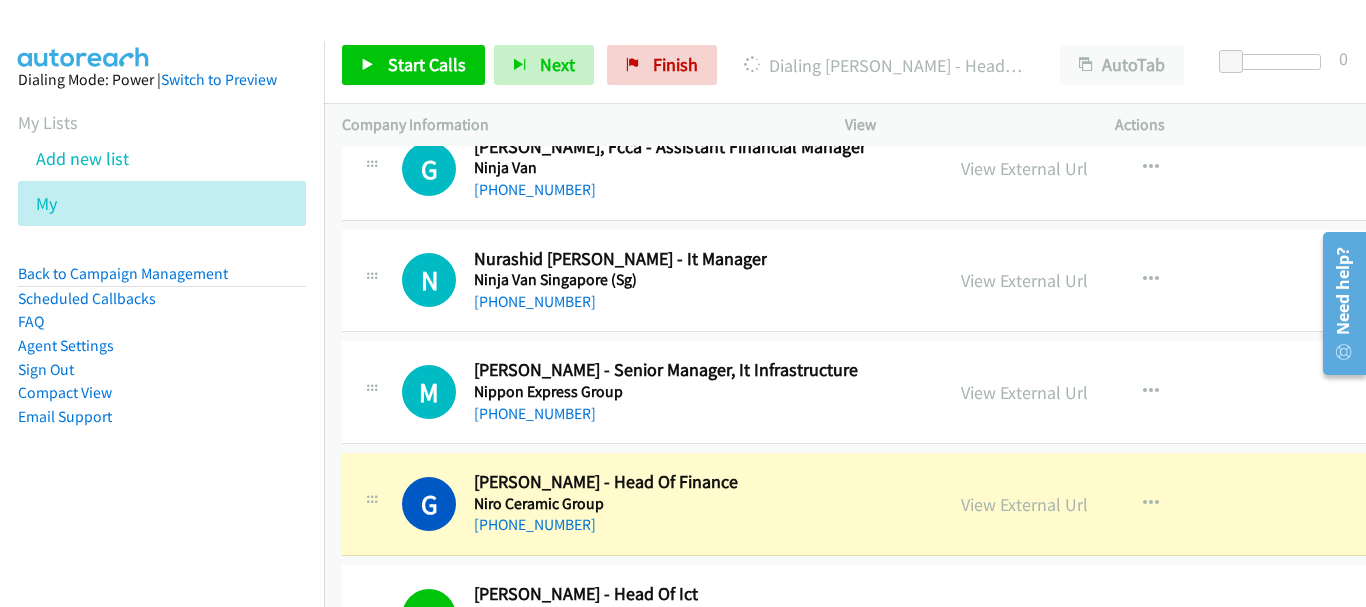 scroll, scrollTop: 26801, scrollLeft: 0, axis: vertical 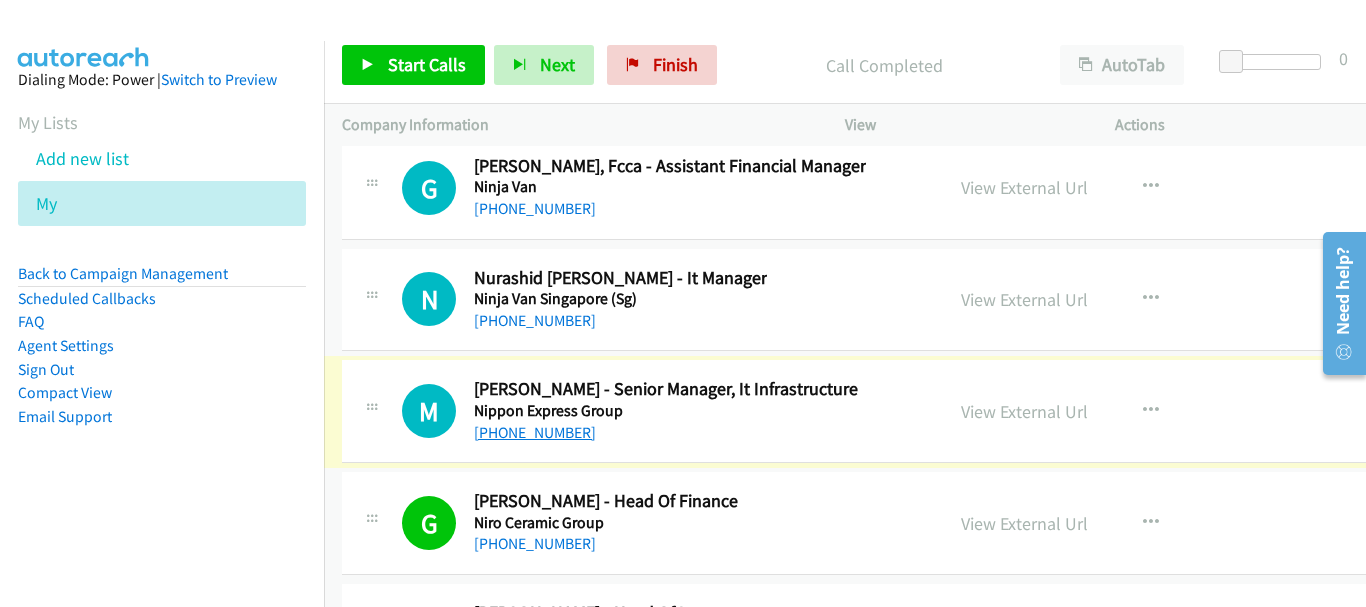 click on "[PHONE_NUMBER]" at bounding box center [535, 432] 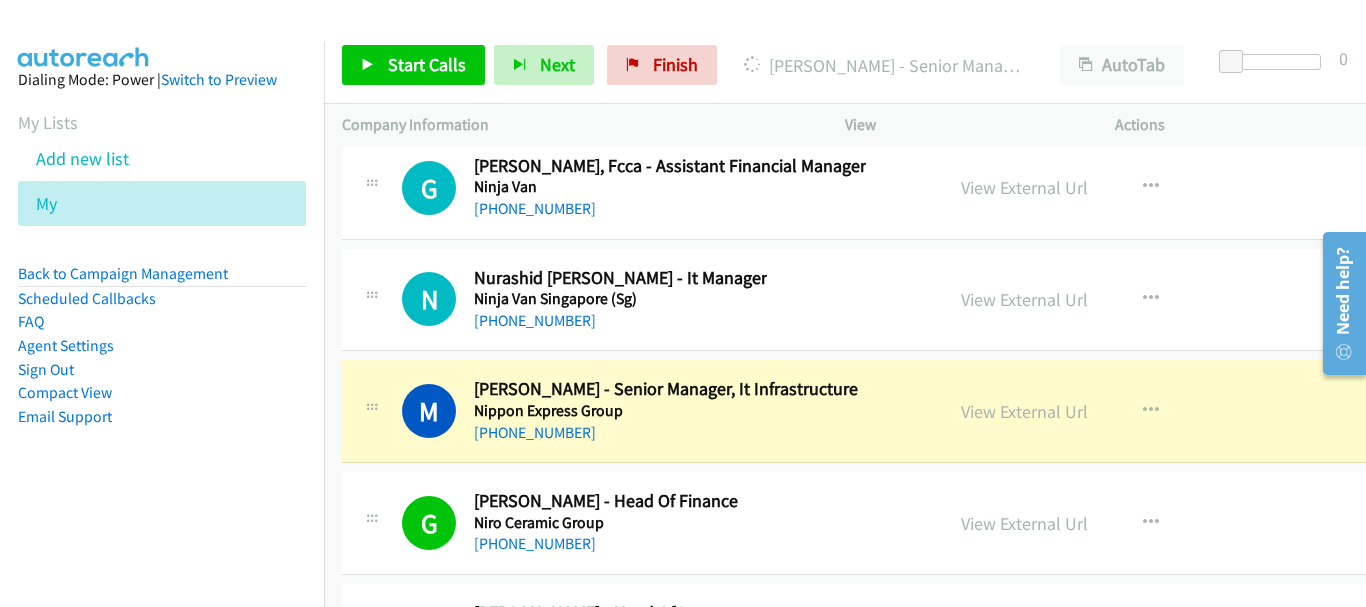 scroll, scrollTop: 26701, scrollLeft: 0, axis: vertical 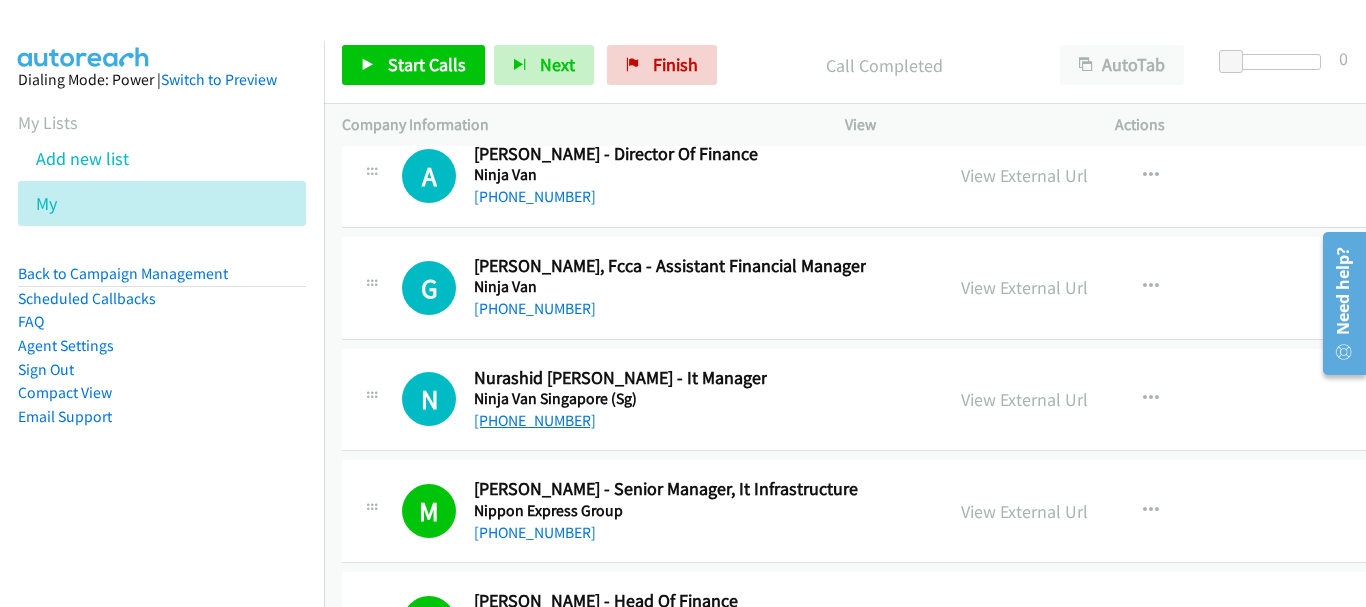 click on "[PHONE_NUMBER]" at bounding box center [535, 420] 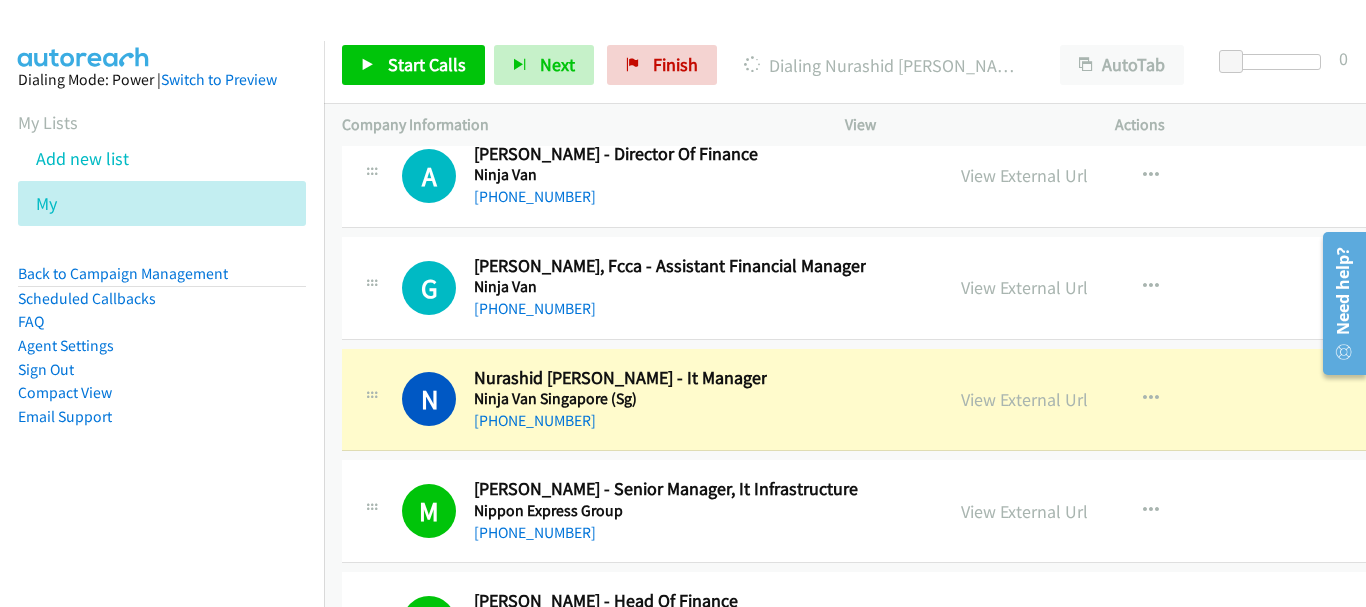 scroll, scrollTop: 26601, scrollLeft: 0, axis: vertical 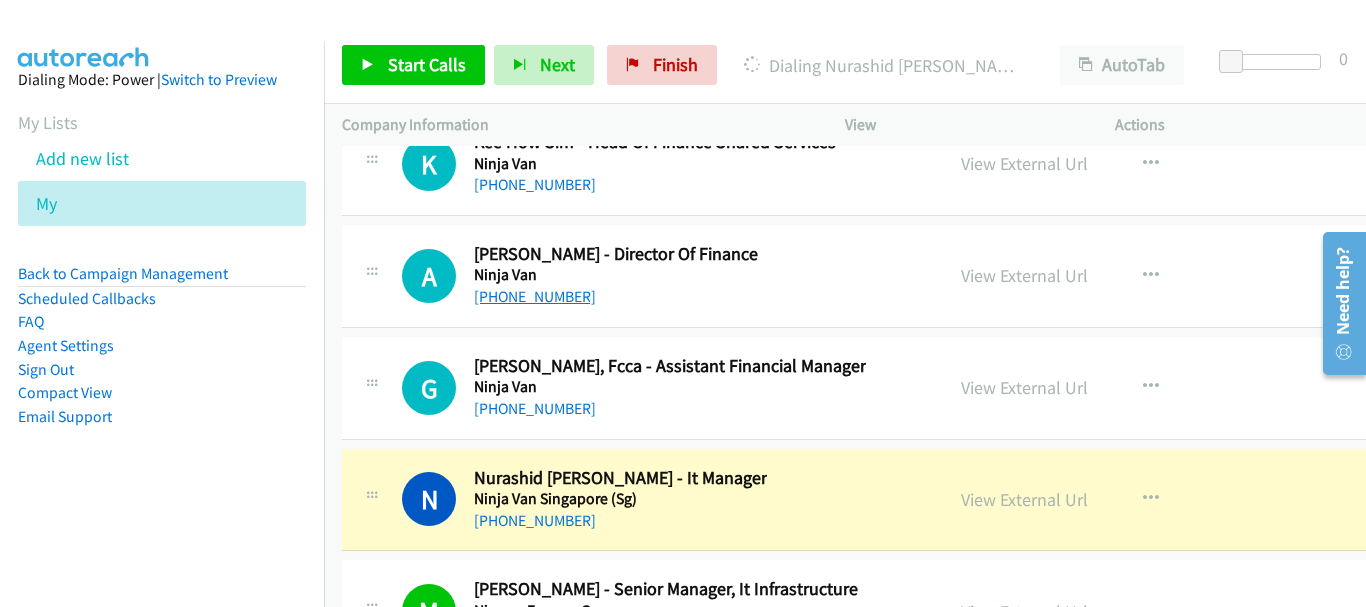 click on "[PHONE_NUMBER]" at bounding box center (535, 296) 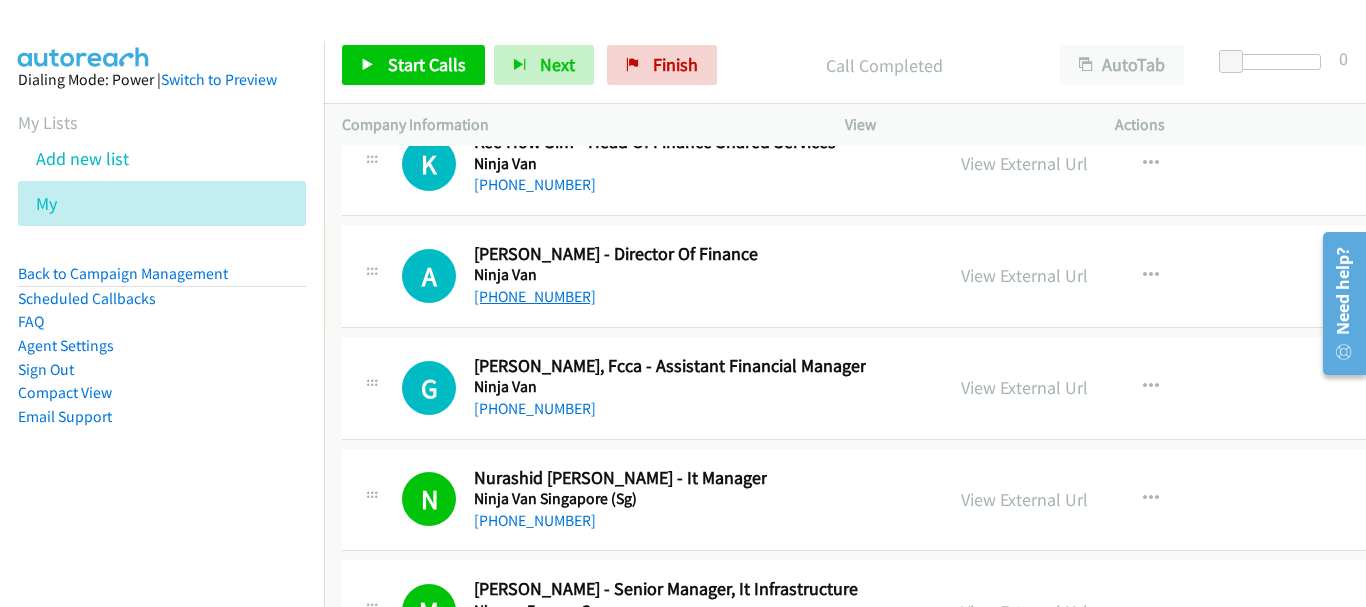 click on "[PHONE_NUMBER]" at bounding box center (535, 296) 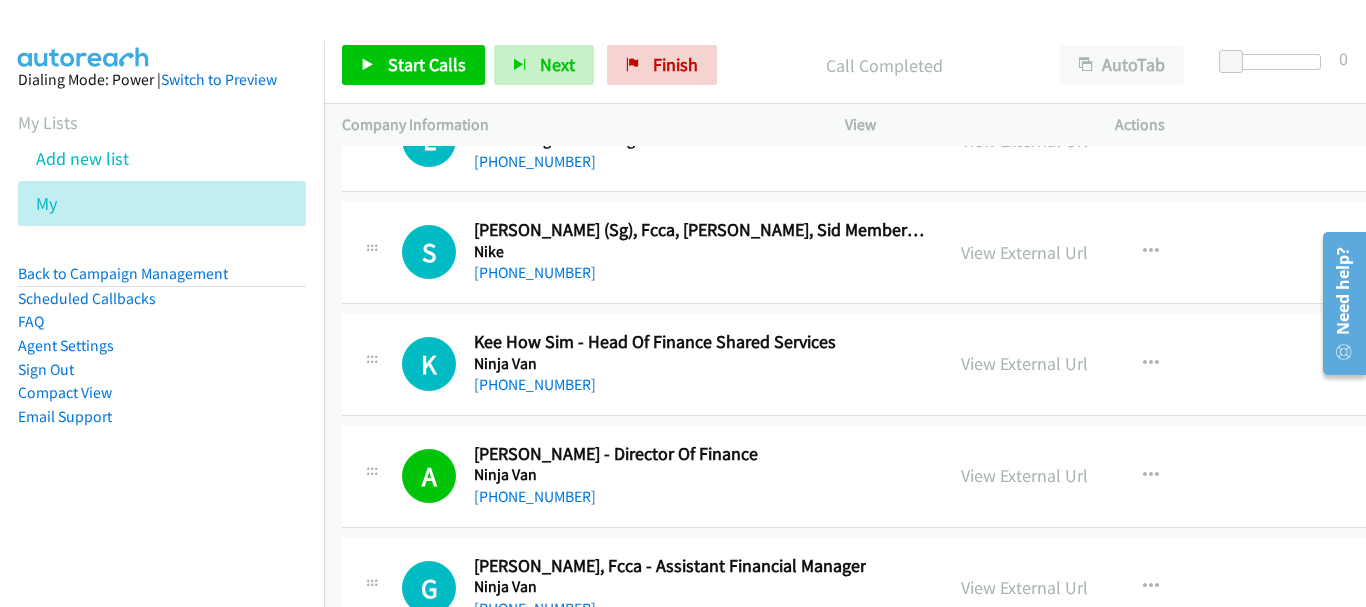 scroll, scrollTop: 26301, scrollLeft: 0, axis: vertical 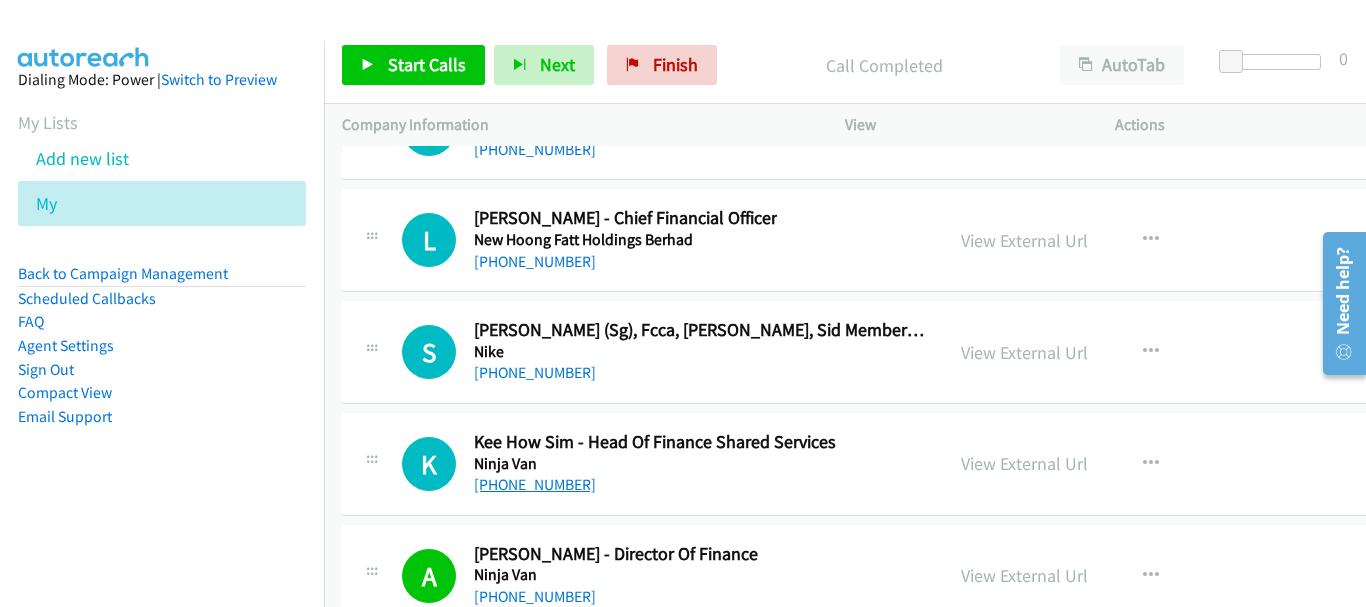 click on "[PHONE_NUMBER]" at bounding box center (535, 484) 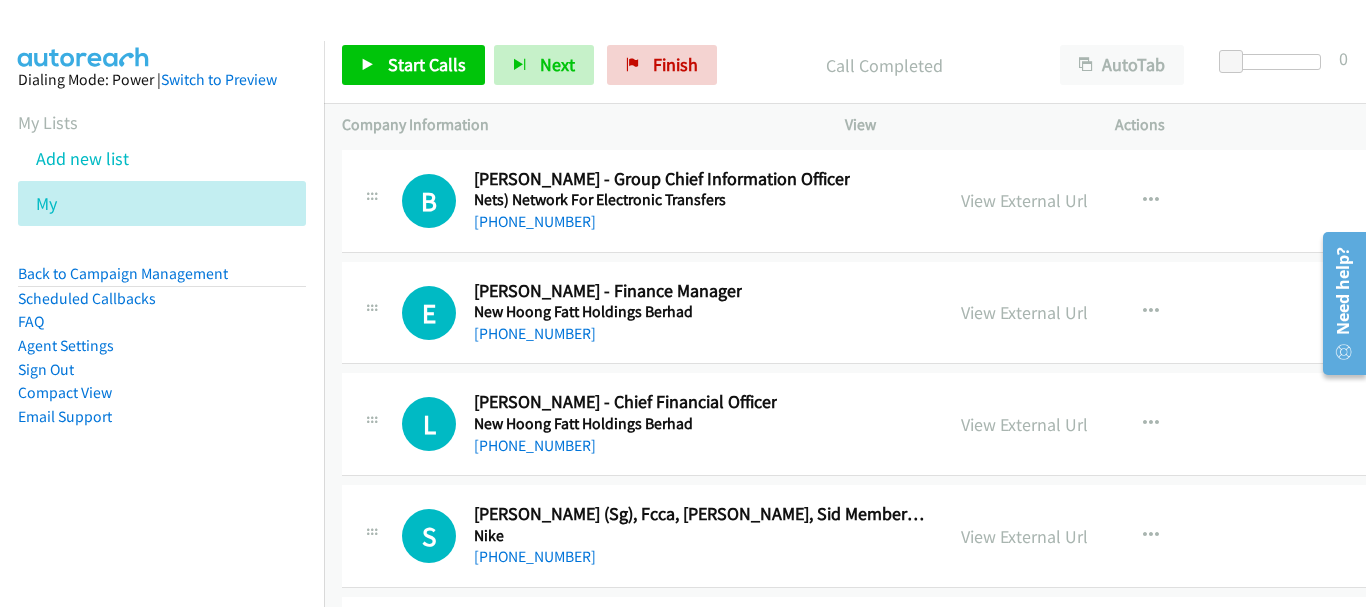 scroll, scrollTop: 26101, scrollLeft: 0, axis: vertical 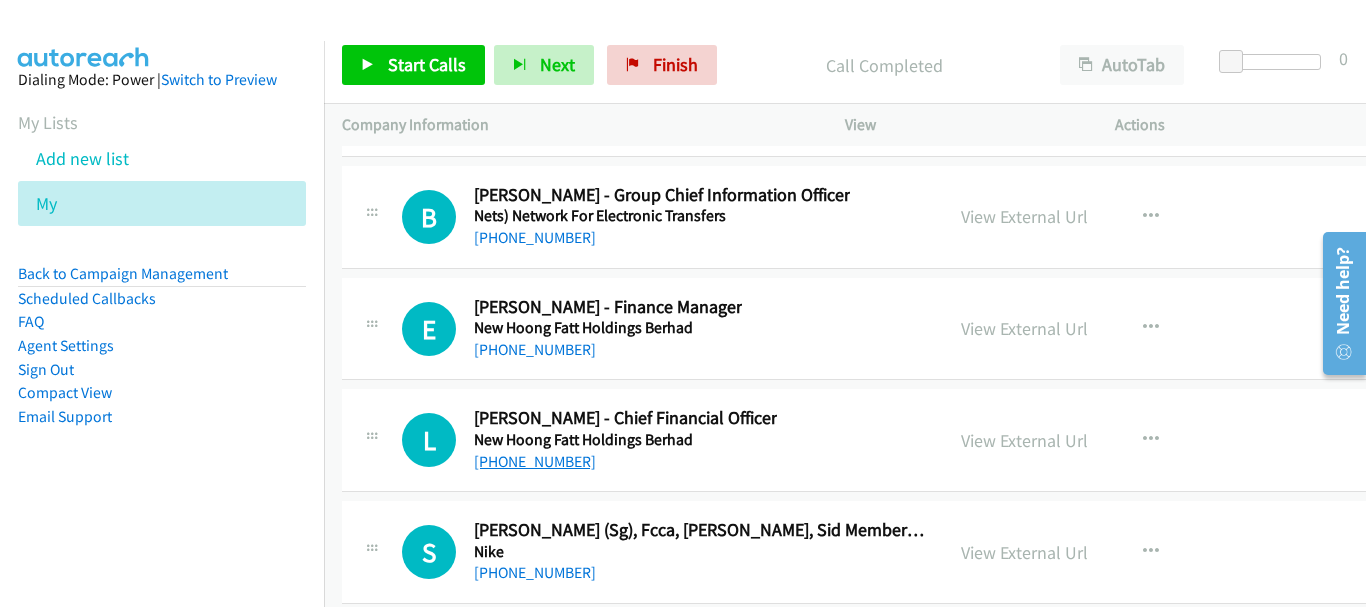 click on "[PHONE_NUMBER]" at bounding box center [535, 461] 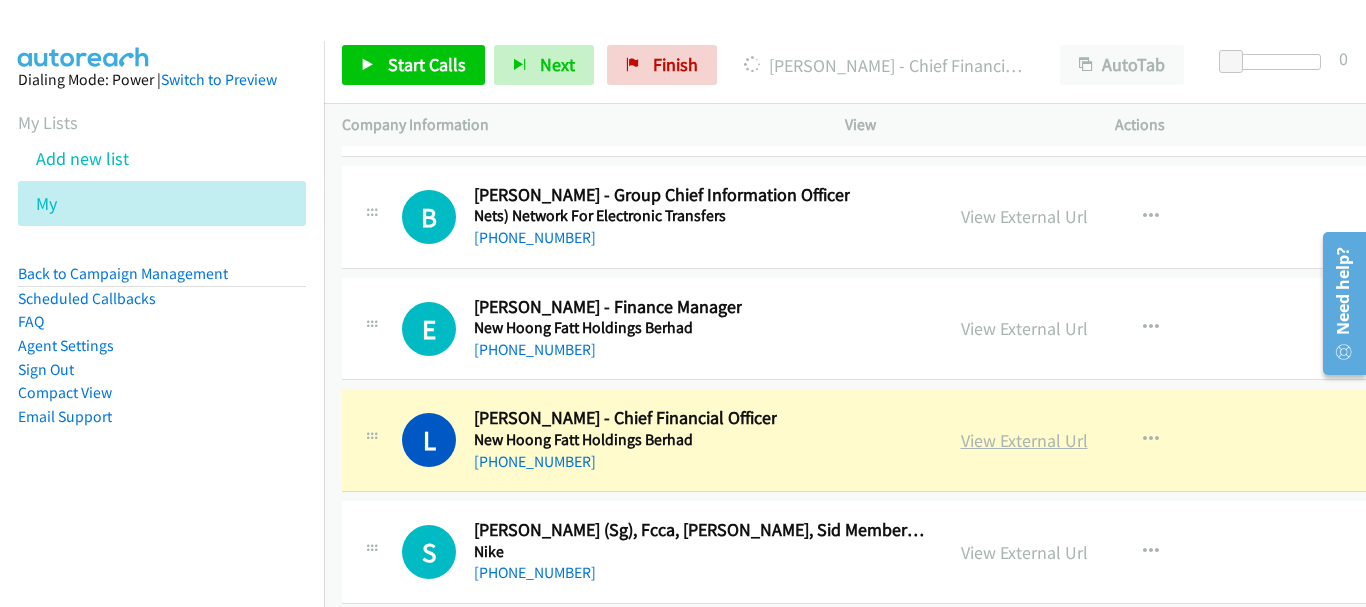 click on "View External Url" at bounding box center (1024, 440) 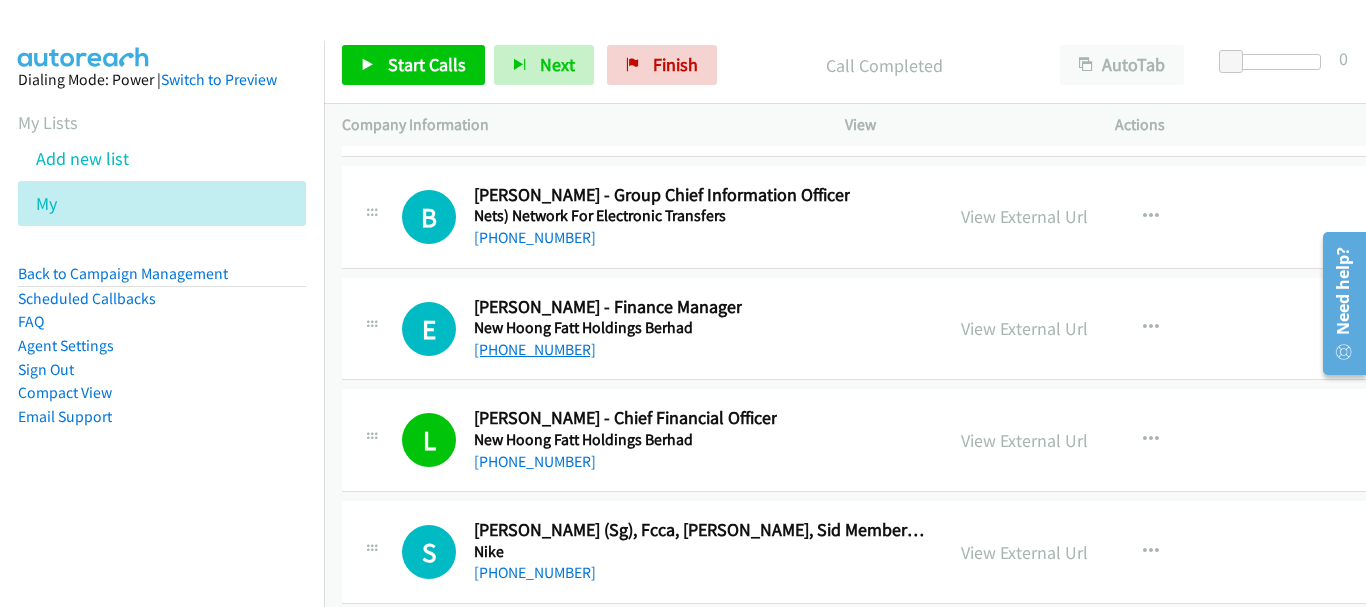 click on "[PHONE_NUMBER]" at bounding box center (535, 349) 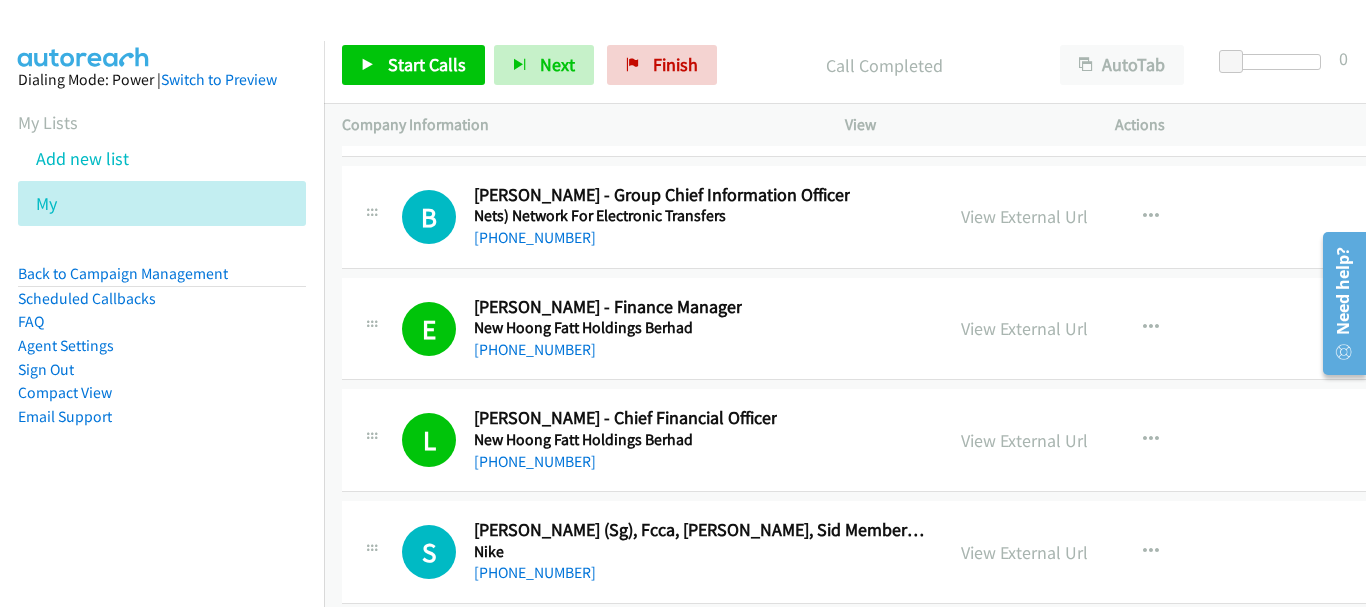 scroll, scrollTop: 26001, scrollLeft: 0, axis: vertical 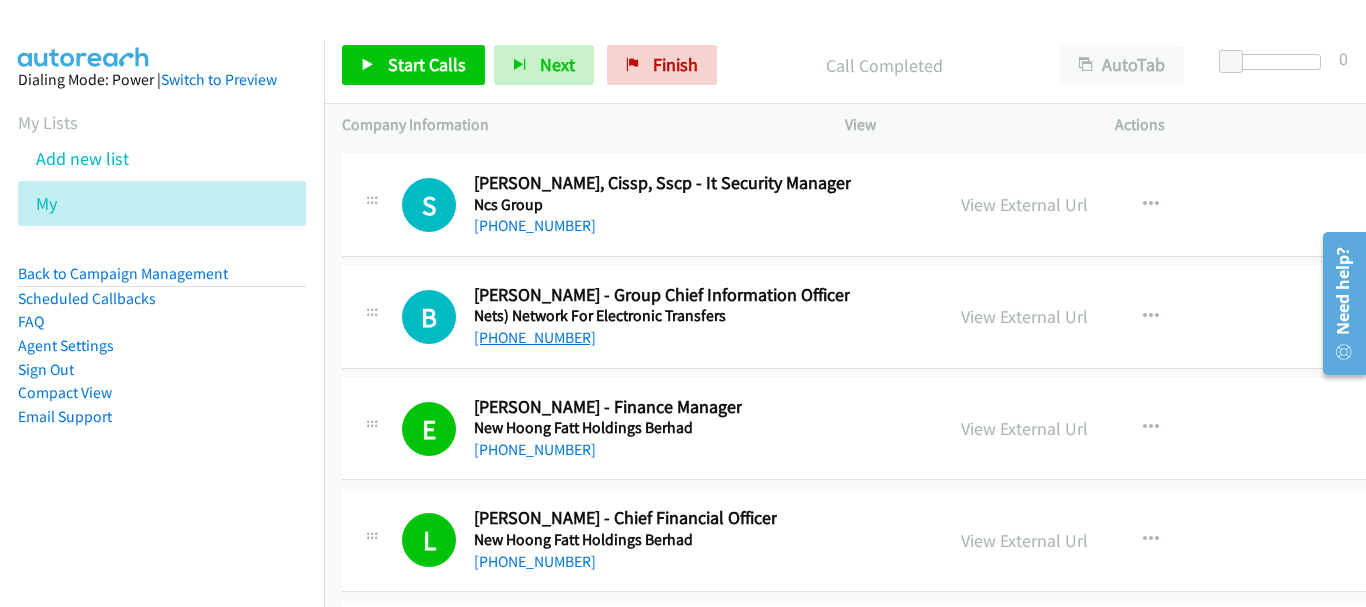 click on "[PHONE_NUMBER]" at bounding box center [535, 337] 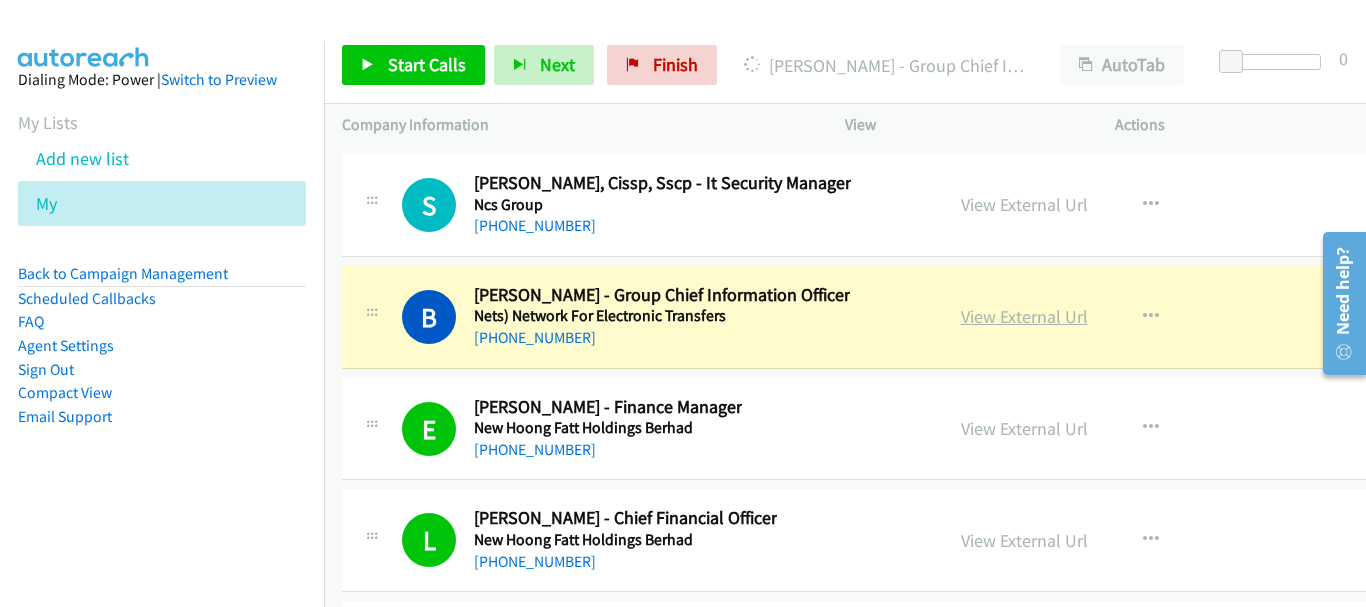 click on "View External Url" at bounding box center [1024, 316] 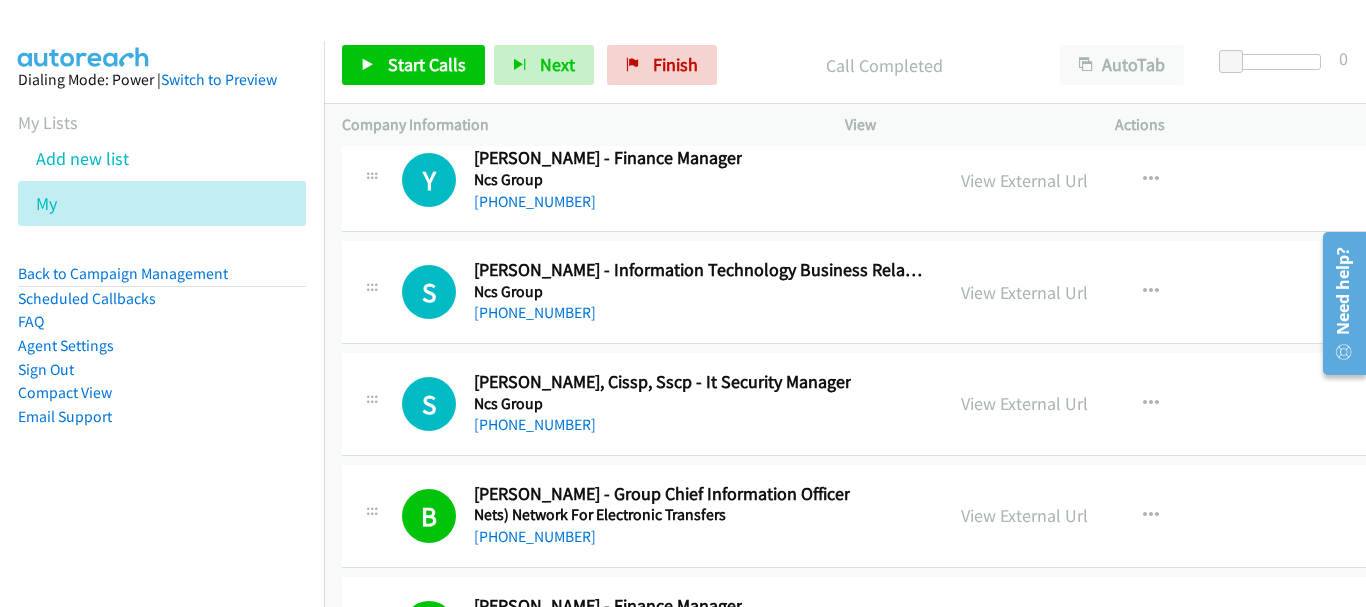 scroll, scrollTop: 25801, scrollLeft: 0, axis: vertical 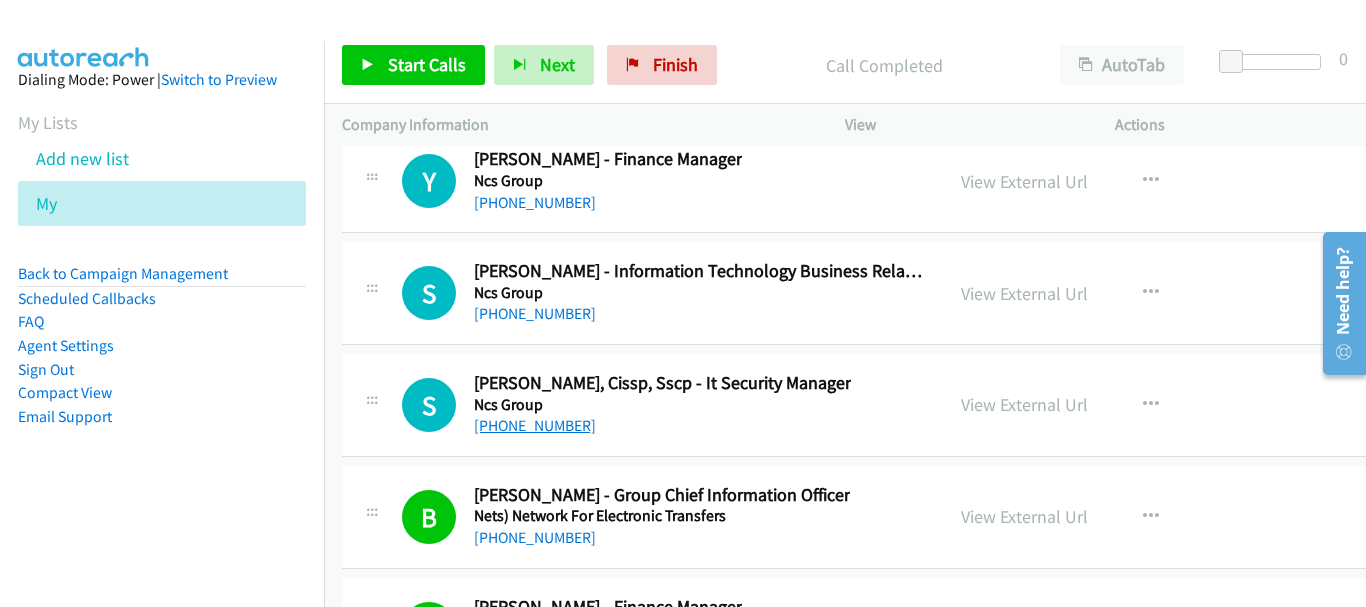 click on "[PHONE_NUMBER]" at bounding box center [535, 425] 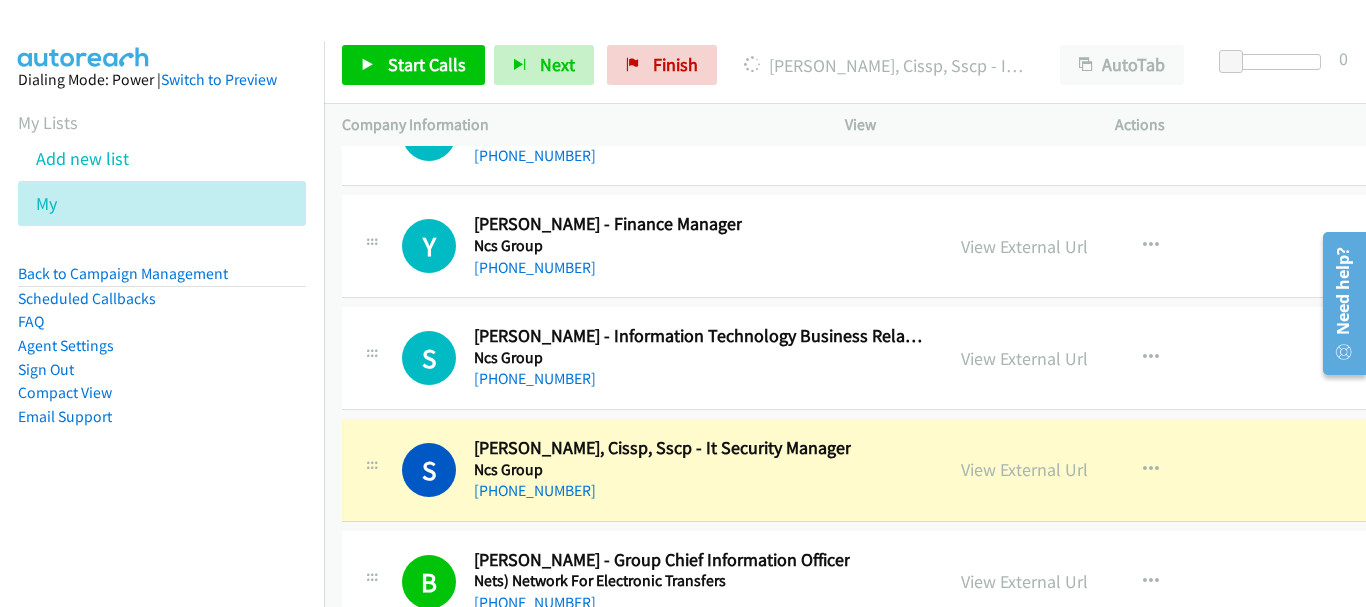 scroll, scrollTop: 25701, scrollLeft: 0, axis: vertical 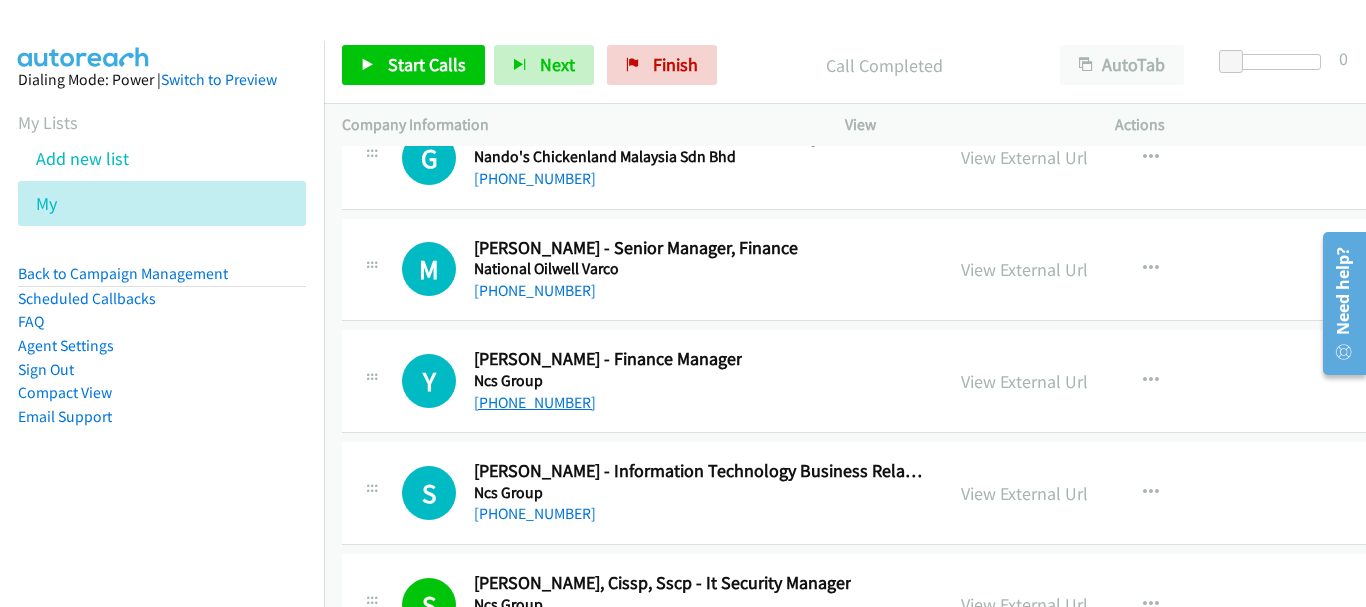 click on "[PHONE_NUMBER]" at bounding box center [535, 402] 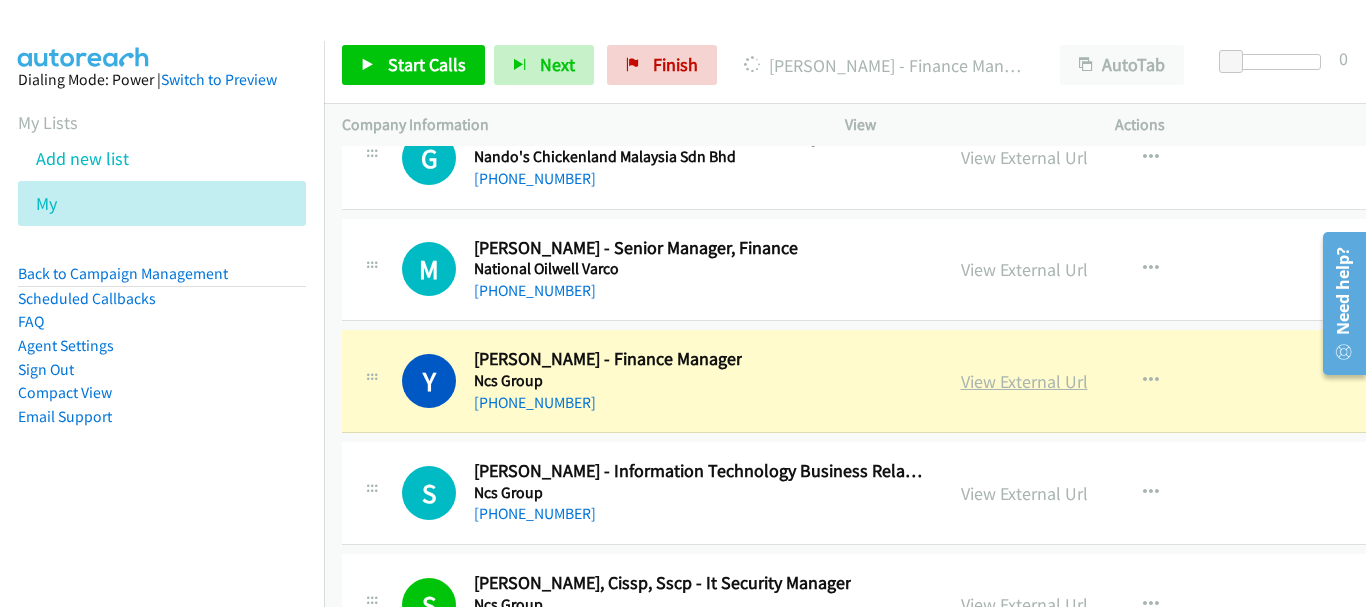 click on "View External Url" at bounding box center (1024, 381) 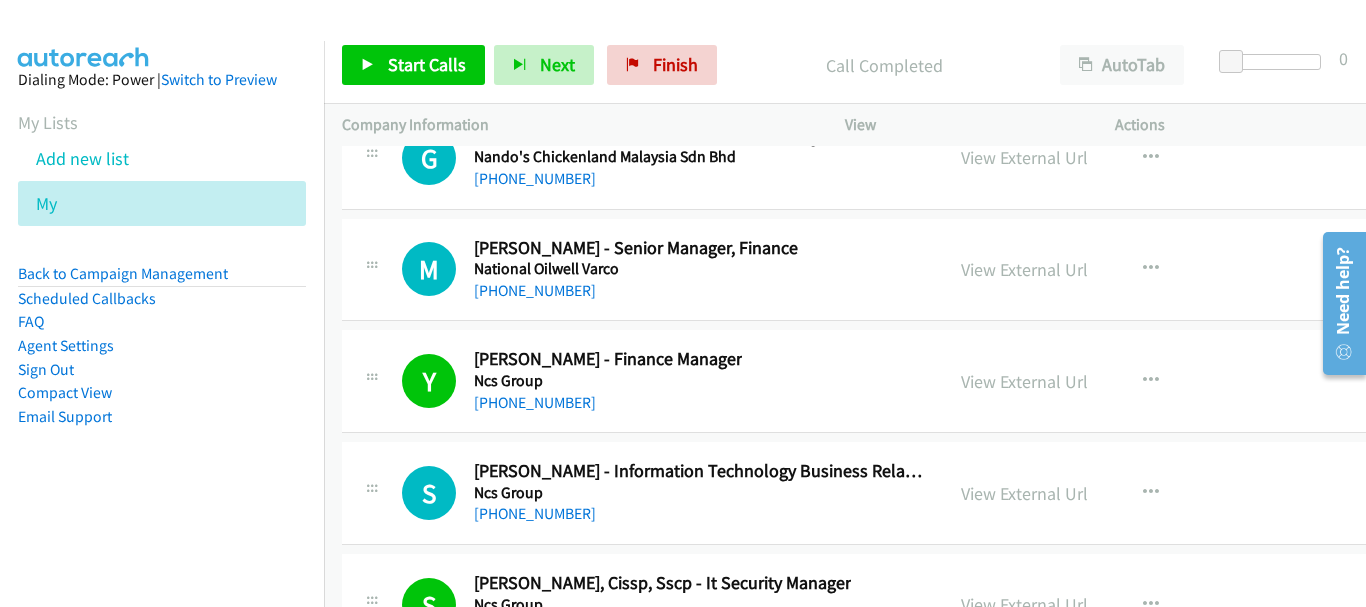 scroll, scrollTop: 25501, scrollLeft: 0, axis: vertical 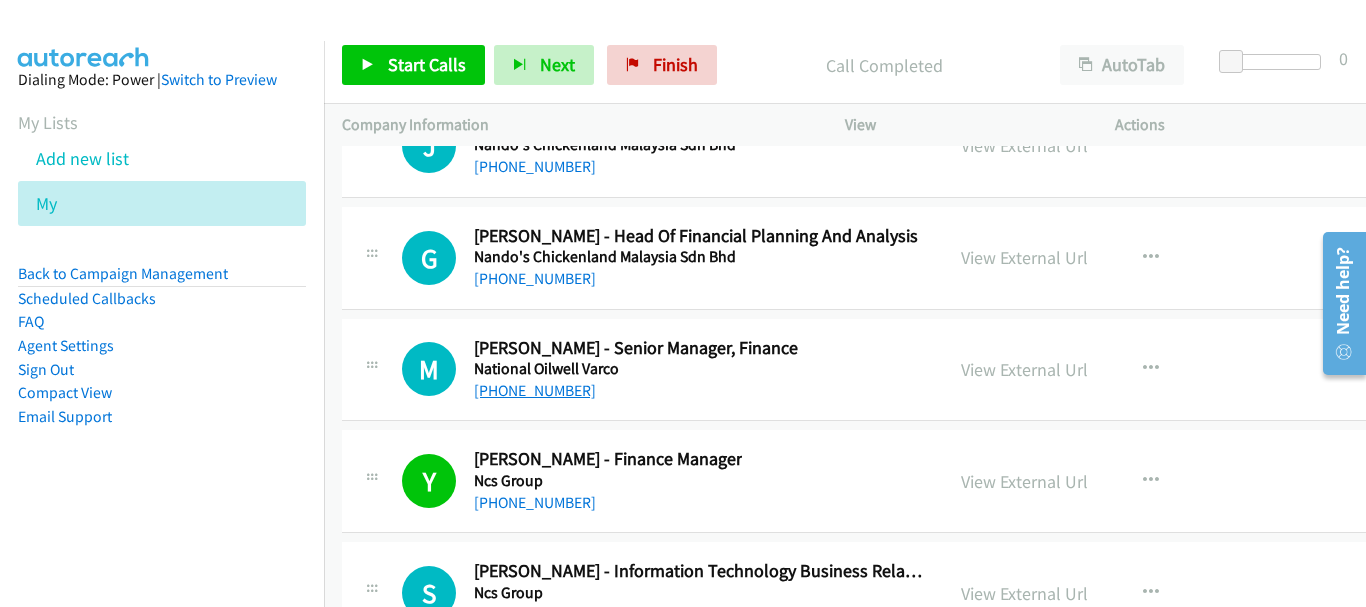 click on "[PHONE_NUMBER]" at bounding box center (535, 390) 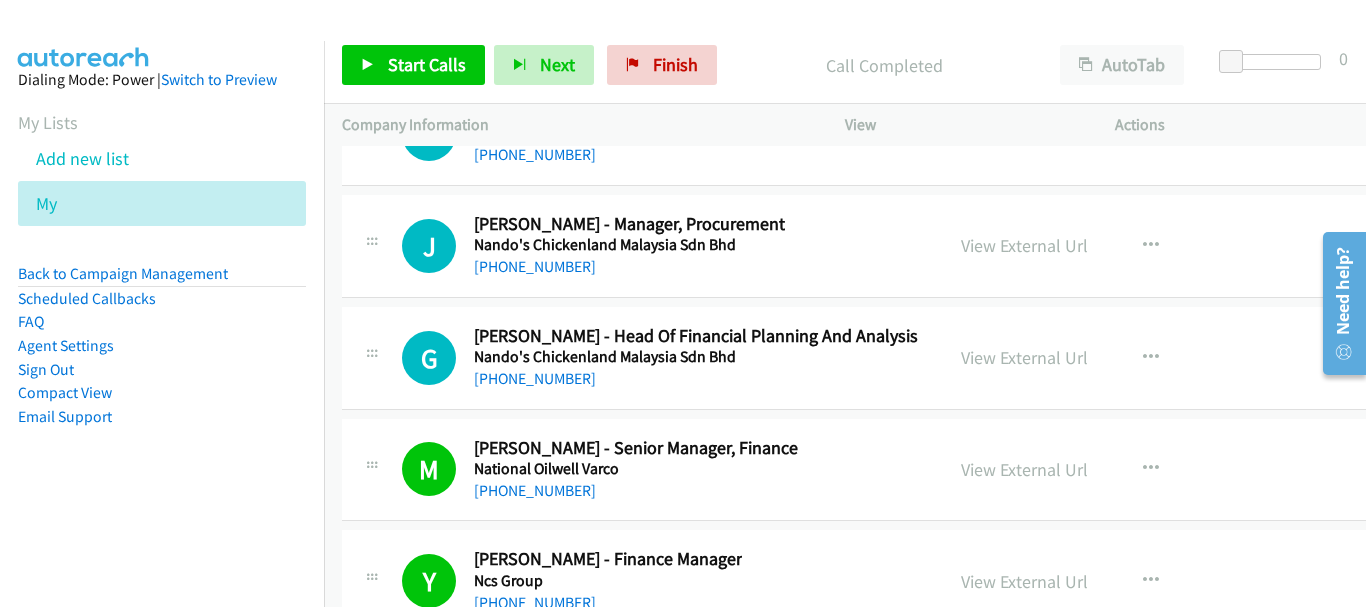 scroll, scrollTop: 25301, scrollLeft: 0, axis: vertical 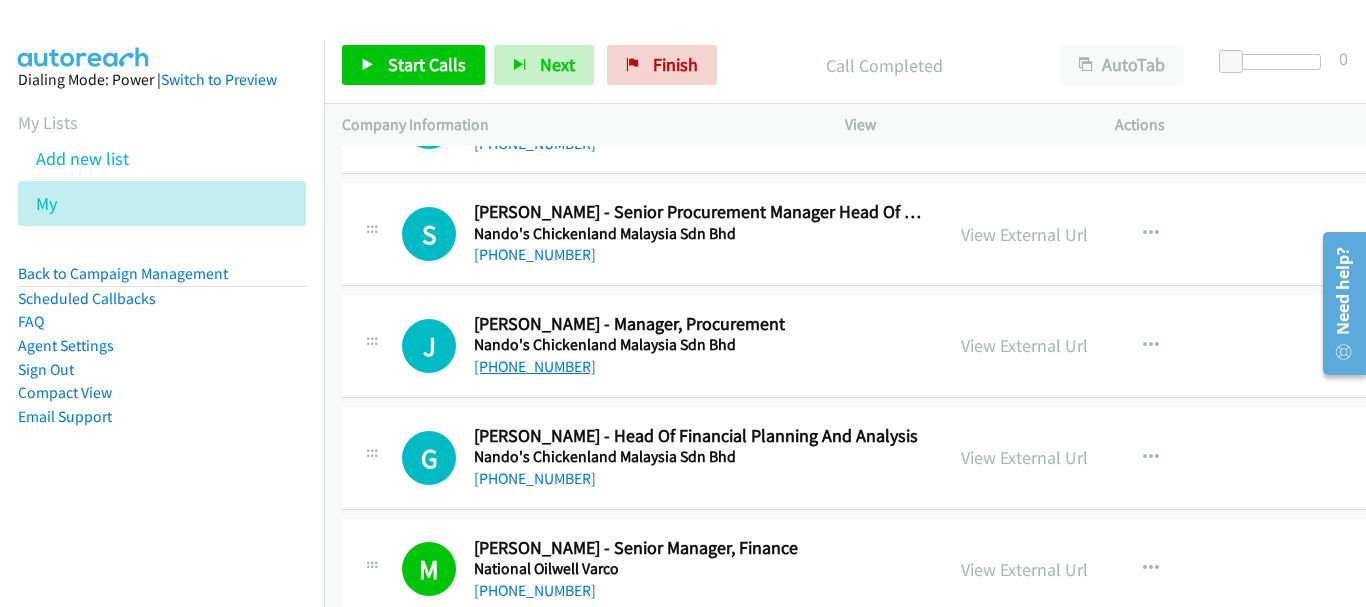 click on "[PHONE_NUMBER]" at bounding box center [535, 366] 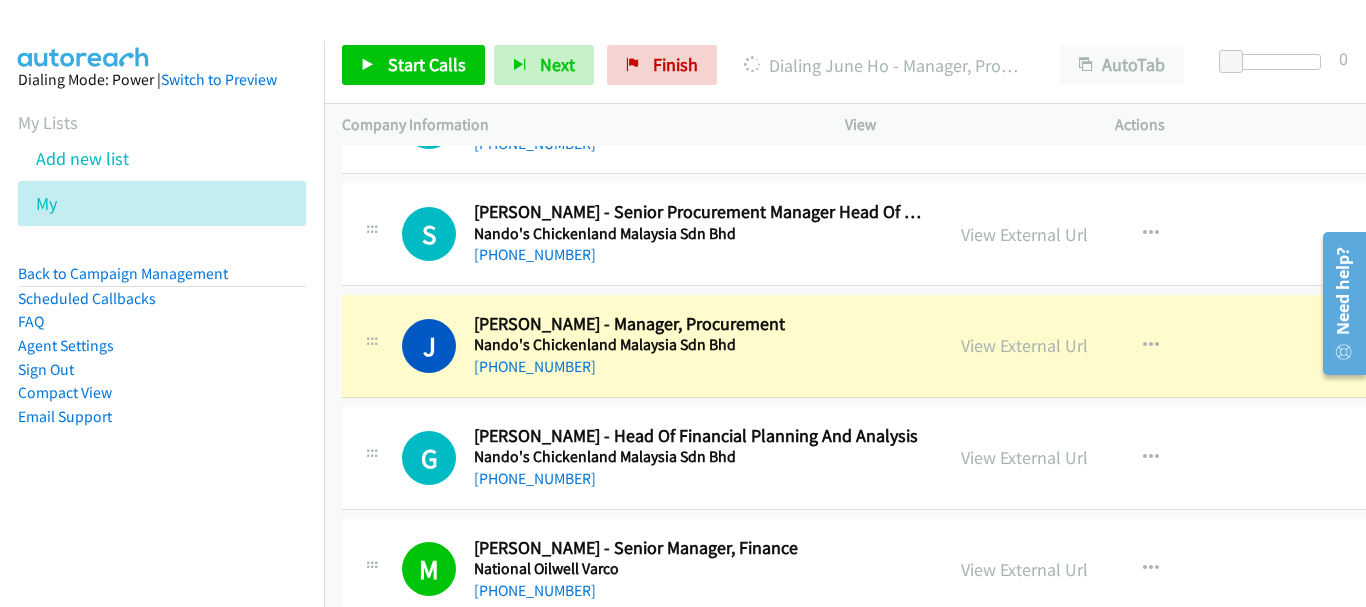 scroll, scrollTop: 25101, scrollLeft: 0, axis: vertical 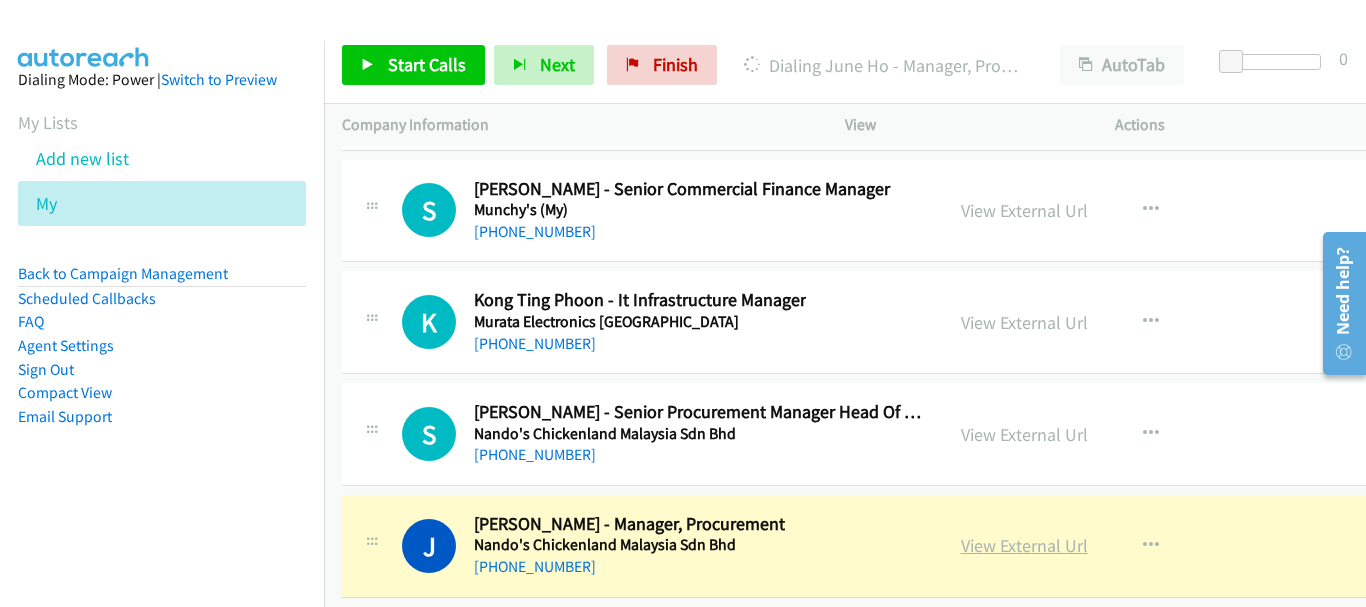 click on "View External Url" at bounding box center (1024, 545) 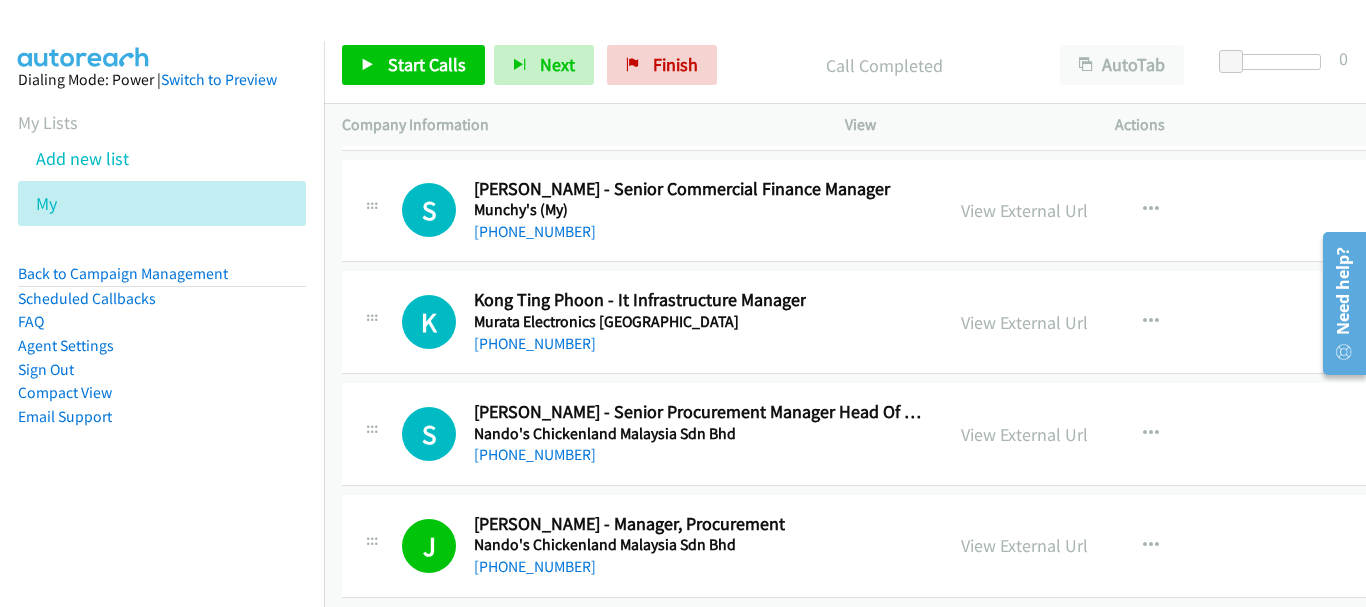 scroll, scrollTop: 25001, scrollLeft: 0, axis: vertical 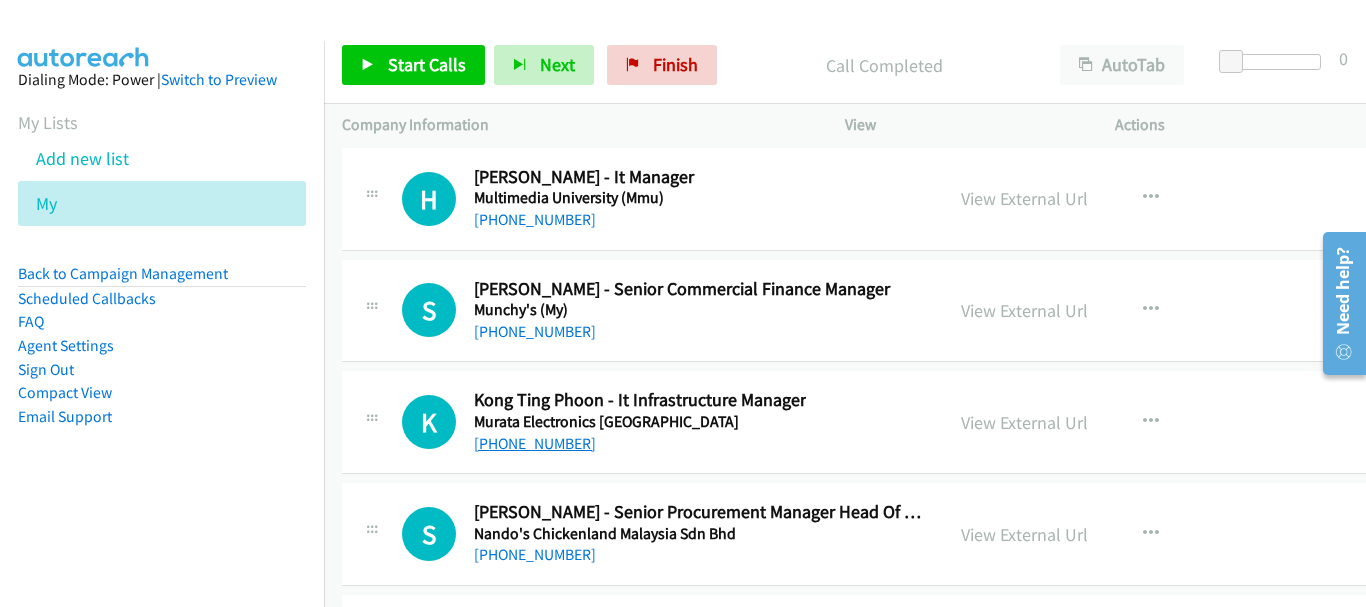 click on "[PHONE_NUMBER]" at bounding box center (535, 443) 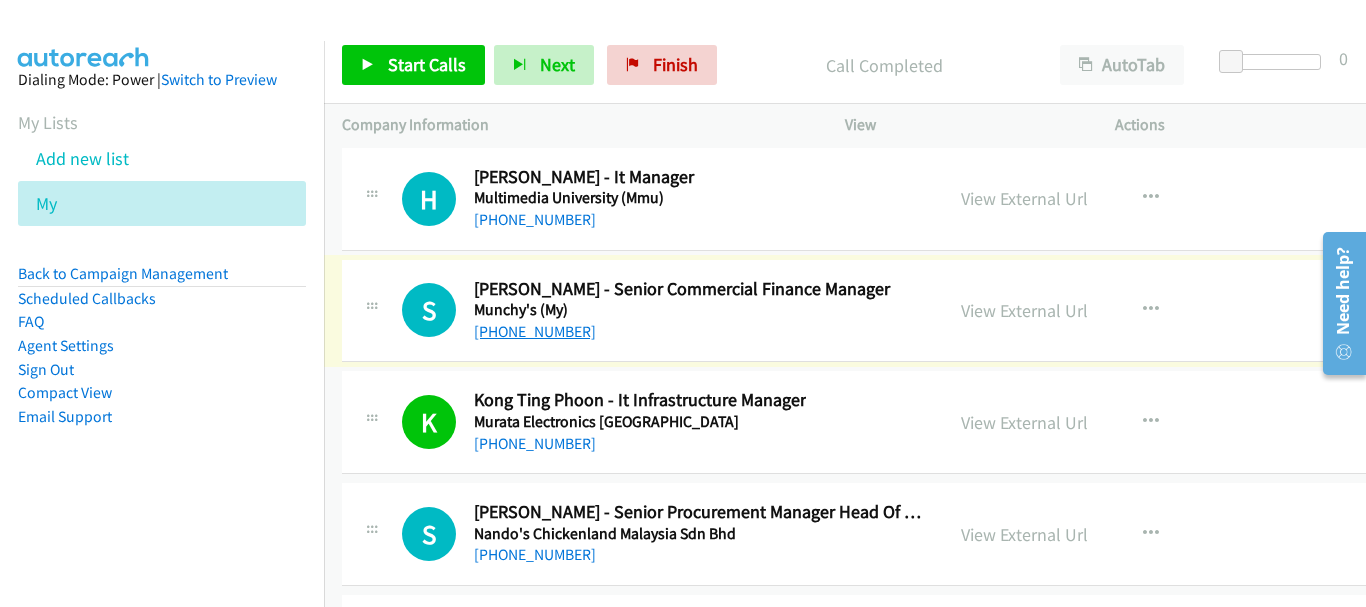 click on "[PHONE_NUMBER]" at bounding box center [535, 331] 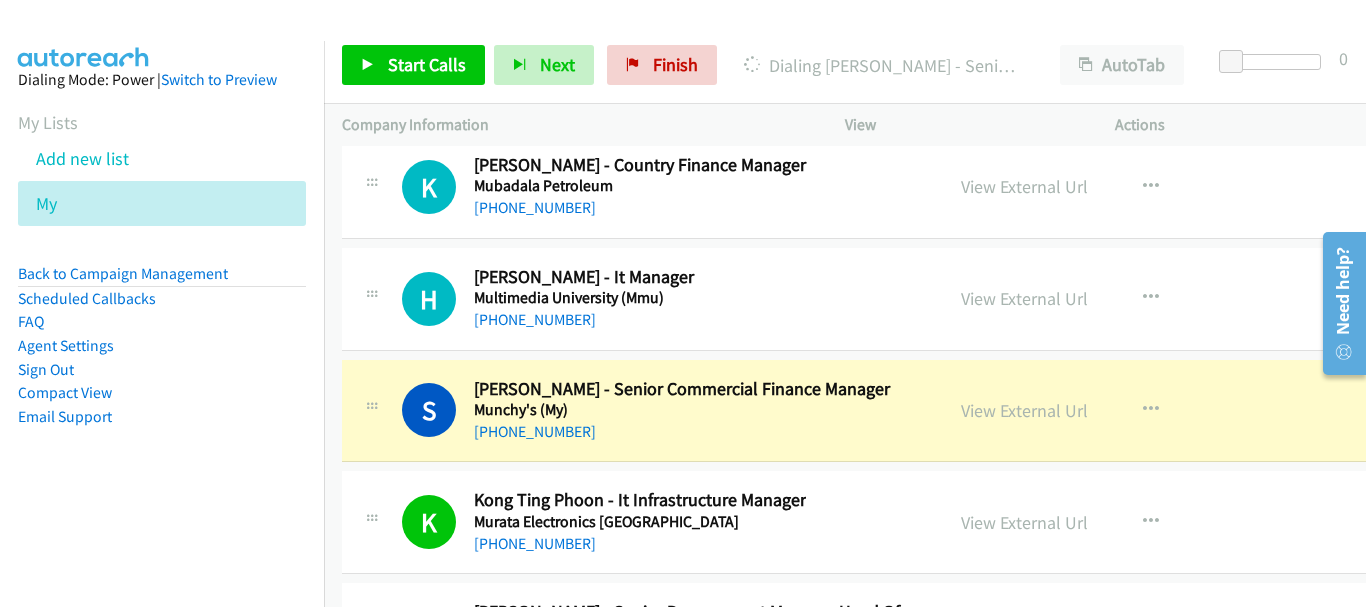 scroll, scrollTop: 24801, scrollLeft: 0, axis: vertical 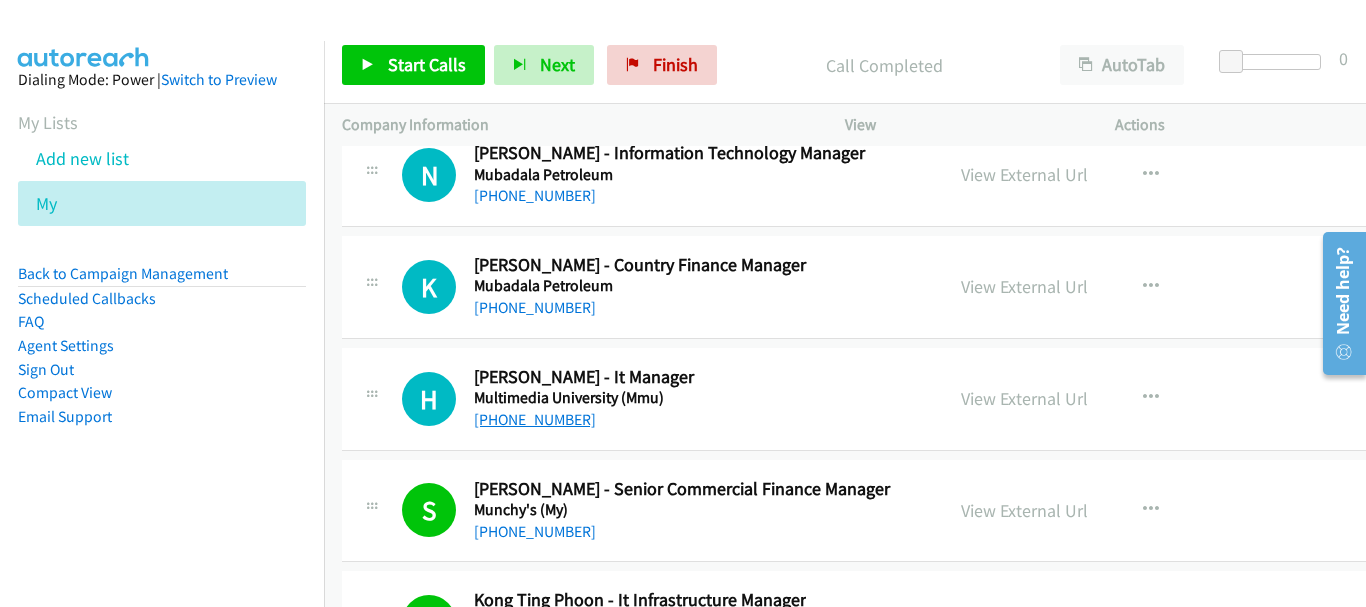 click on "[PHONE_NUMBER]" at bounding box center [535, 419] 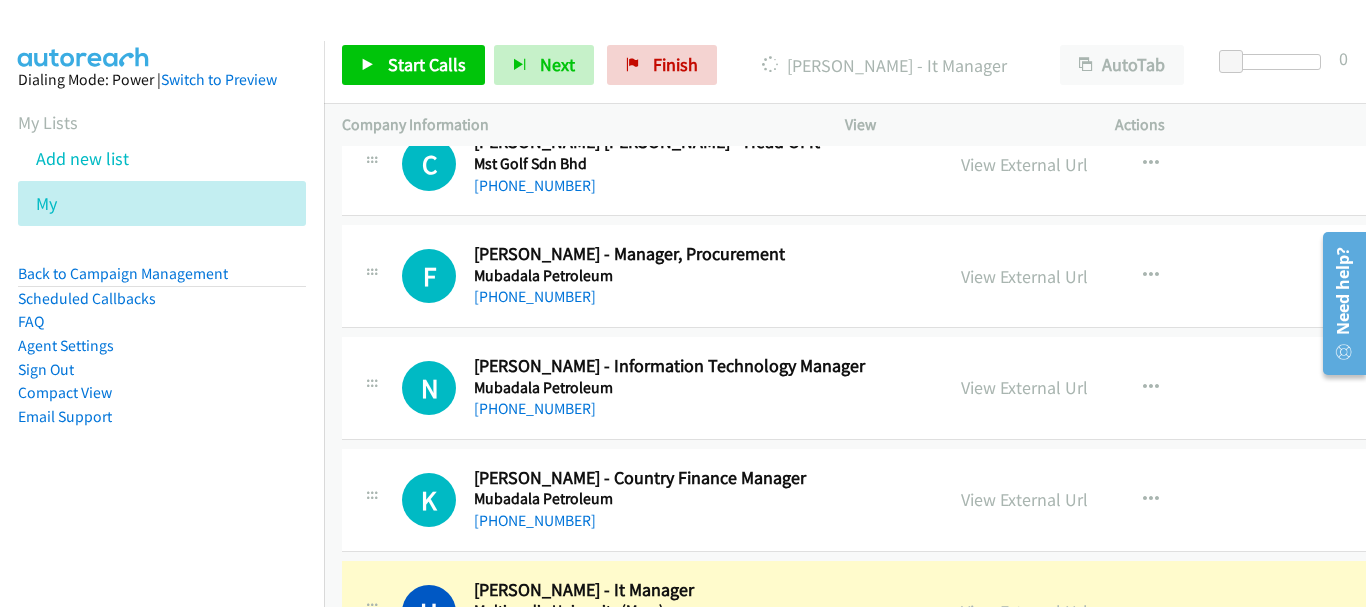 scroll, scrollTop: 24601, scrollLeft: 0, axis: vertical 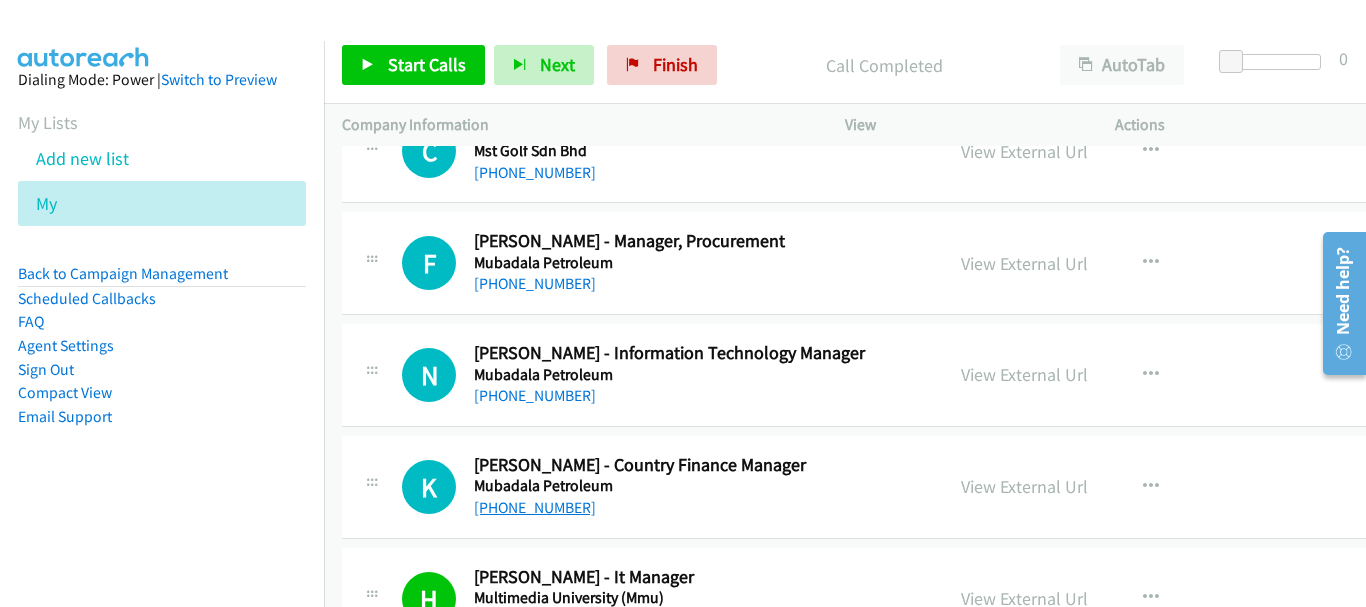 click on "[PHONE_NUMBER]" at bounding box center (535, 507) 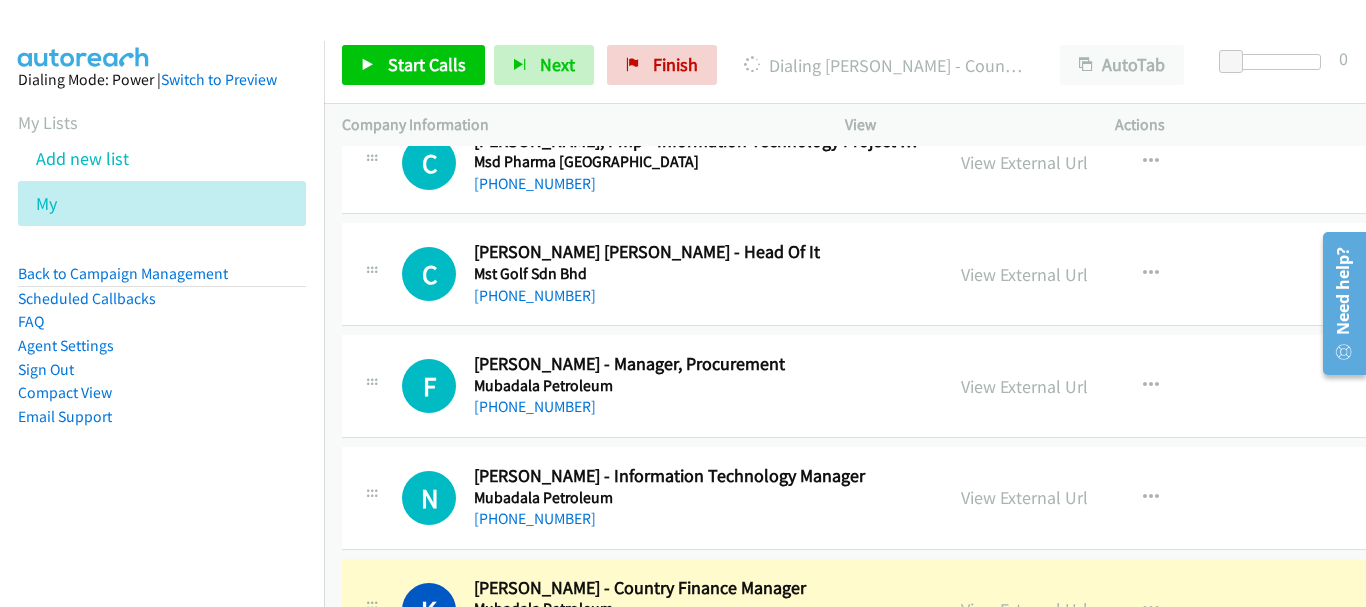 scroll, scrollTop: 24501, scrollLeft: 0, axis: vertical 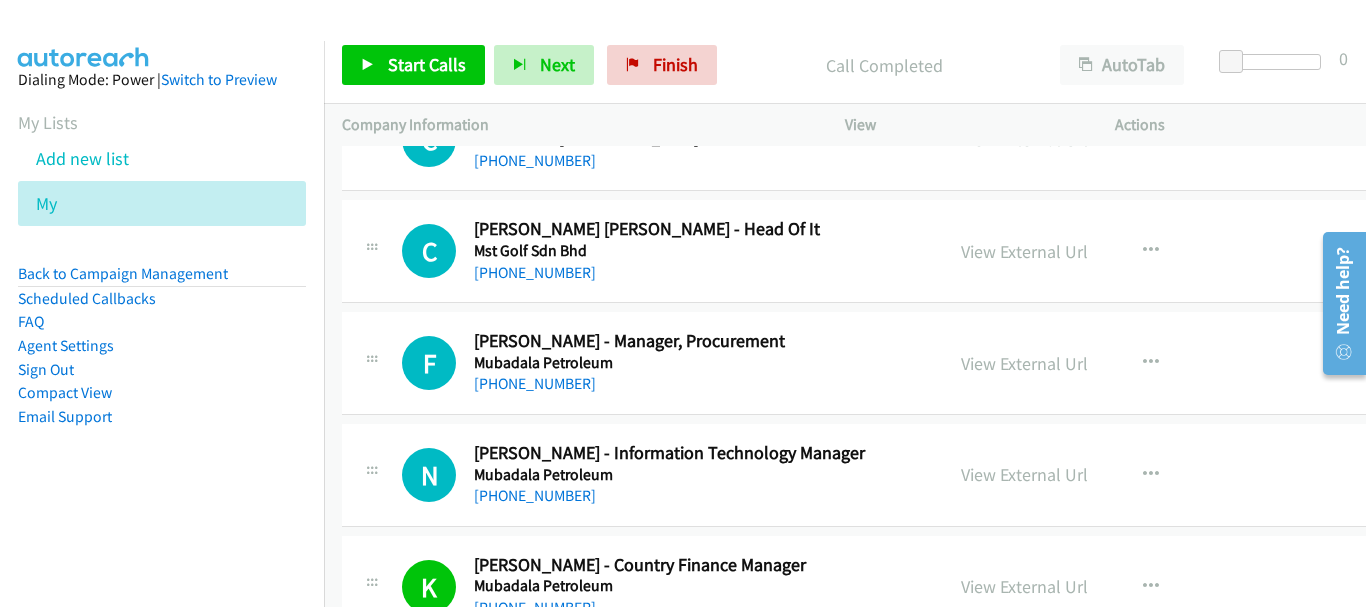 click on "[PHONE_NUMBER]" at bounding box center [535, 495] 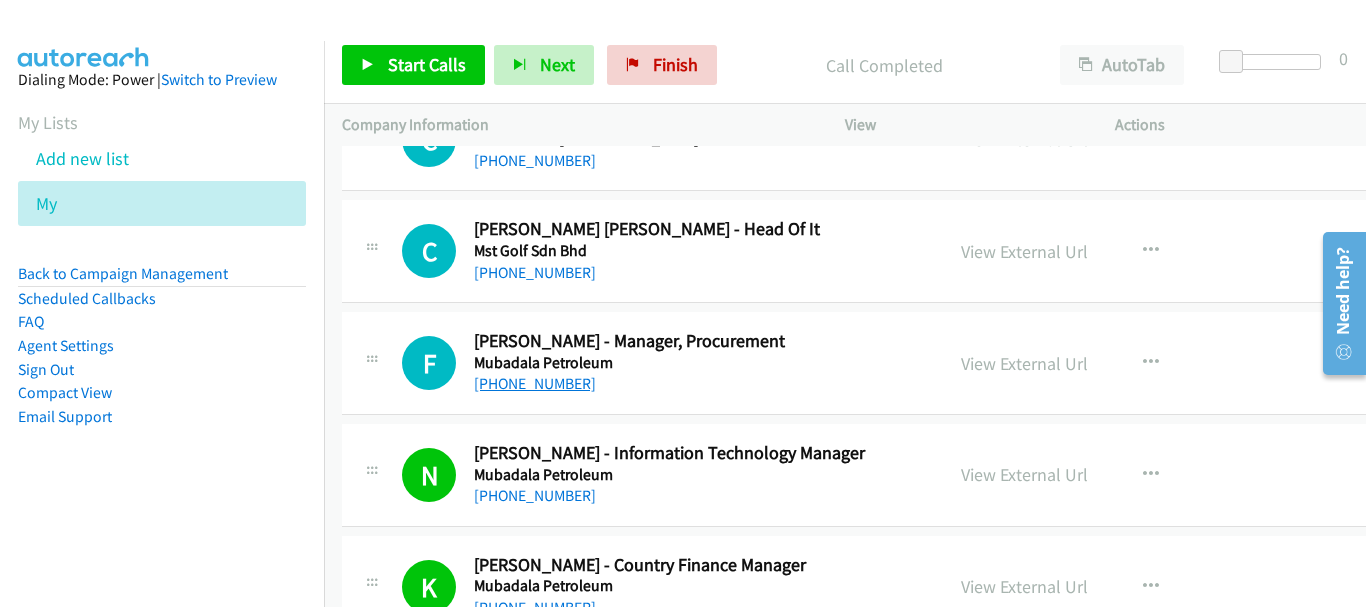 click on "[PHONE_NUMBER]" at bounding box center (535, 383) 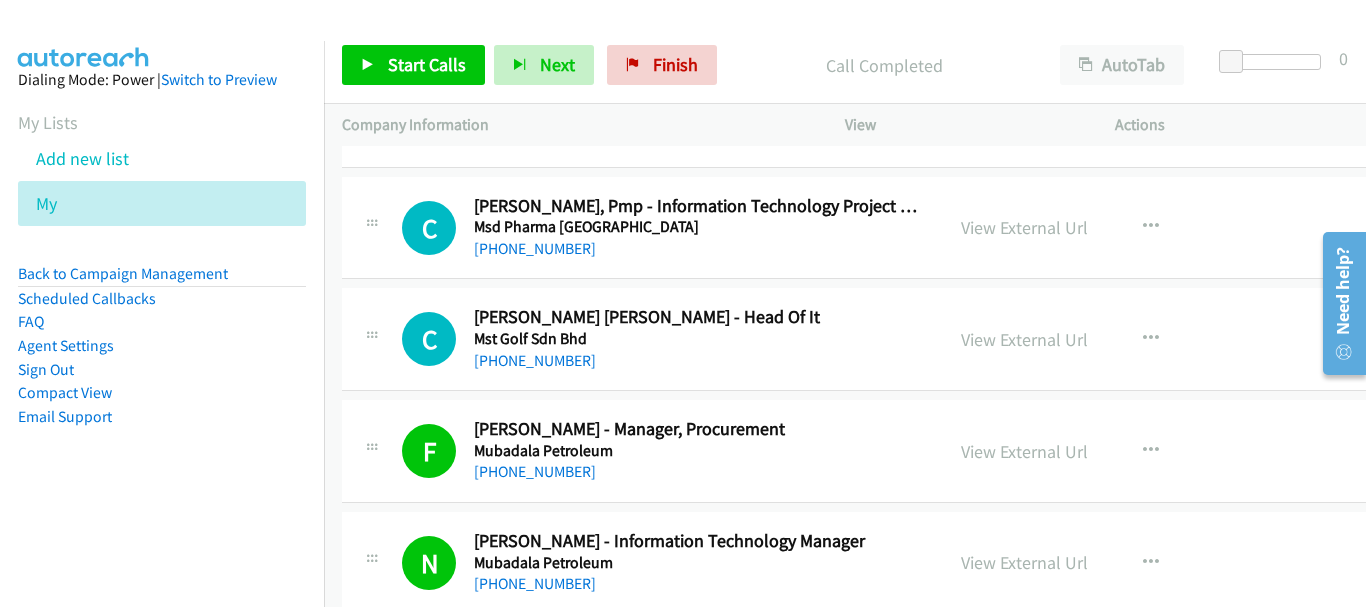 scroll, scrollTop: 24401, scrollLeft: 0, axis: vertical 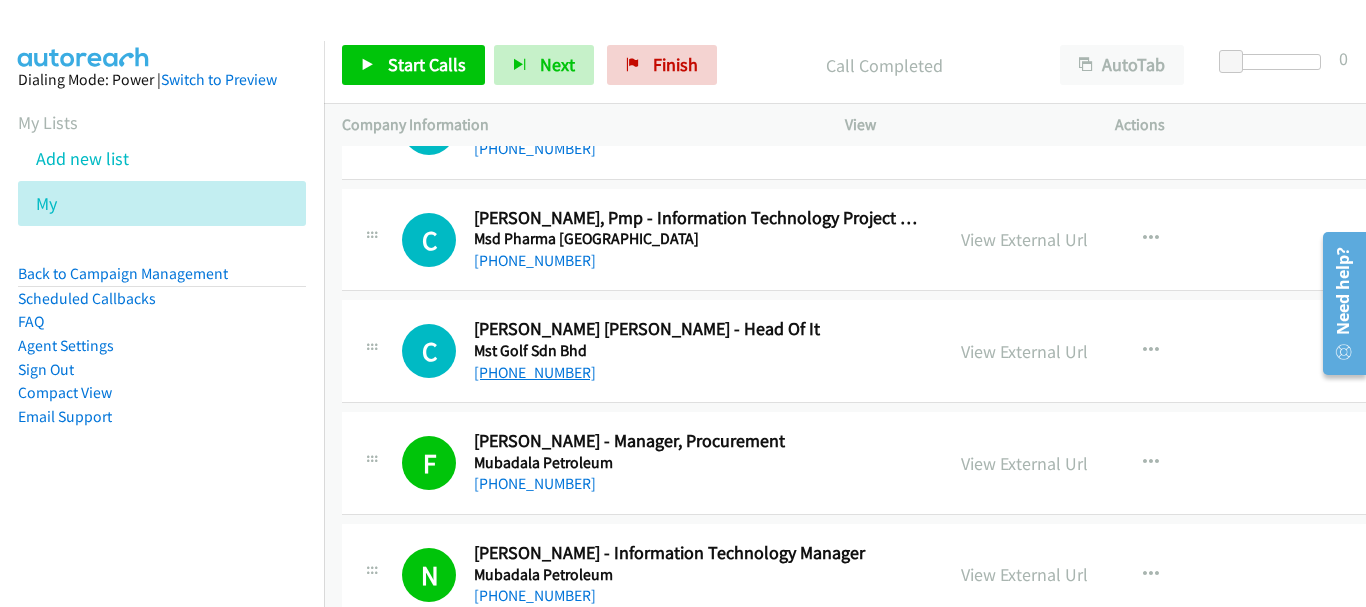 click on "[PHONE_NUMBER]" at bounding box center (535, 372) 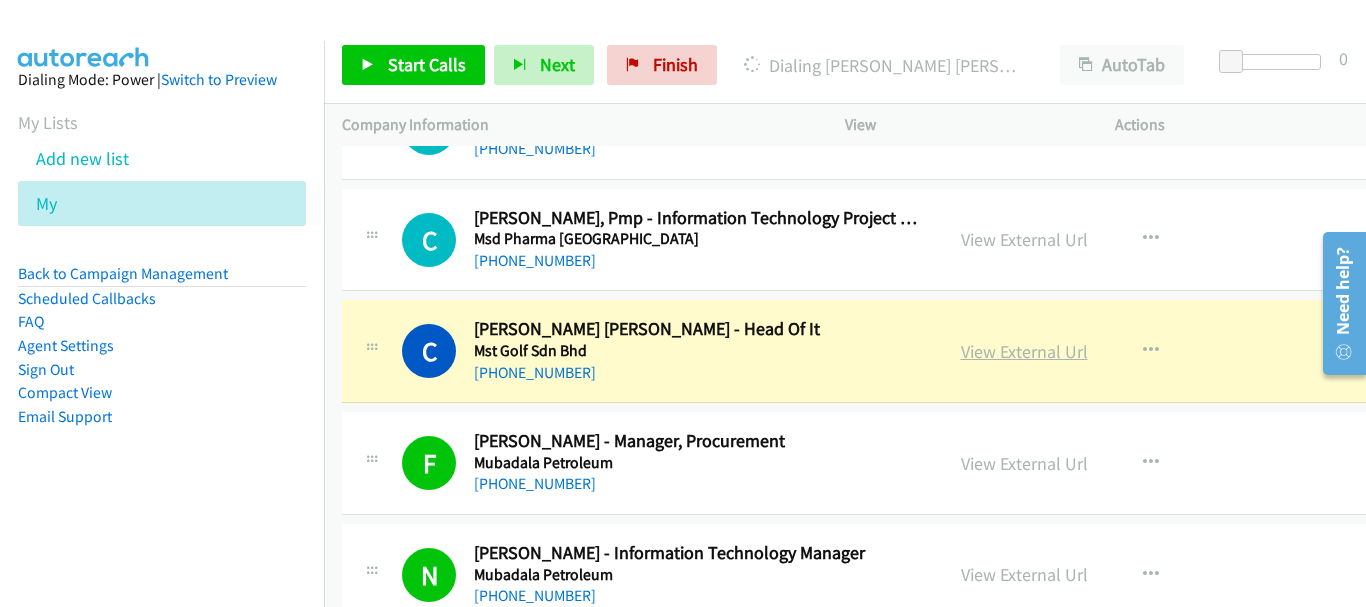 click on "View External Url" at bounding box center [1024, 351] 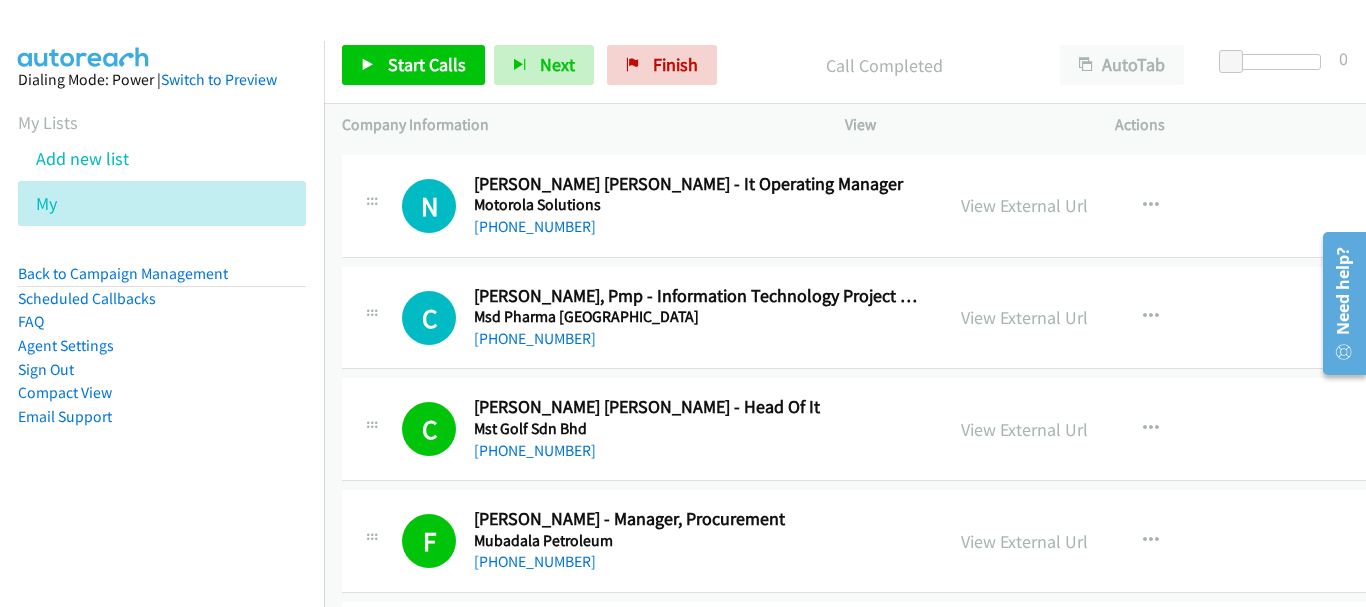 scroll, scrollTop: 24301, scrollLeft: 0, axis: vertical 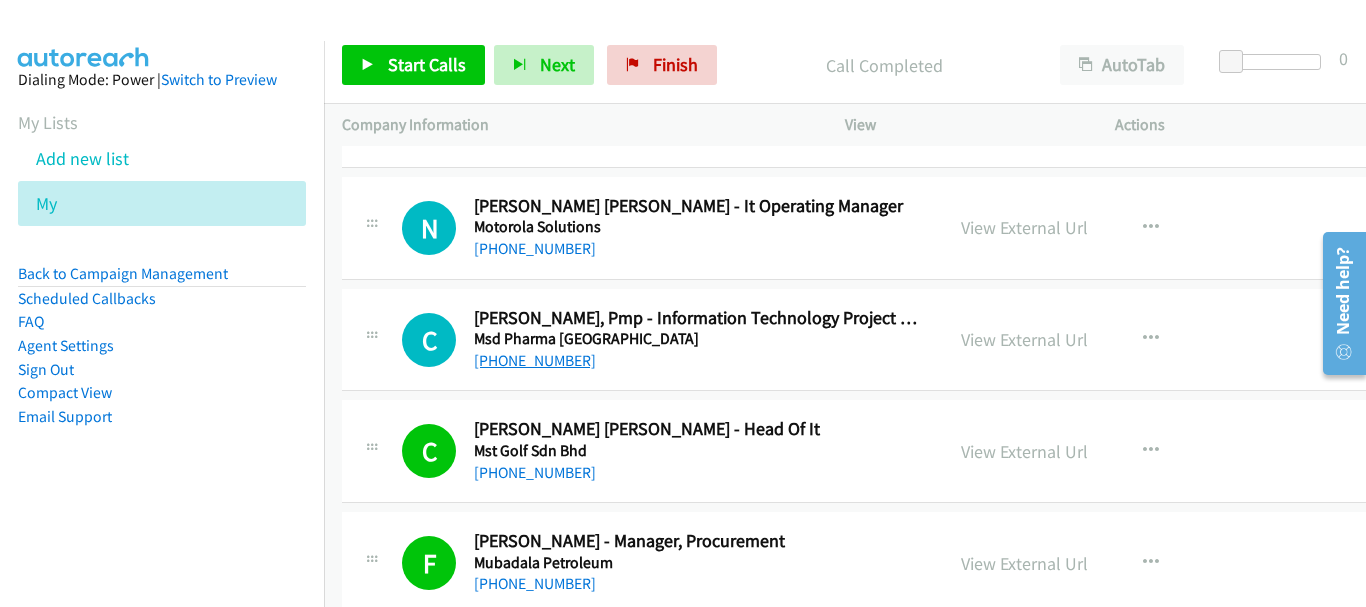 click on "[PHONE_NUMBER]" at bounding box center (535, 360) 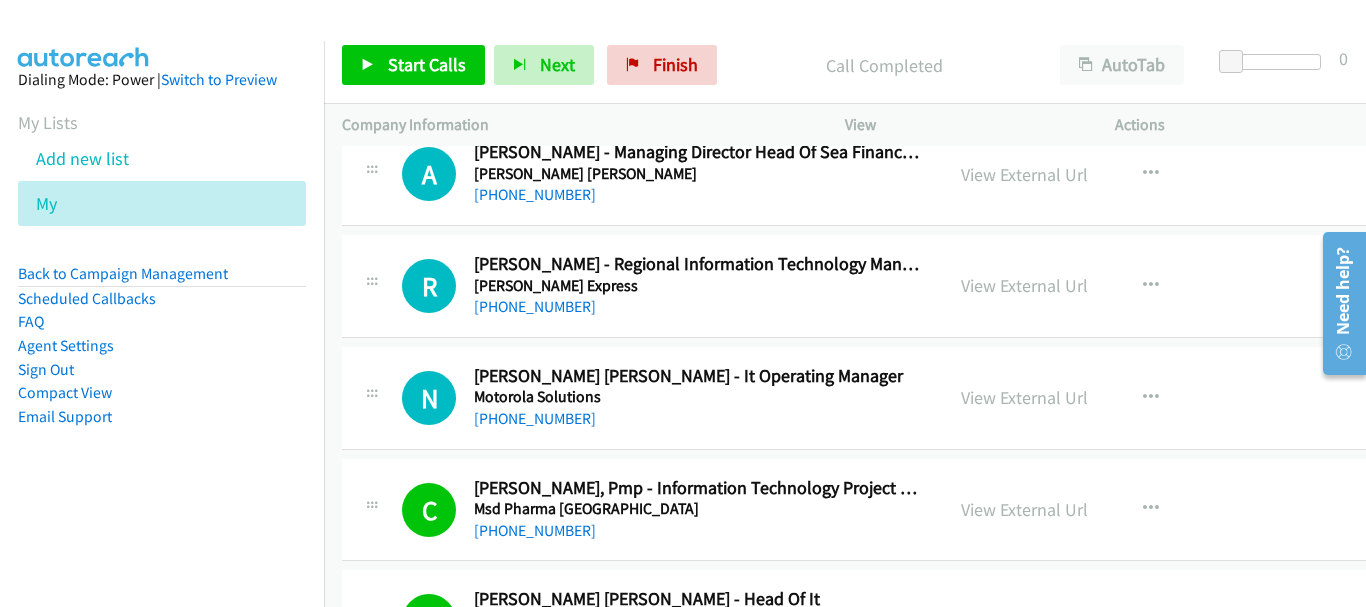 scroll, scrollTop: 24101, scrollLeft: 0, axis: vertical 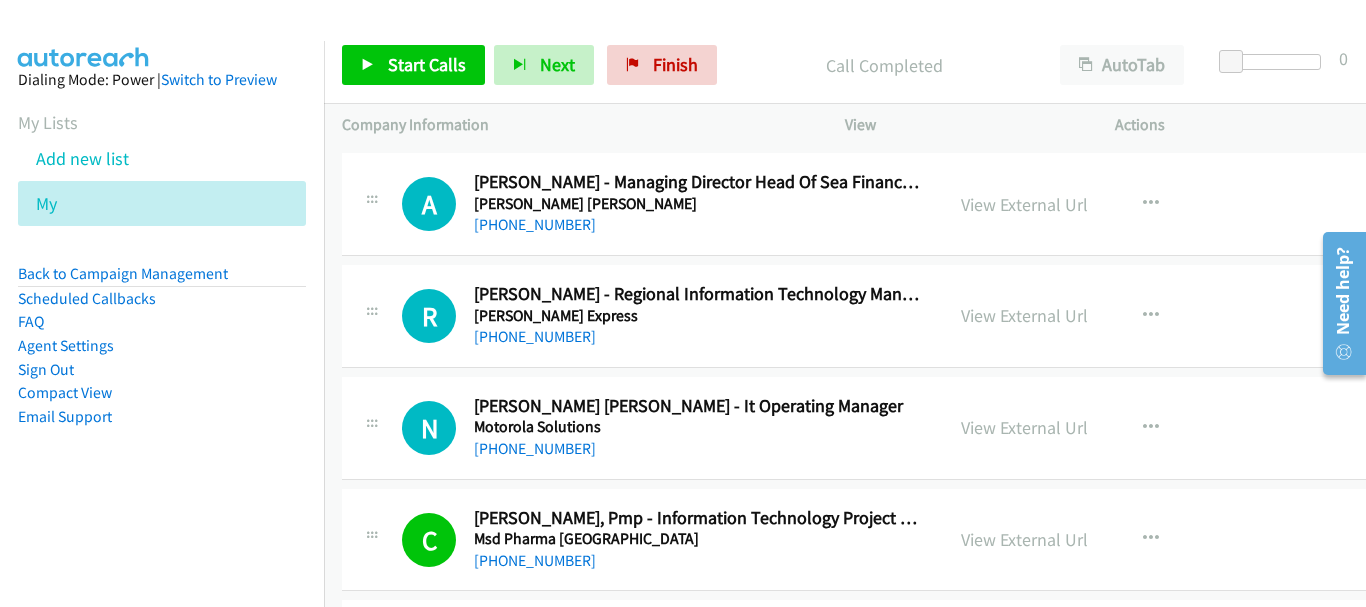 click on "[PHONE_NUMBER]" at bounding box center [697, 449] 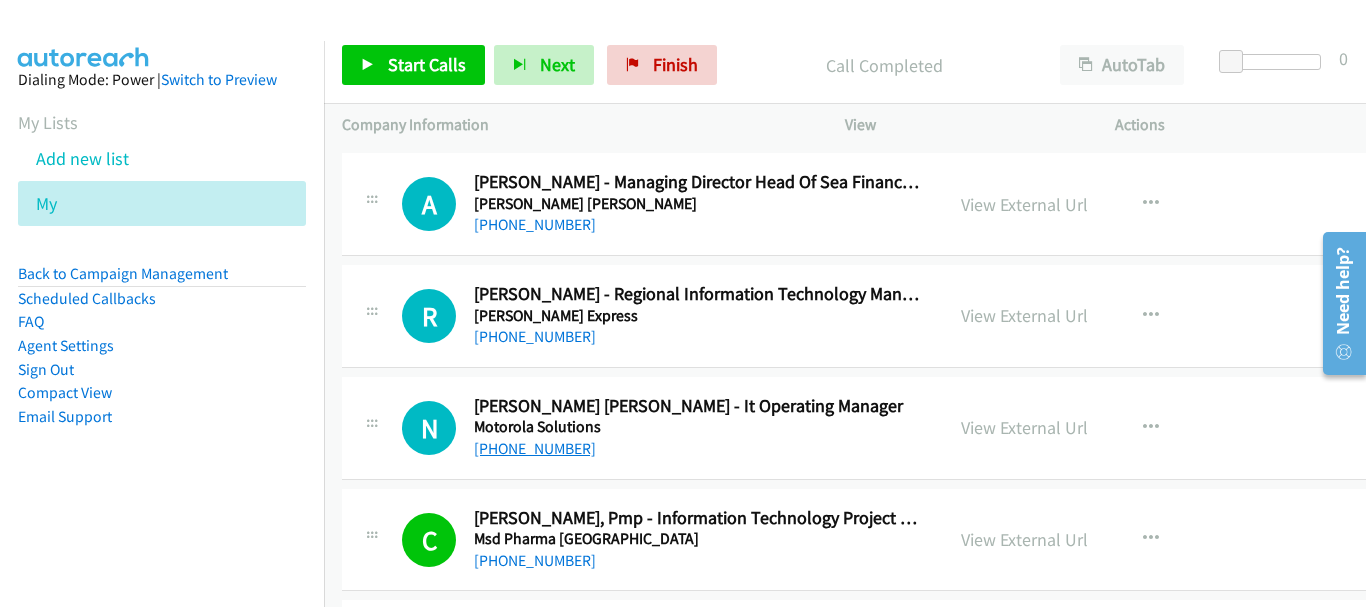 click on "[PHONE_NUMBER]" at bounding box center (535, 448) 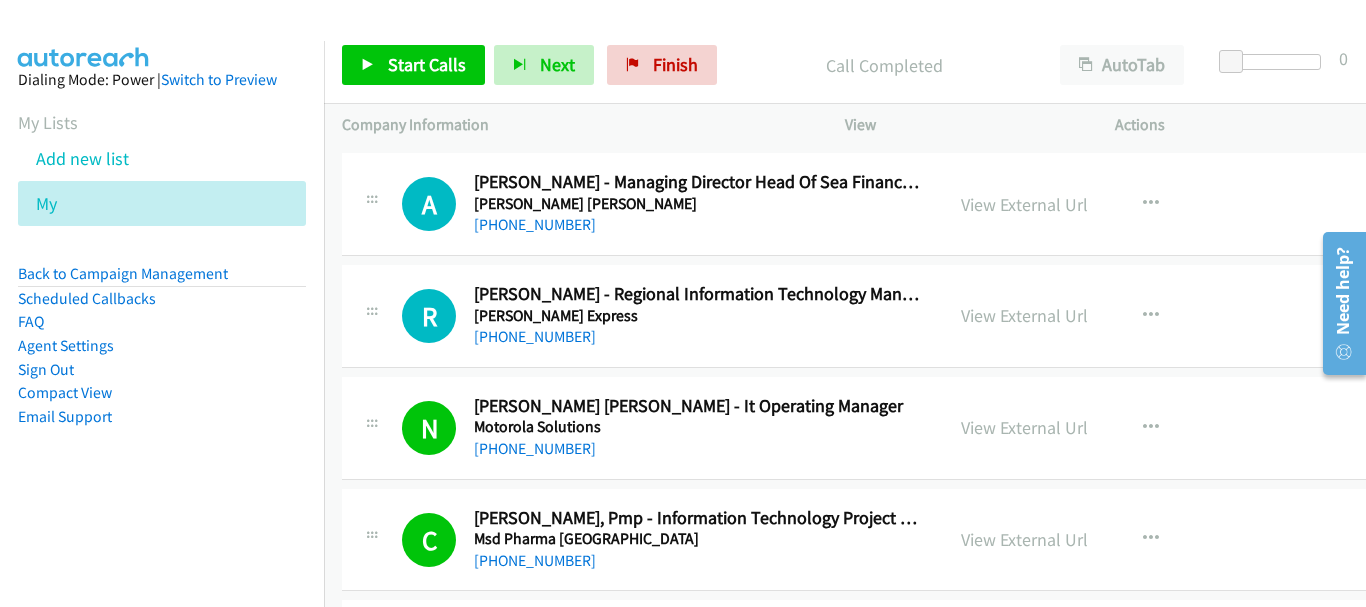 scroll, scrollTop: 27492, scrollLeft: 0, axis: vertical 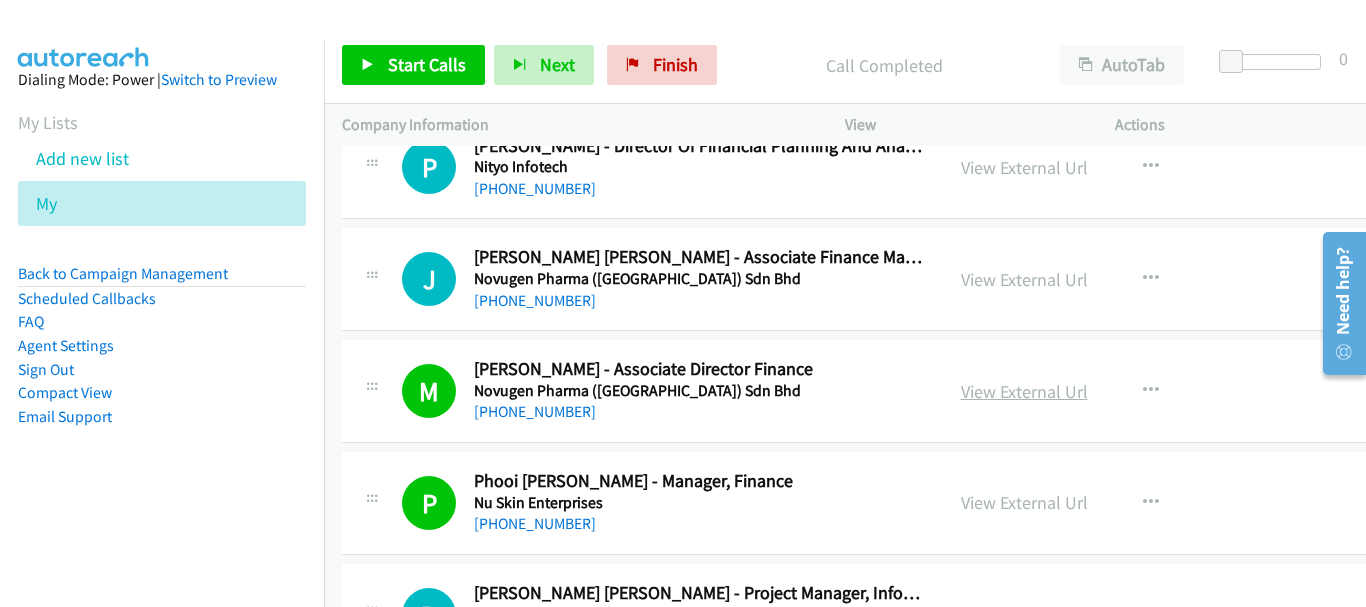 click on "View External Url" at bounding box center (1024, 391) 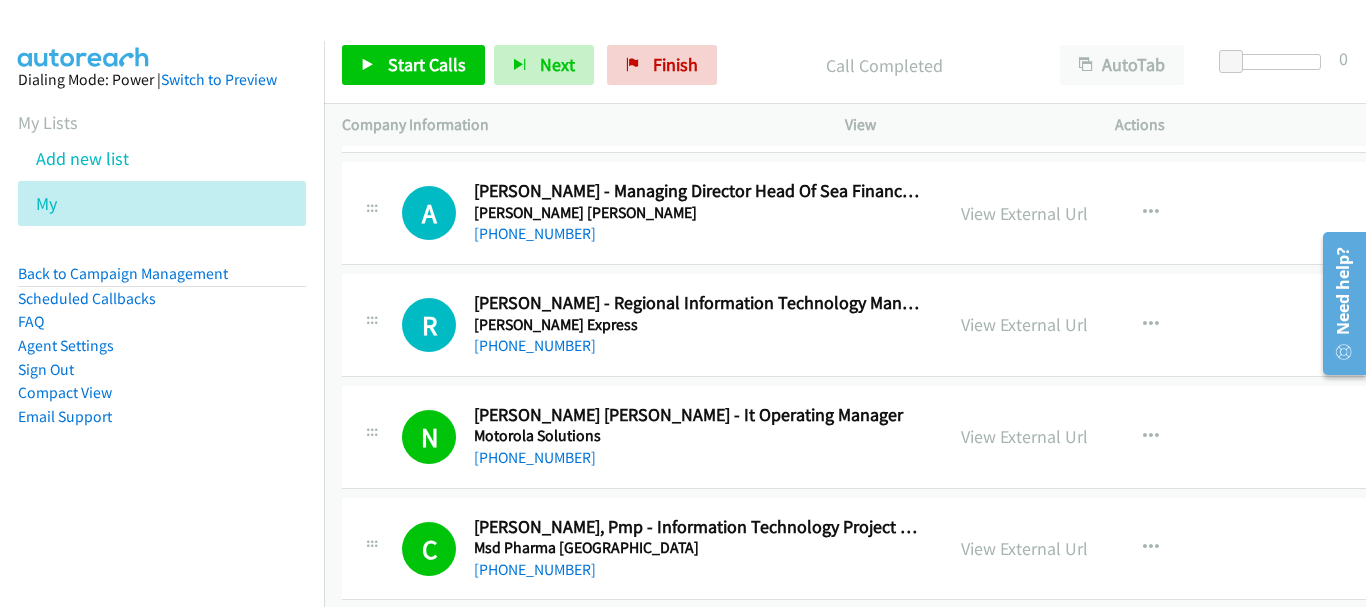 scroll, scrollTop: 23992, scrollLeft: 0, axis: vertical 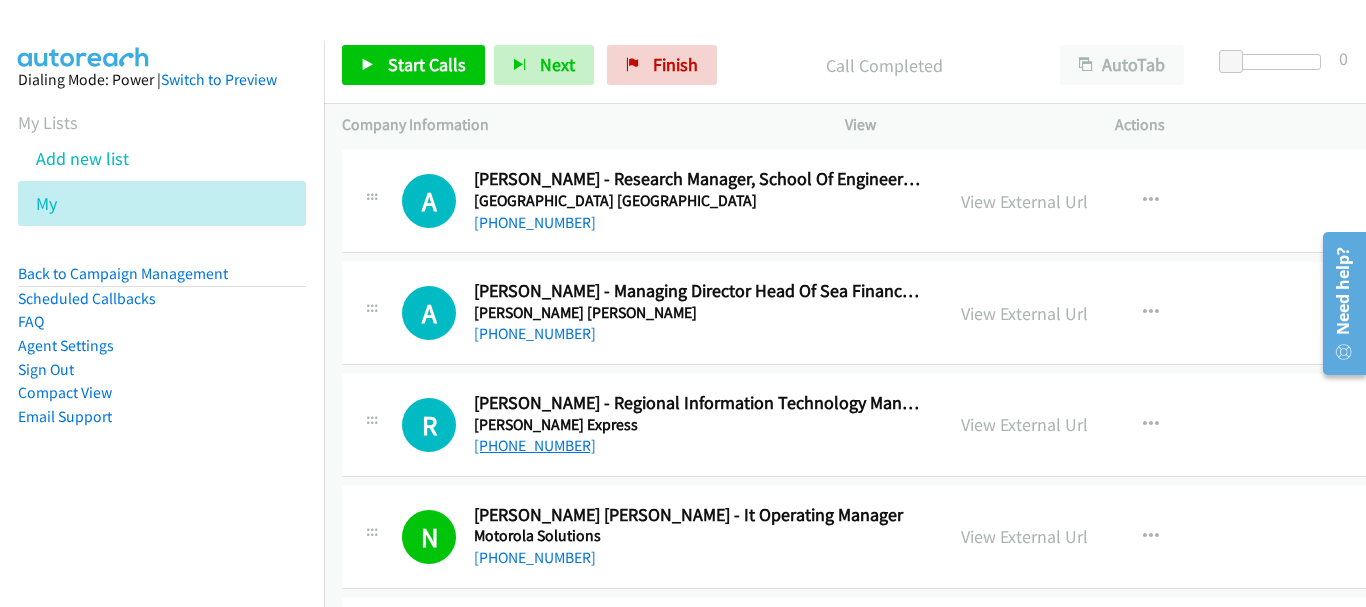 click on "[PHONE_NUMBER]" at bounding box center [535, 445] 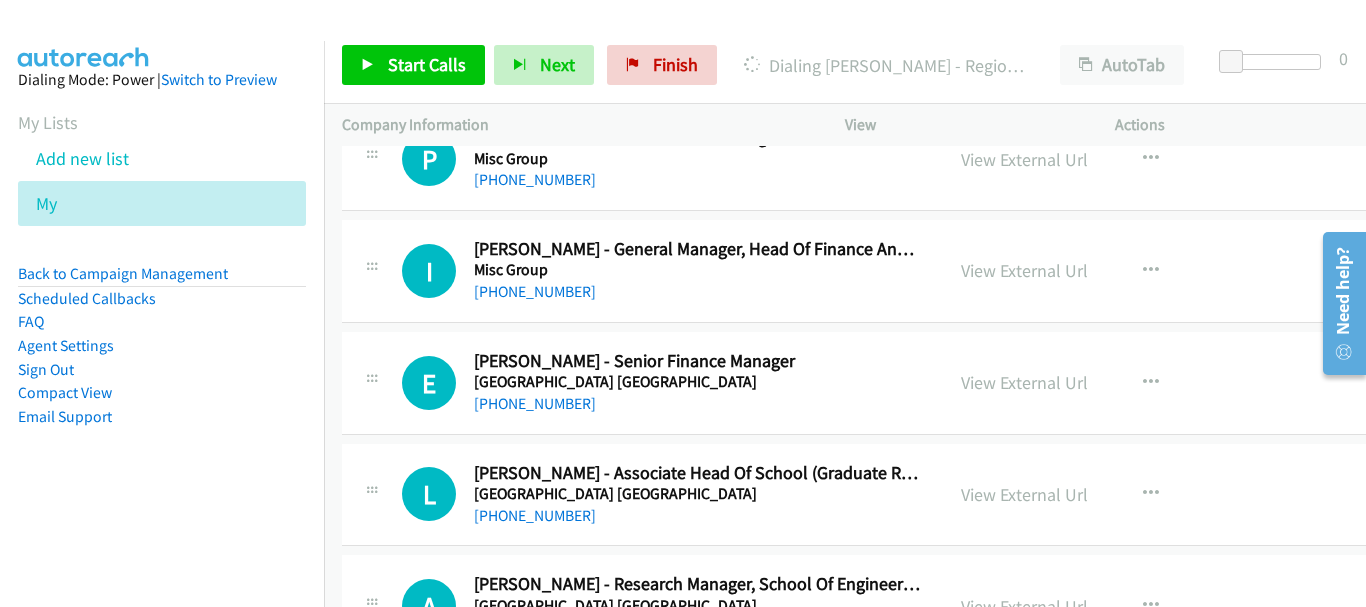 scroll, scrollTop: 23492, scrollLeft: 0, axis: vertical 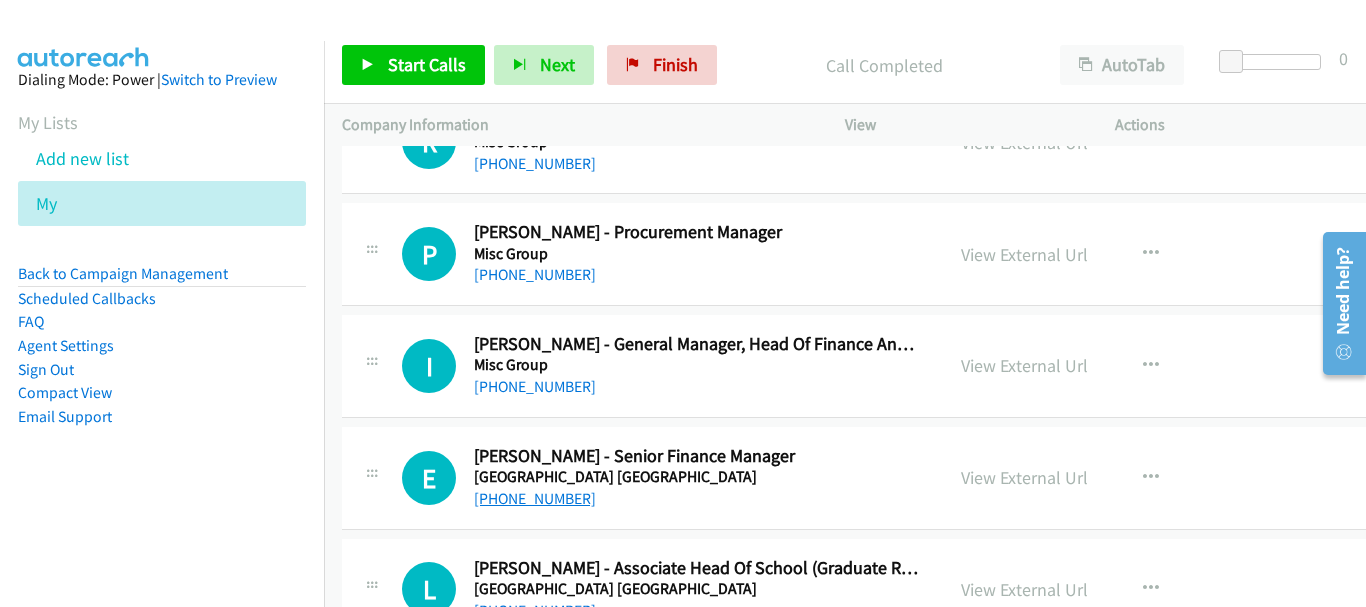 click on "[PHONE_NUMBER]" at bounding box center [535, 498] 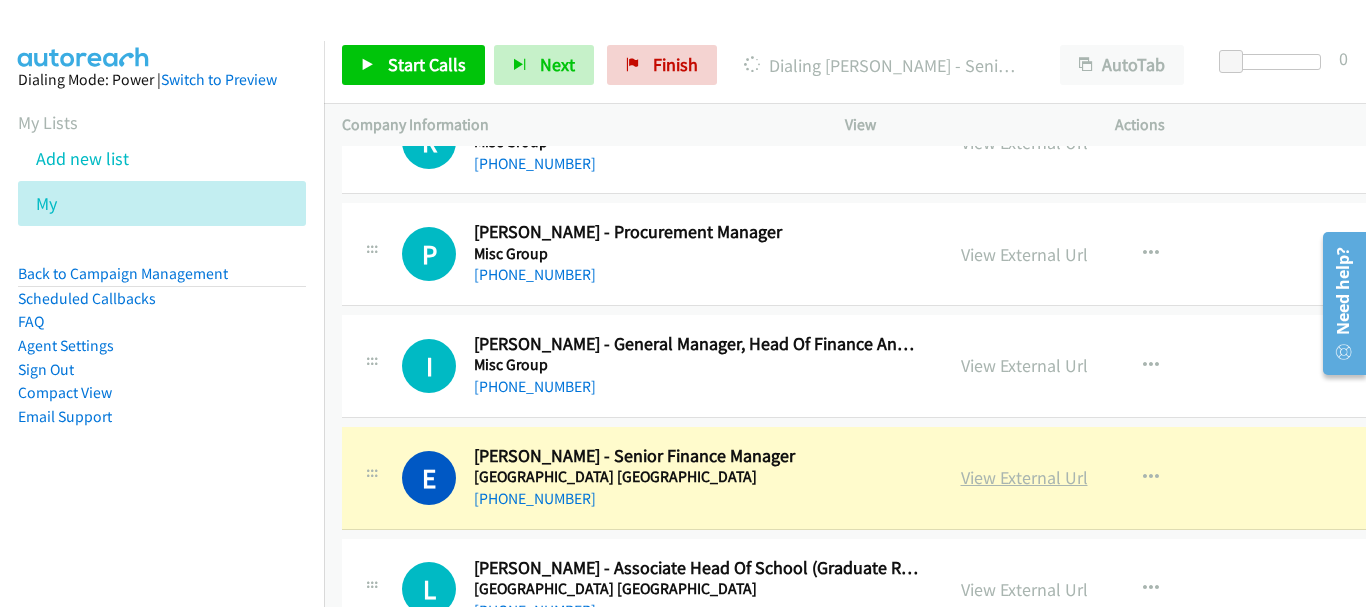 click on "View External Url" at bounding box center [1024, 477] 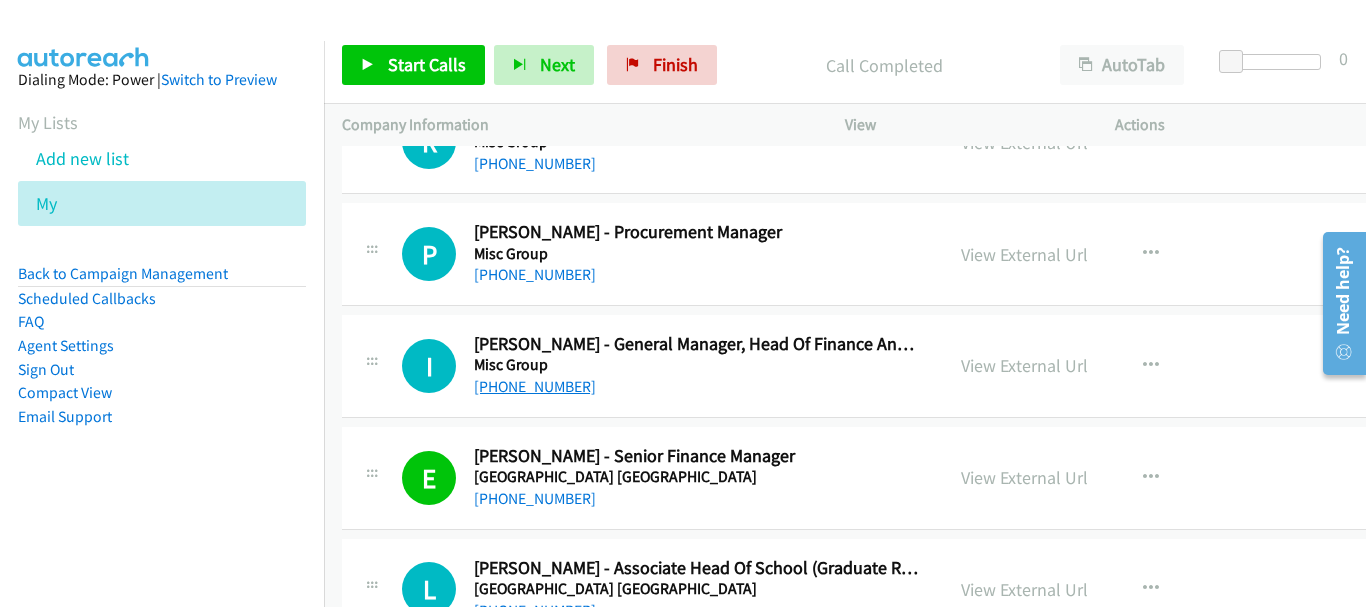 click on "[PHONE_NUMBER]" at bounding box center [535, 386] 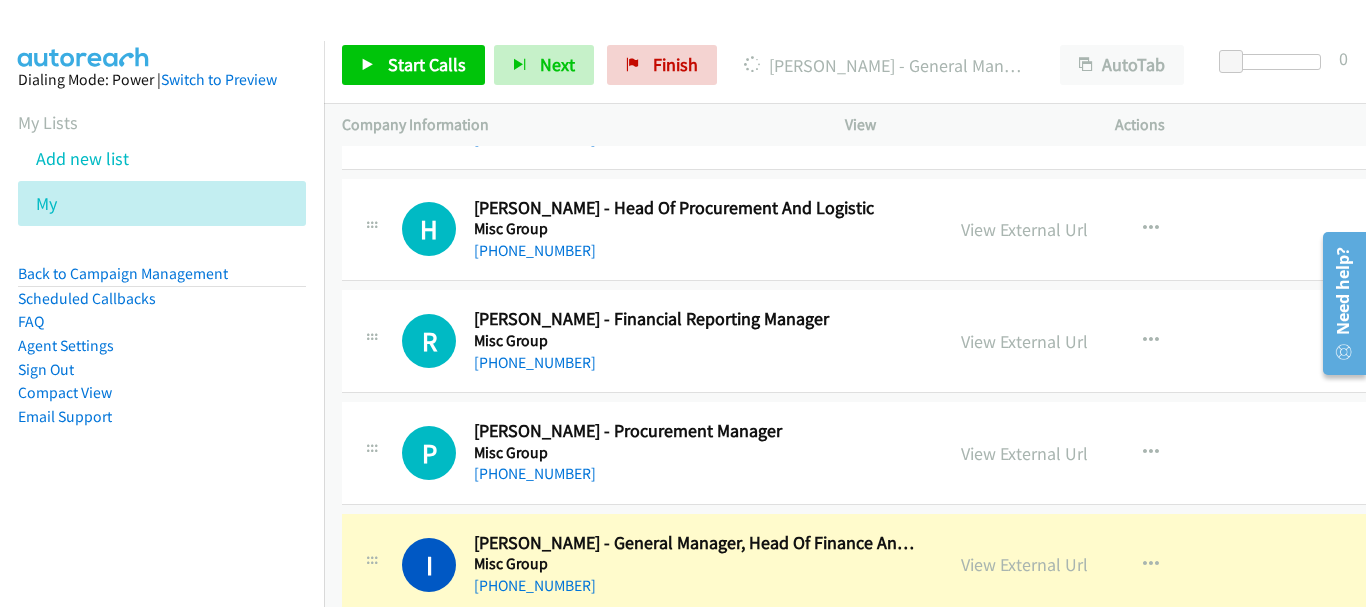 scroll, scrollTop: 23292, scrollLeft: 0, axis: vertical 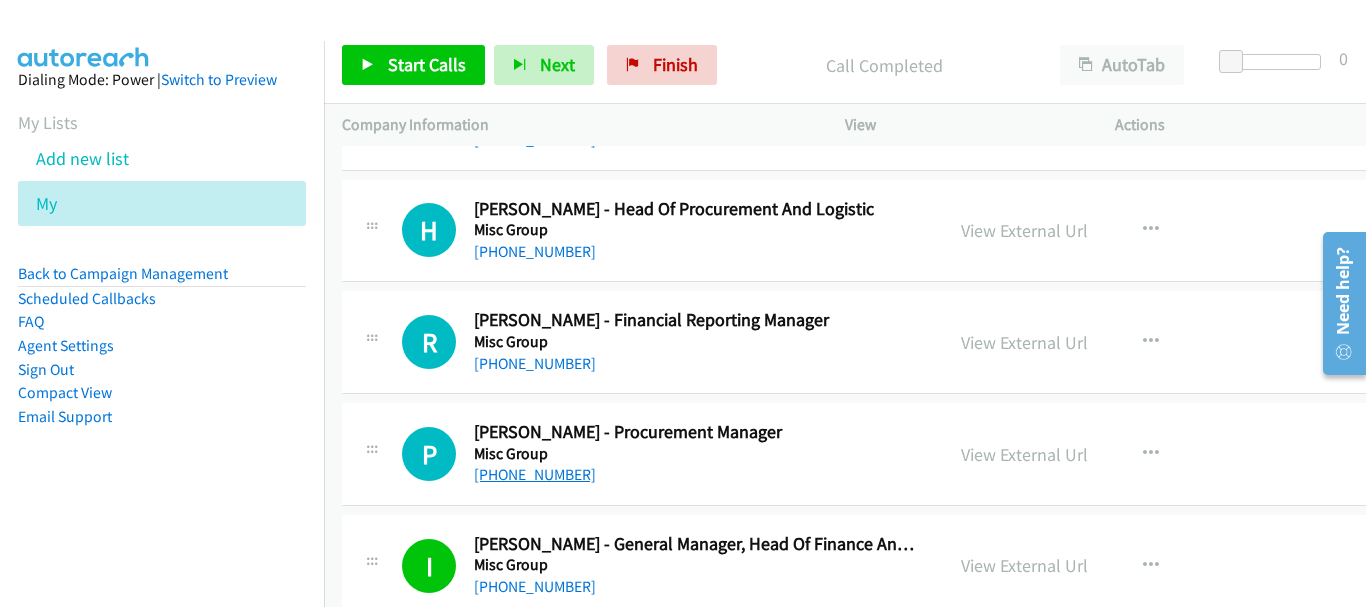 click on "[PHONE_NUMBER]" at bounding box center [535, 474] 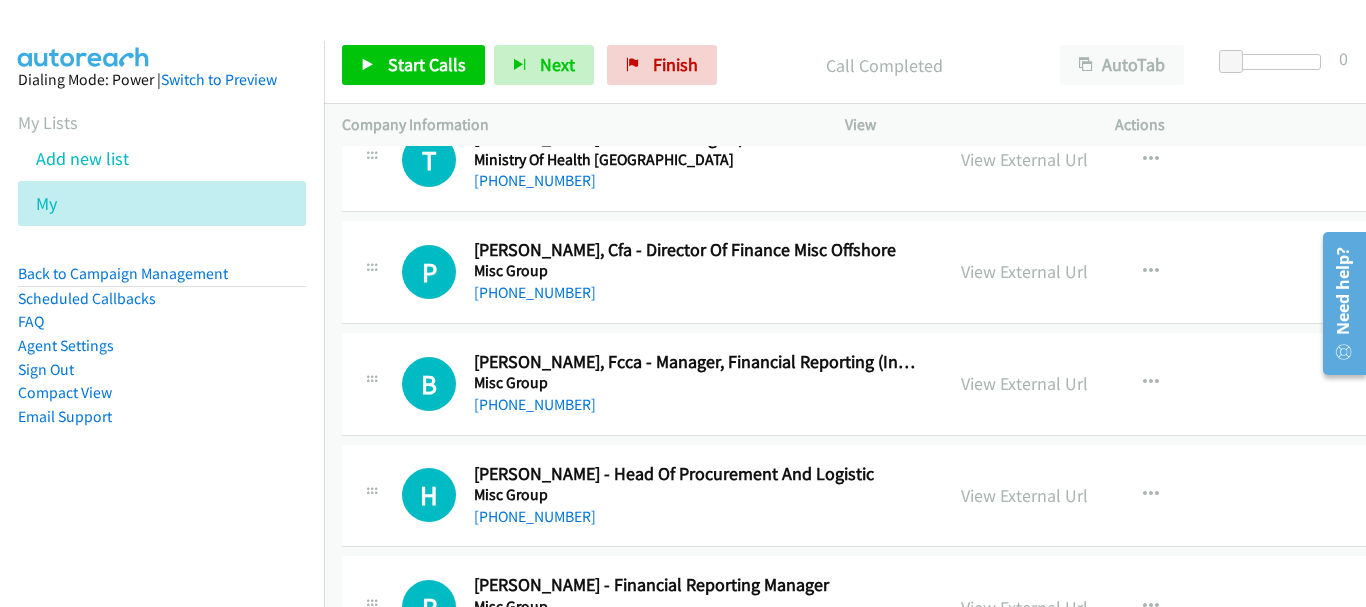 scroll, scrollTop: 22992, scrollLeft: 0, axis: vertical 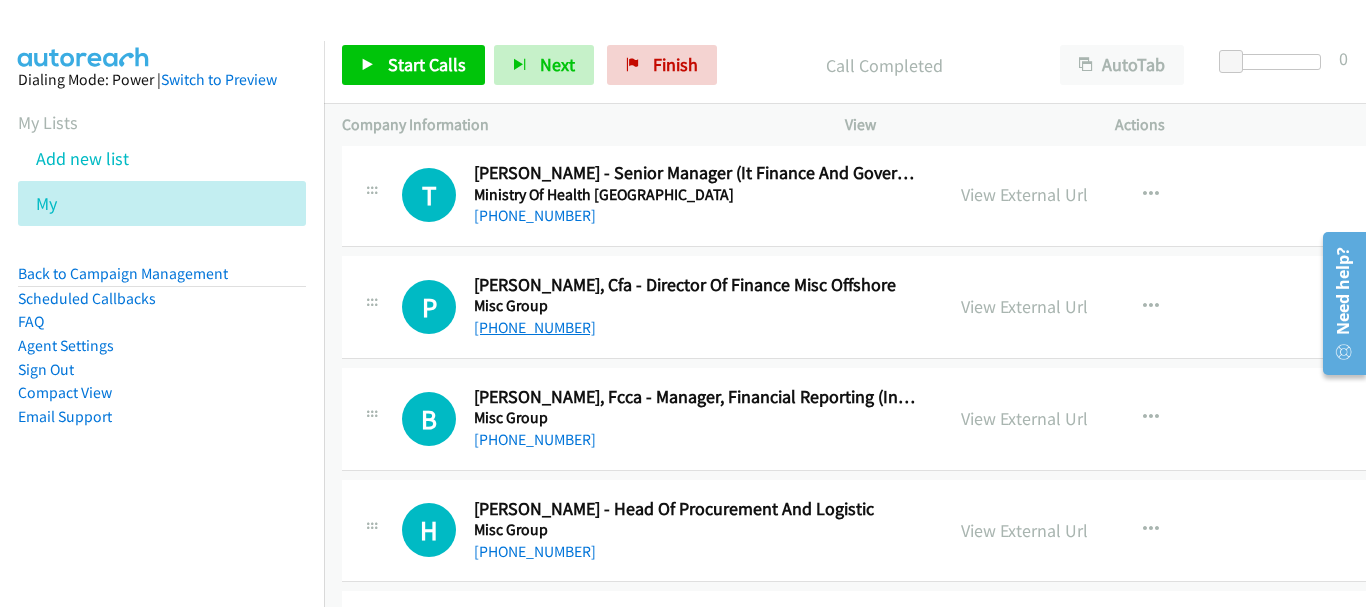 click on "[PHONE_NUMBER]" at bounding box center (535, 327) 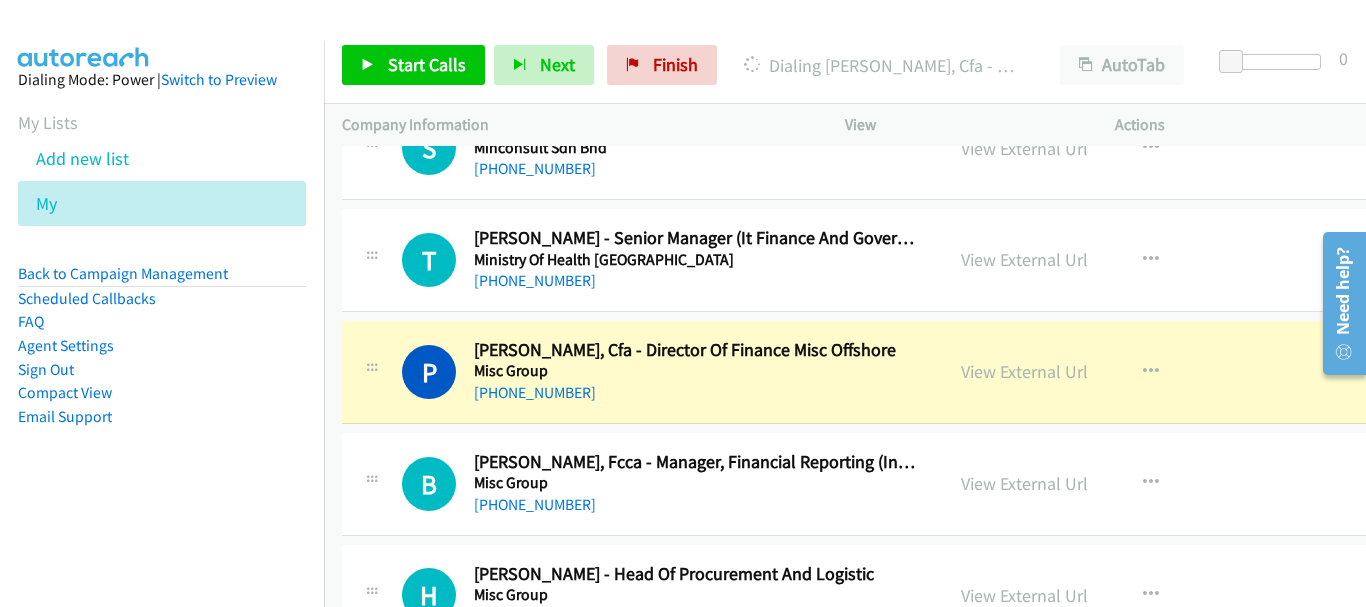 scroll, scrollTop: 22892, scrollLeft: 0, axis: vertical 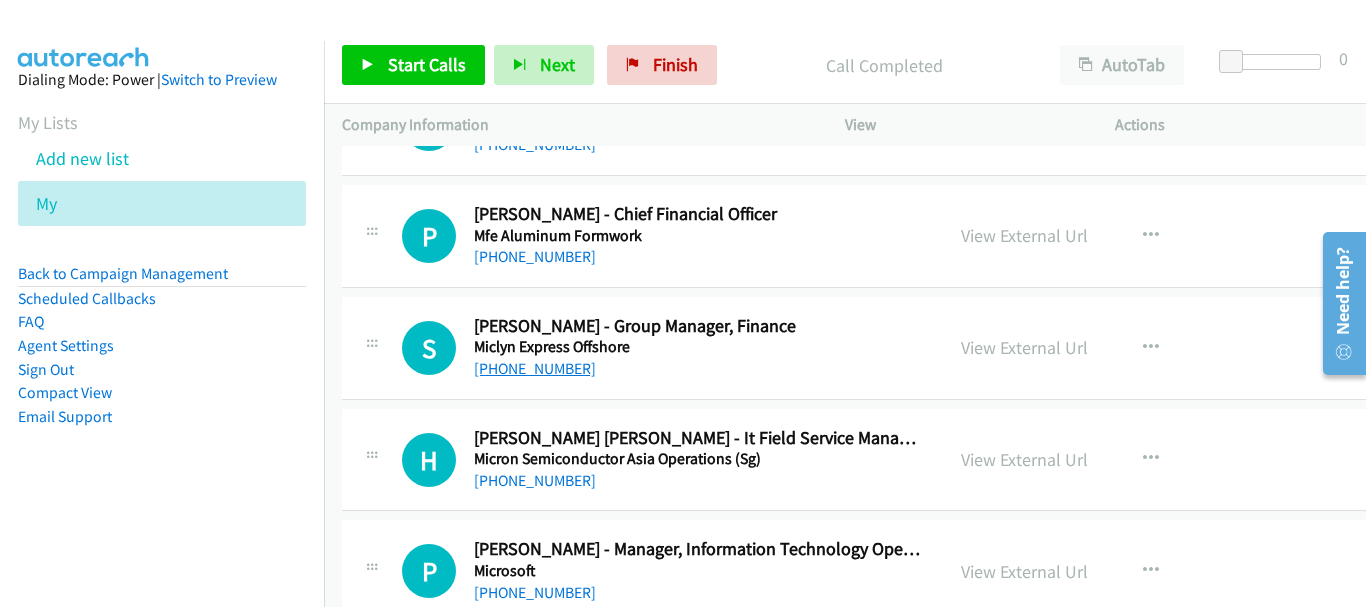 click on "[PHONE_NUMBER]" at bounding box center [535, 368] 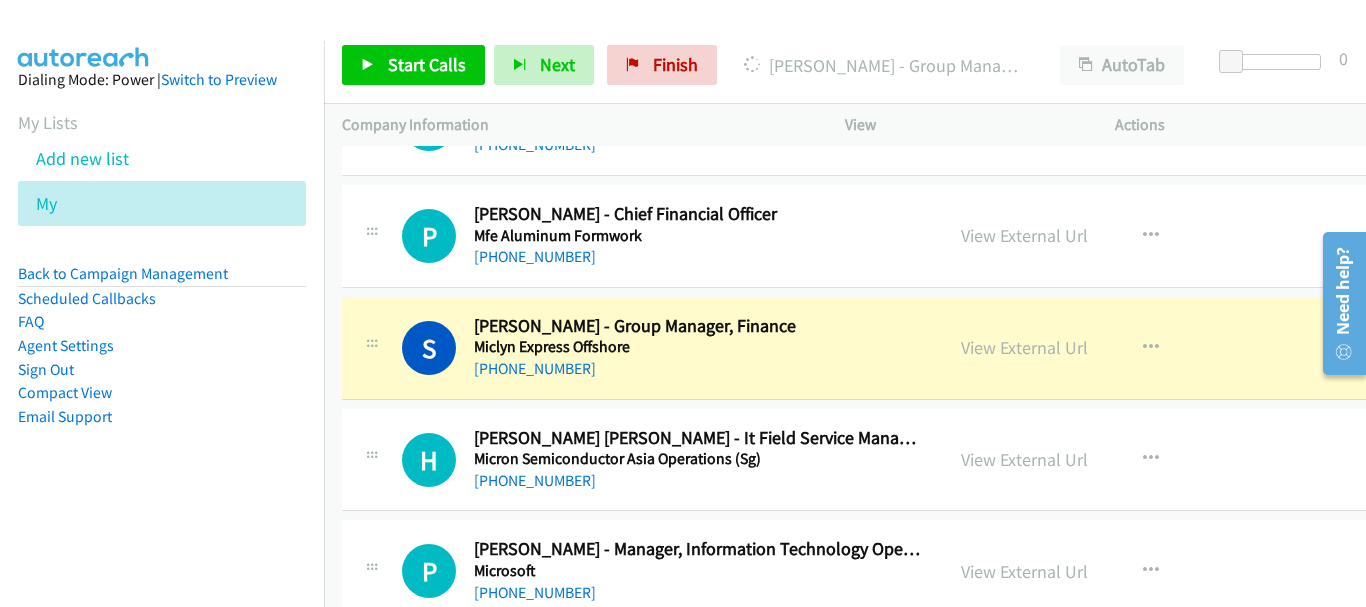 scroll, scrollTop: 22292, scrollLeft: 0, axis: vertical 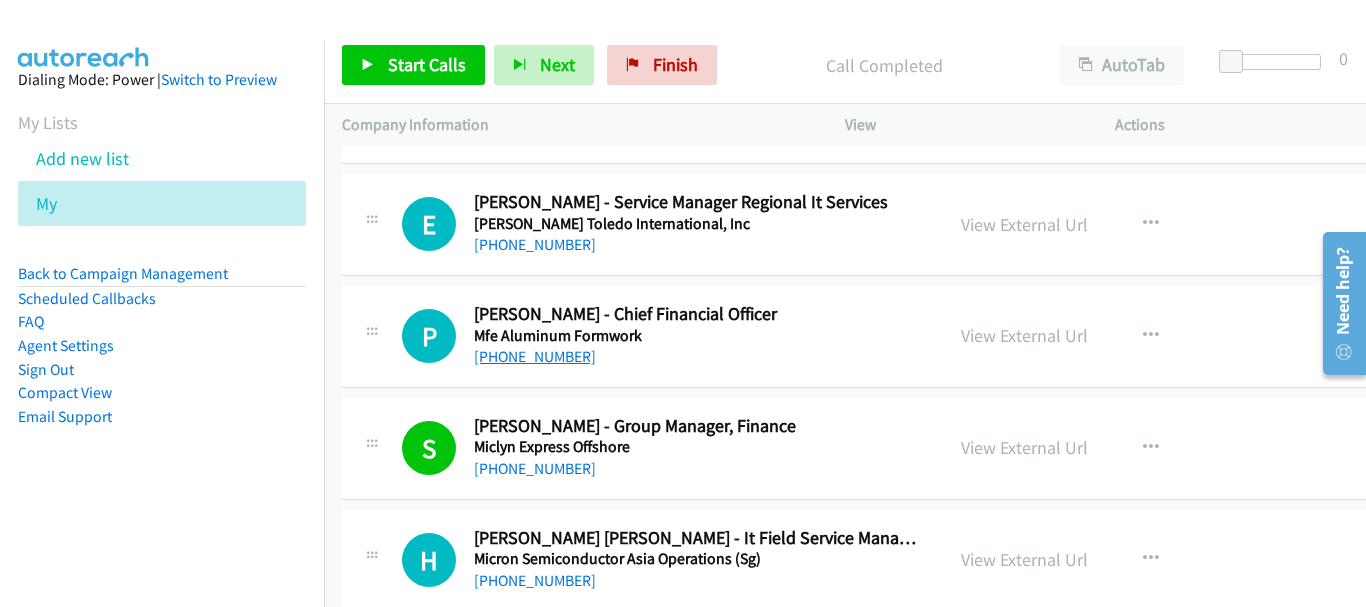 click on "[PHONE_NUMBER]" at bounding box center [535, 356] 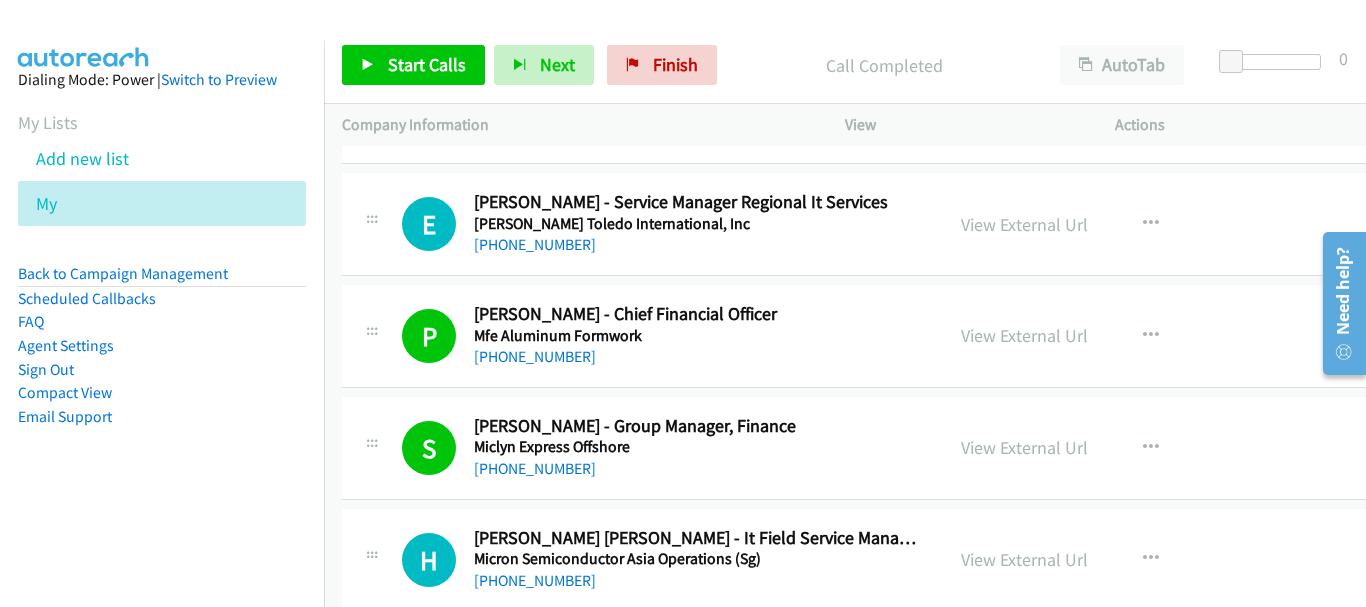 scroll, scrollTop: 22192, scrollLeft: 0, axis: vertical 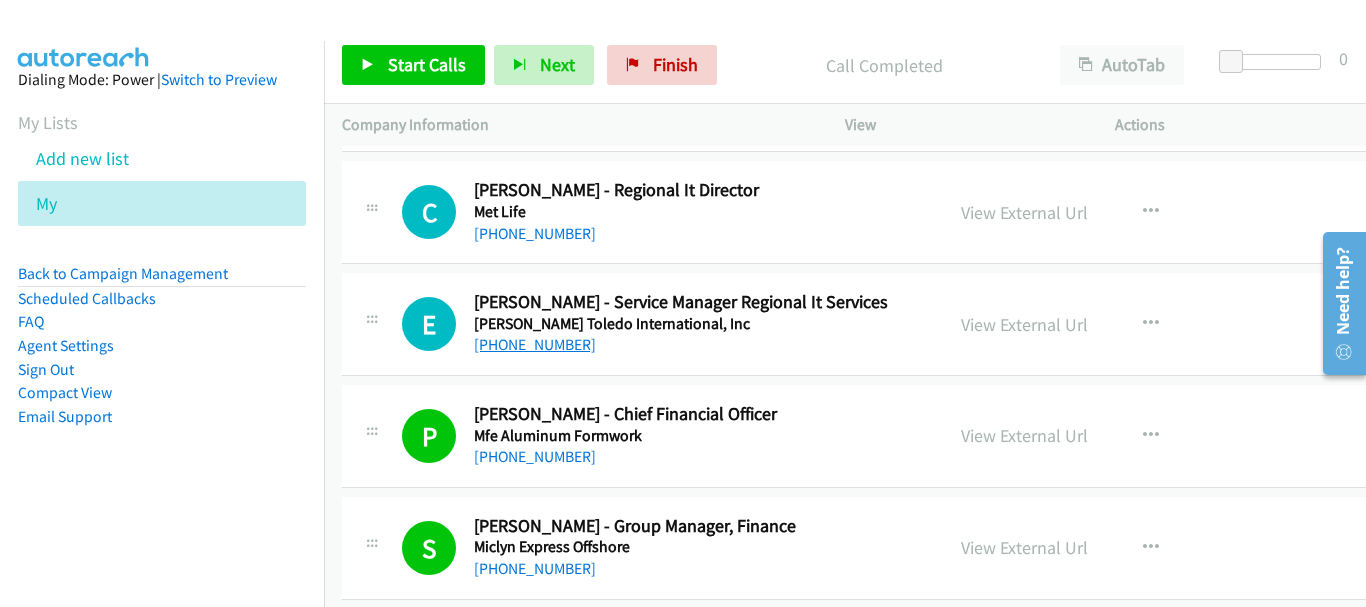 click on "[PHONE_NUMBER]" at bounding box center (535, 344) 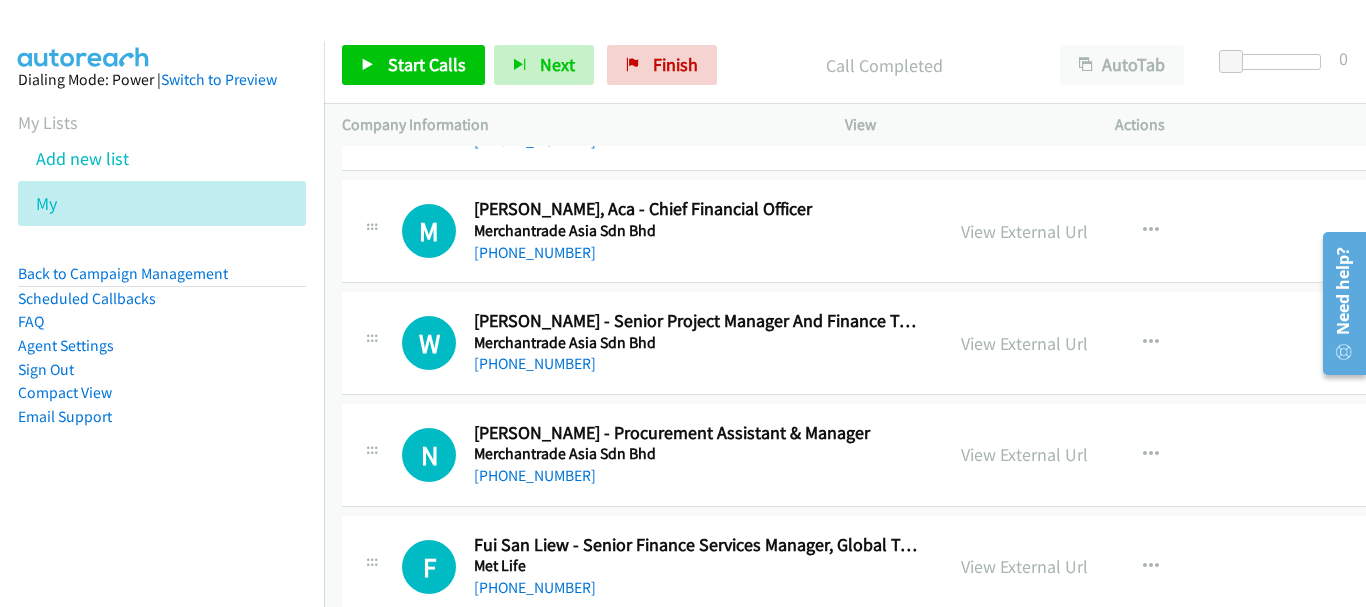 scroll, scrollTop: 21592, scrollLeft: 0, axis: vertical 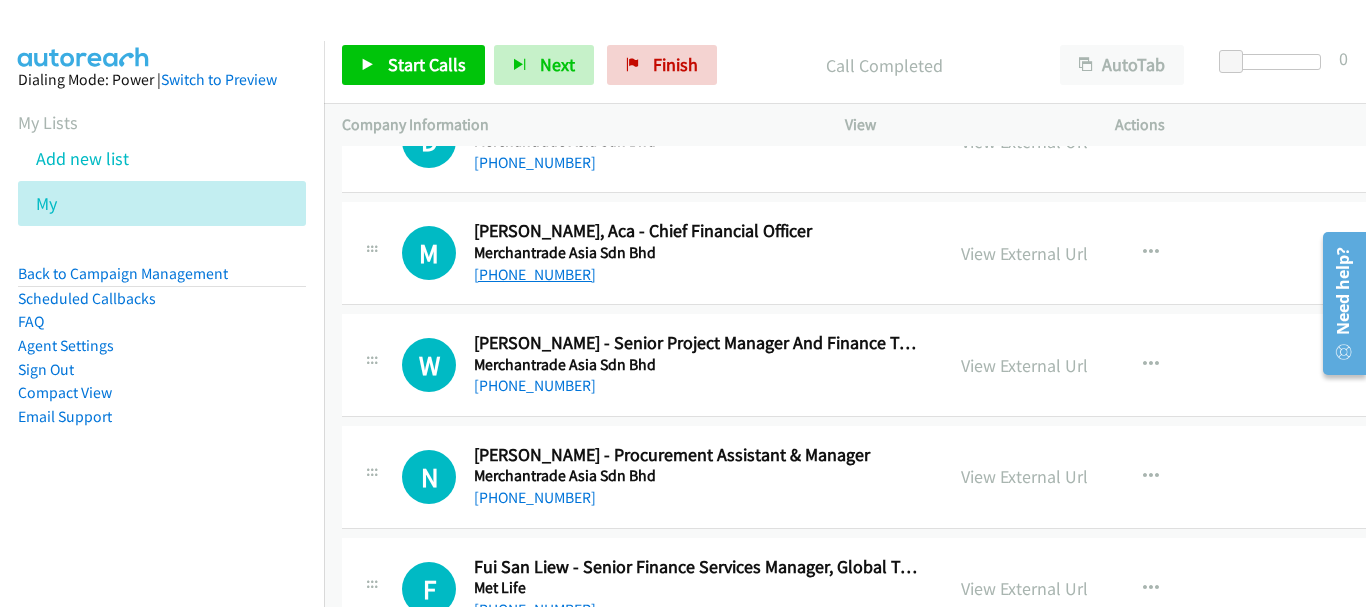 click on "[PHONE_NUMBER]" at bounding box center [535, 274] 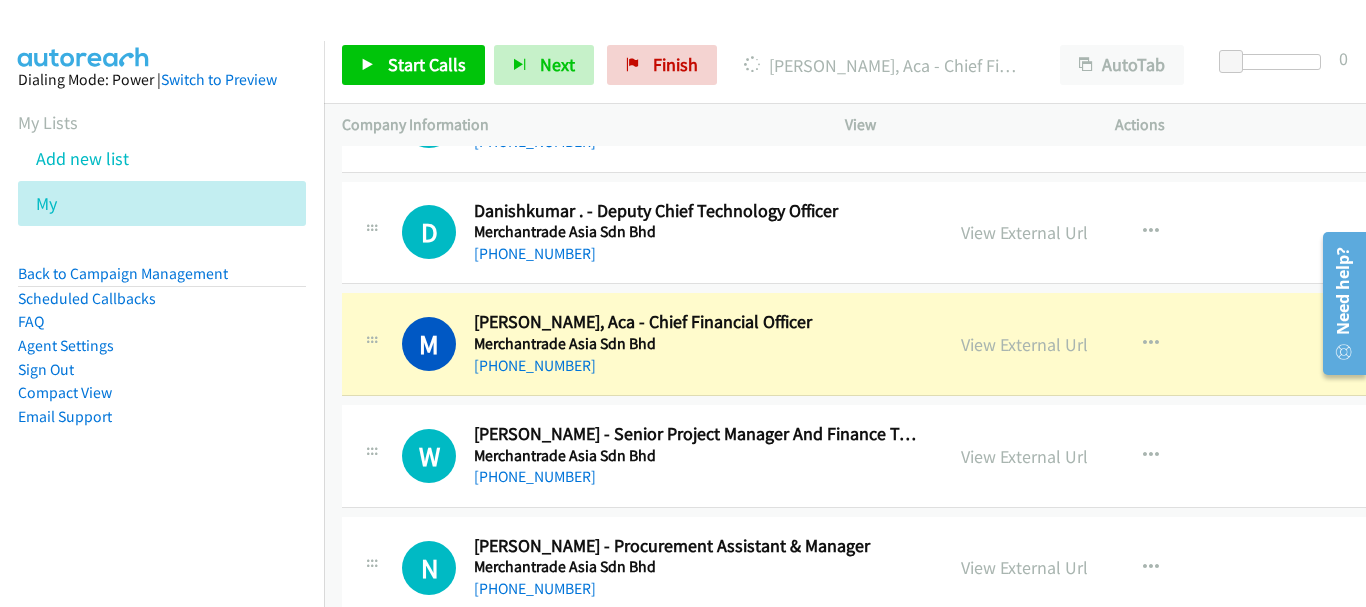 scroll, scrollTop: 21392, scrollLeft: 0, axis: vertical 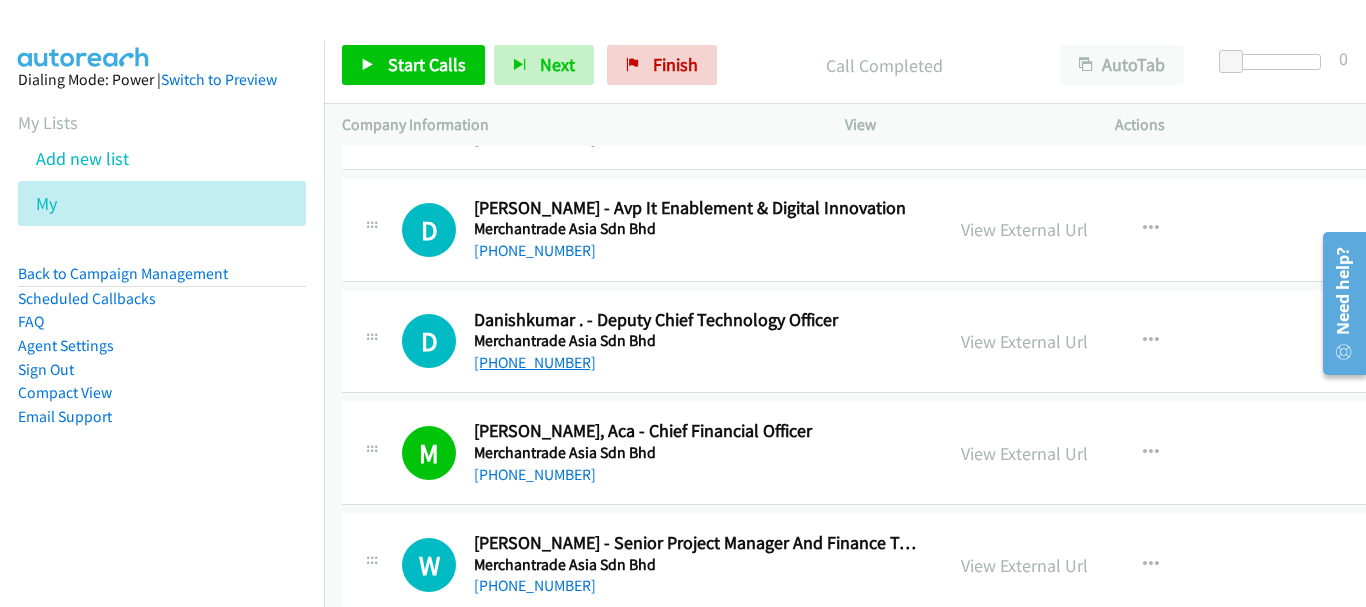 click on "[PHONE_NUMBER]" at bounding box center (535, 362) 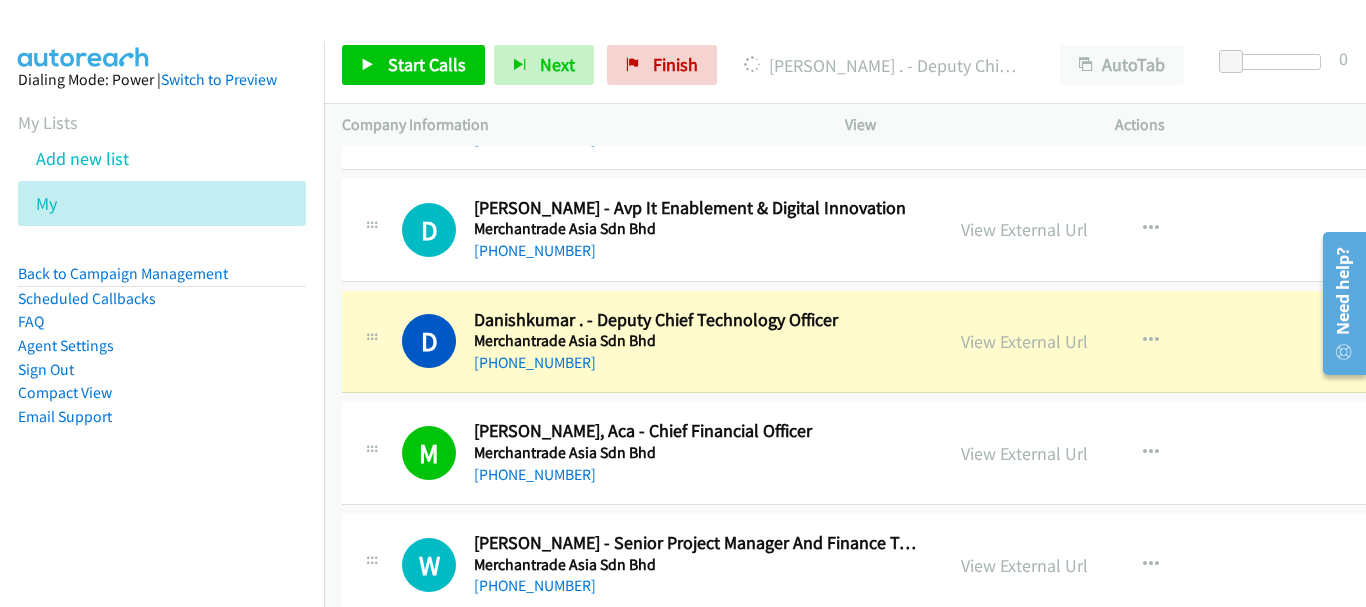 scroll, scrollTop: 21292, scrollLeft: 0, axis: vertical 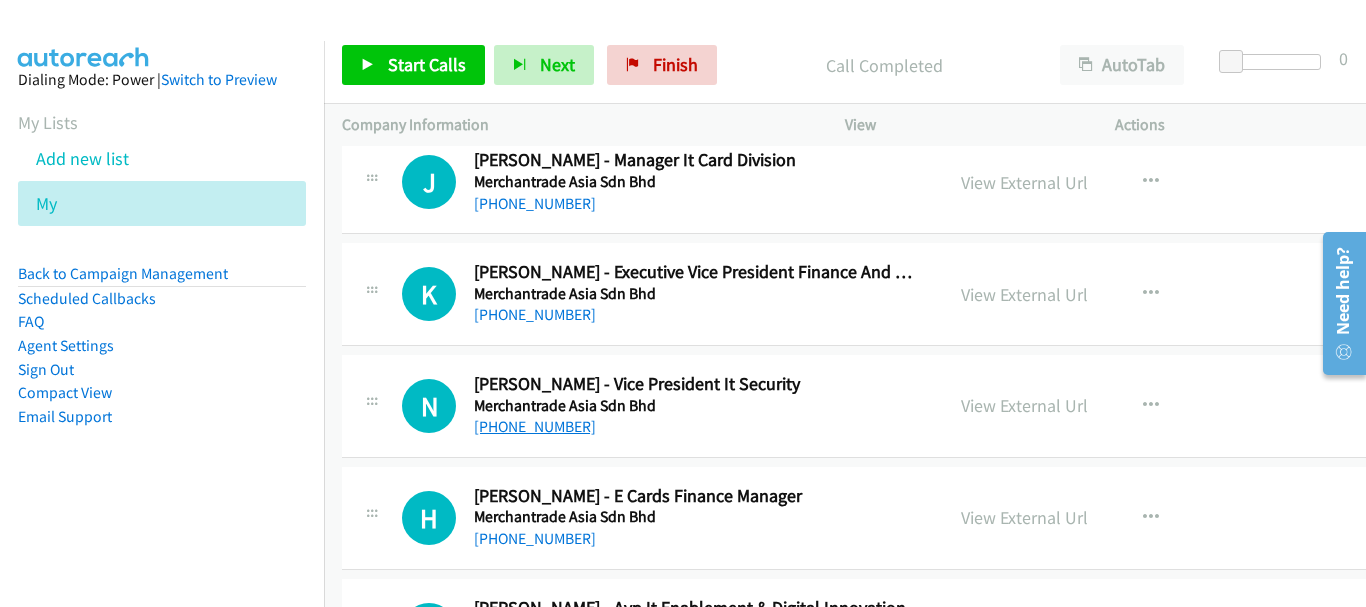click on "[PHONE_NUMBER]" at bounding box center (535, 426) 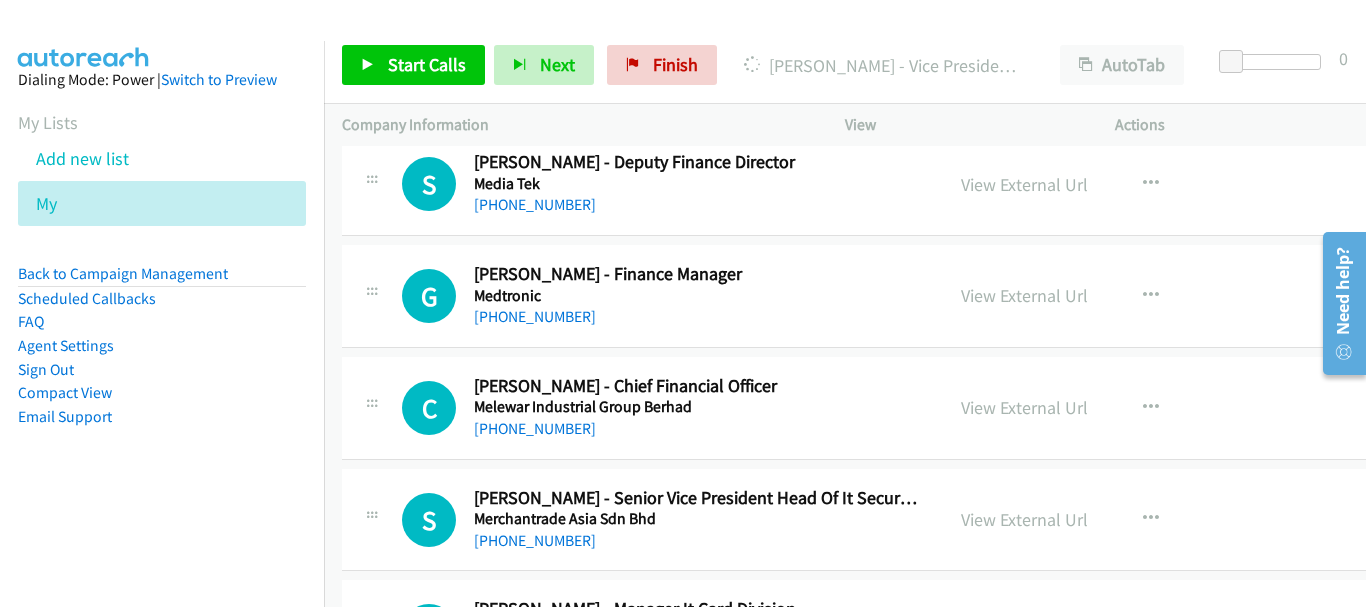 scroll, scrollTop: 20492, scrollLeft: 0, axis: vertical 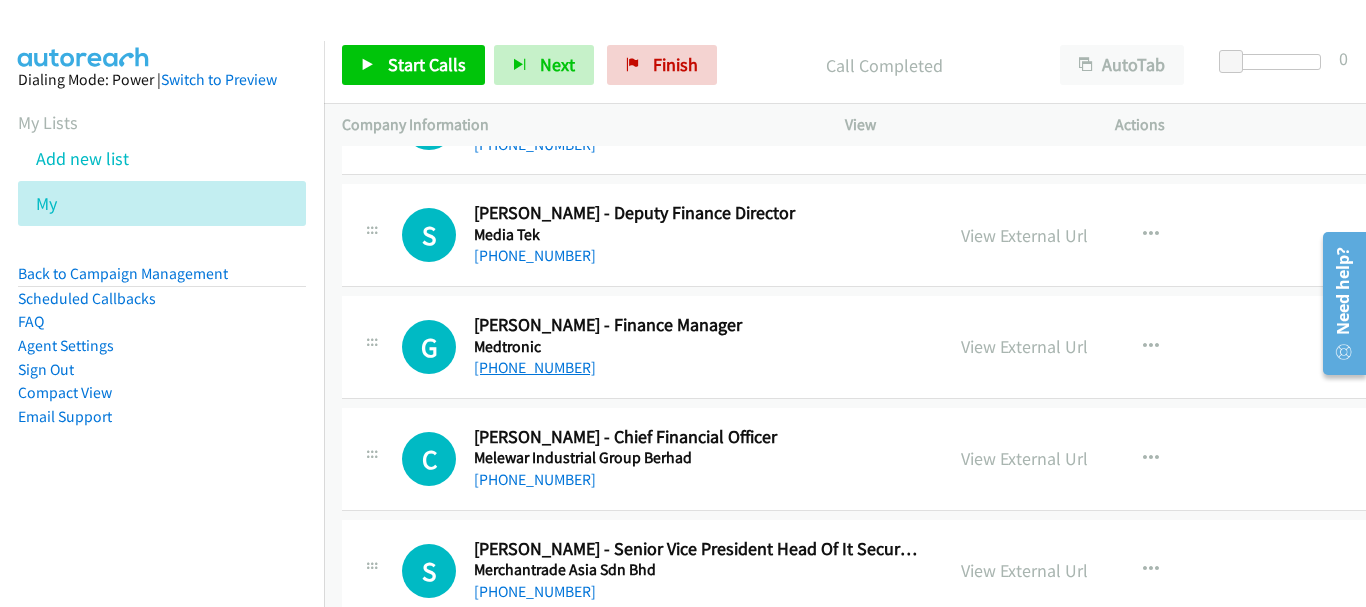 click on "[PHONE_NUMBER]" at bounding box center (535, 367) 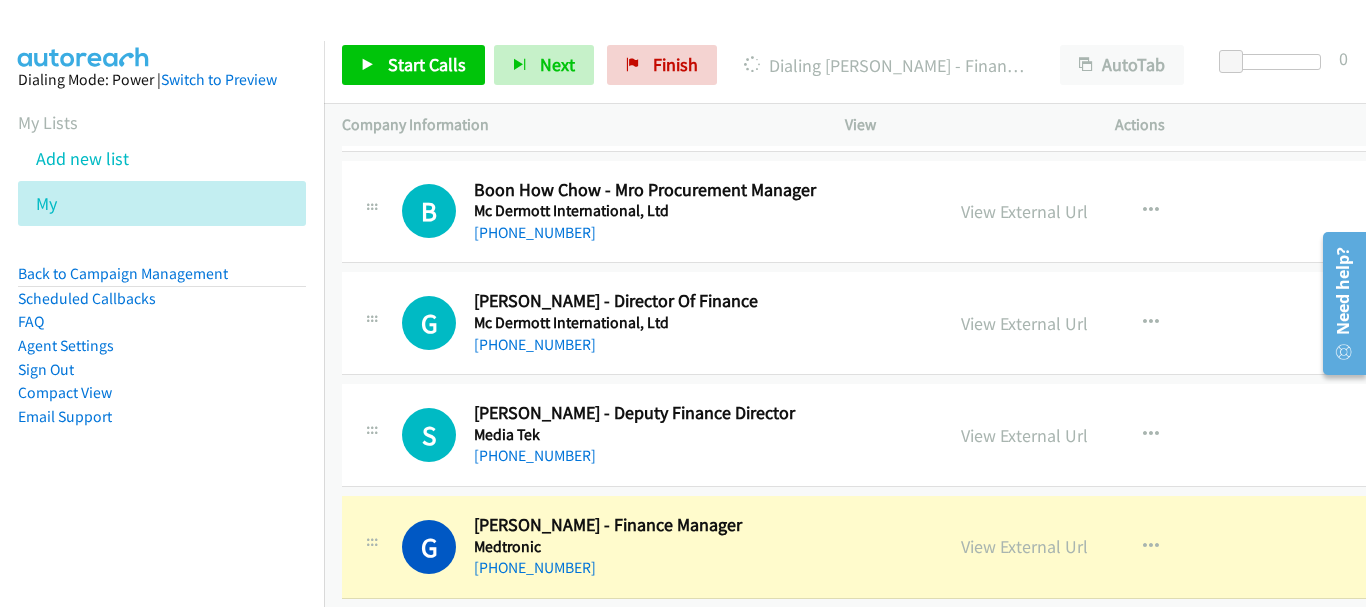 scroll, scrollTop: 20392, scrollLeft: 0, axis: vertical 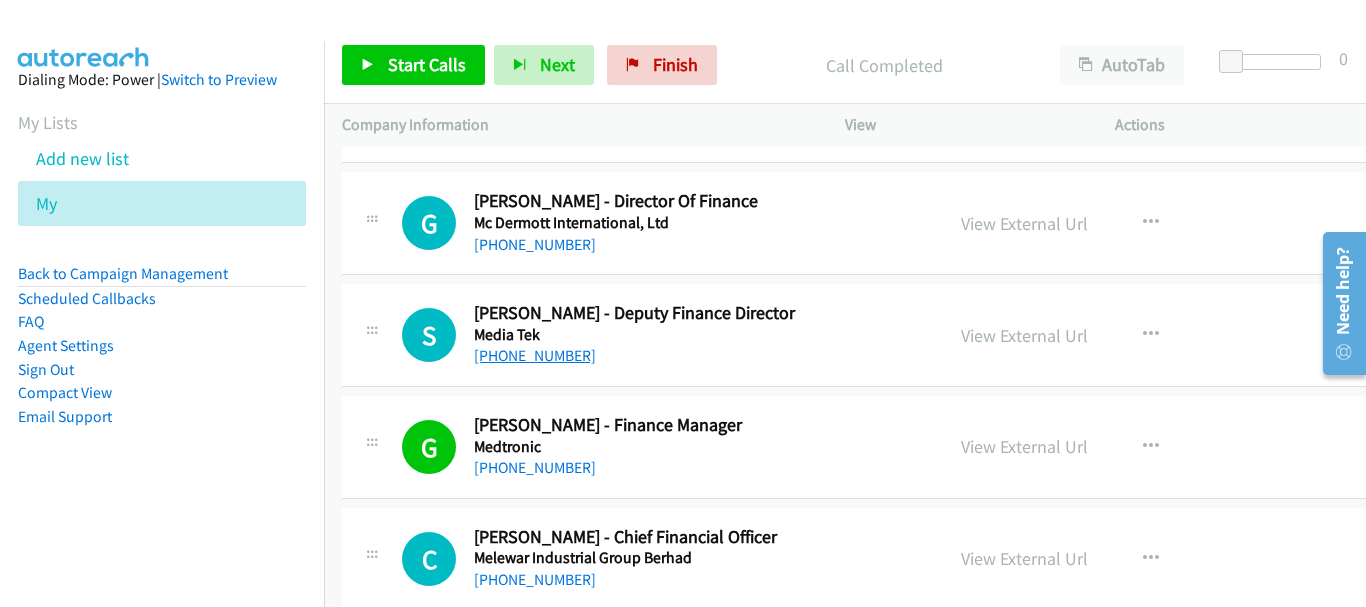click on "[PHONE_NUMBER]" at bounding box center (535, 355) 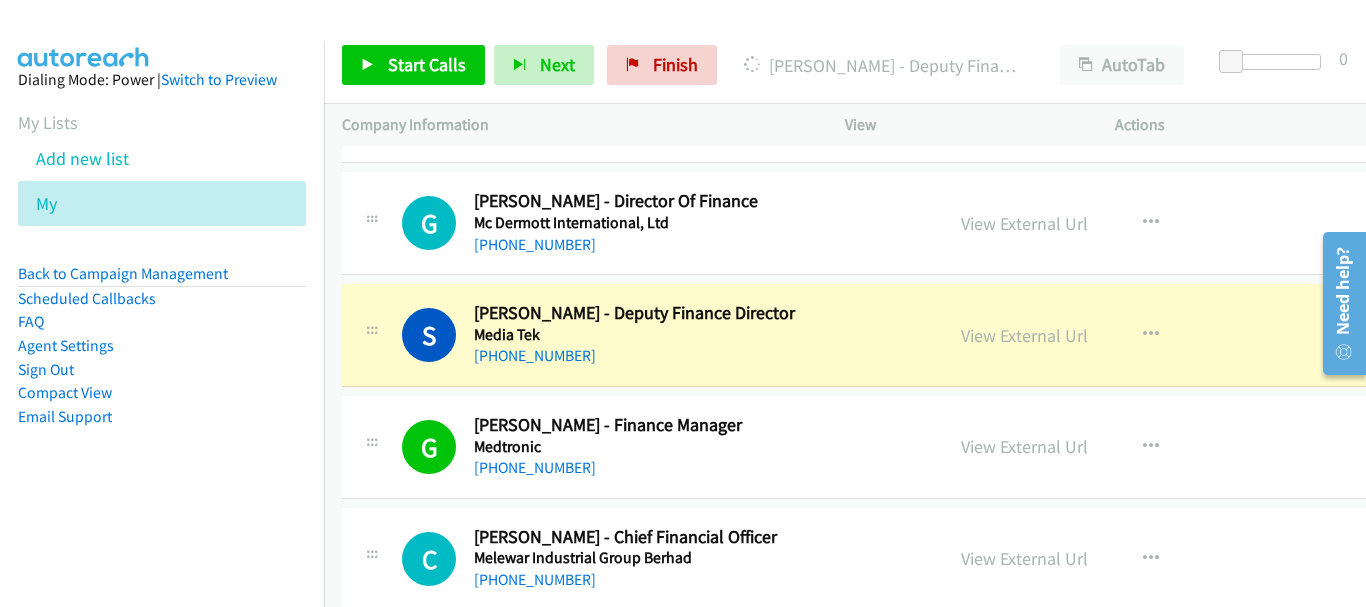 scroll, scrollTop: 20292, scrollLeft: 0, axis: vertical 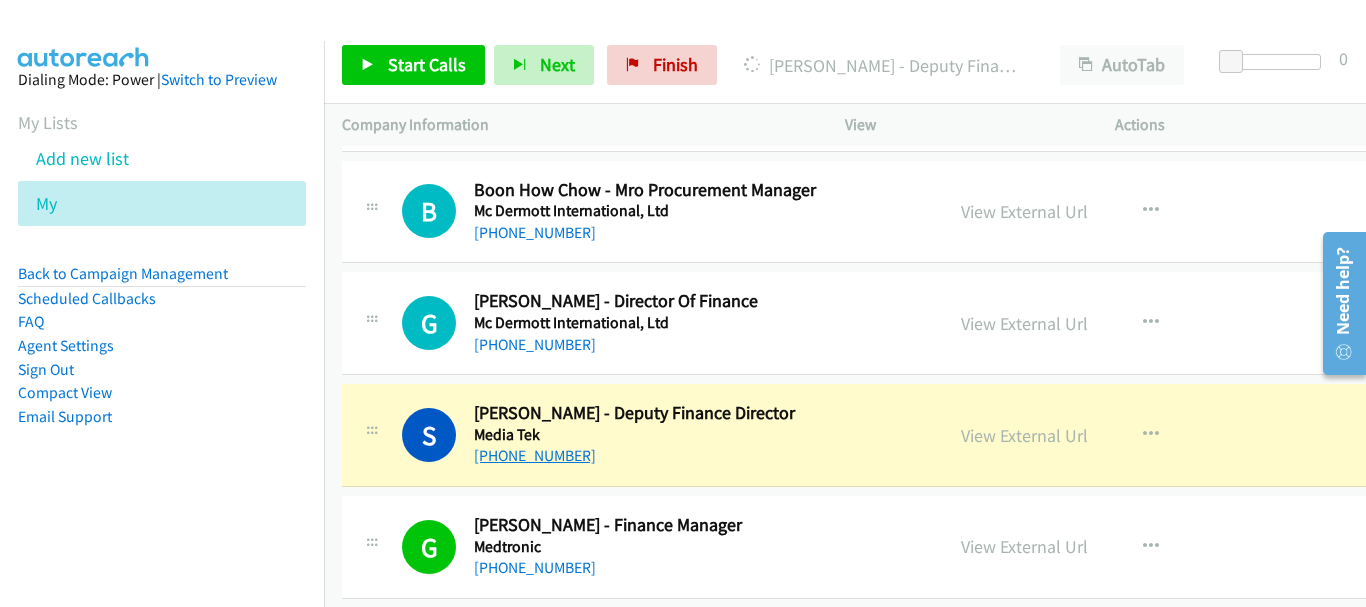click on "[PHONE_NUMBER]" at bounding box center (535, 455) 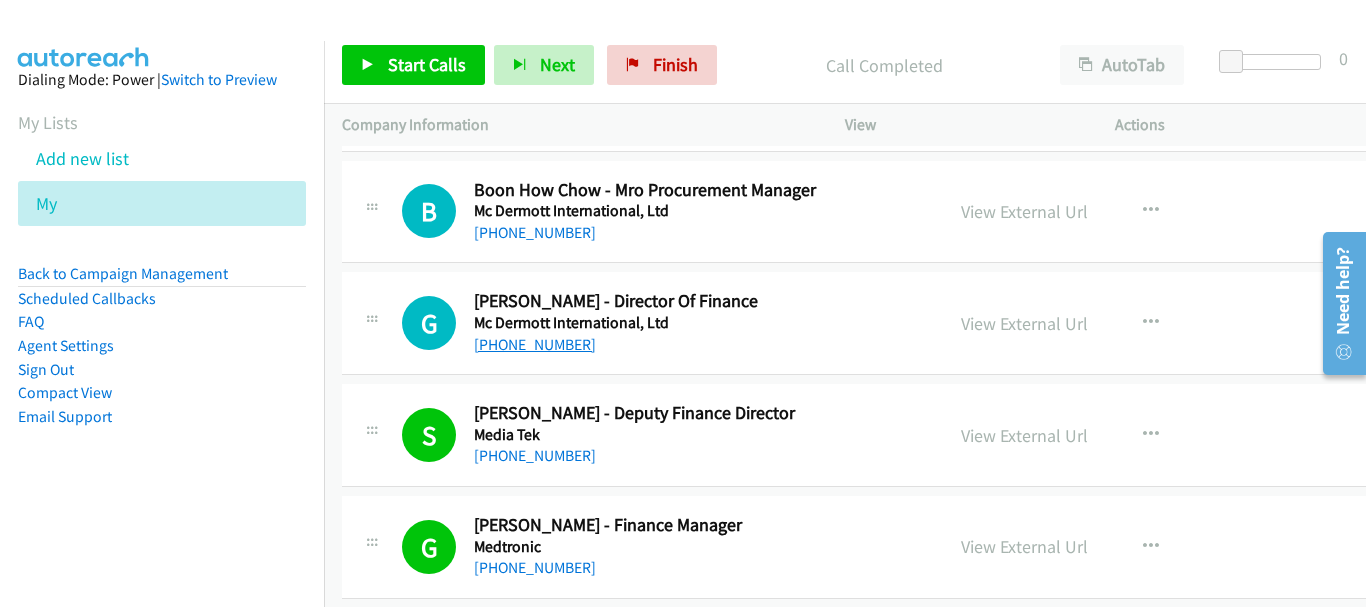 click on "[PHONE_NUMBER]" at bounding box center [535, 344] 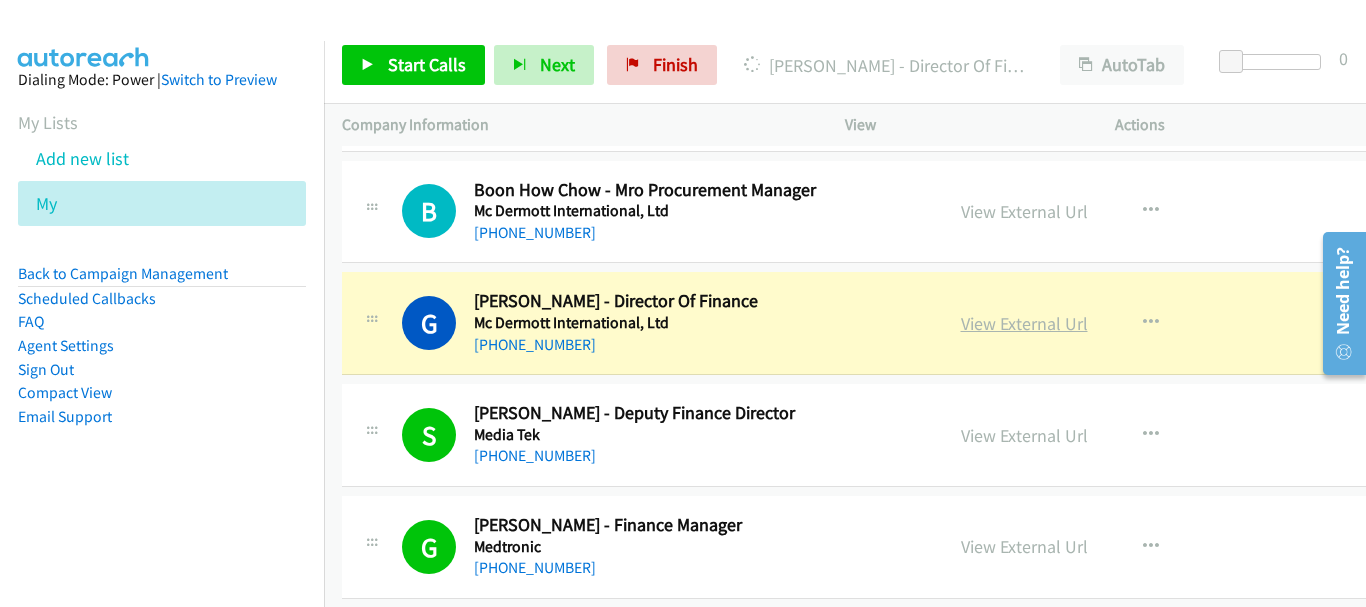 click on "View External Url" at bounding box center (1024, 323) 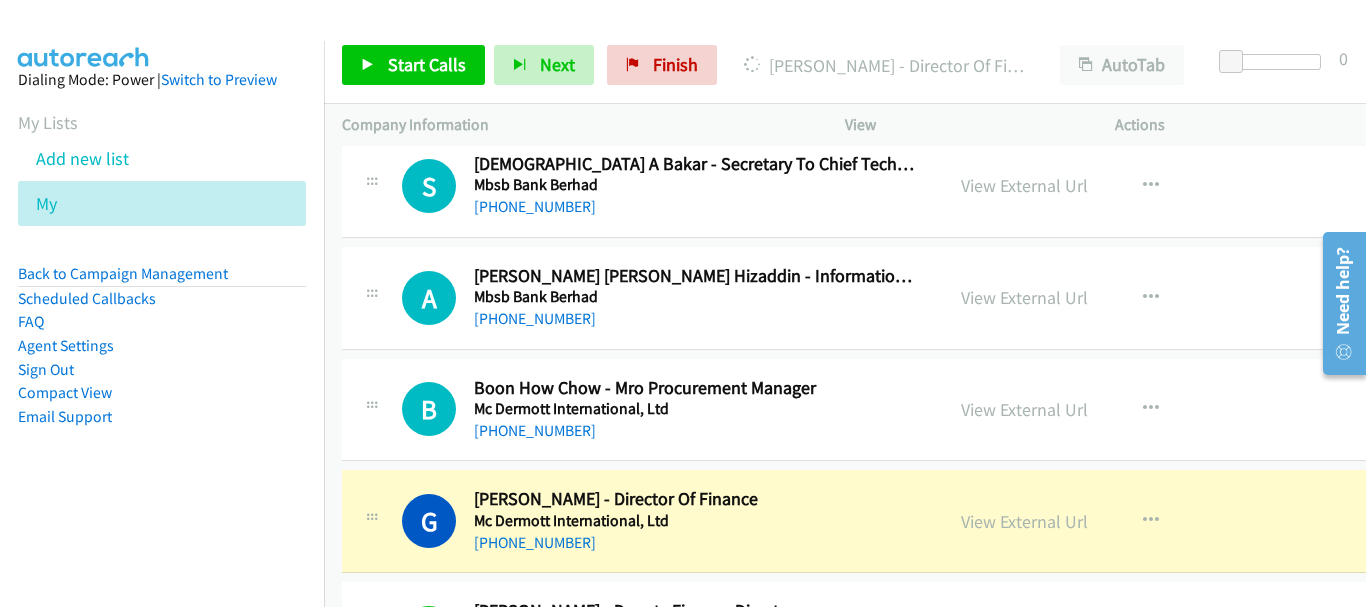scroll, scrollTop: 20092, scrollLeft: 0, axis: vertical 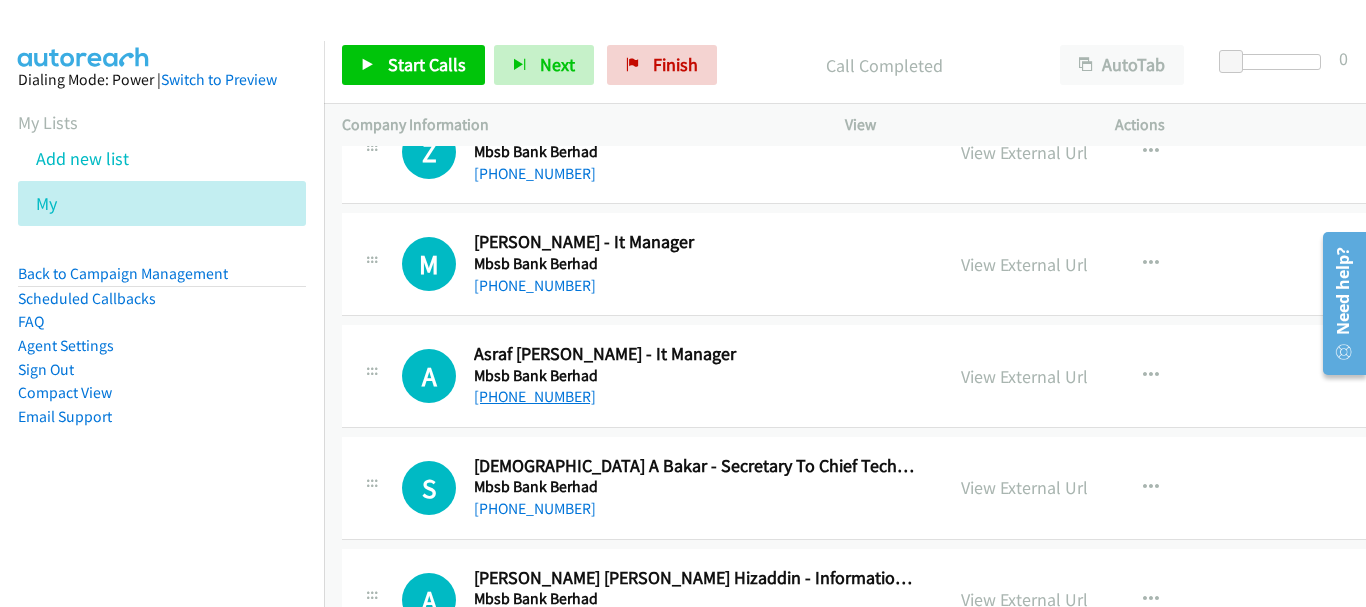 click on "[PHONE_NUMBER]" at bounding box center (535, 396) 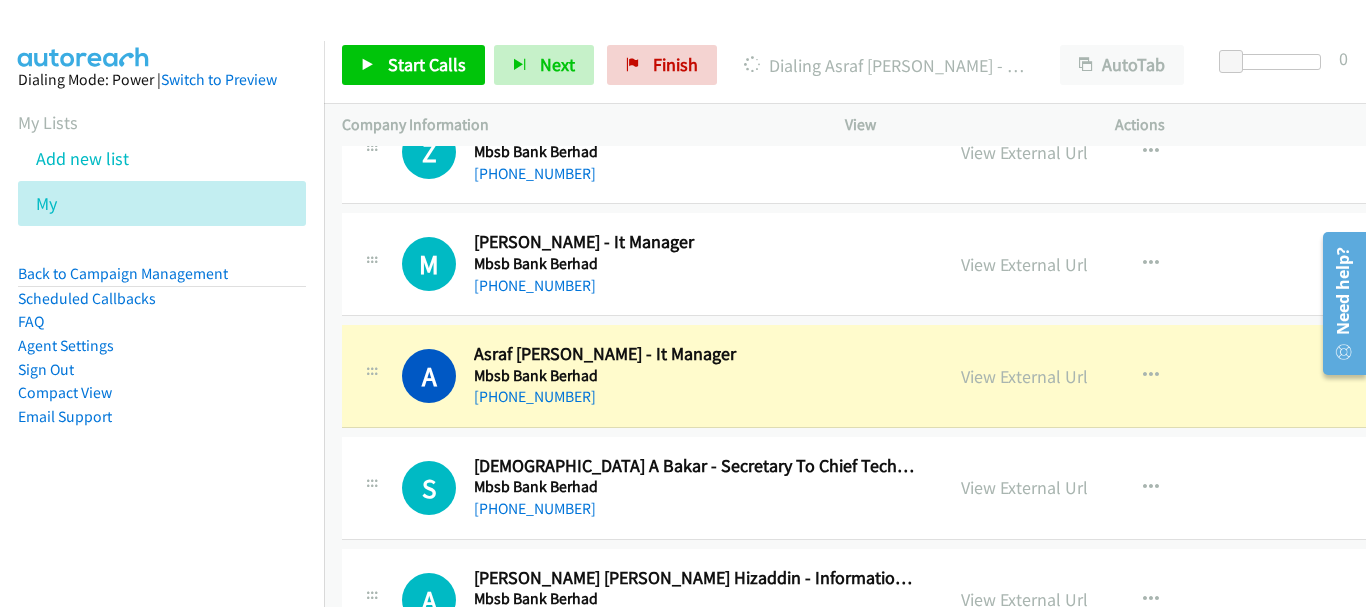 scroll, scrollTop: 19692, scrollLeft: 0, axis: vertical 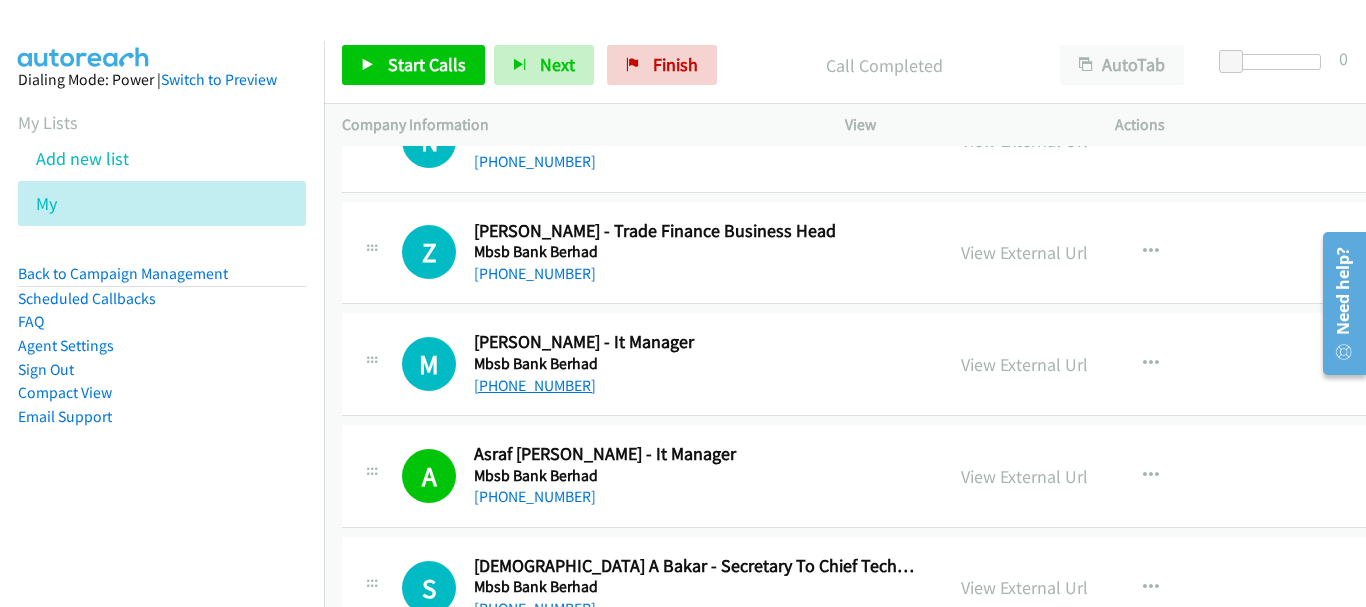 click on "[PHONE_NUMBER]" at bounding box center (535, 385) 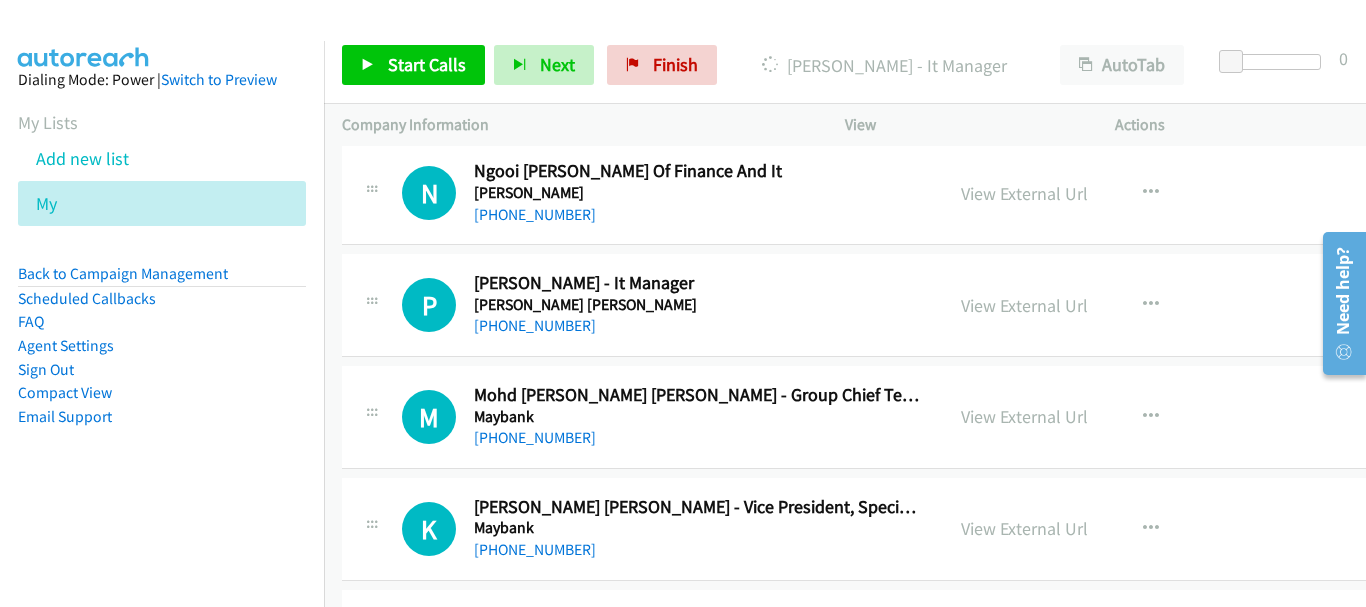 scroll, scrollTop: 19092, scrollLeft: 0, axis: vertical 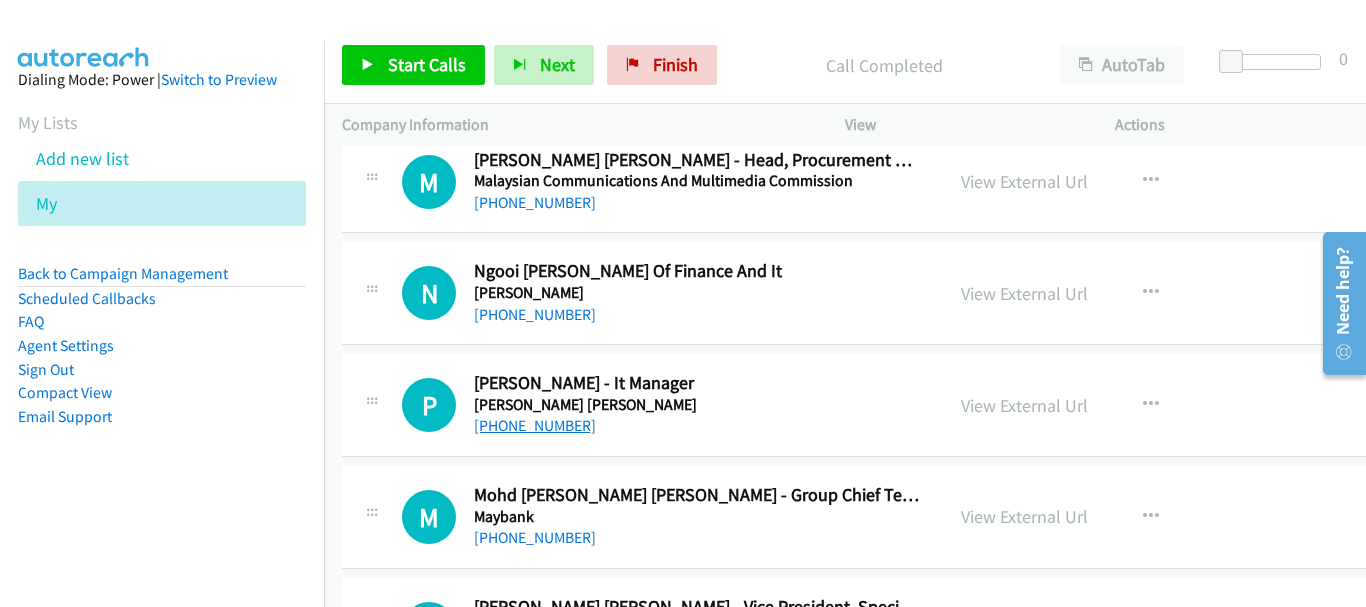 click on "[PHONE_NUMBER]" at bounding box center (535, 425) 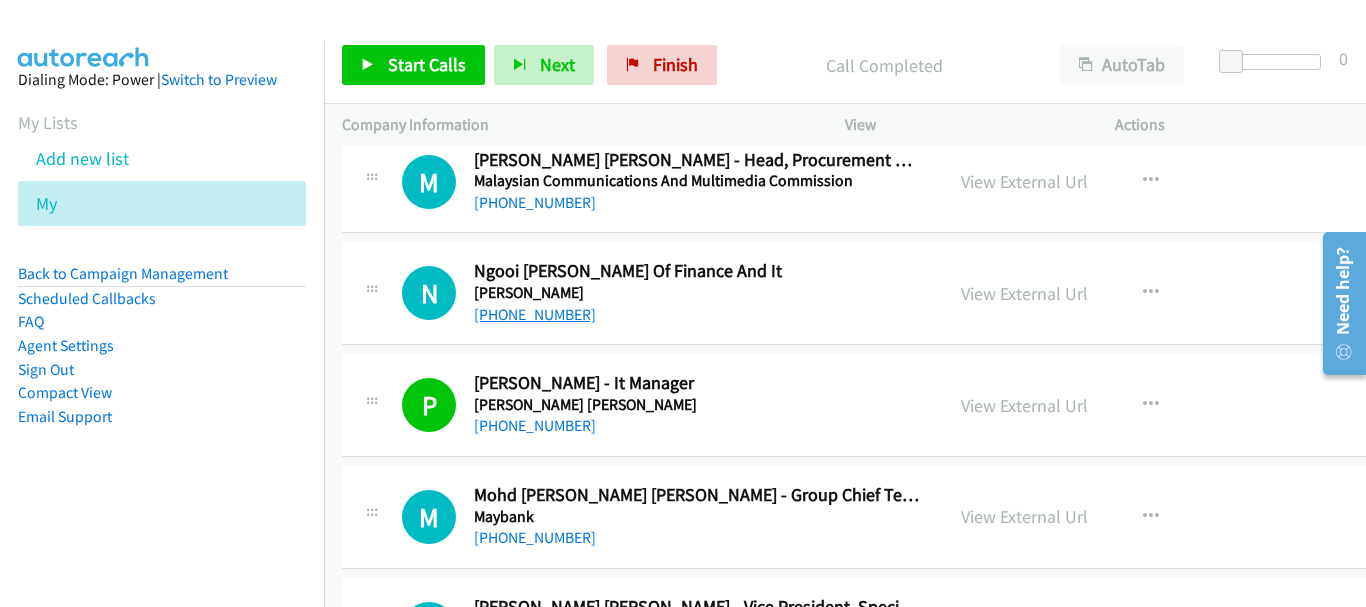 click on "[PHONE_NUMBER]" at bounding box center (535, 314) 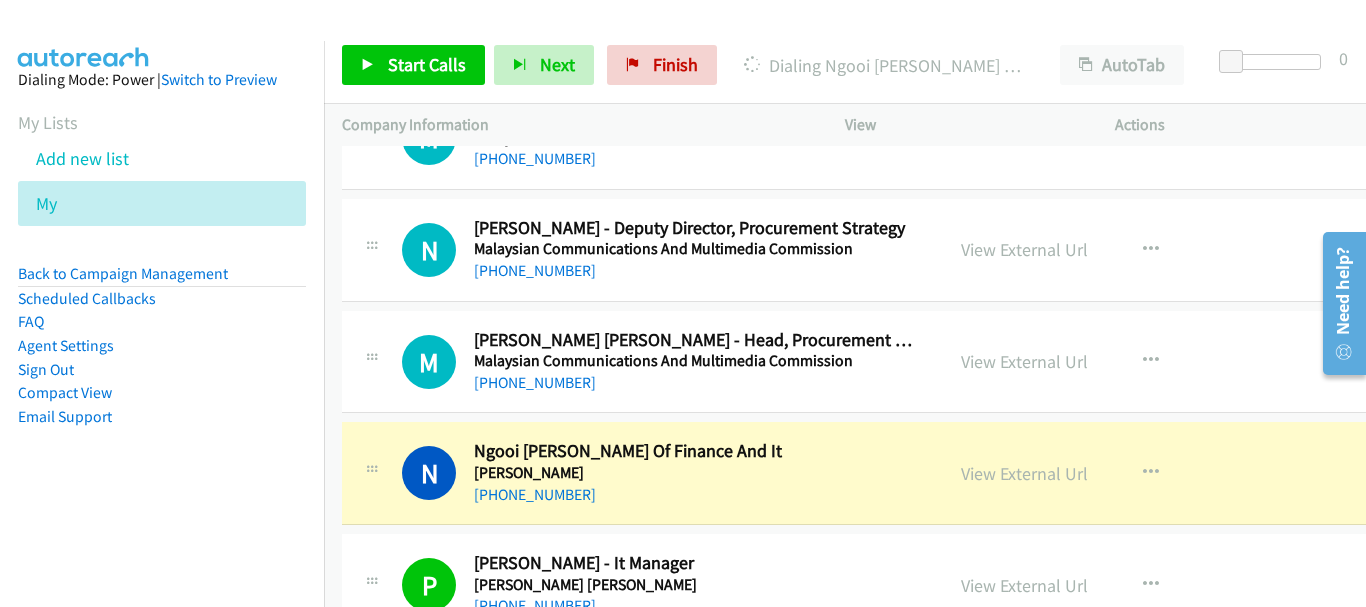 scroll, scrollTop: 18892, scrollLeft: 0, axis: vertical 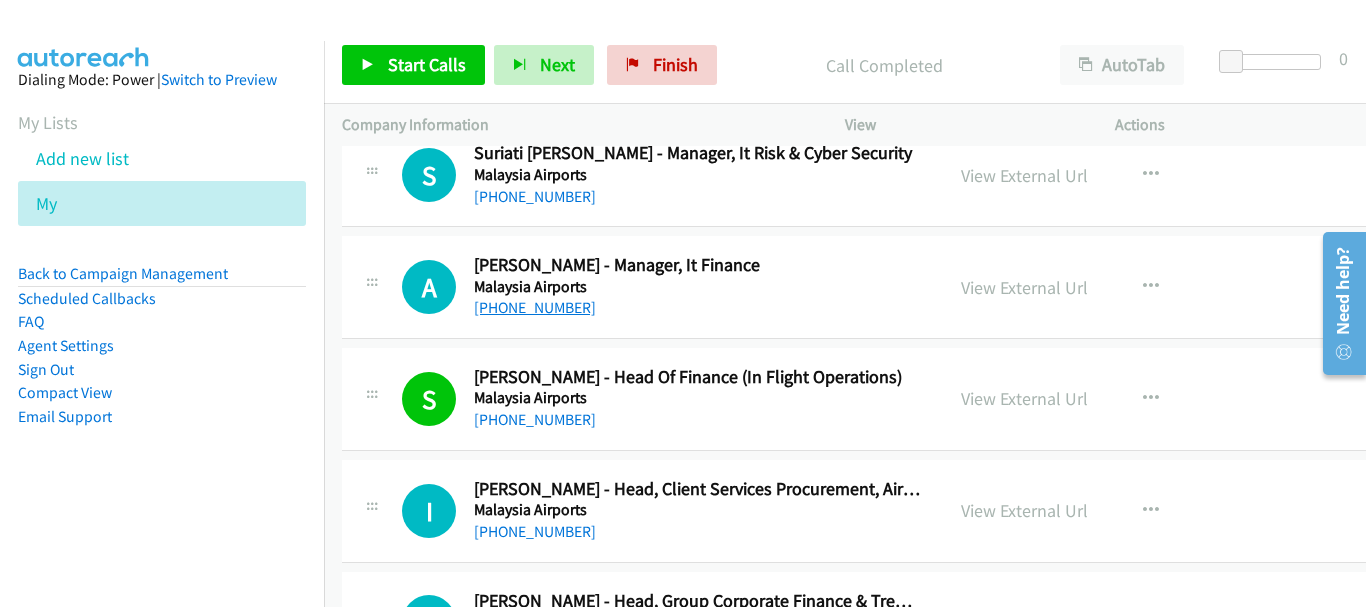 click on "[PHONE_NUMBER]" at bounding box center (535, 307) 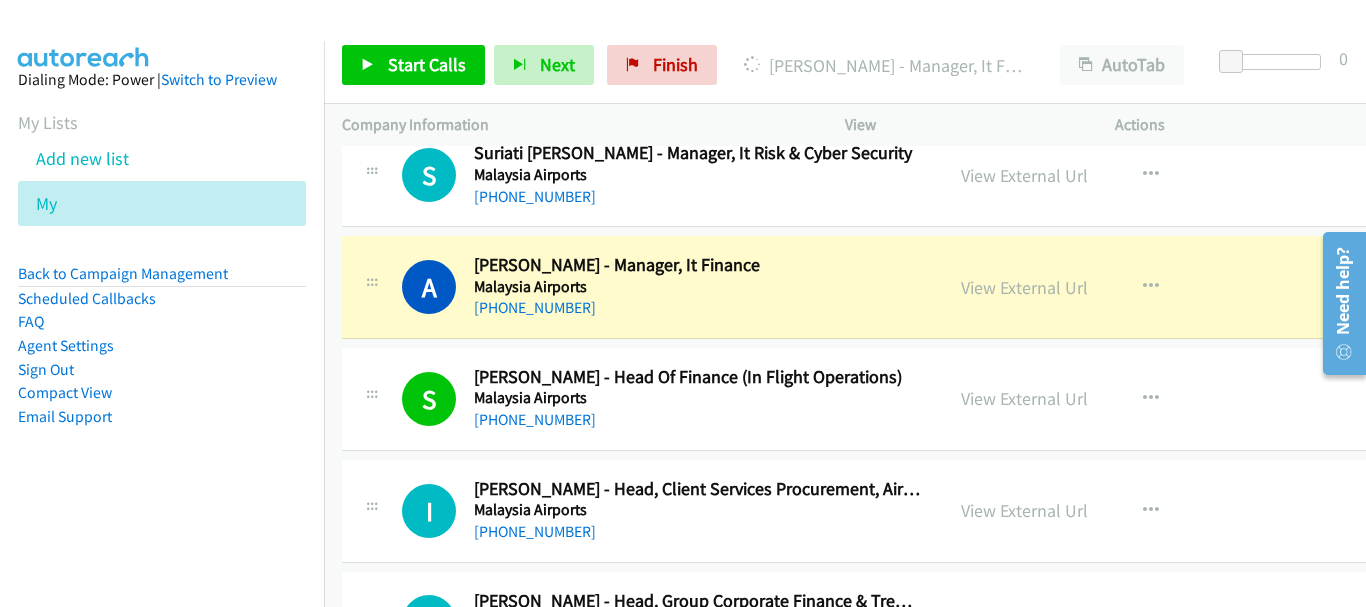 scroll, scrollTop: 17992, scrollLeft: 0, axis: vertical 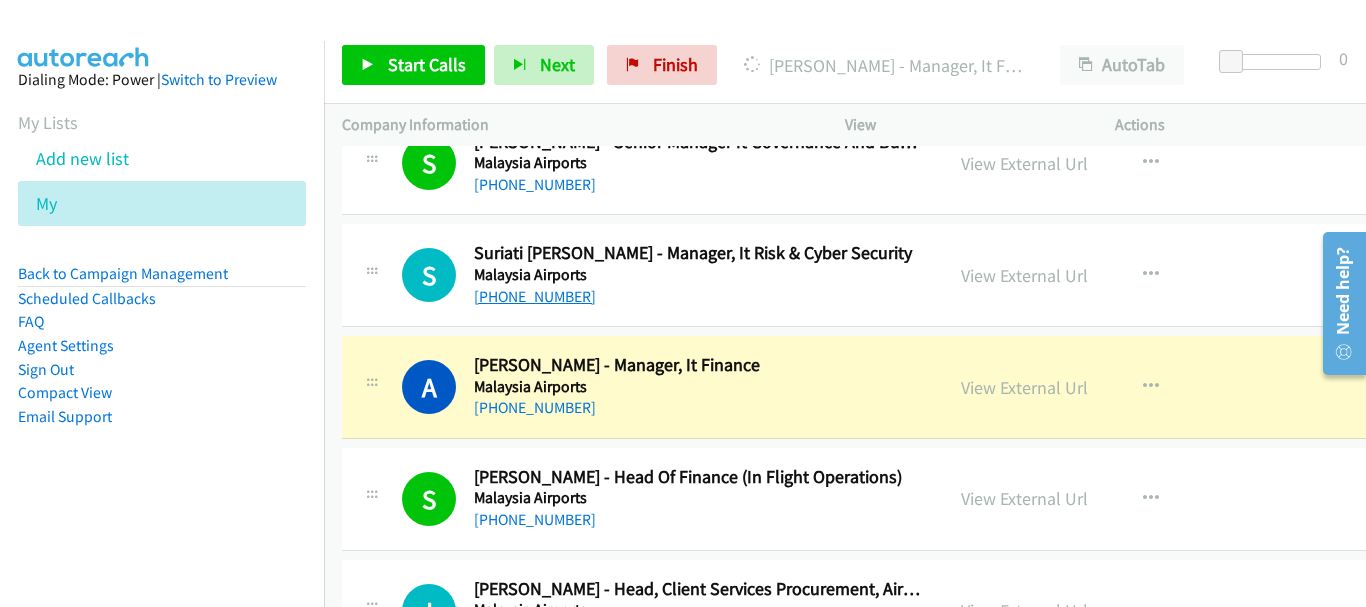 click on "[PHONE_NUMBER]" at bounding box center [535, 296] 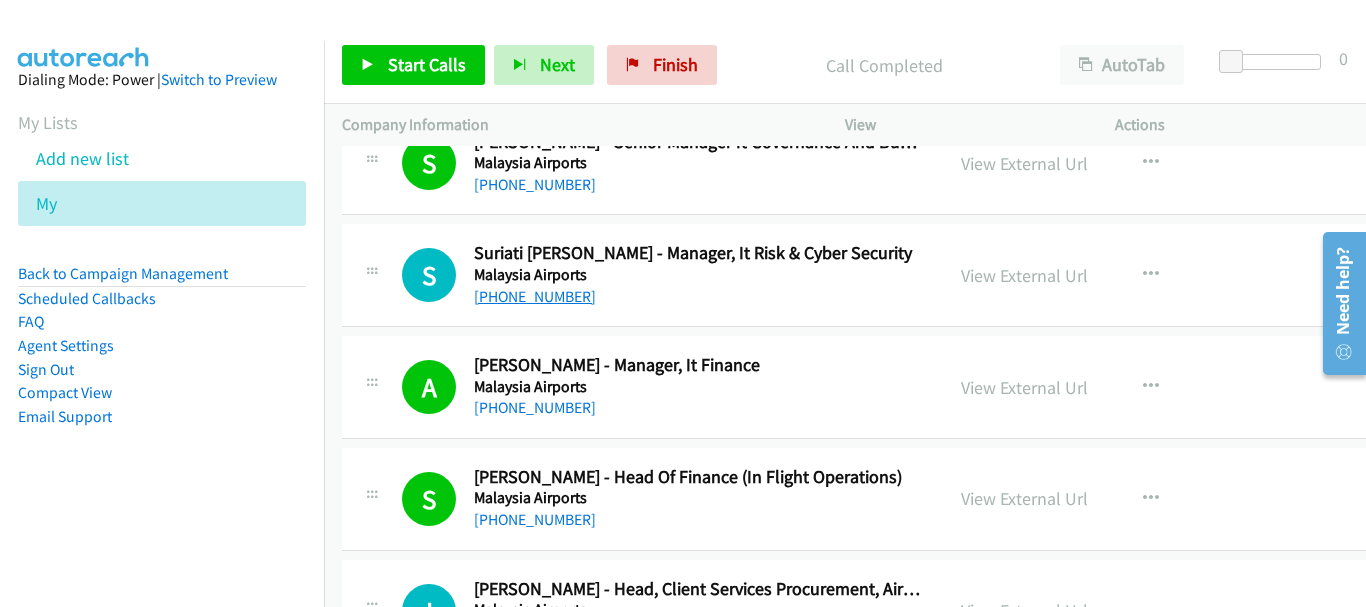 click on "[PHONE_NUMBER]" at bounding box center [535, 296] 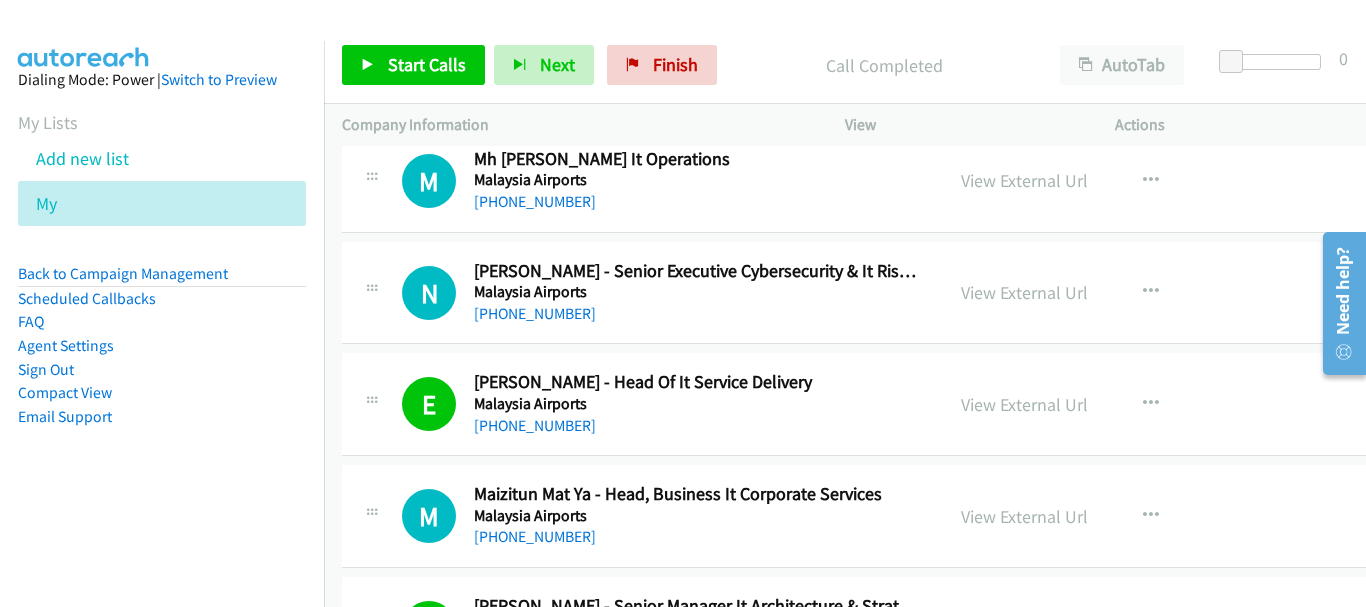 scroll, scrollTop: 16992, scrollLeft: 0, axis: vertical 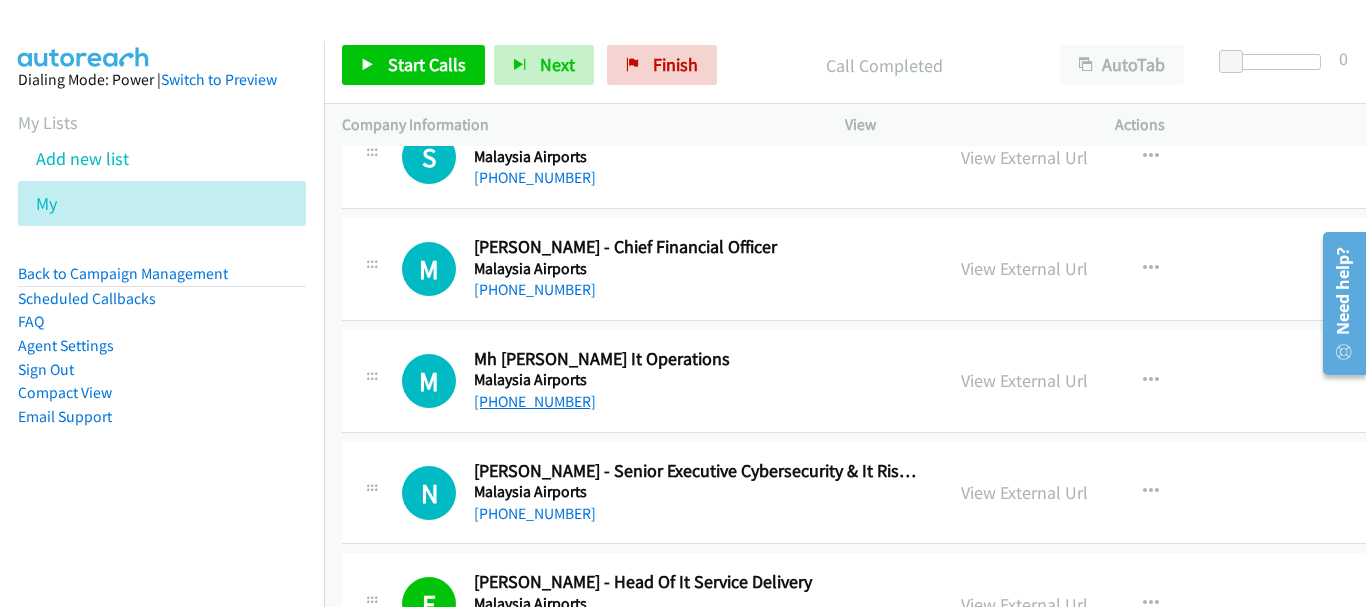 click on "[PHONE_NUMBER]" at bounding box center (535, 401) 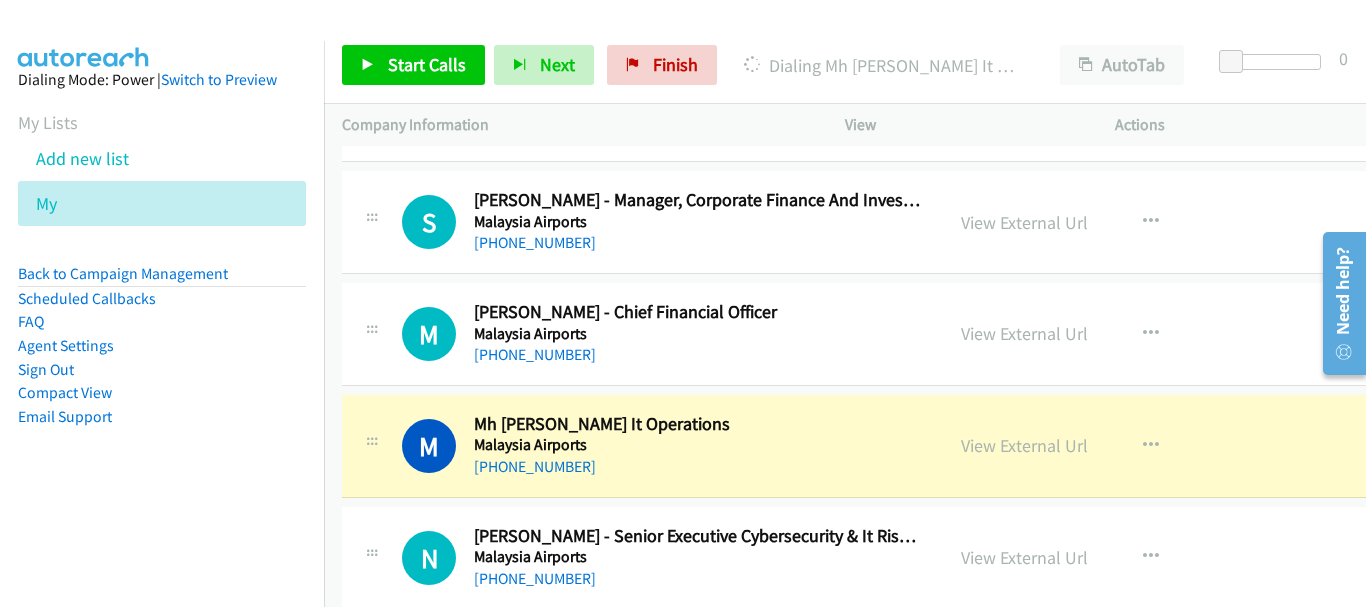 scroll, scrollTop: 16892, scrollLeft: 0, axis: vertical 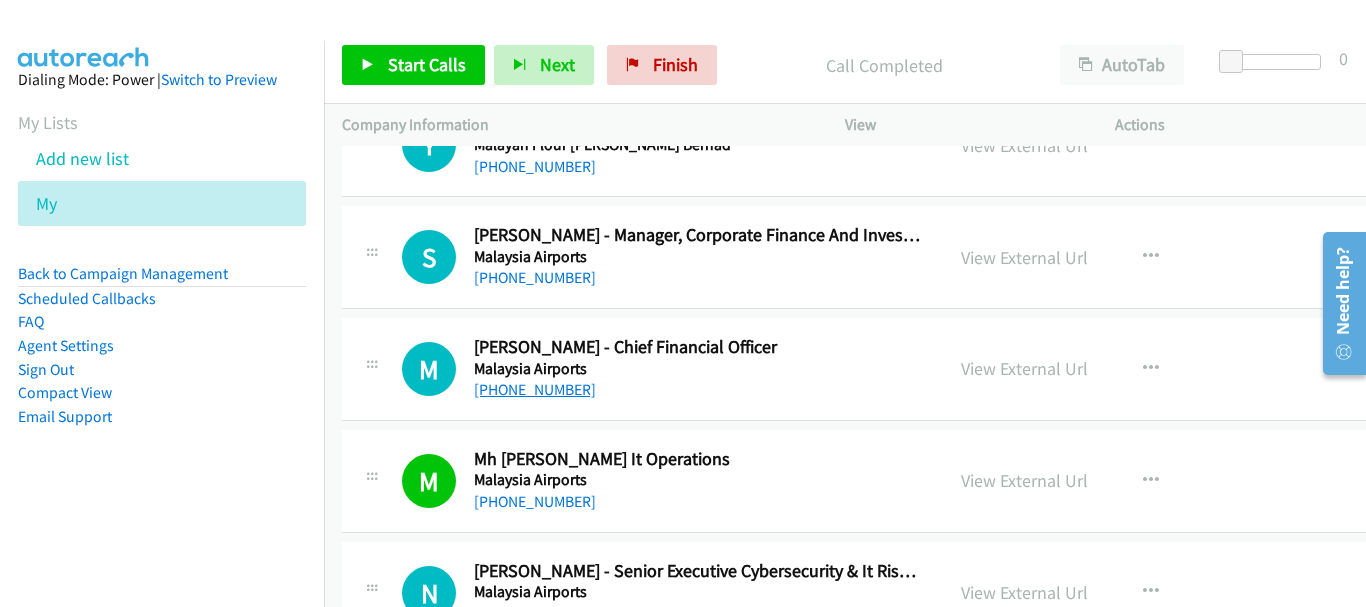 click on "[PHONE_NUMBER]" at bounding box center (535, 389) 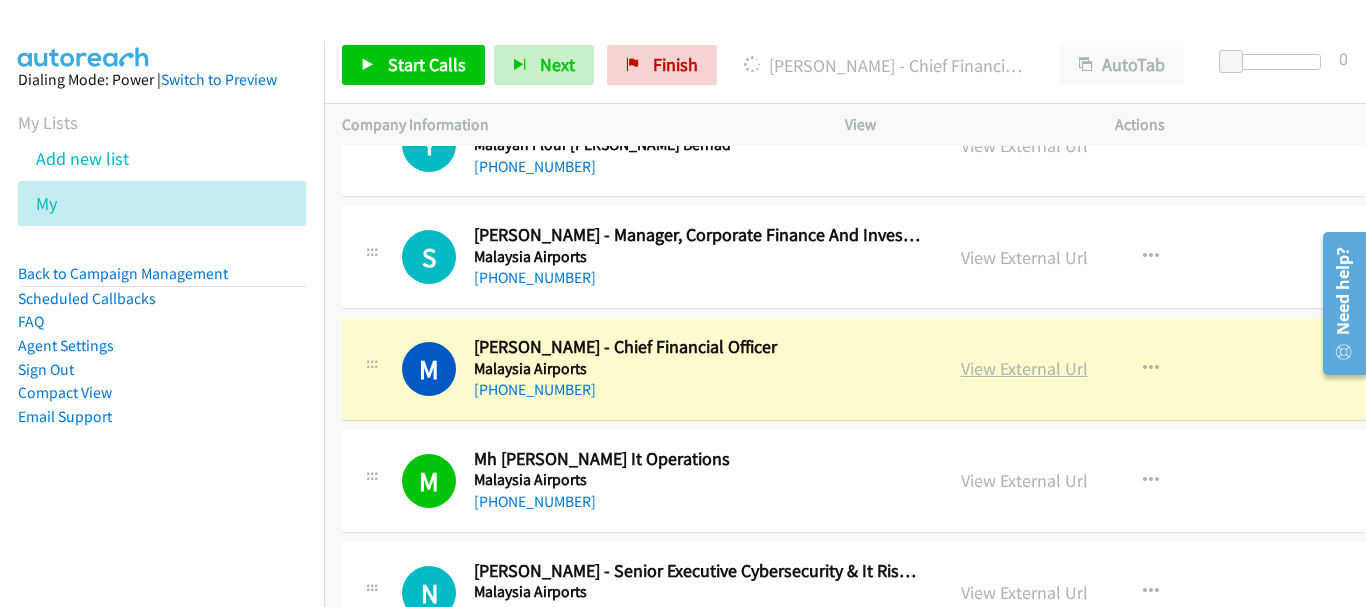 click on "View External Url" at bounding box center [1024, 368] 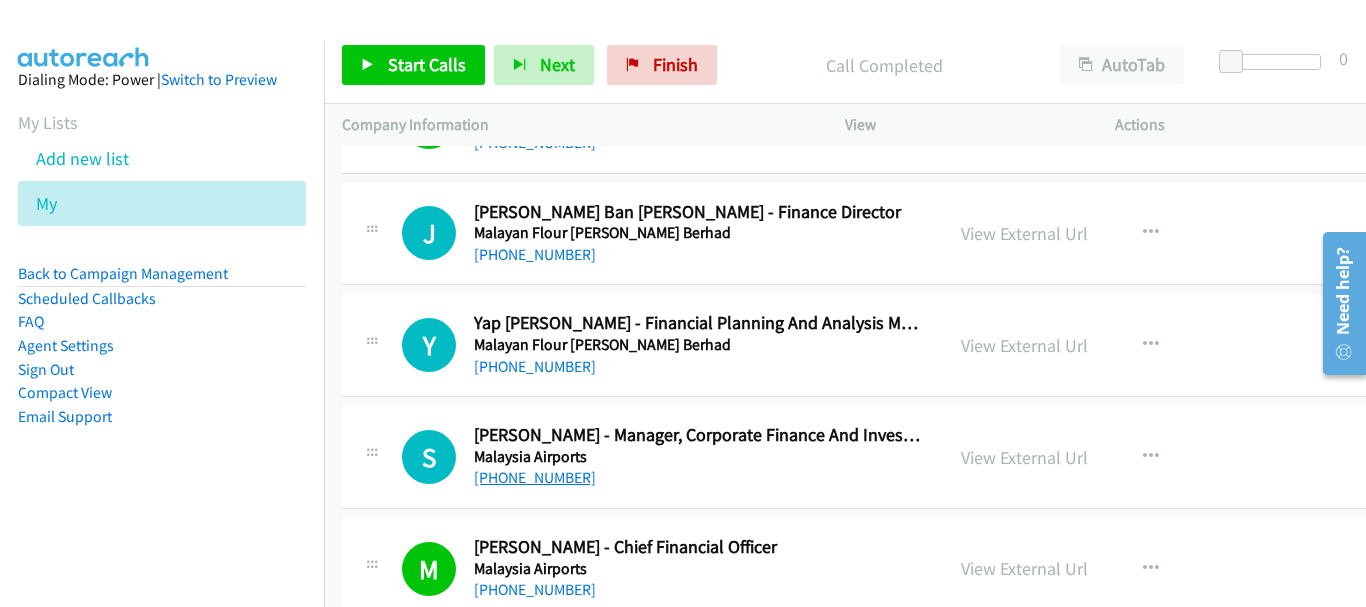 scroll, scrollTop: 16592, scrollLeft: 0, axis: vertical 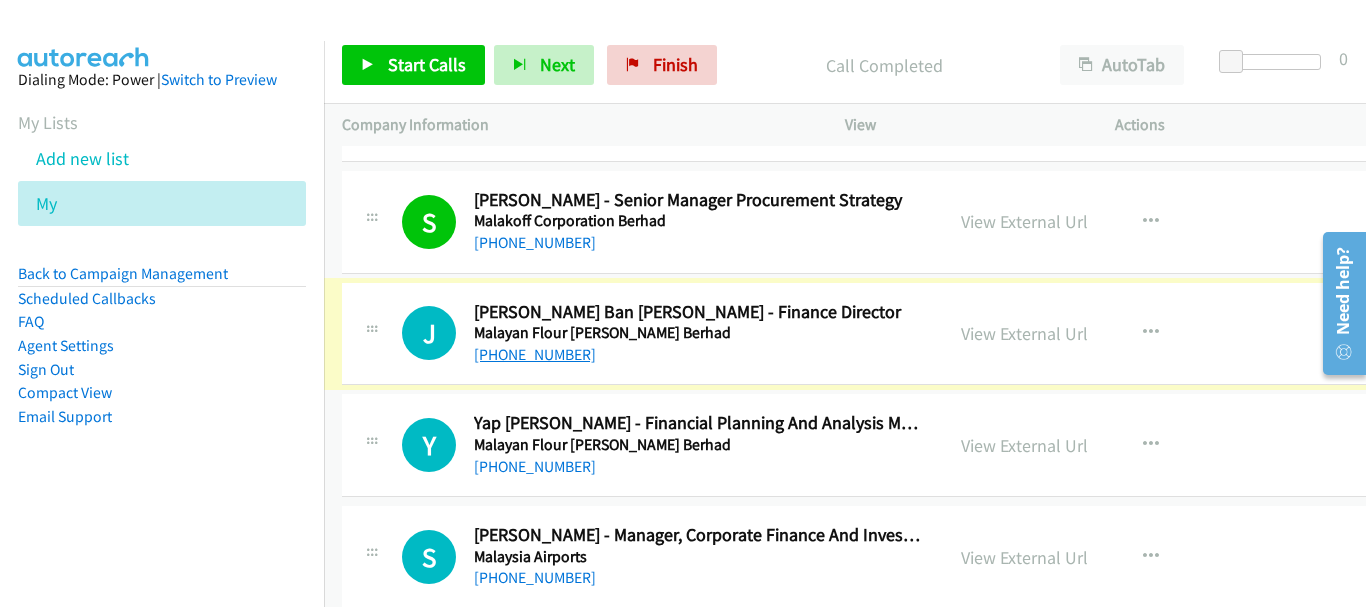 click on "[PHONE_NUMBER]" at bounding box center [535, 354] 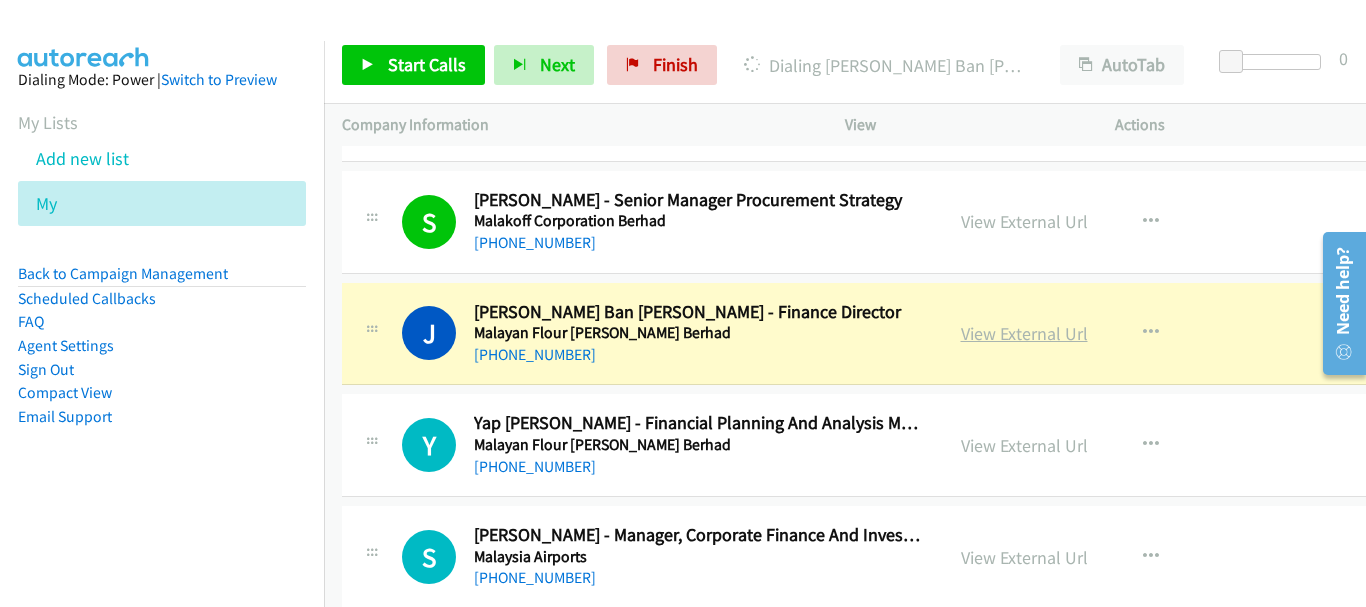 click on "View External Url" at bounding box center [1024, 333] 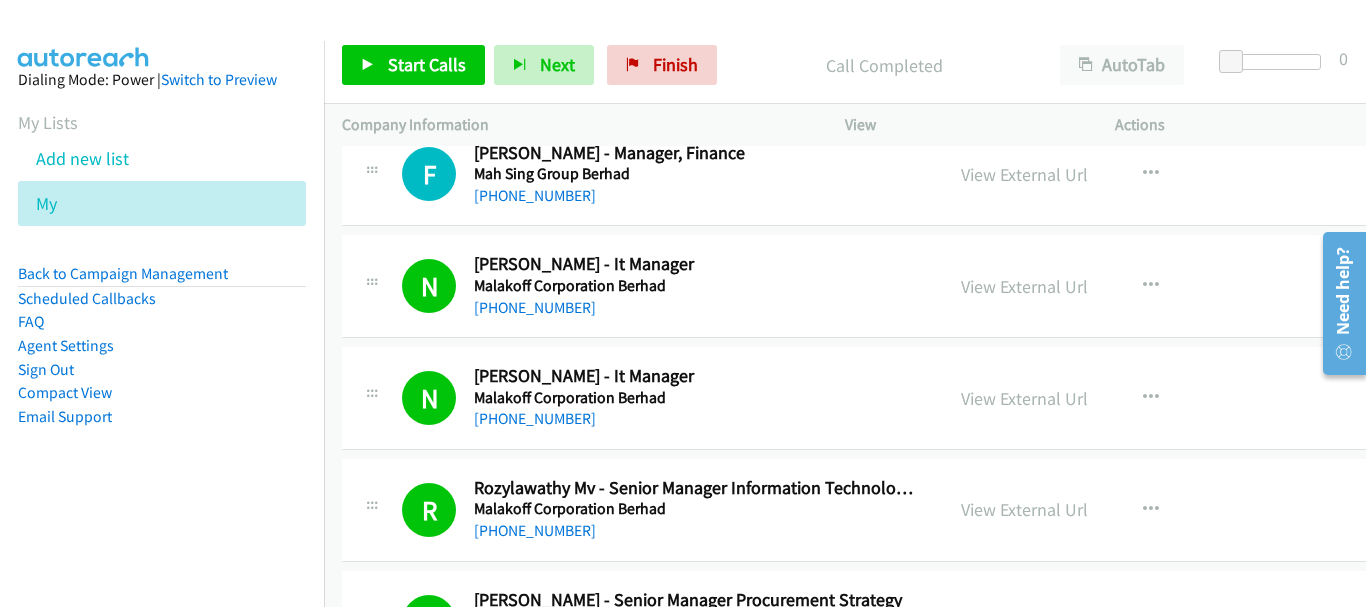 scroll, scrollTop: 16092, scrollLeft: 0, axis: vertical 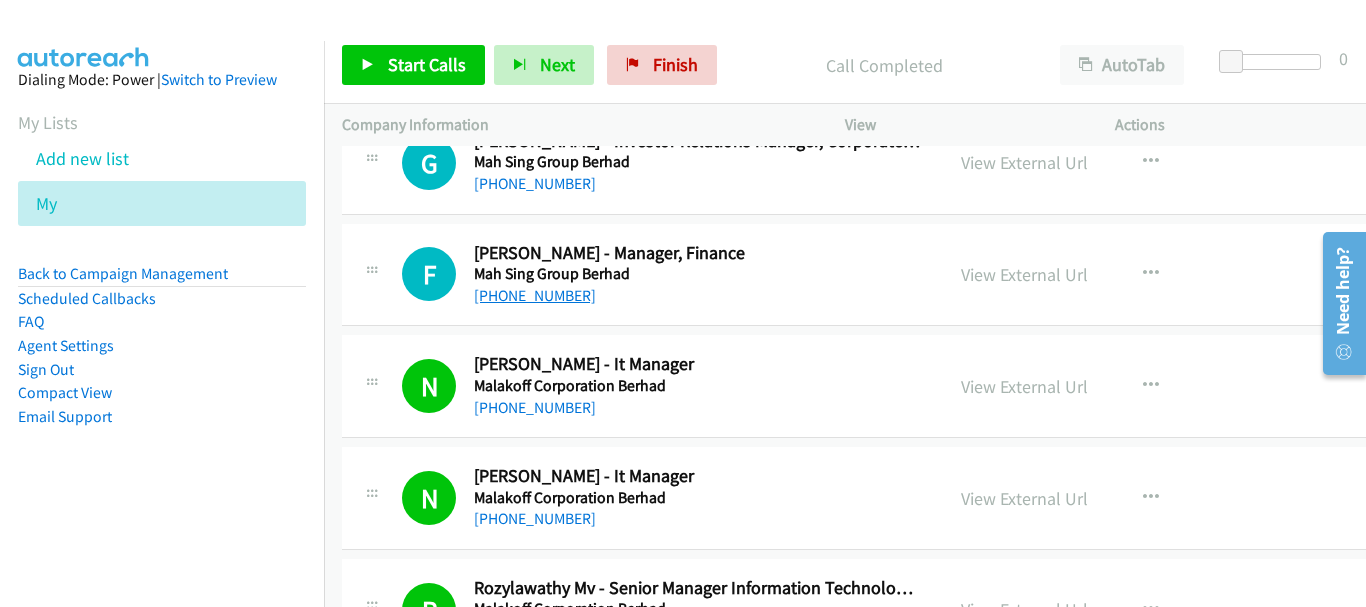 click on "[PHONE_NUMBER]" at bounding box center [535, 295] 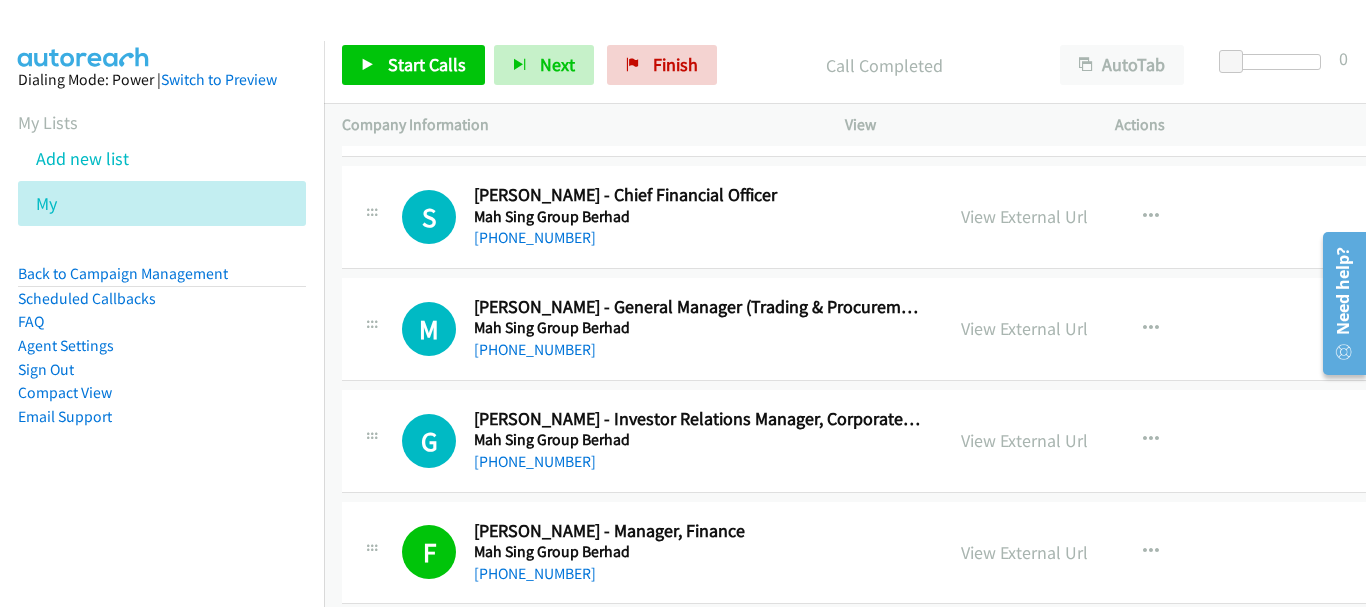 scroll, scrollTop: 15792, scrollLeft: 0, axis: vertical 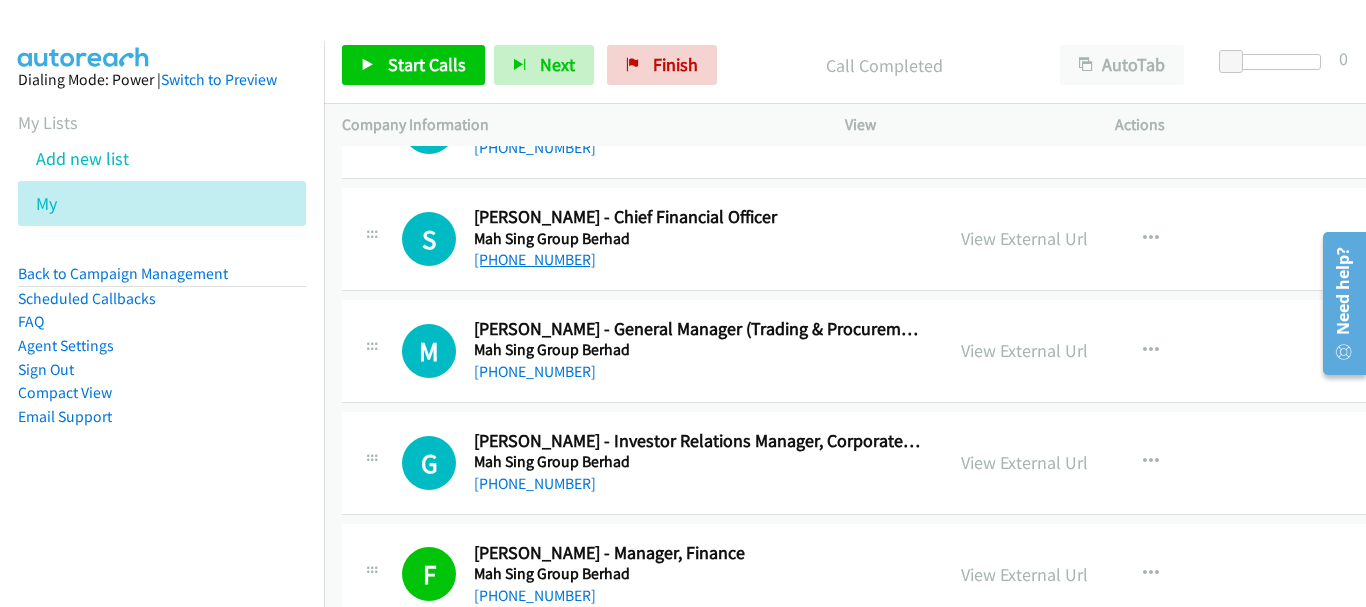 click on "[PHONE_NUMBER]" at bounding box center (535, 259) 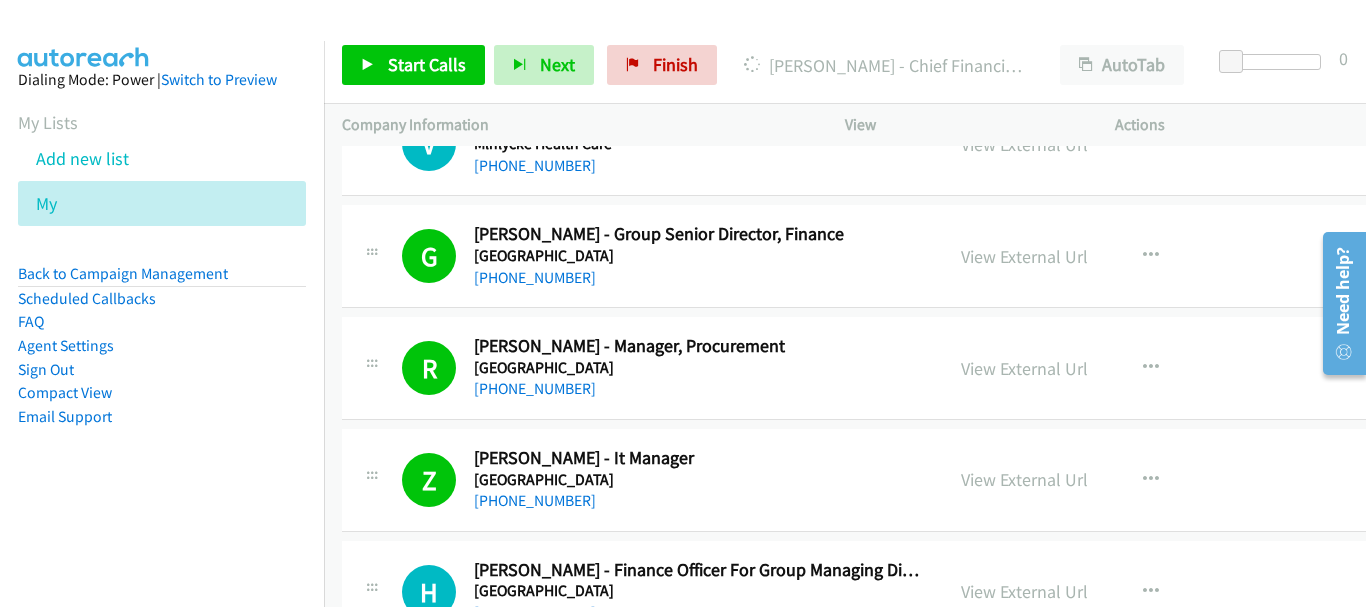 scroll, scrollTop: 14892, scrollLeft: 0, axis: vertical 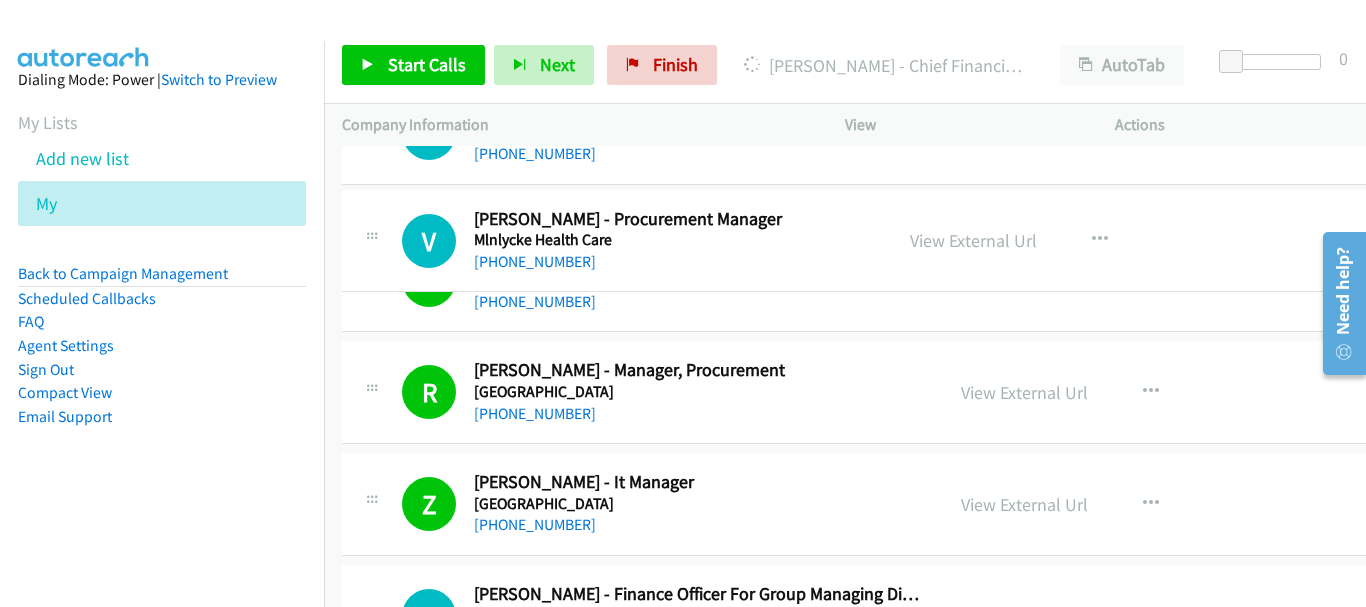 drag, startPoint x: 532, startPoint y: 246, endPoint x: 478, endPoint y: 242, distance: 54.147945 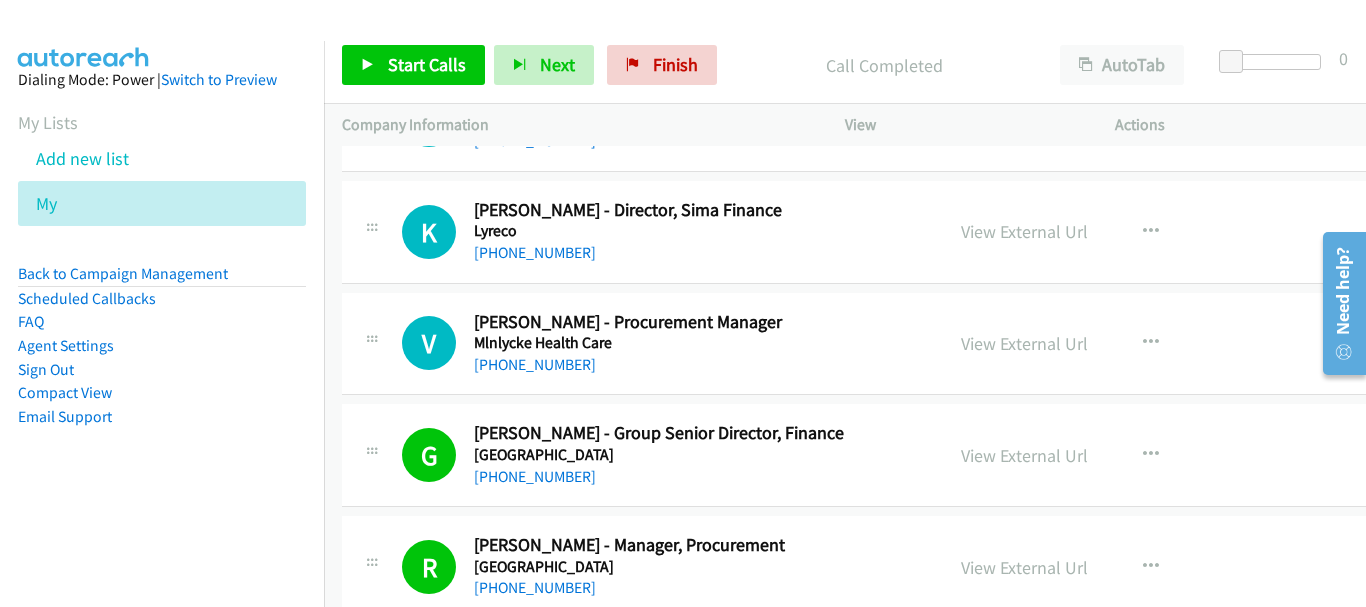 scroll, scrollTop: 14792, scrollLeft: 0, axis: vertical 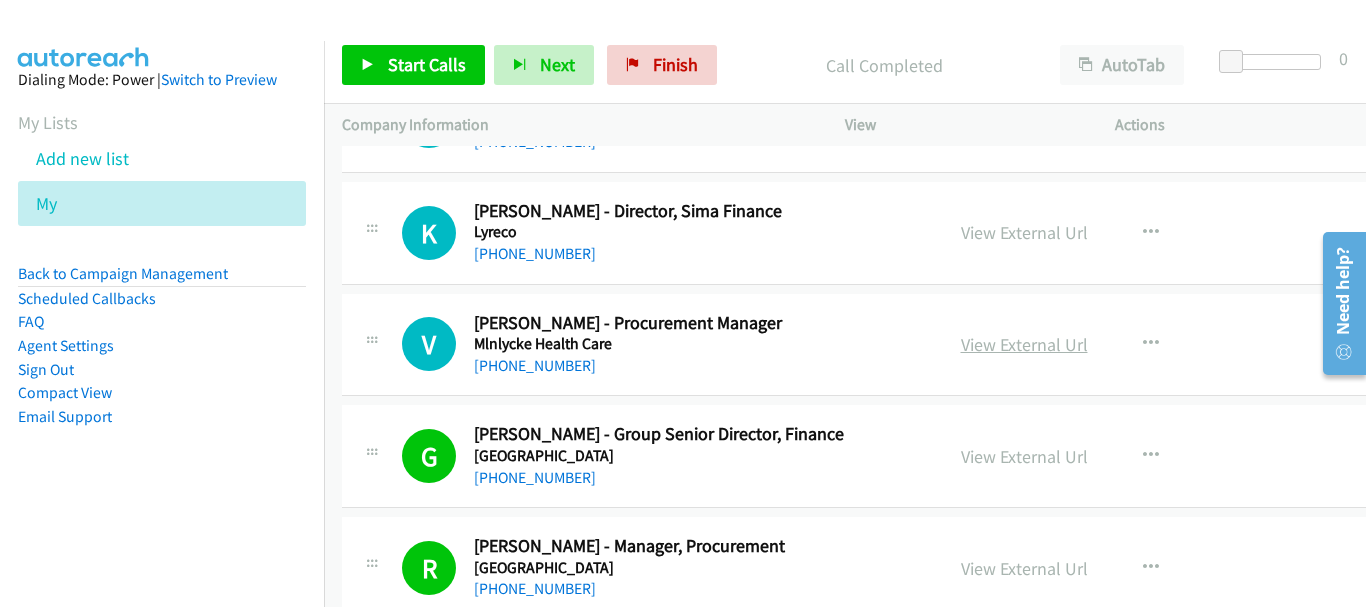 click on "View External Url" at bounding box center (1024, 344) 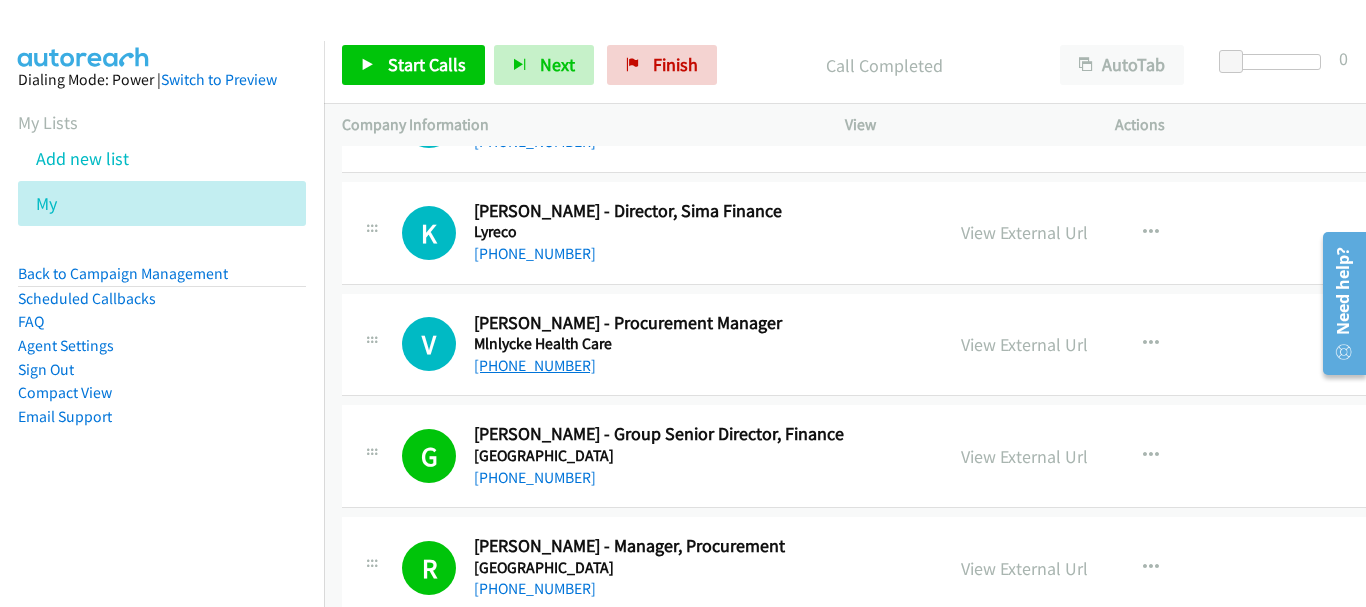 click on "[PHONE_NUMBER]" at bounding box center [535, 365] 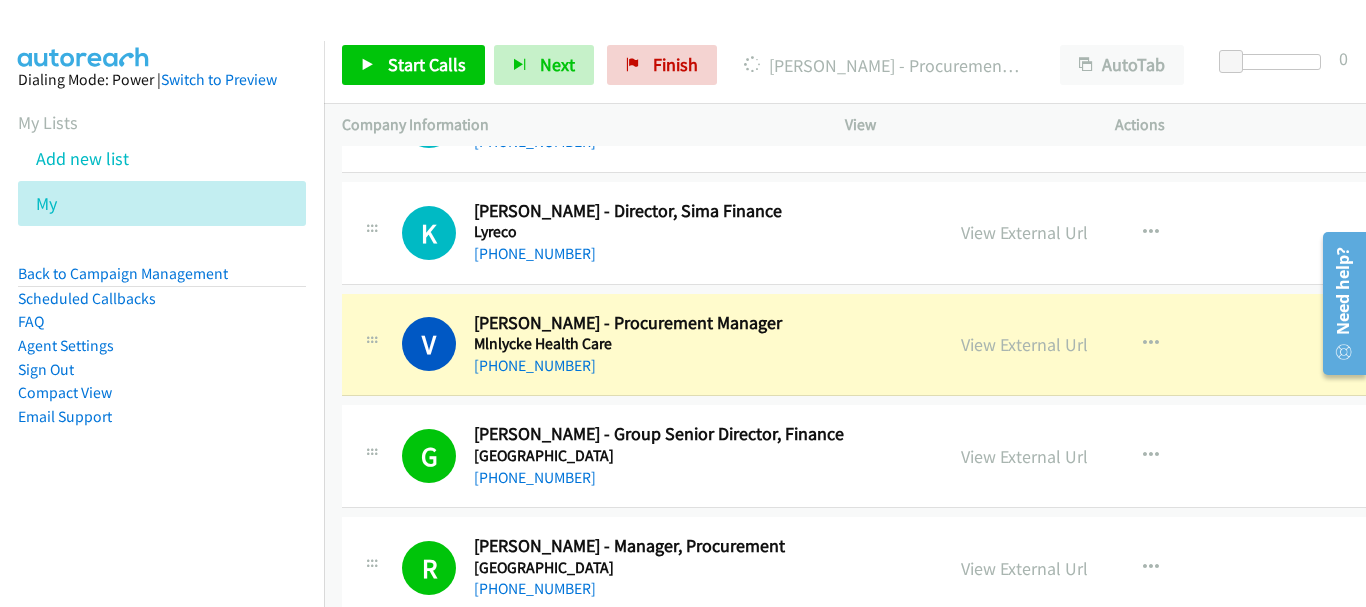 scroll, scrollTop: 14692, scrollLeft: 0, axis: vertical 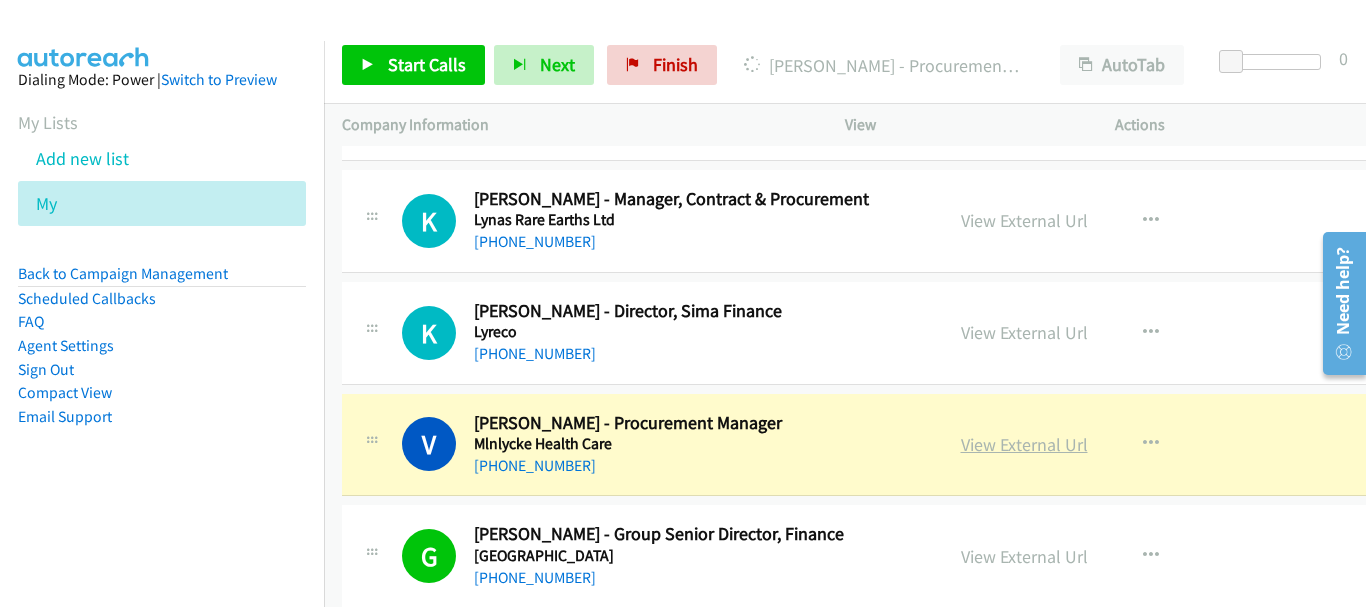 click on "View External Url" at bounding box center [1024, 444] 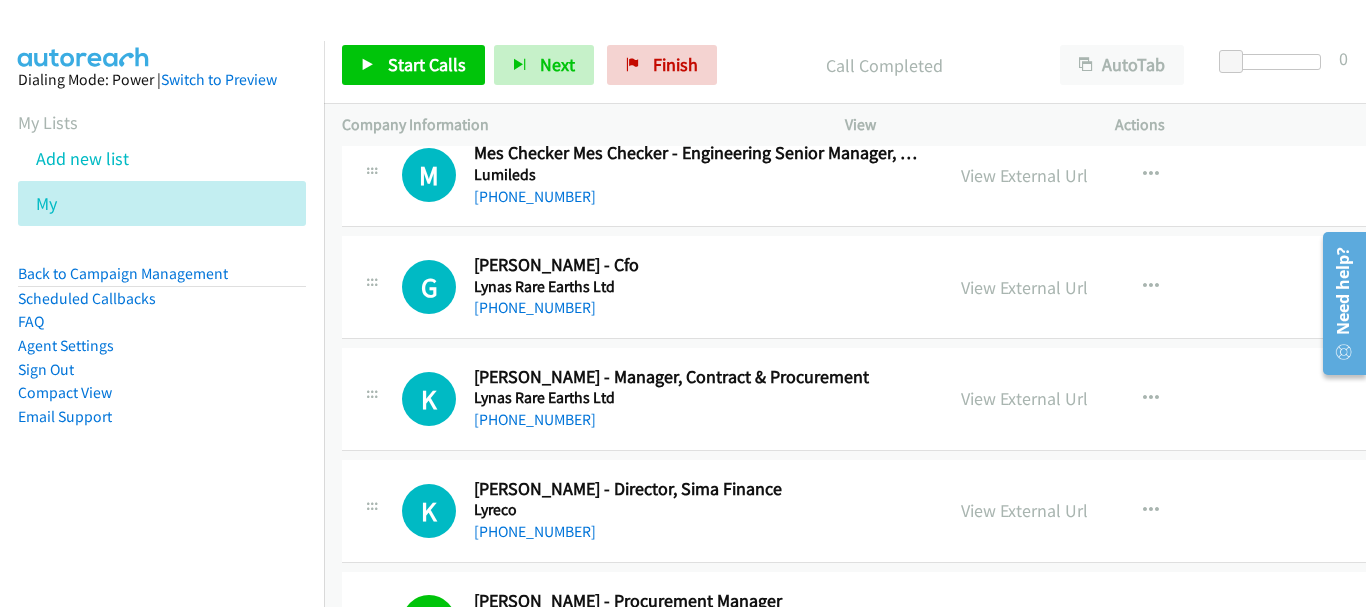 scroll, scrollTop: 14492, scrollLeft: 0, axis: vertical 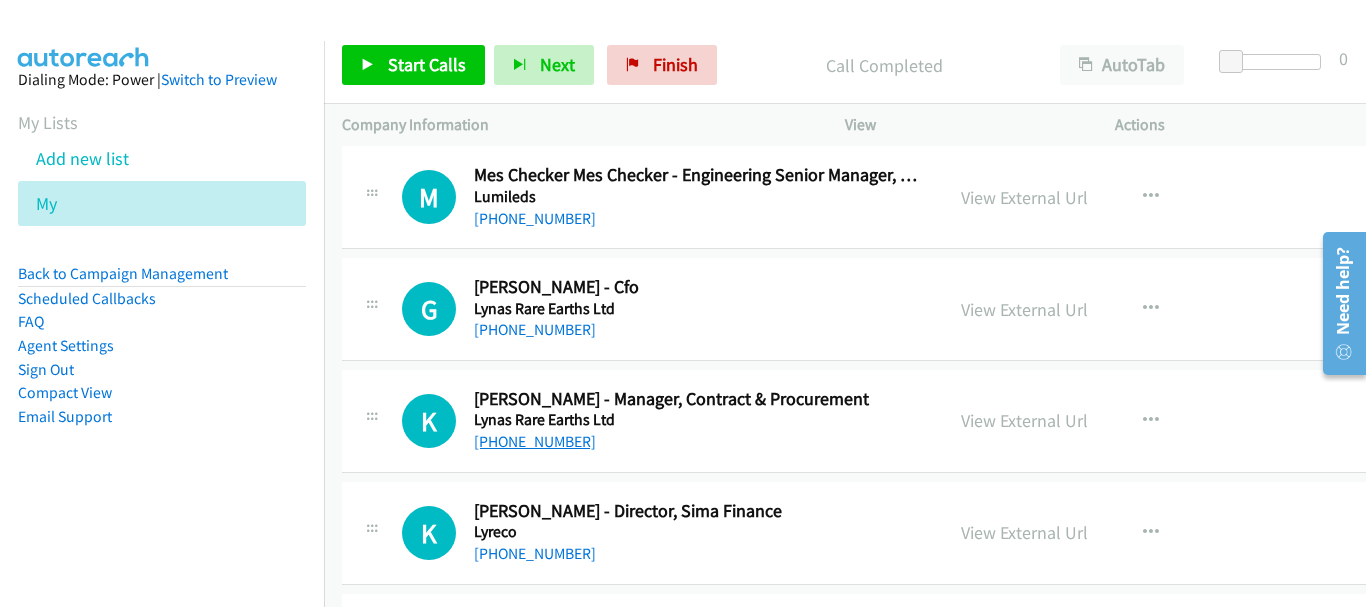 click on "[PHONE_NUMBER]" at bounding box center (535, 441) 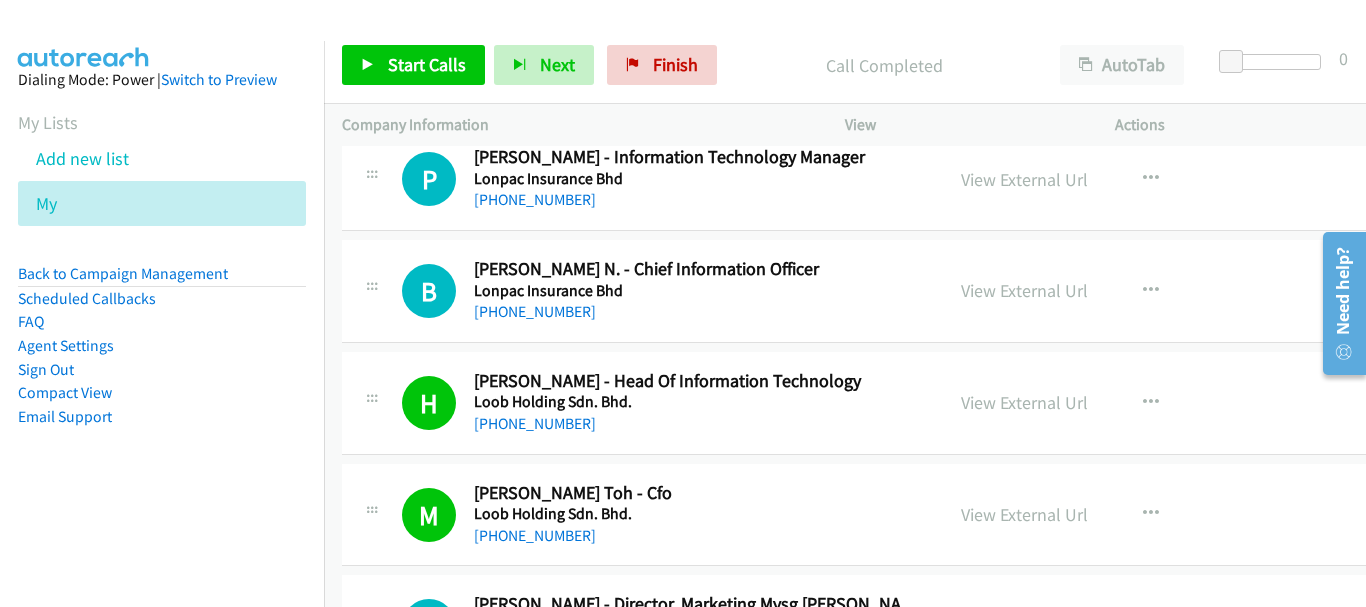 scroll, scrollTop: 13292, scrollLeft: 0, axis: vertical 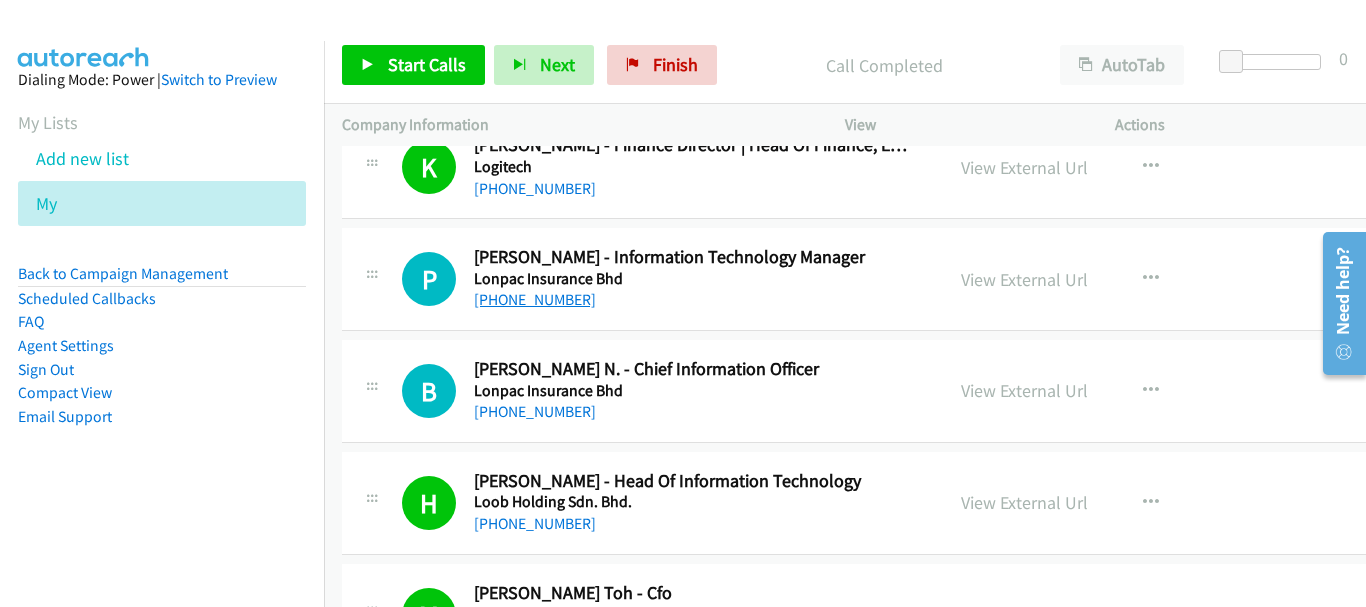 click on "[PHONE_NUMBER]" at bounding box center (535, 299) 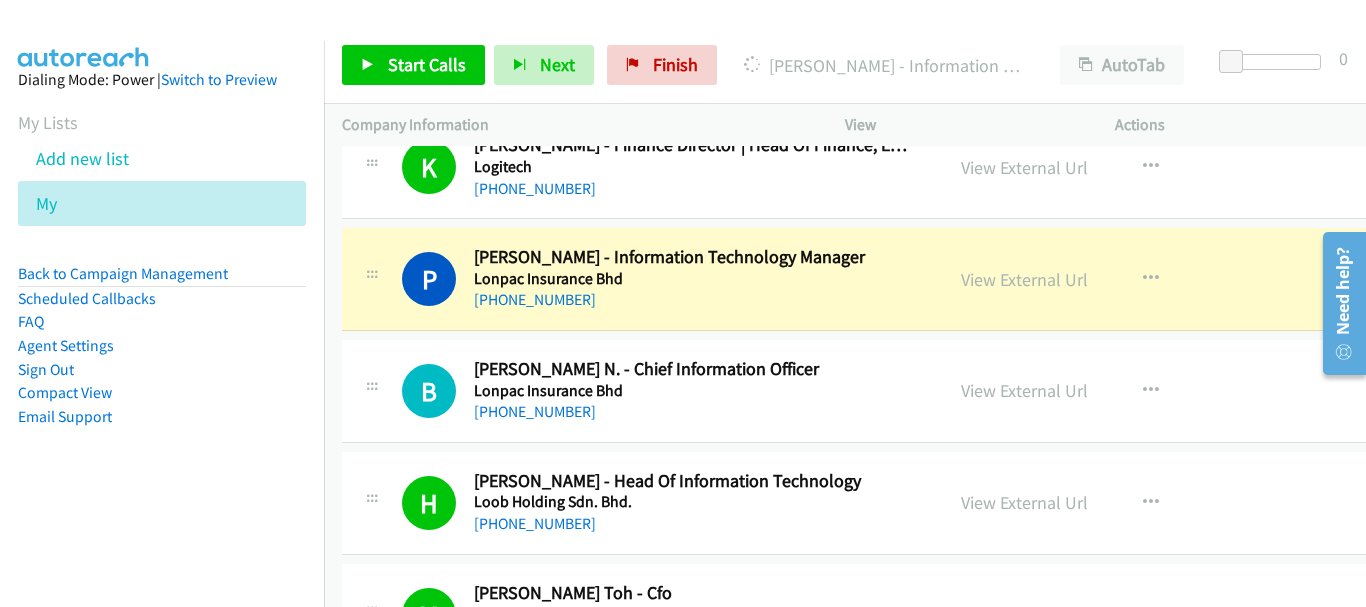 click on "View External Url
View External Url
Schedule/Manage Callback
Start Calls Here
Remove from list
Add to do not call list
Reset Call Status" at bounding box center [1102, 279] 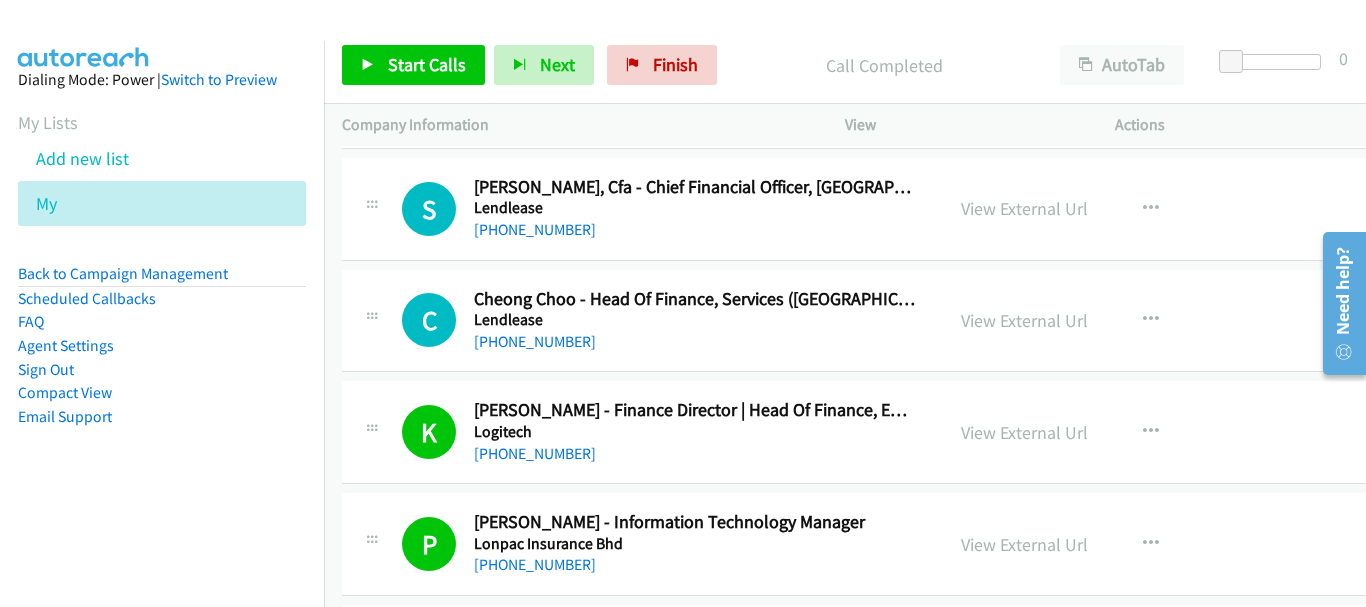 scroll, scrollTop: 12992, scrollLeft: 0, axis: vertical 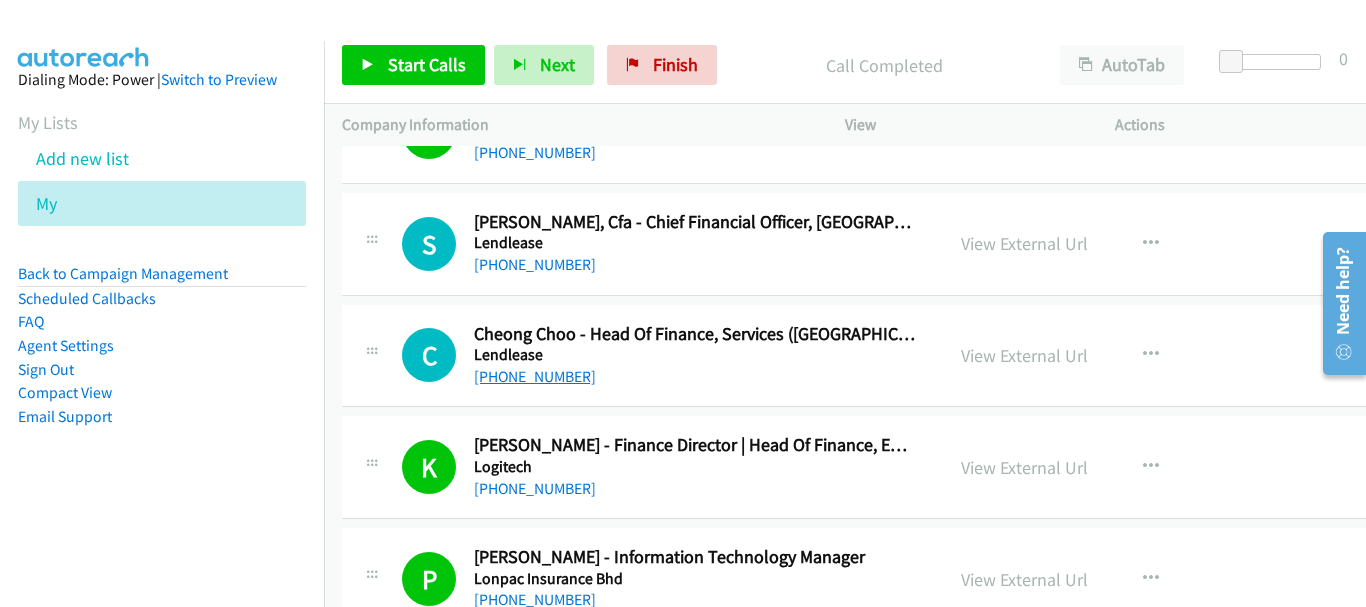 click on "[PHONE_NUMBER]" at bounding box center [535, 376] 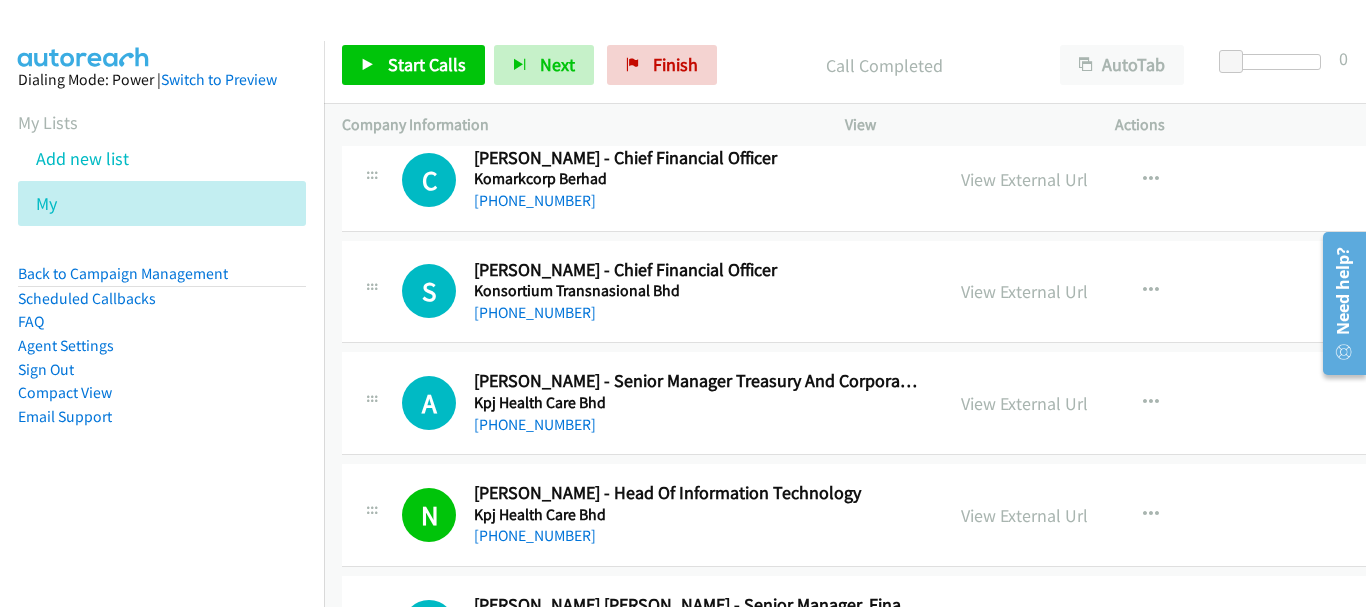 scroll, scrollTop: 11192, scrollLeft: 0, axis: vertical 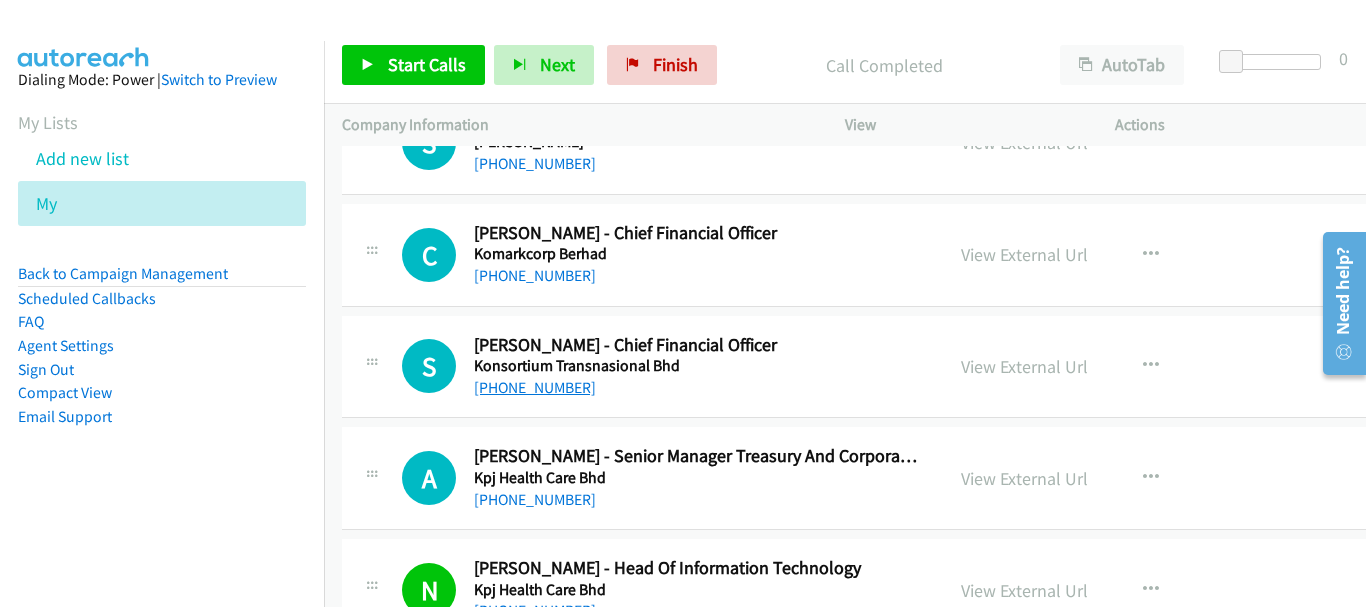 click on "[PHONE_NUMBER]" at bounding box center (535, 387) 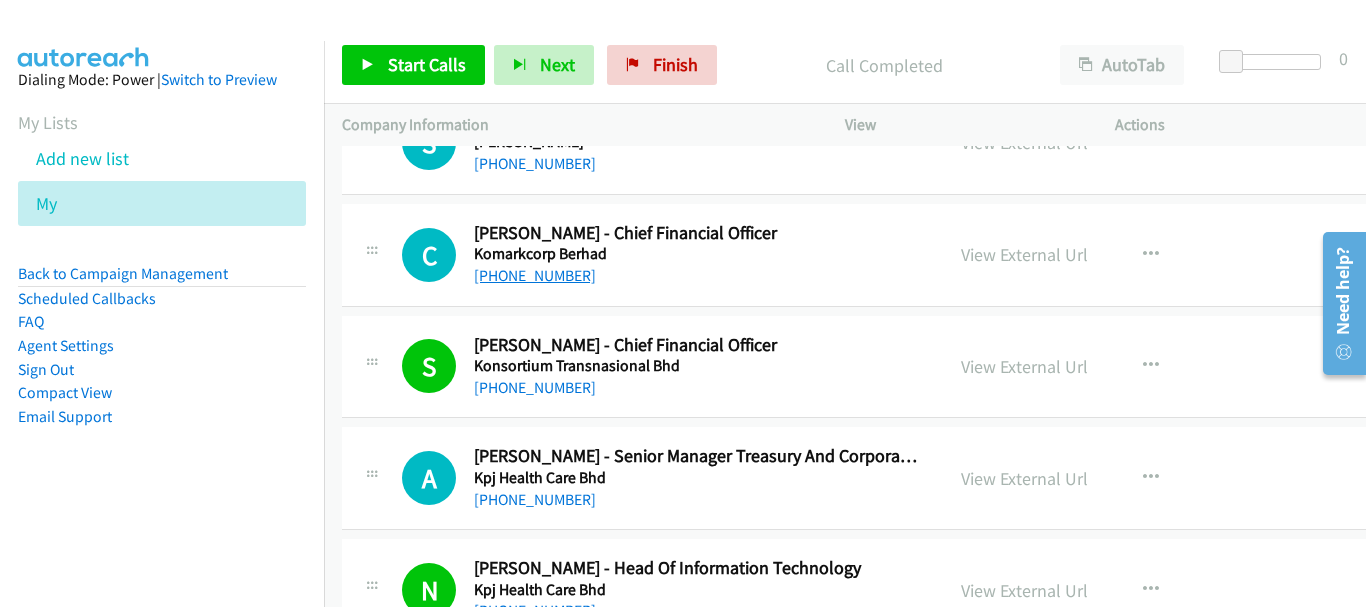 click on "[PHONE_NUMBER]" at bounding box center (535, 275) 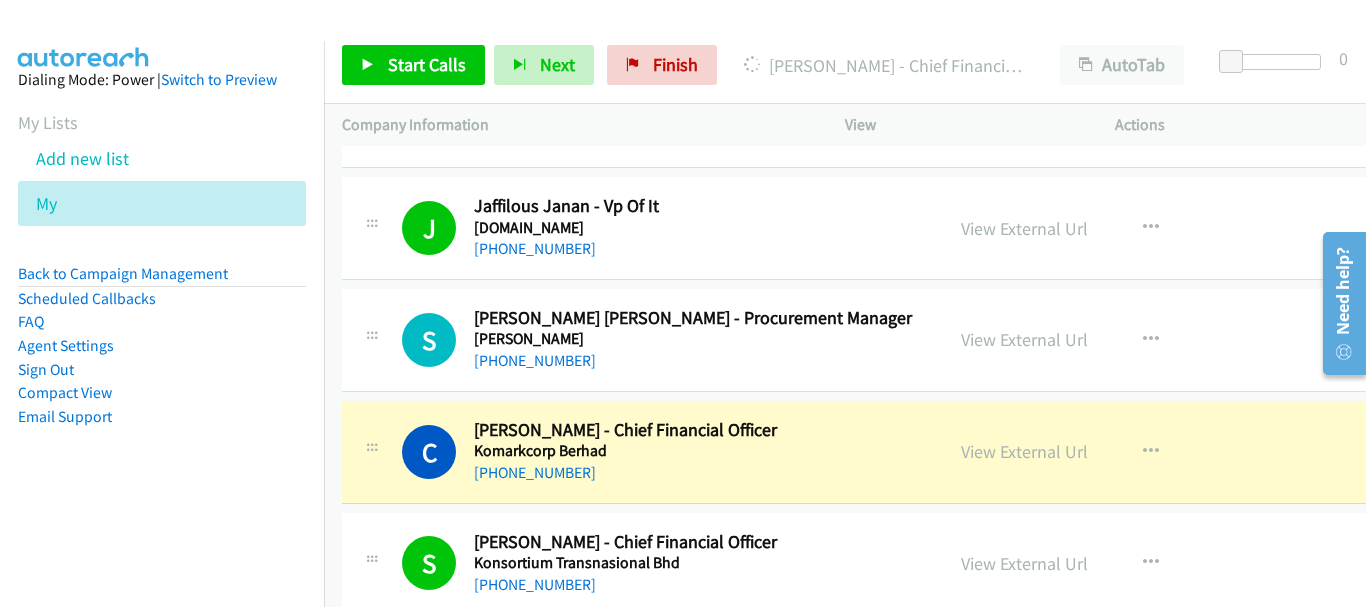 scroll, scrollTop: 10992, scrollLeft: 0, axis: vertical 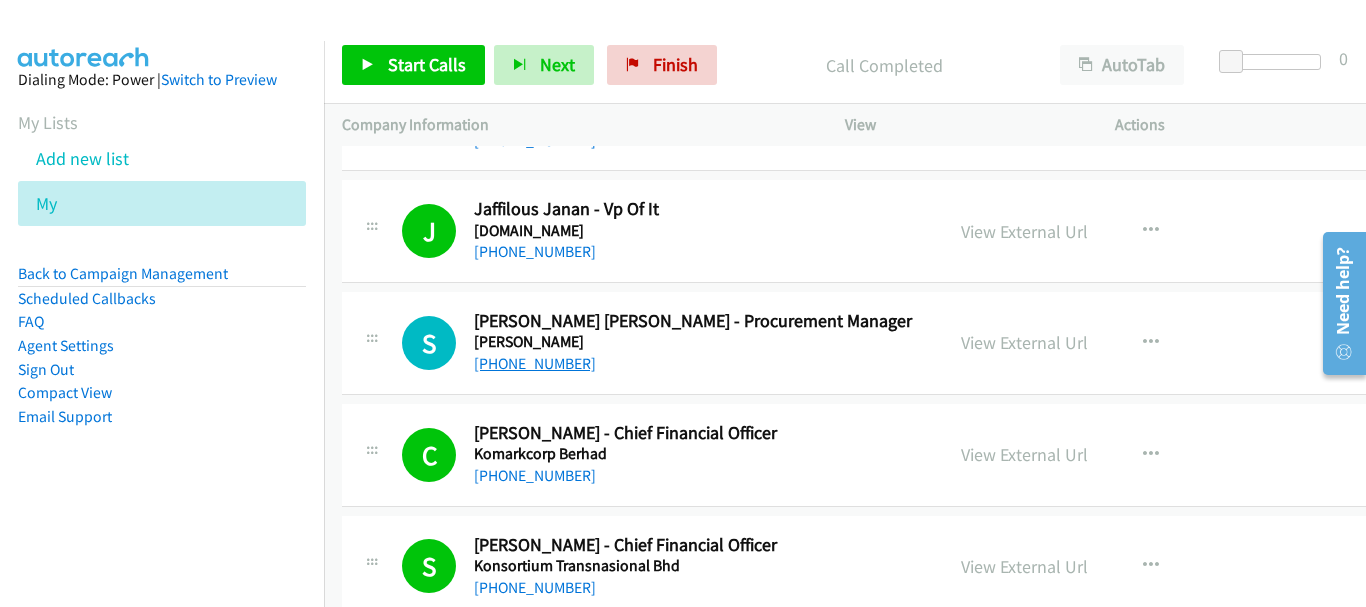 click on "[PHONE_NUMBER]" at bounding box center (535, 363) 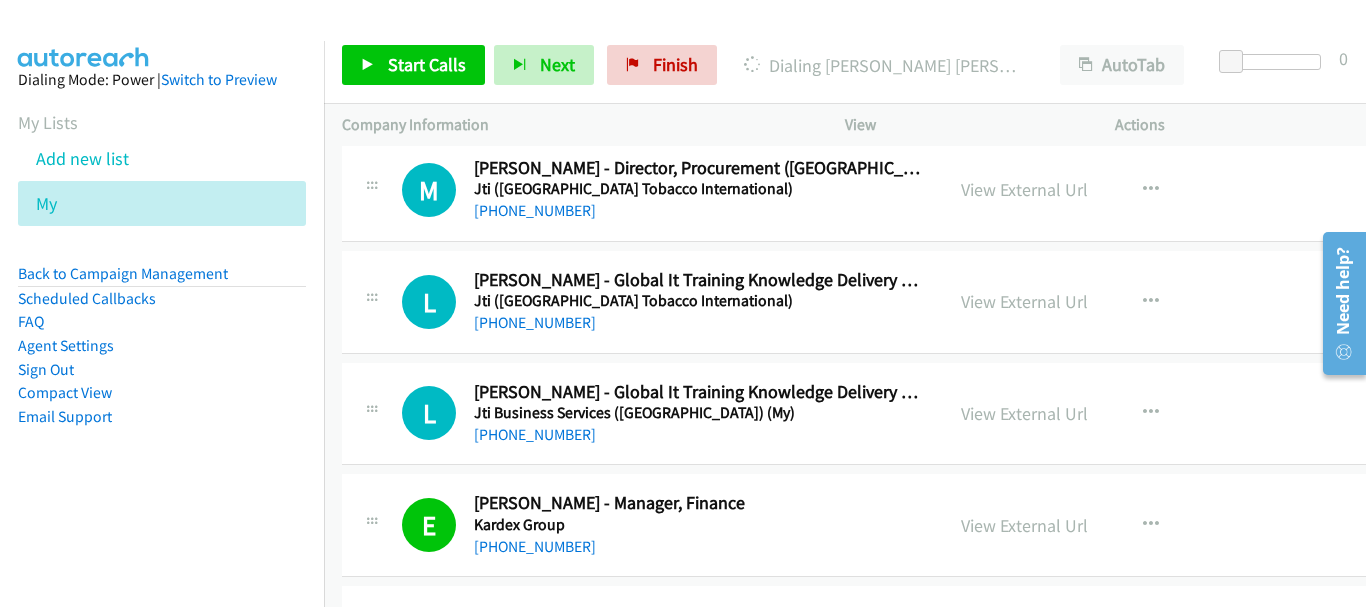 scroll, scrollTop: 9392, scrollLeft: 0, axis: vertical 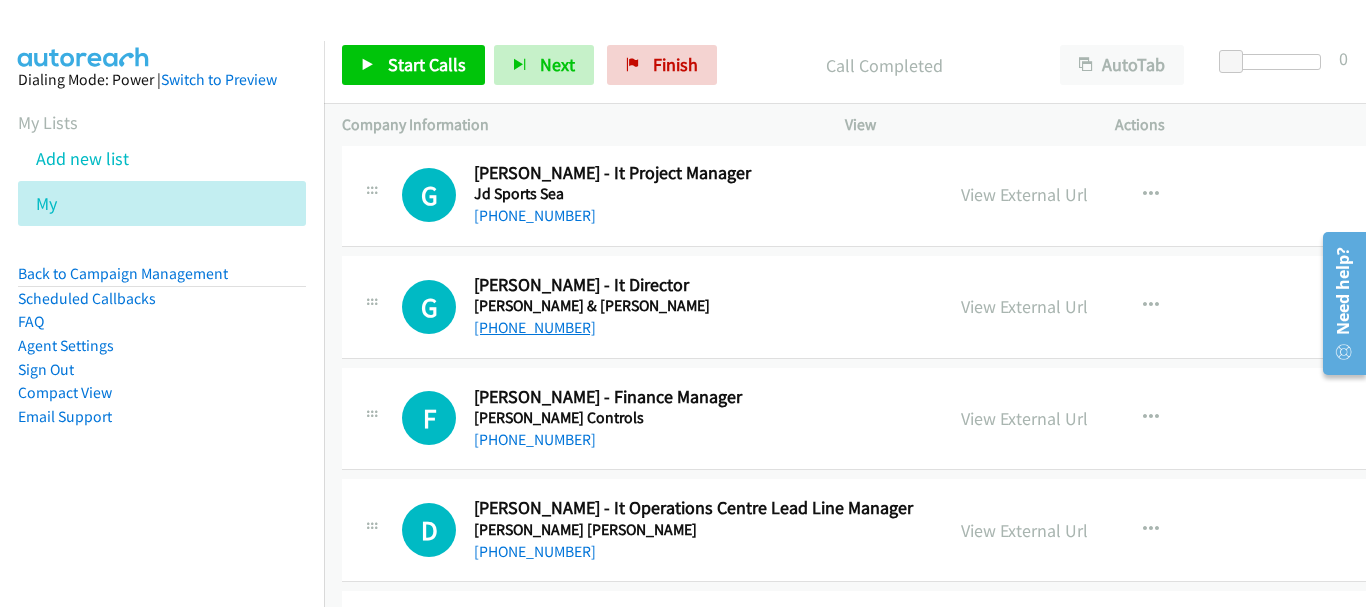 click on "[PHONE_NUMBER]" at bounding box center [535, 327] 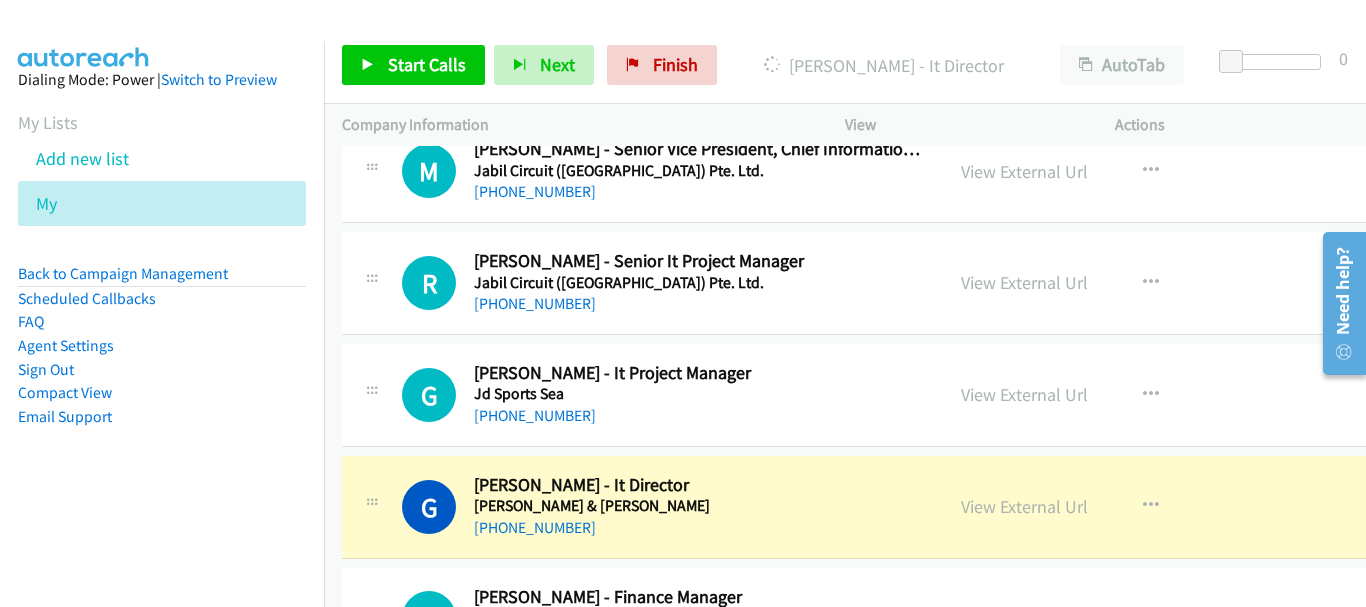scroll, scrollTop: 8492, scrollLeft: 0, axis: vertical 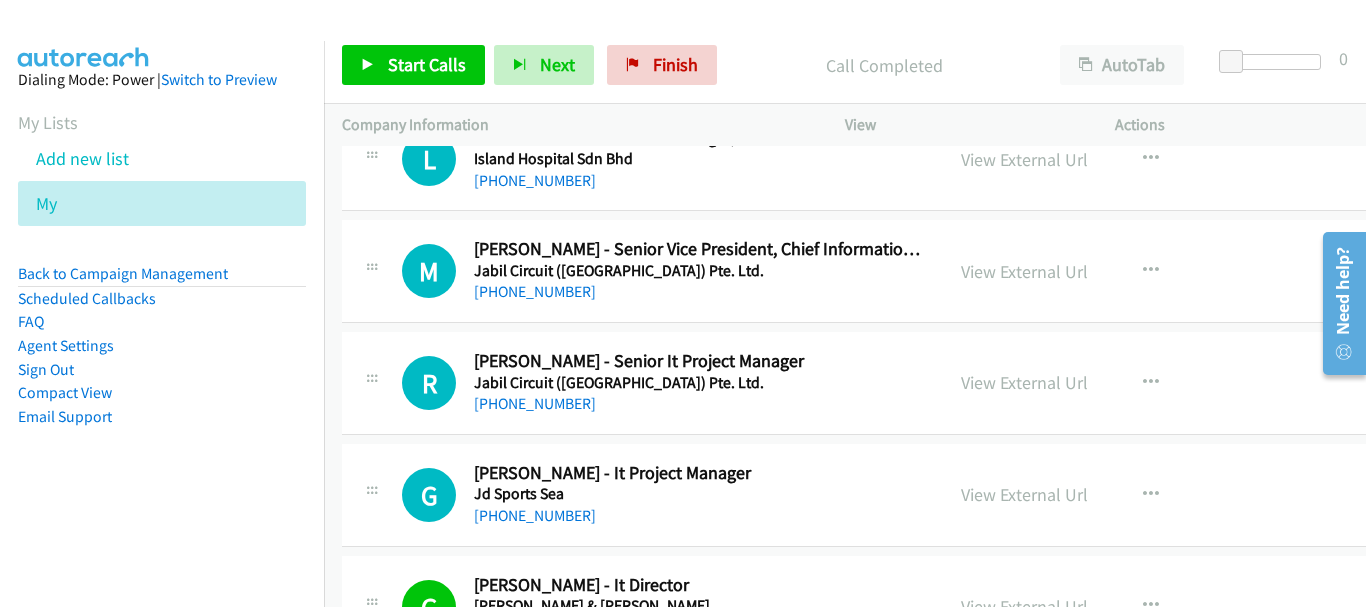 click on "M
Callback Scheduled
[PERSON_NAME] - Senior Vice President, Chief Information Officer
Jabil Circuit ([GEOGRAPHIC_DATA]) Pte. Ltd.
Asia/[GEOGRAPHIC_DATA]
[PHONE_NUMBER]
View External Url
View External Url
Schedule/Manage Callback
Start Calls Here
Remove from list
Add to do not call list
Reset Call Status" at bounding box center (906, 271) 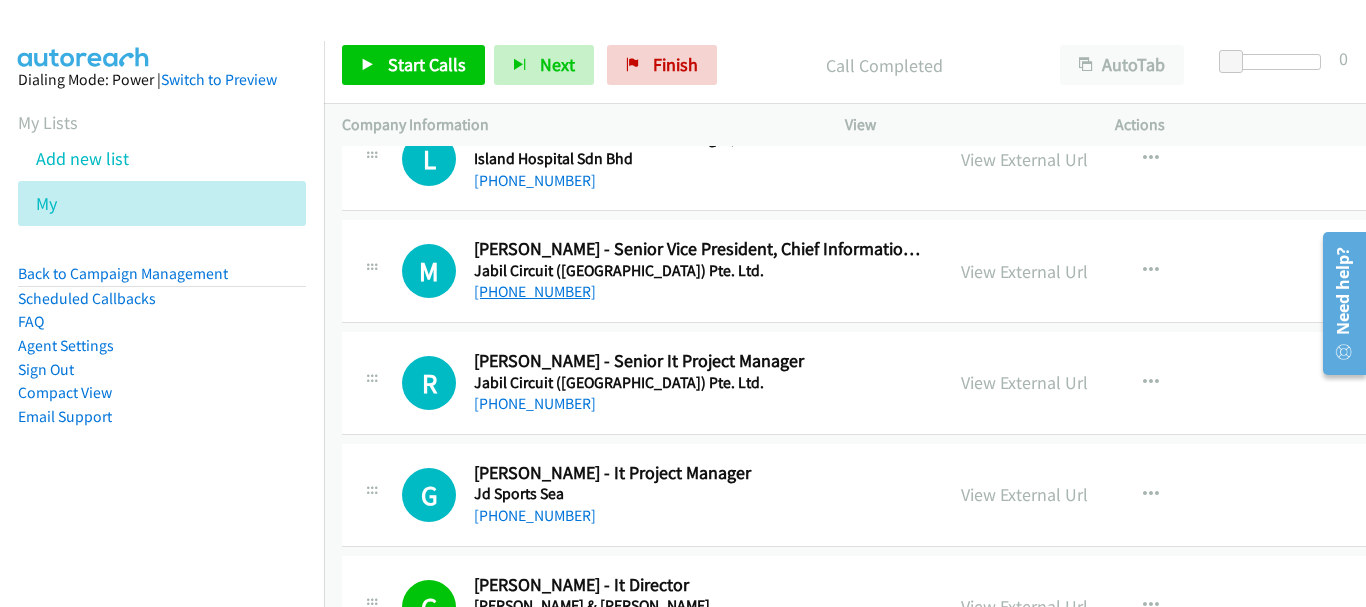 click on "[PHONE_NUMBER]" at bounding box center [535, 291] 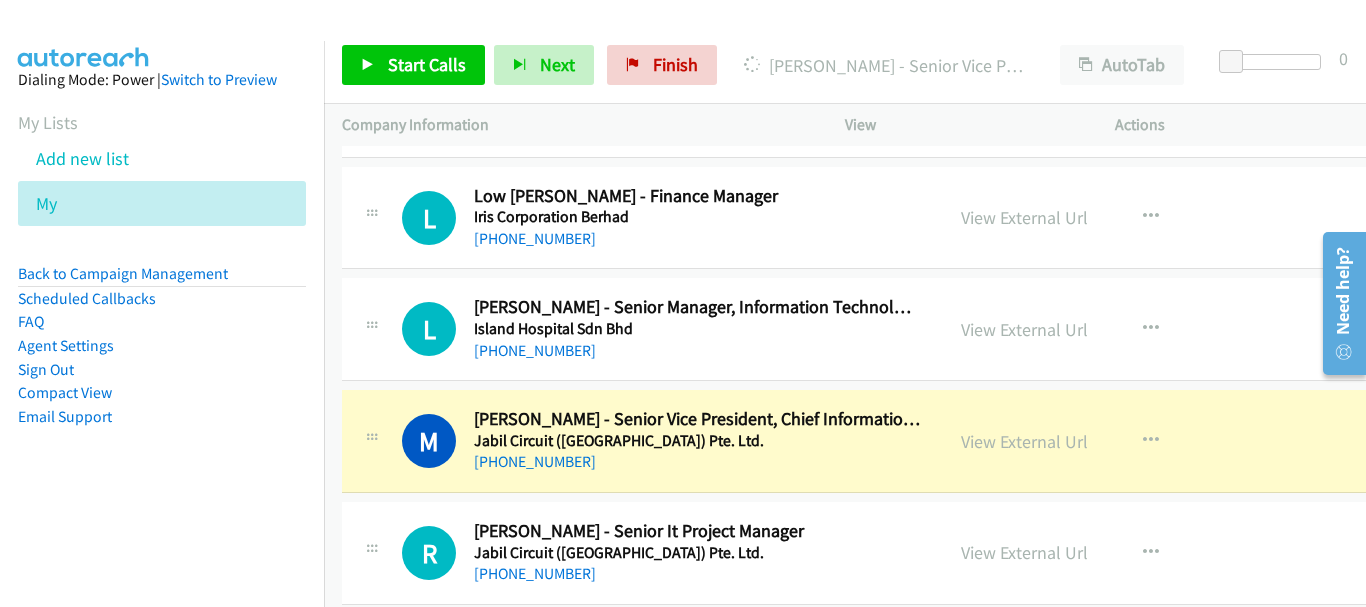 scroll, scrollTop: 8292, scrollLeft: 0, axis: vertical 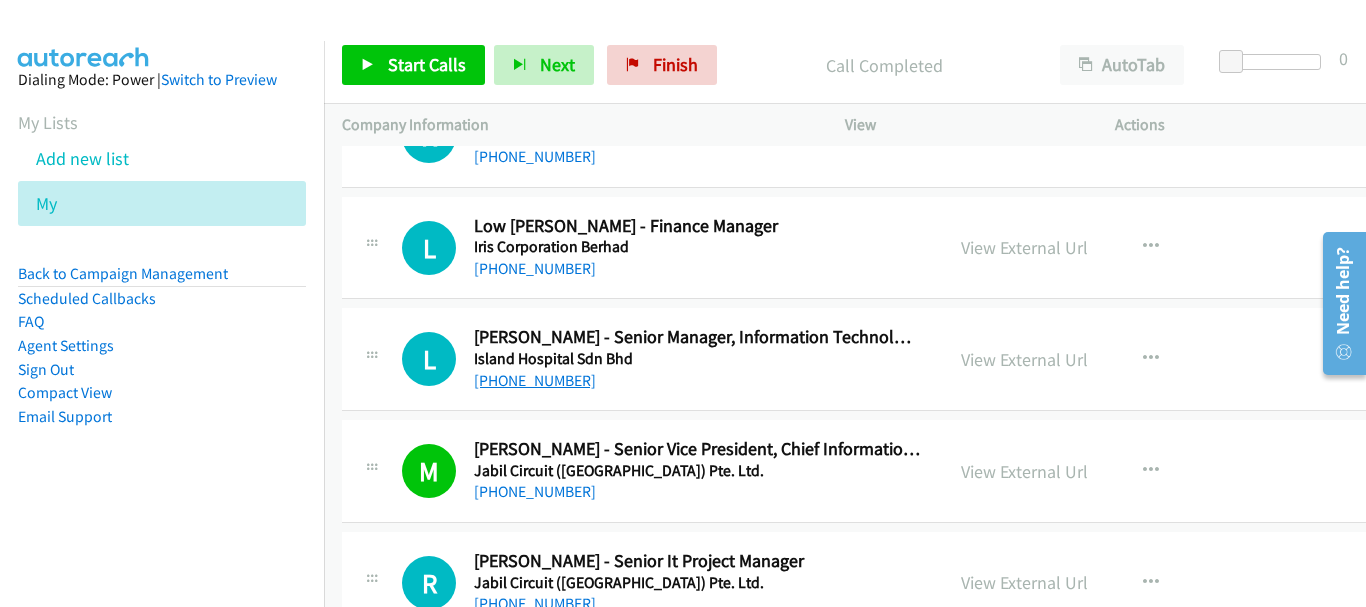 click on "[PHONE_NUMBER]" at bounding box center [535, 380] 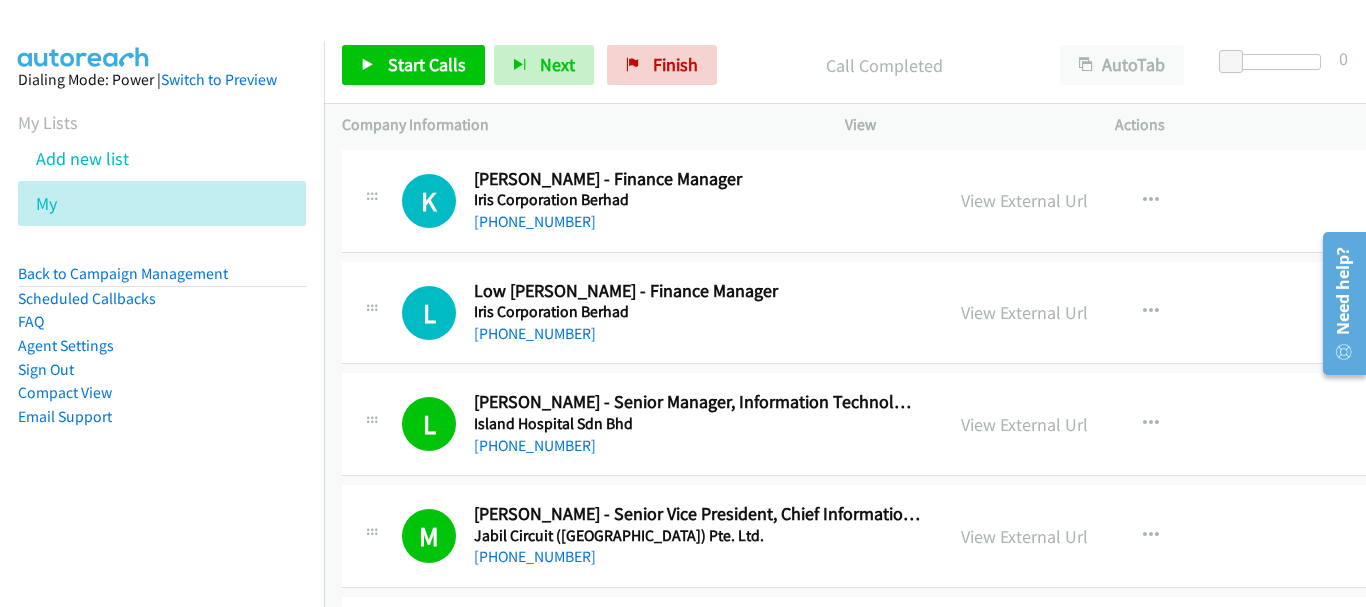scroll, scrollTop: 8192, scrollLeft: 0, axis: vertical 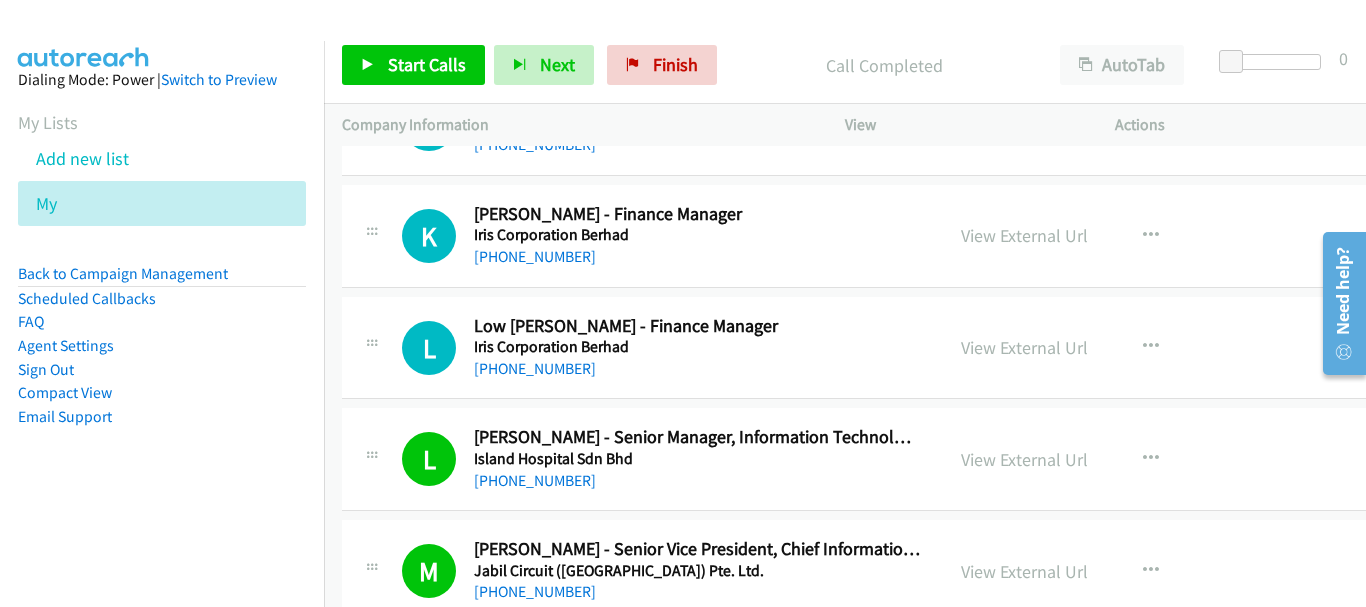 click on "[PHONE_NUMBER]" at bounding box center [697, 369] 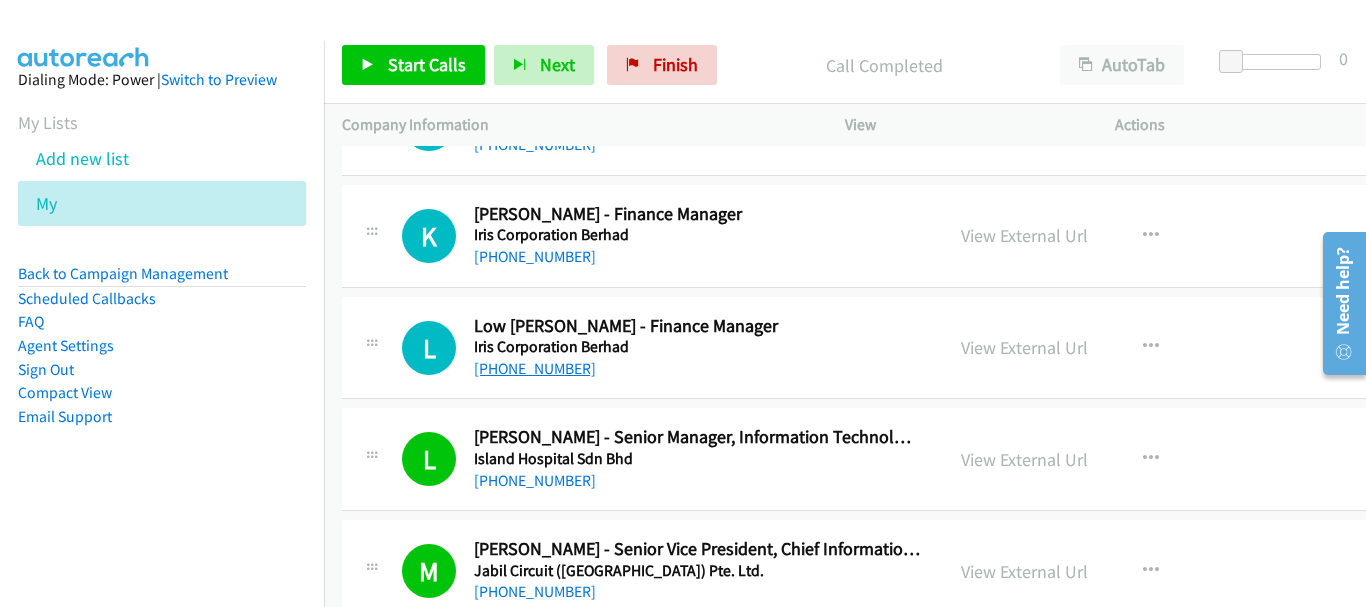 click on "[PHONE_NUMBER]" at bounding box center (535, 368) 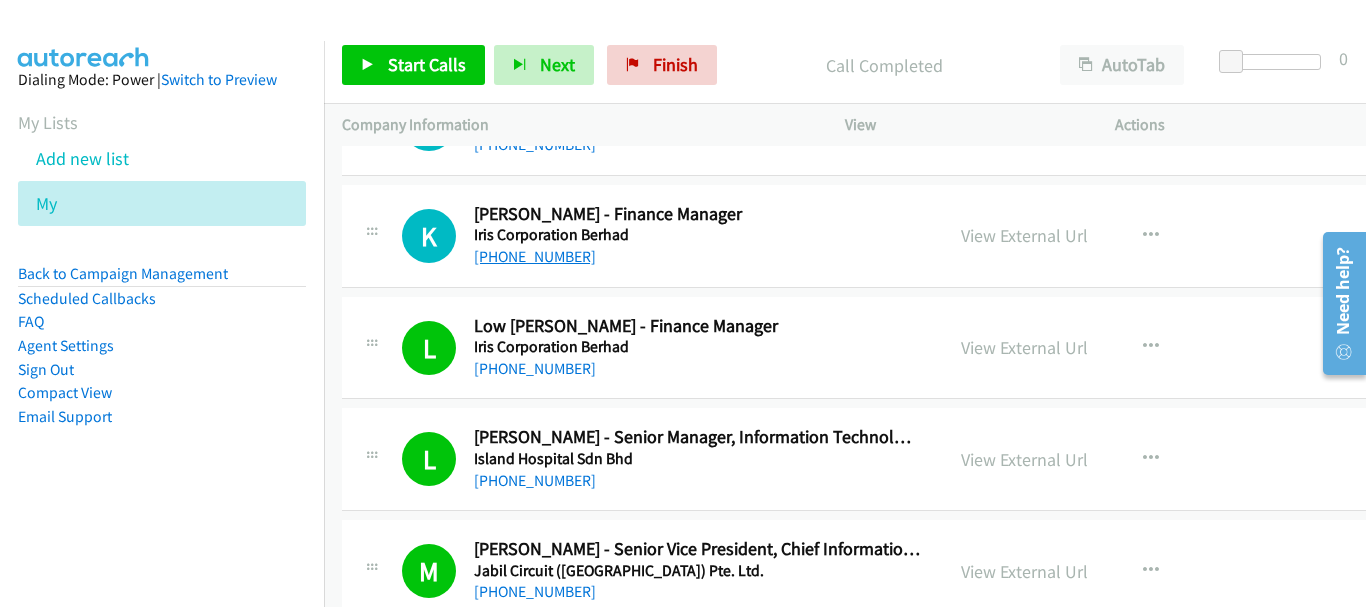 click on "[PHONE_NUMBER]" at bounding box center [535, 256] 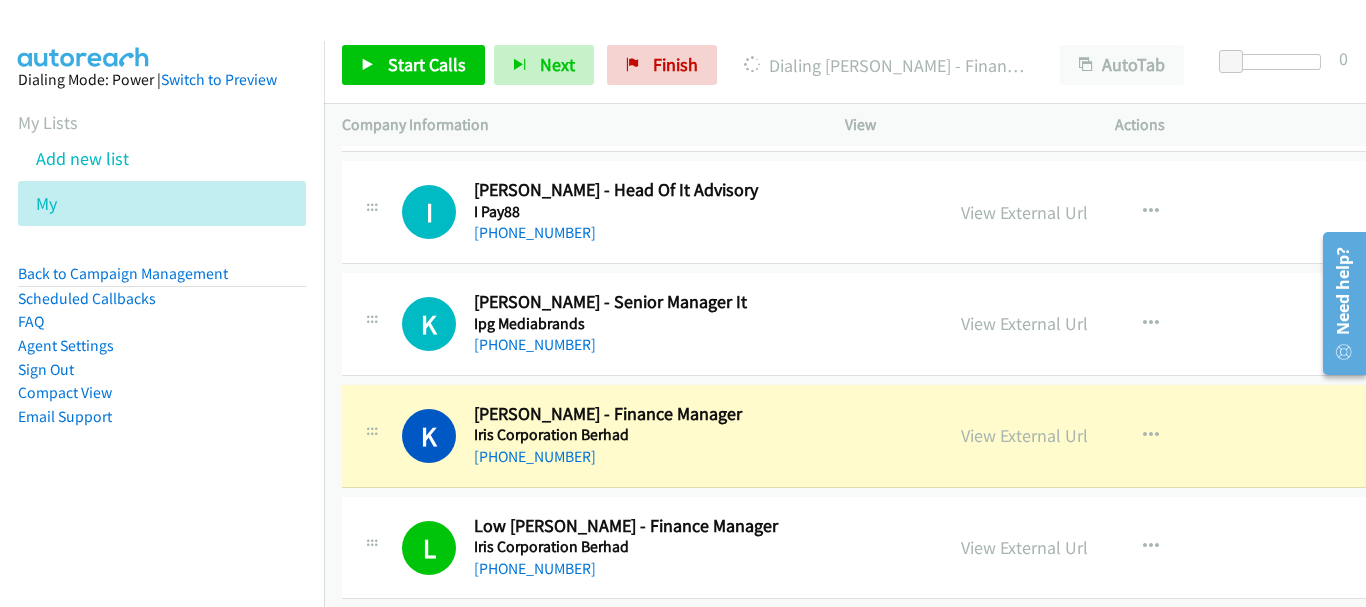 scroll, scrollTop: 7892, scrollLeft: 0, axis: vertical 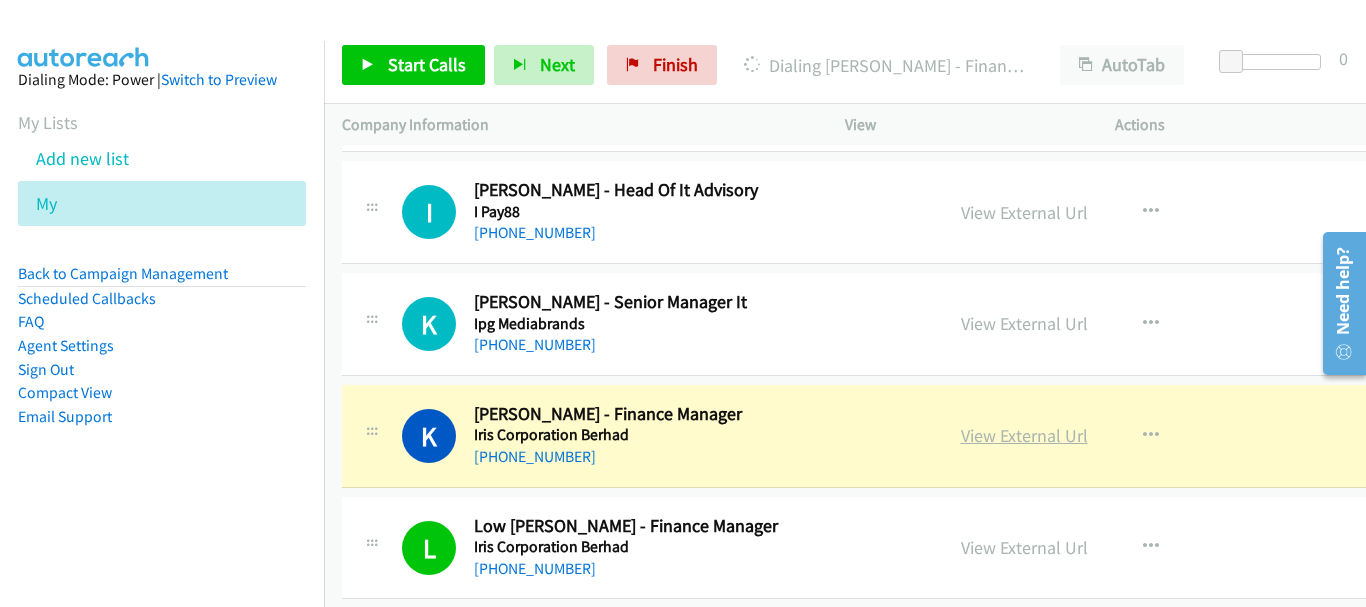 click on "View External Url" at bounding box center (1024, 435) 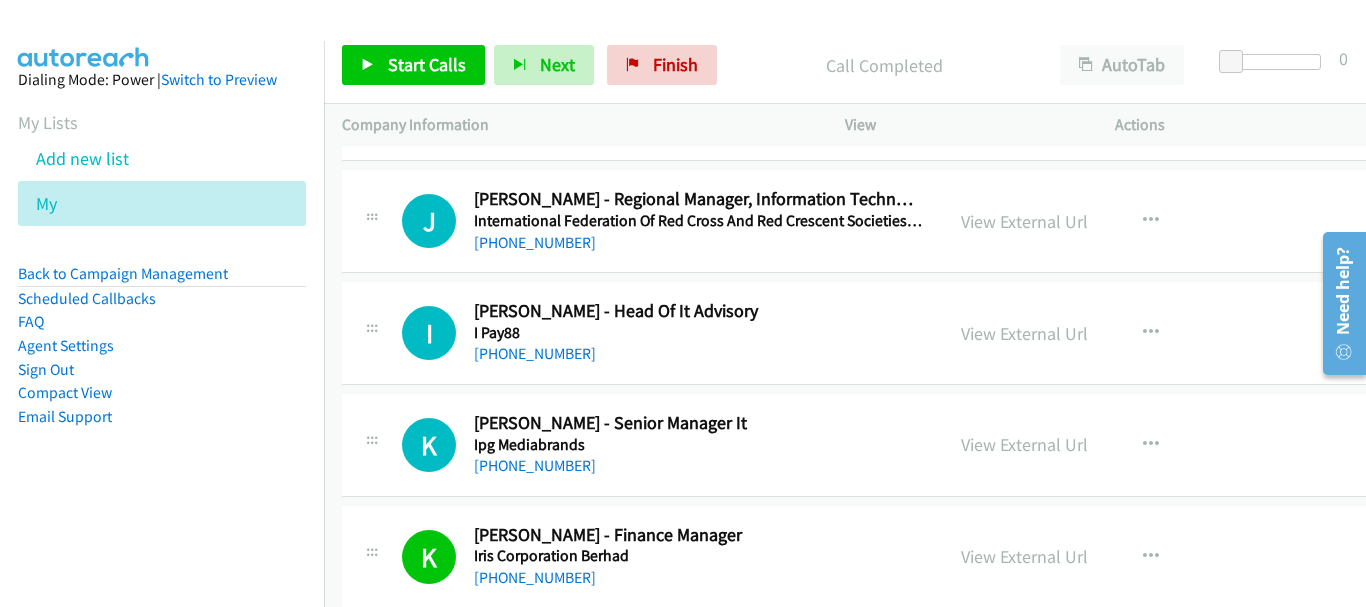 scroll, scrollTop: 7792, scrollLeft: 0, axis: vertical 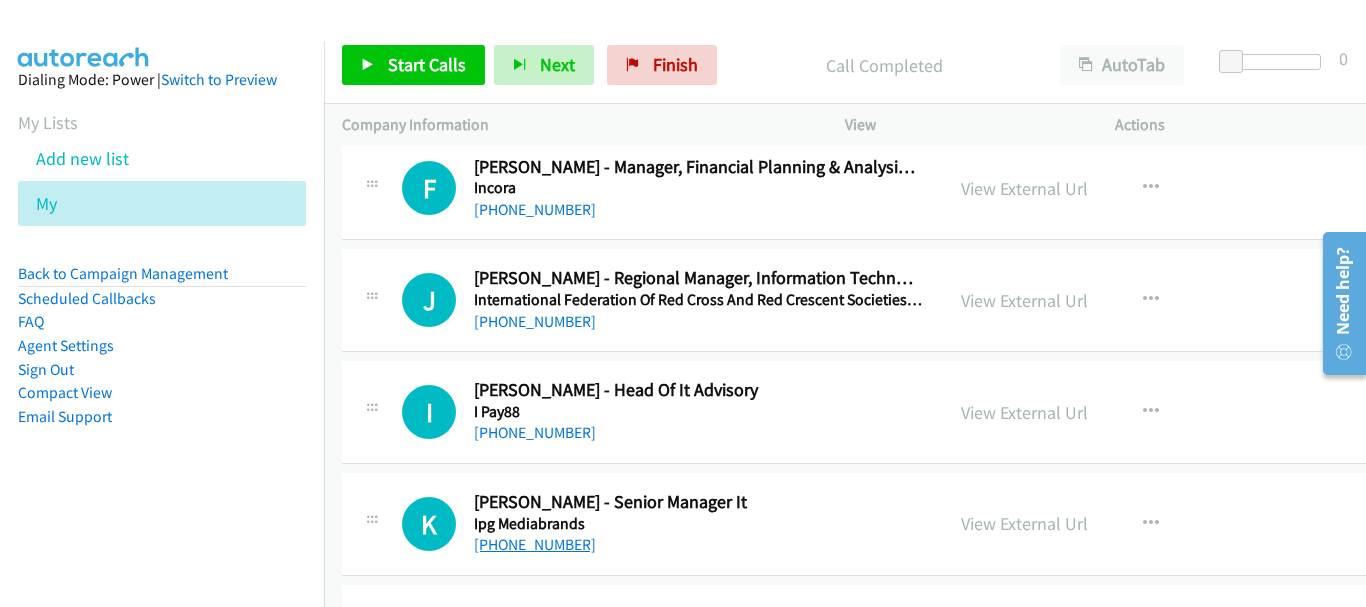 click on "[PHONE_NUMBER]" at bounding box center [535, 544] 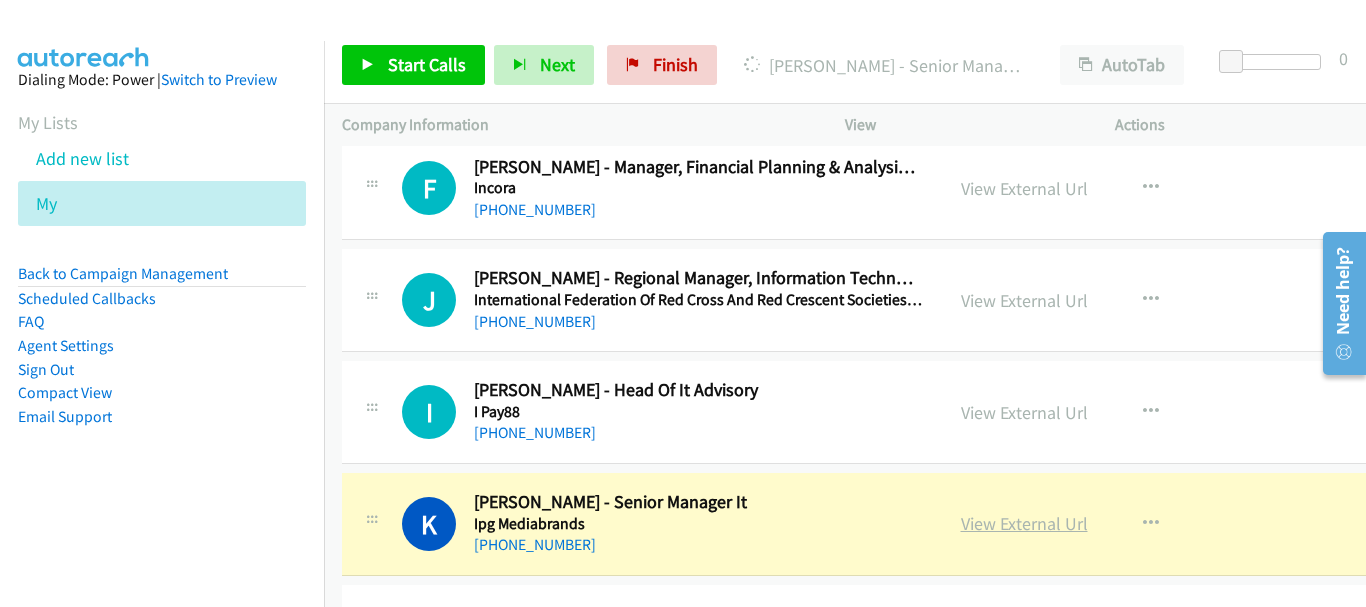 click on "View External Url" at bounding box center [1024, 523] 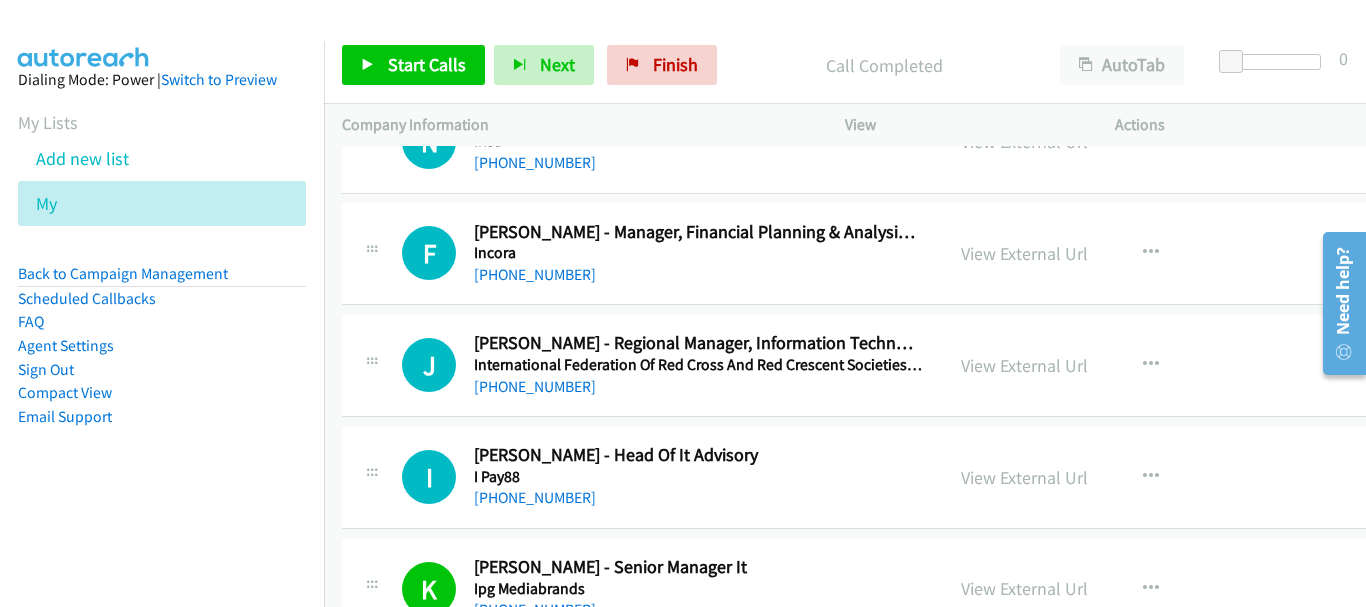 scroll, scrollTop: 7692, scrollLeft: 0, axis: vertical 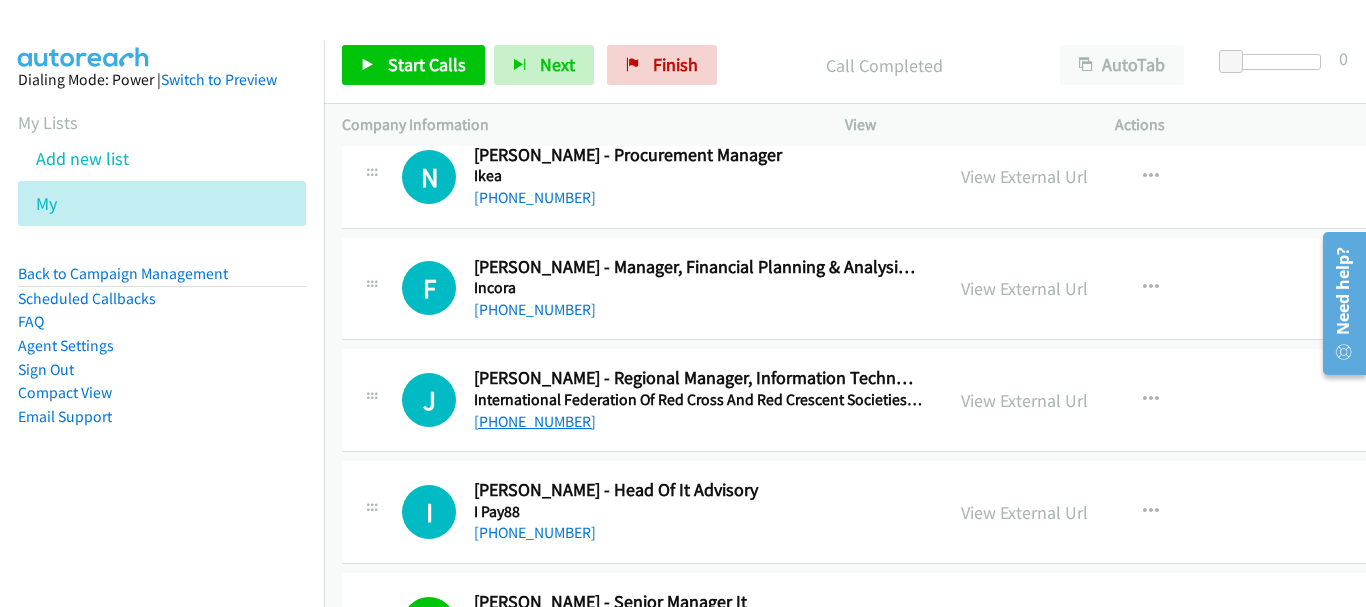 click on "[PHONE_NUMBER]" at bounding box center [535, 421] 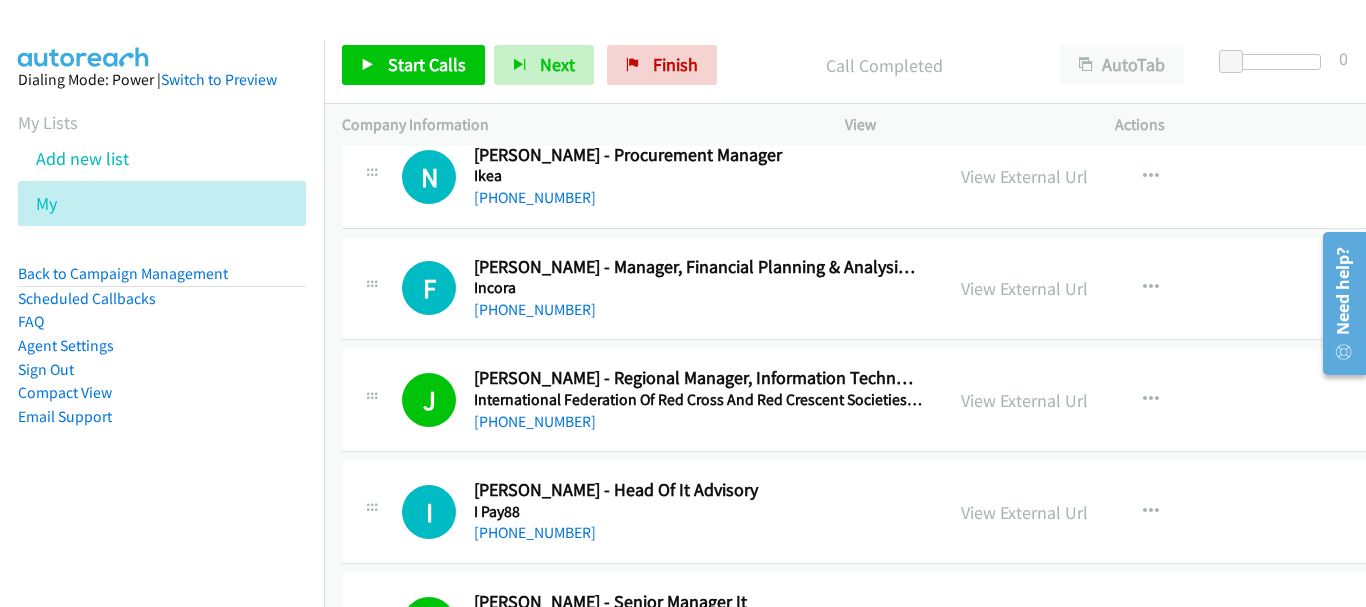 scroll, scrollTop: 7592, scrollLeft: 0, axis: vertical 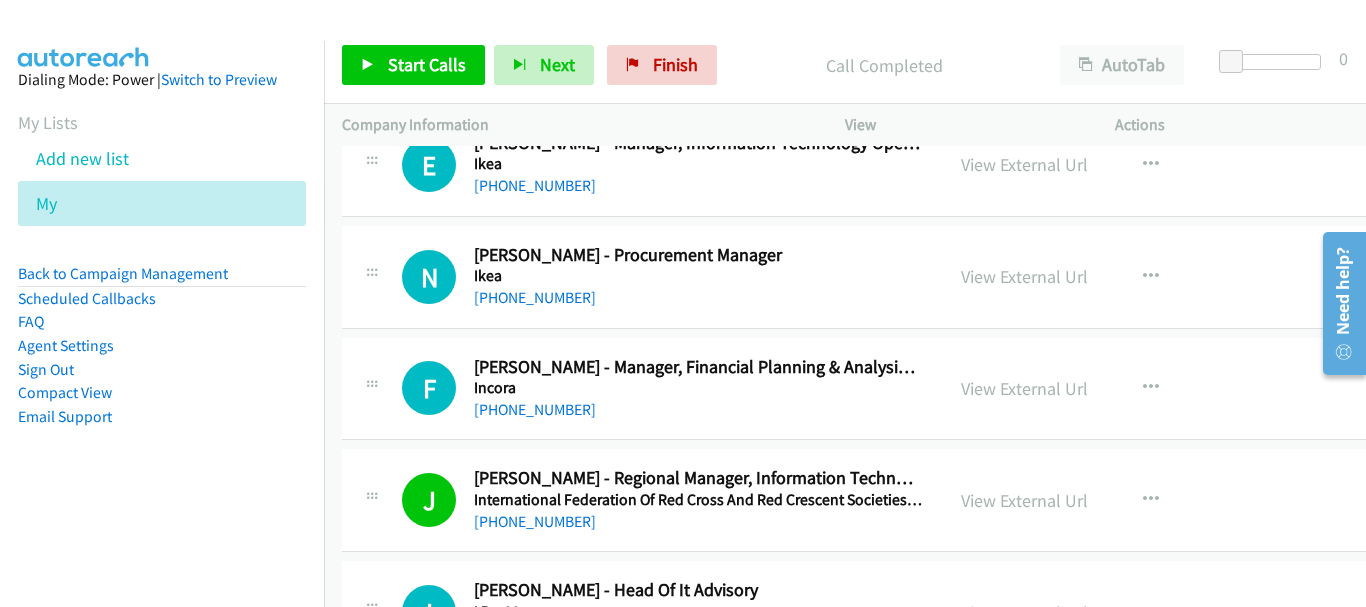 click on "[PHONE_NUMBER]" at bounding box center (697, 298) 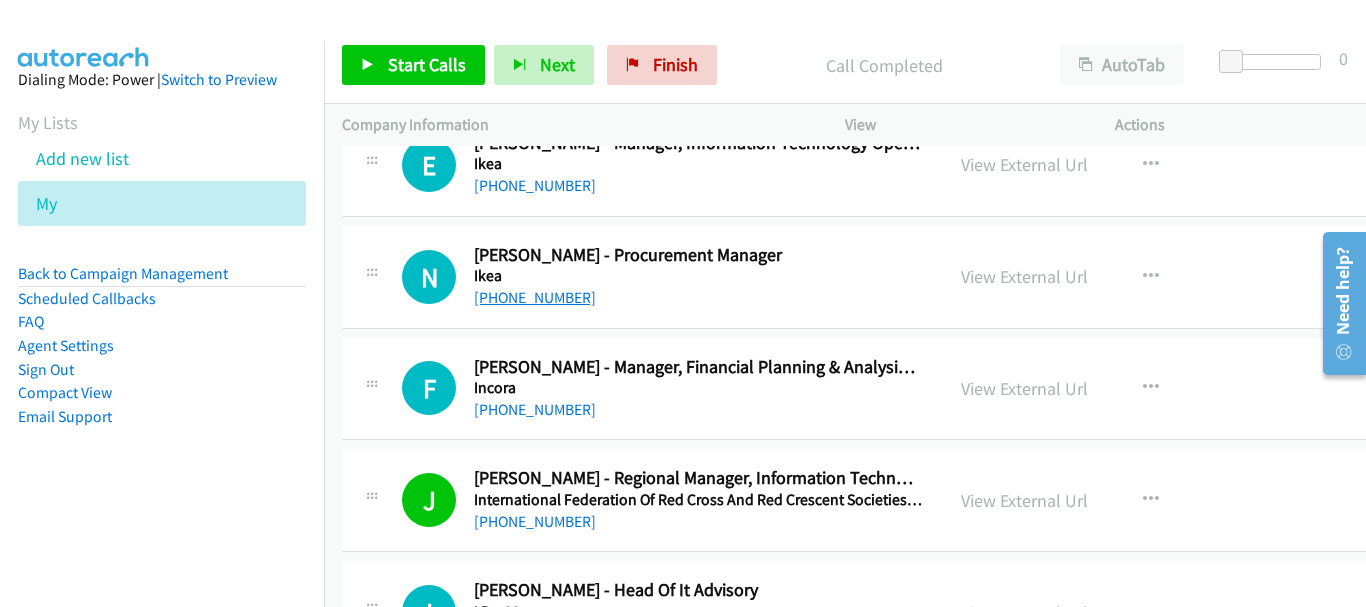 click on "[PHONE_NUMBER]" at bounding box center [535, 297] 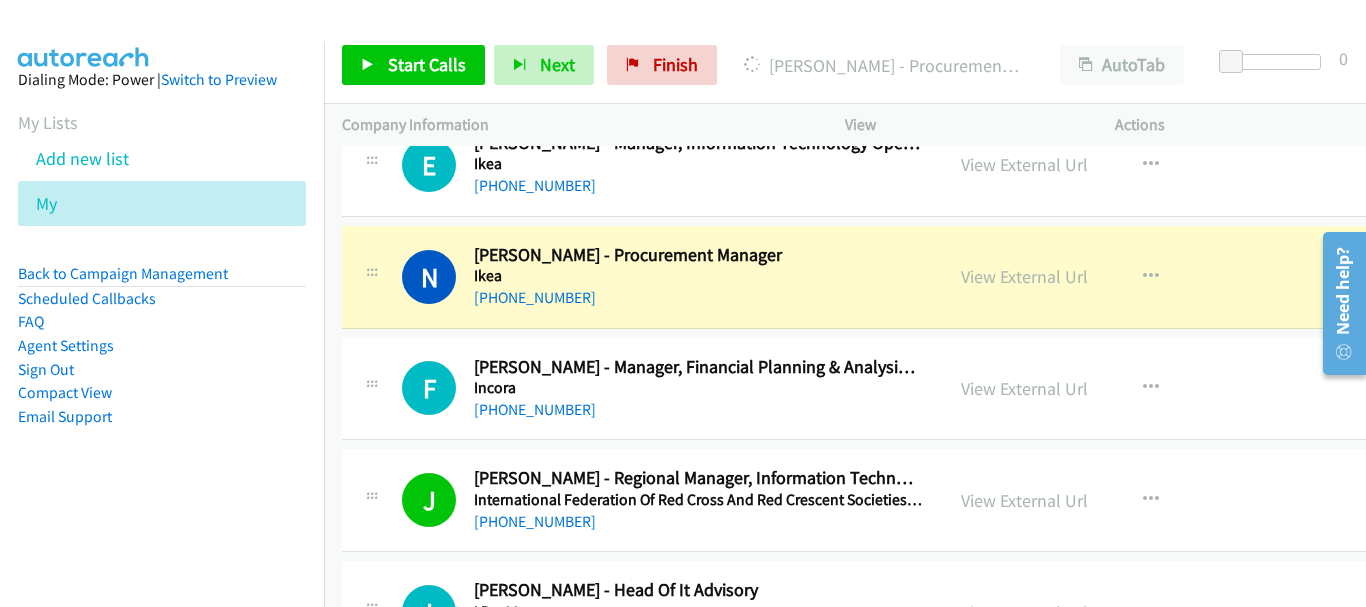 scroll, scrollTop: 7392, scrollLeft: 0, axis: vertical 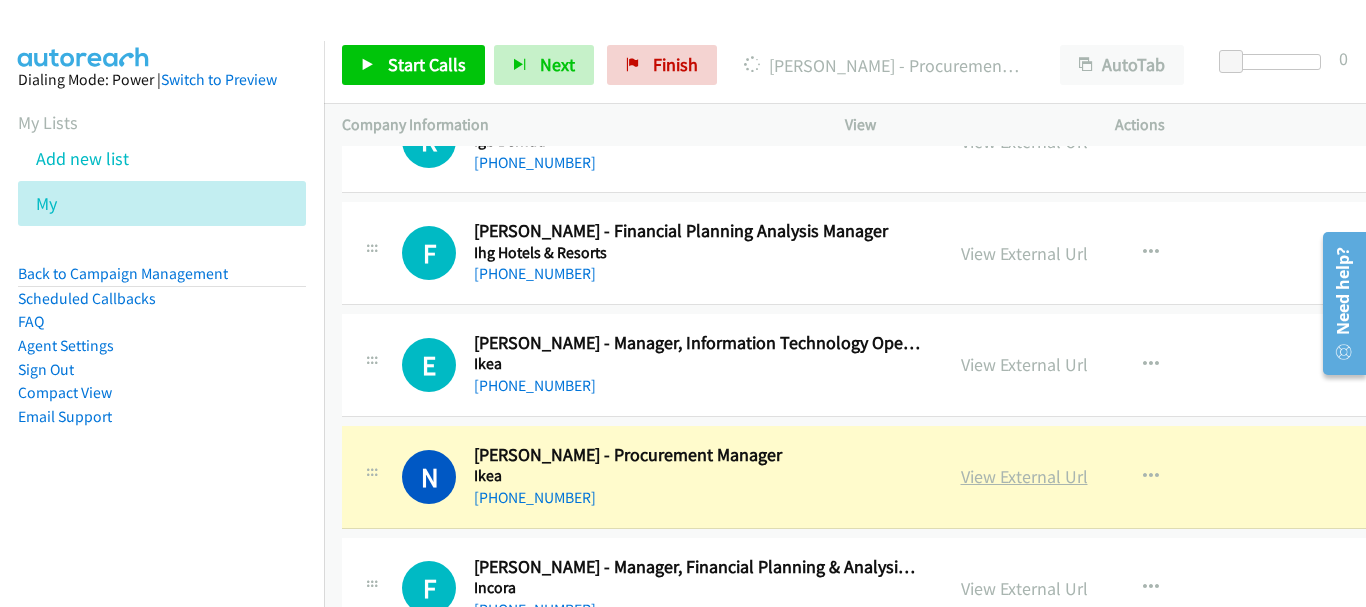 click on "View External Url" at bounding box center [1024, 476] 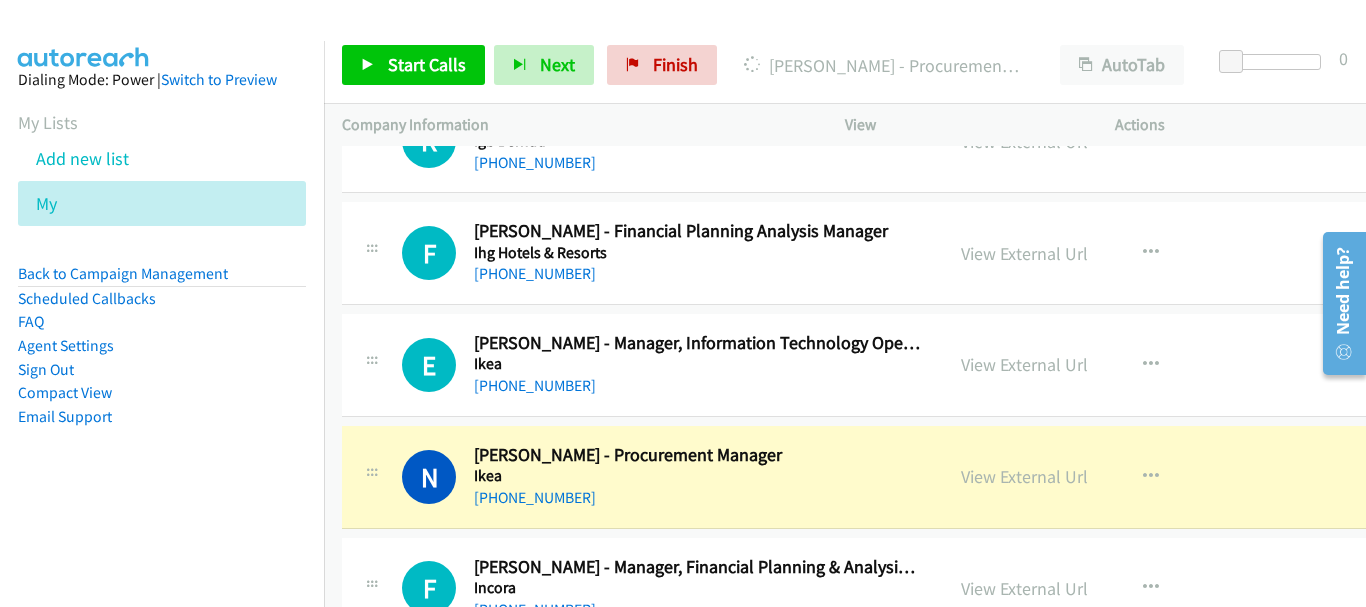click on "[PERSON_NAME] - Procurement Manager" at bounding box center (697, 455) 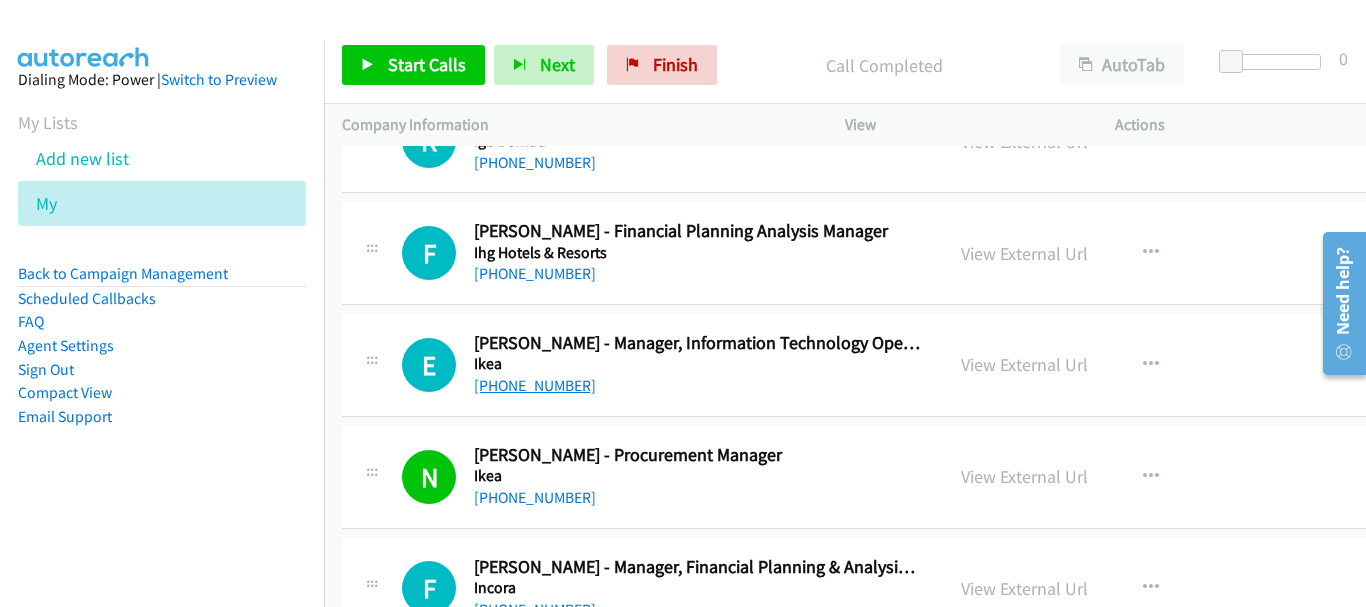 click on "[PHONE_NUMBER]" at bounding box center (535, 385) 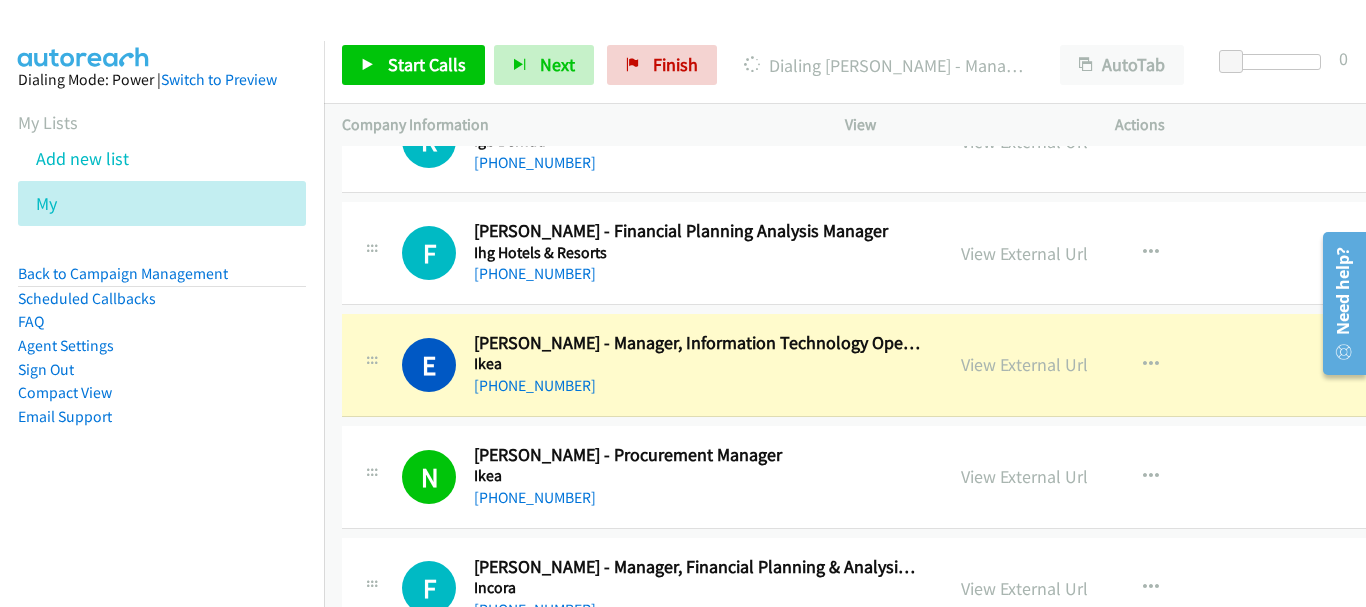 scroll, scrollTop: 7292, scrollLeft: 0, axis: vertical 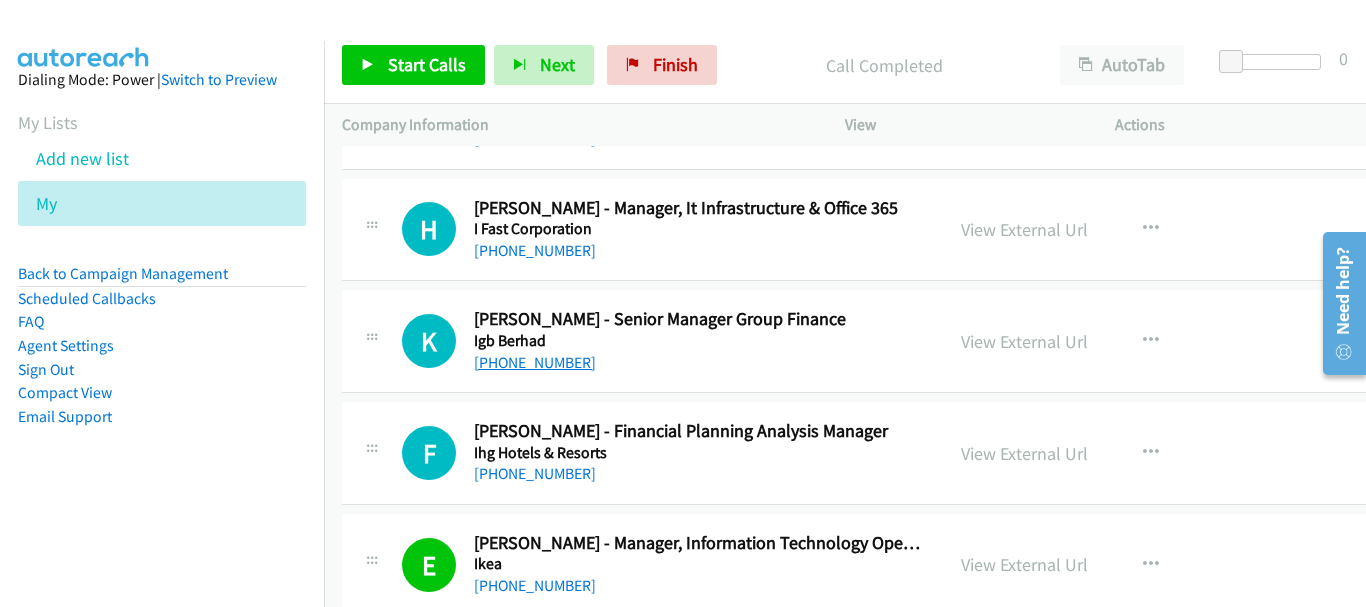 click on "[PHONE_NUMBER]" at bounding box center (535, 362) 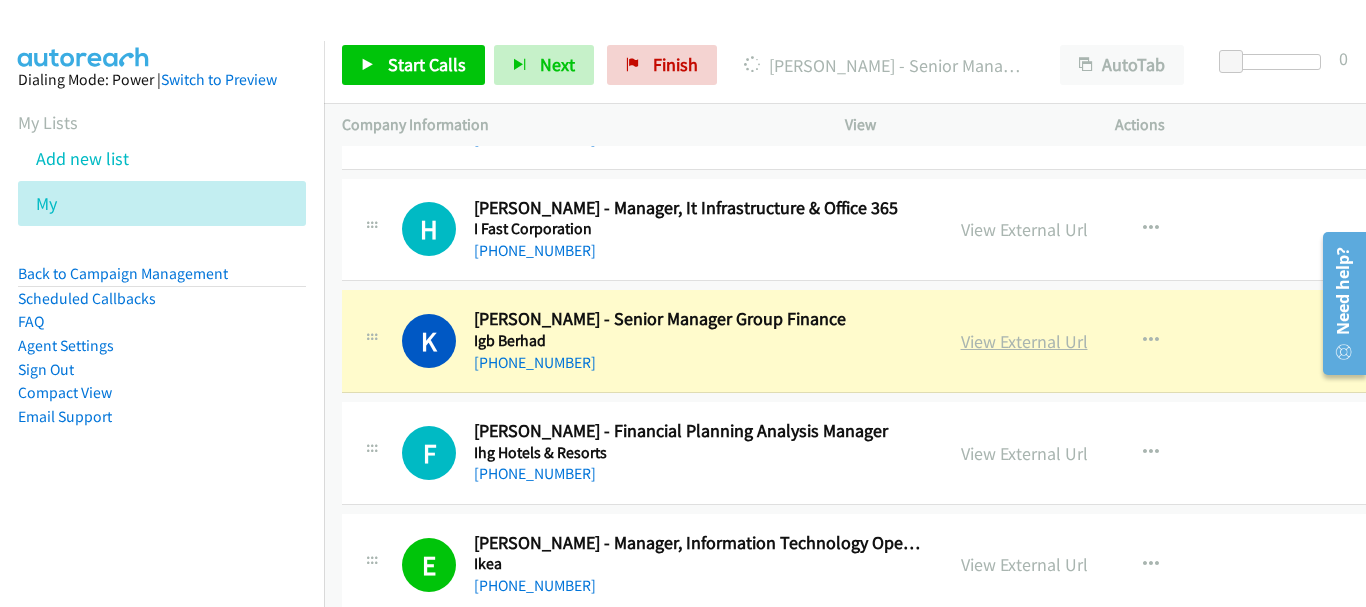 click on "View External Url" at bounding box center [1024, 341] 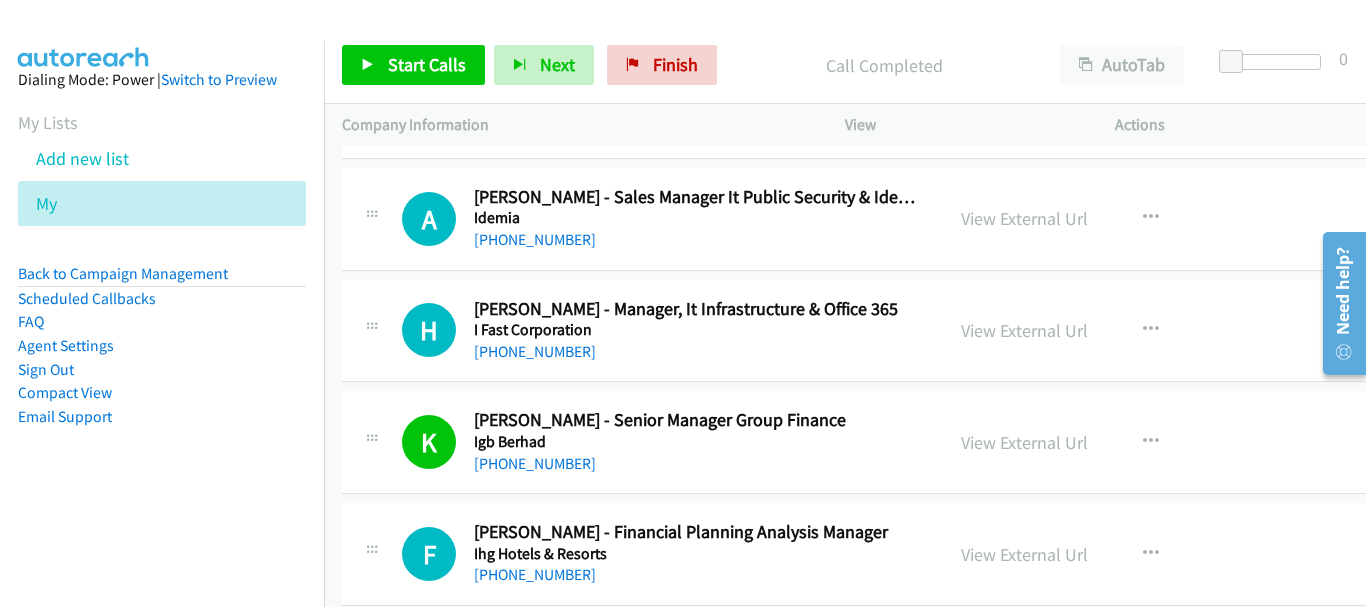 scroll, scrollTop: 6992, scrollLeft: 0, axis: vertical 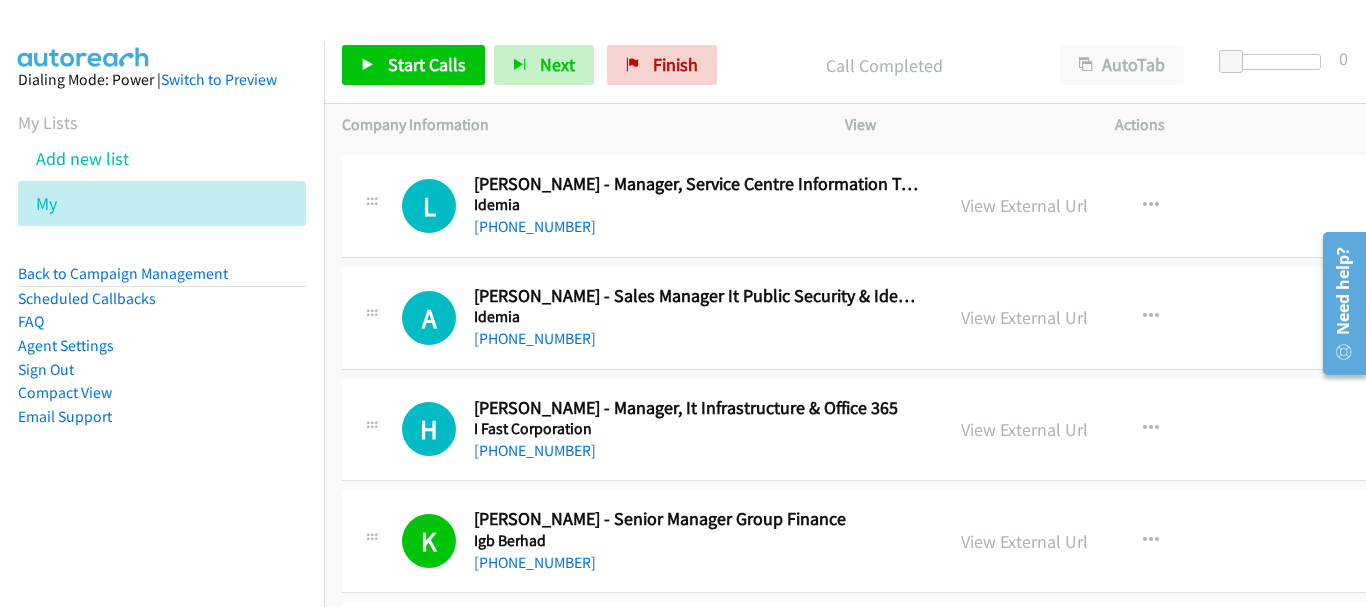 click on "[PHONE_NUMBER]" at bounding box center [697, 451] 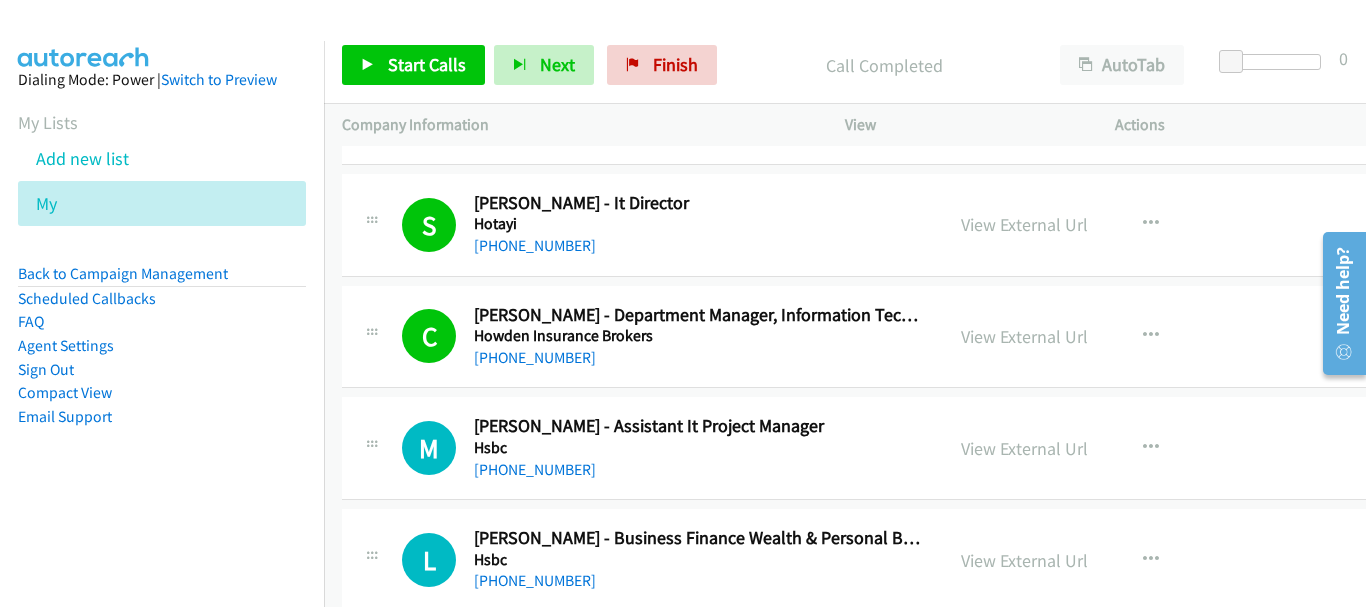 scroll, scrollTop: 5292, scrollLeft: 0, axis: vertical 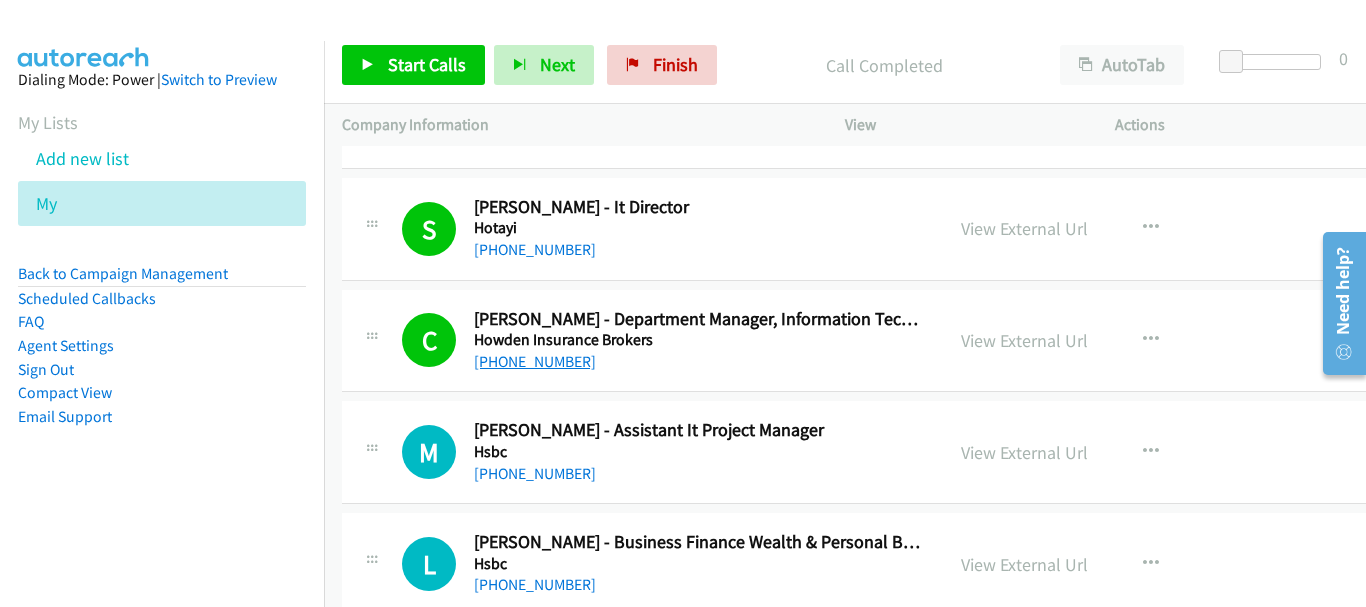 click on "[PHONE_NUMBER]" at bounding box center [535, 361] 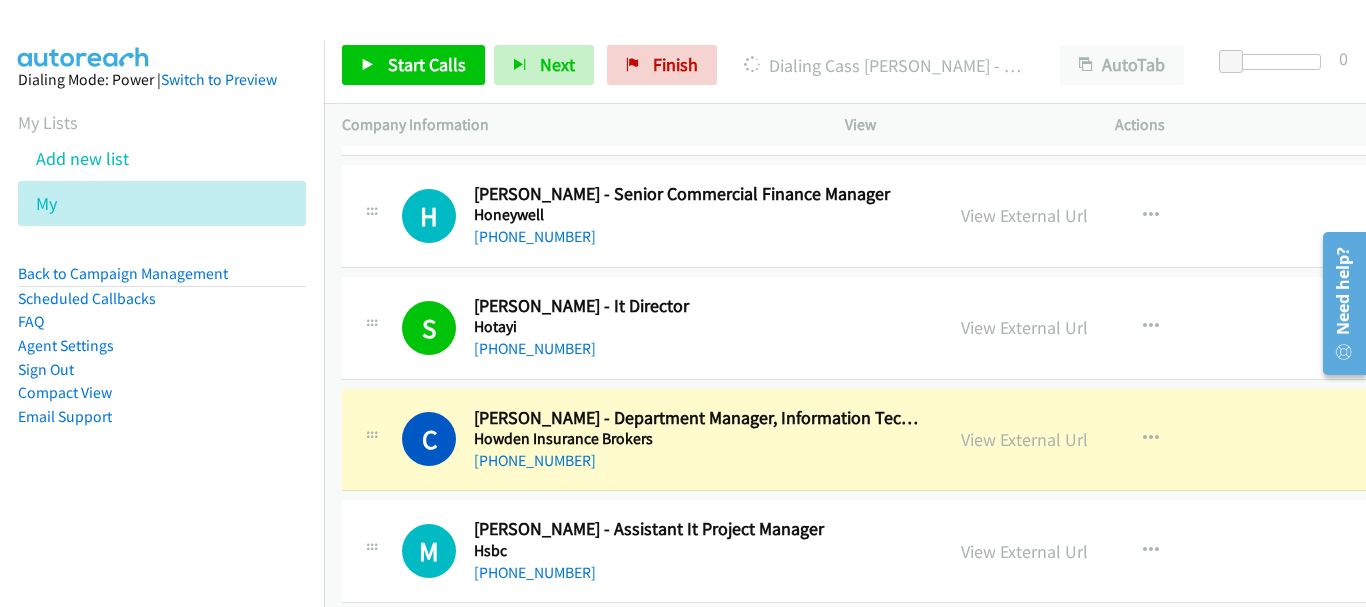 scroll, scrollTop: 5092, scrollLeft: 0, axis: vertical 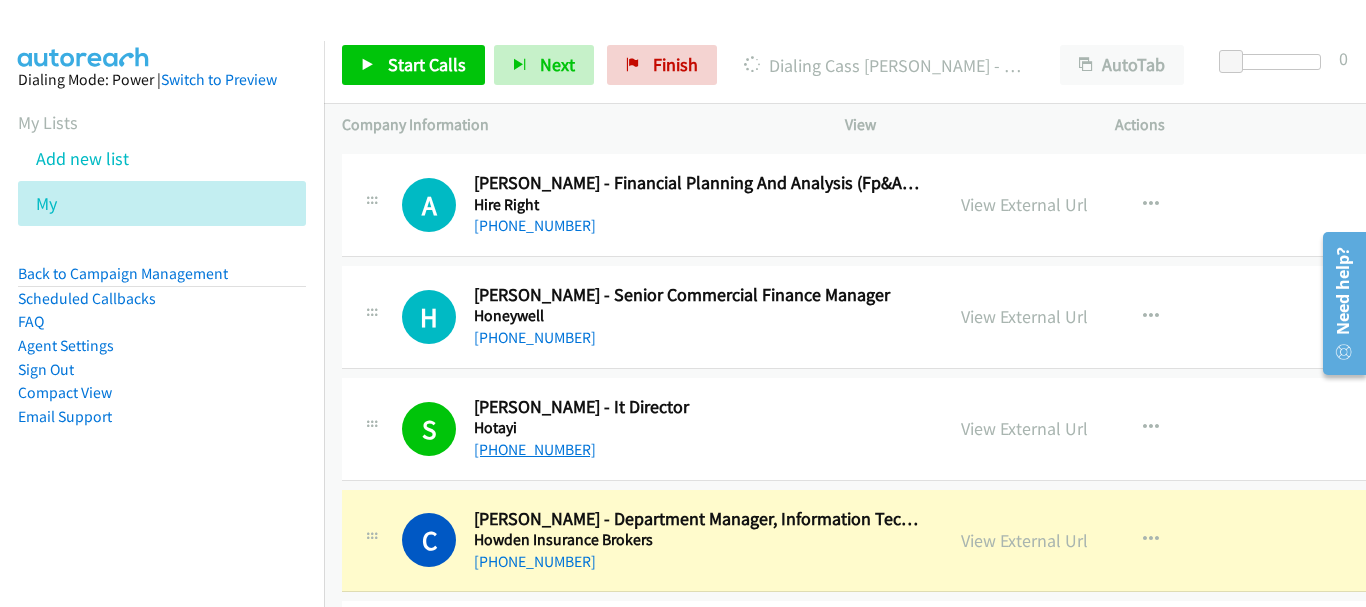 click on "[PHONE_NUMBER]" at bounding box center (535, 449) 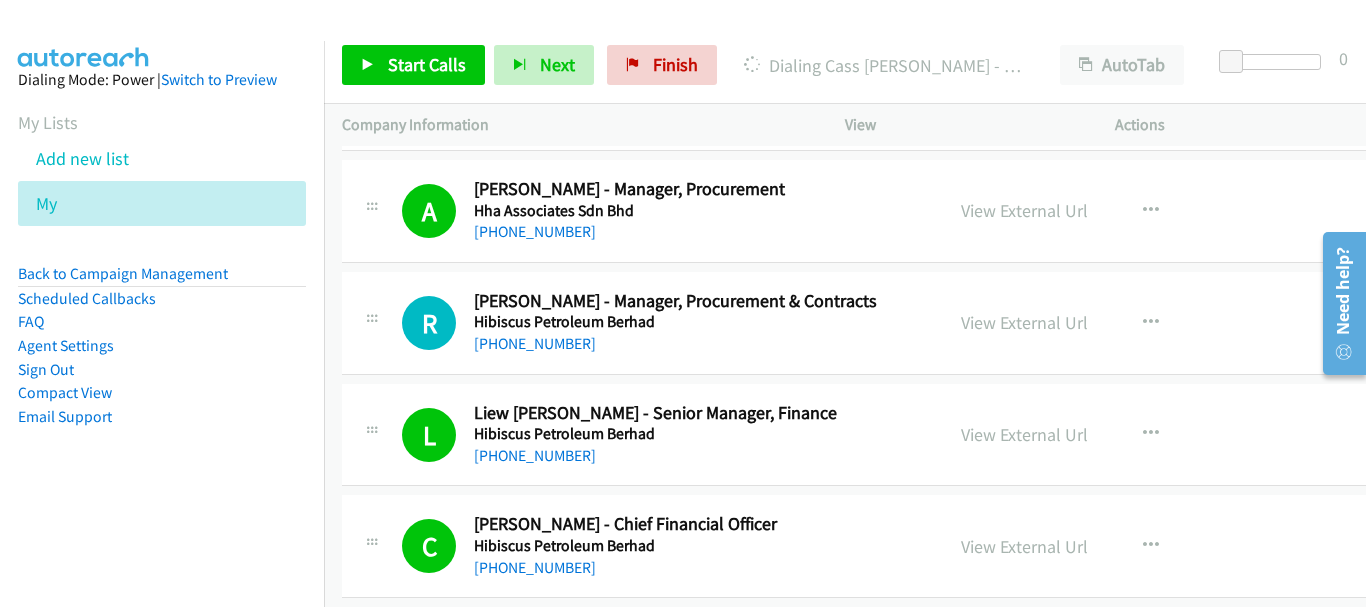 scroll, scrollTop: 4492, scrollLeft: 0, axis: vertical 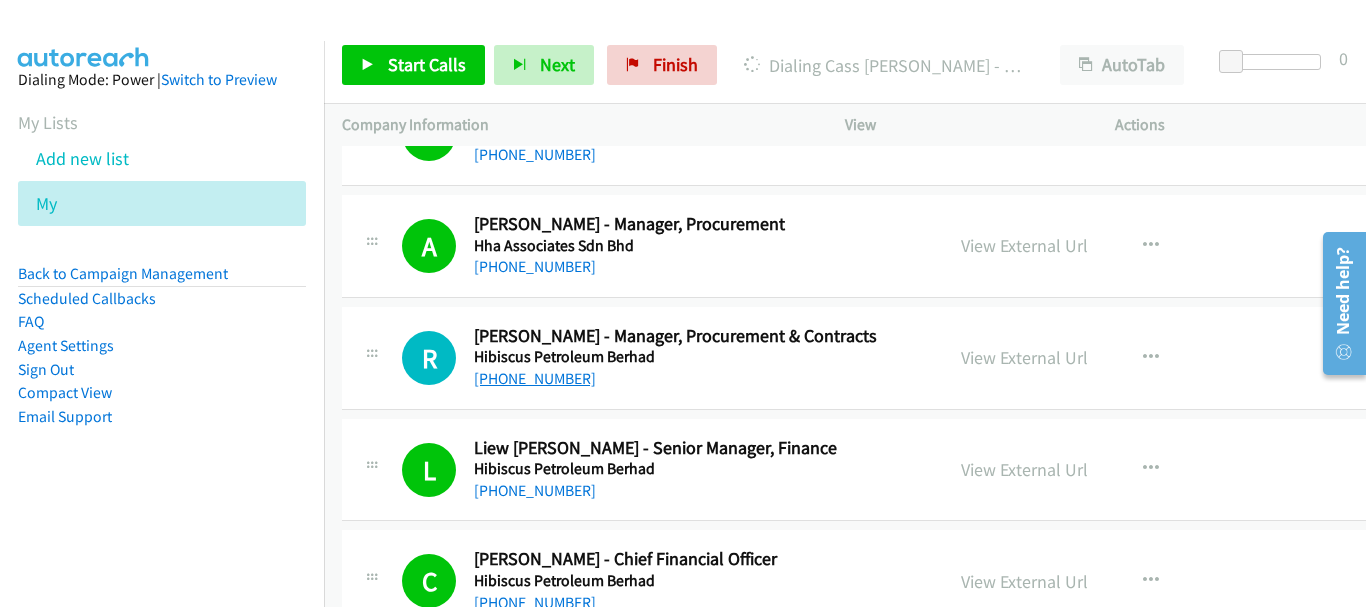 click on "[PHONE_NUMBER]" at bounding box center (535, 378) 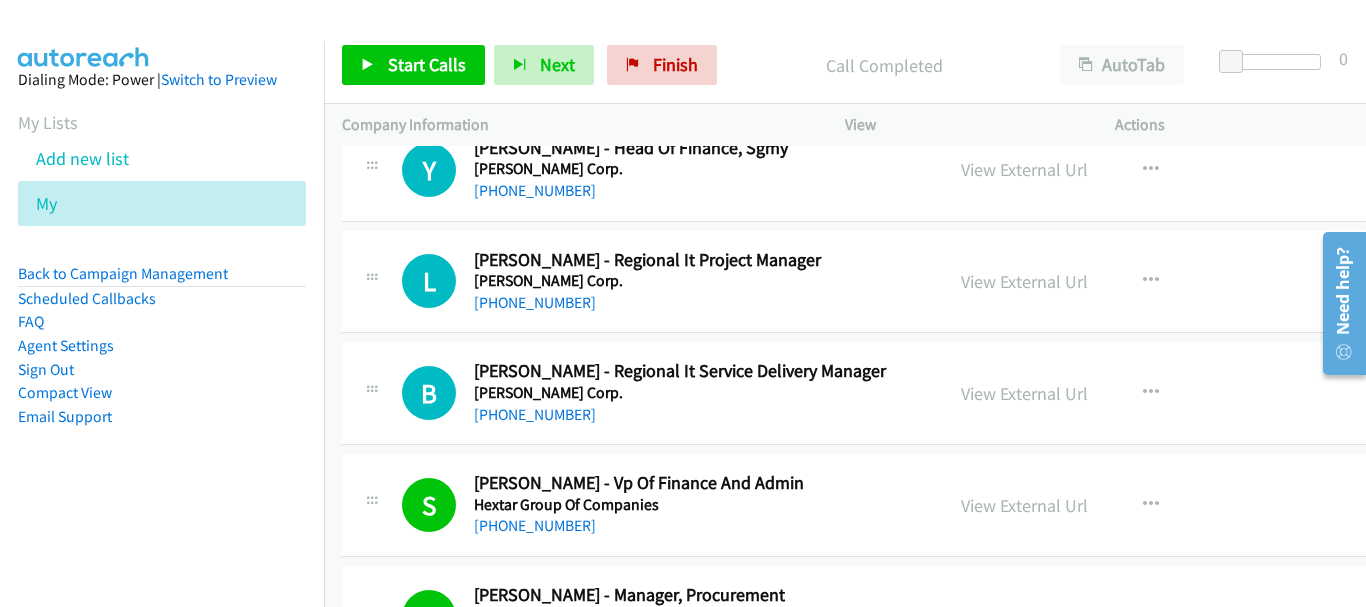 scroll, scrollTop: 4092, scrollLeft: 0, axis: vertical 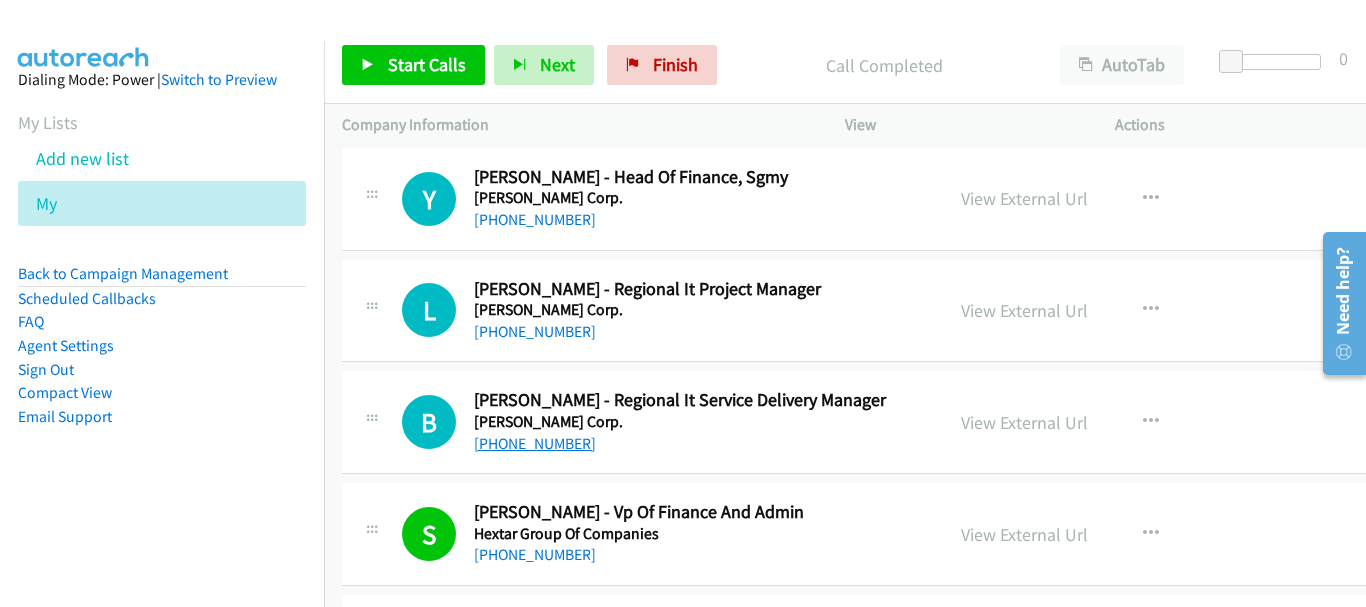 click on "[PHONE_NUMBER]" at bounding box center (535, 443) 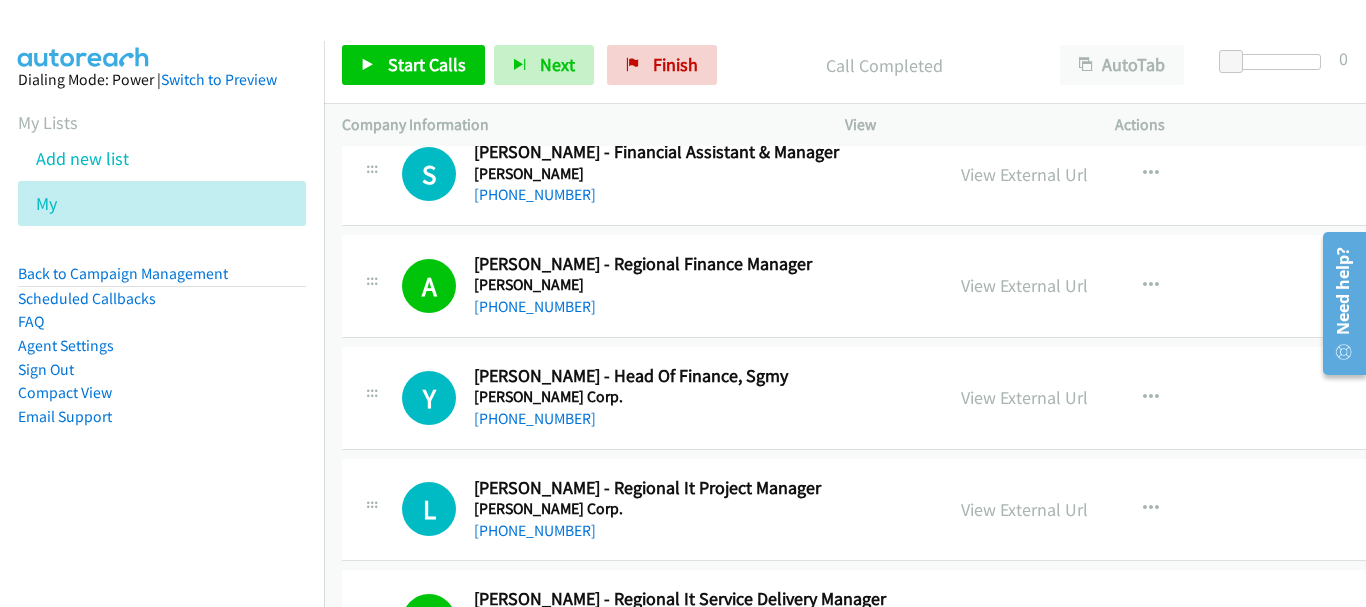 scroll, scrollTop: 3892, scrollLeft: 0, axis: vertical 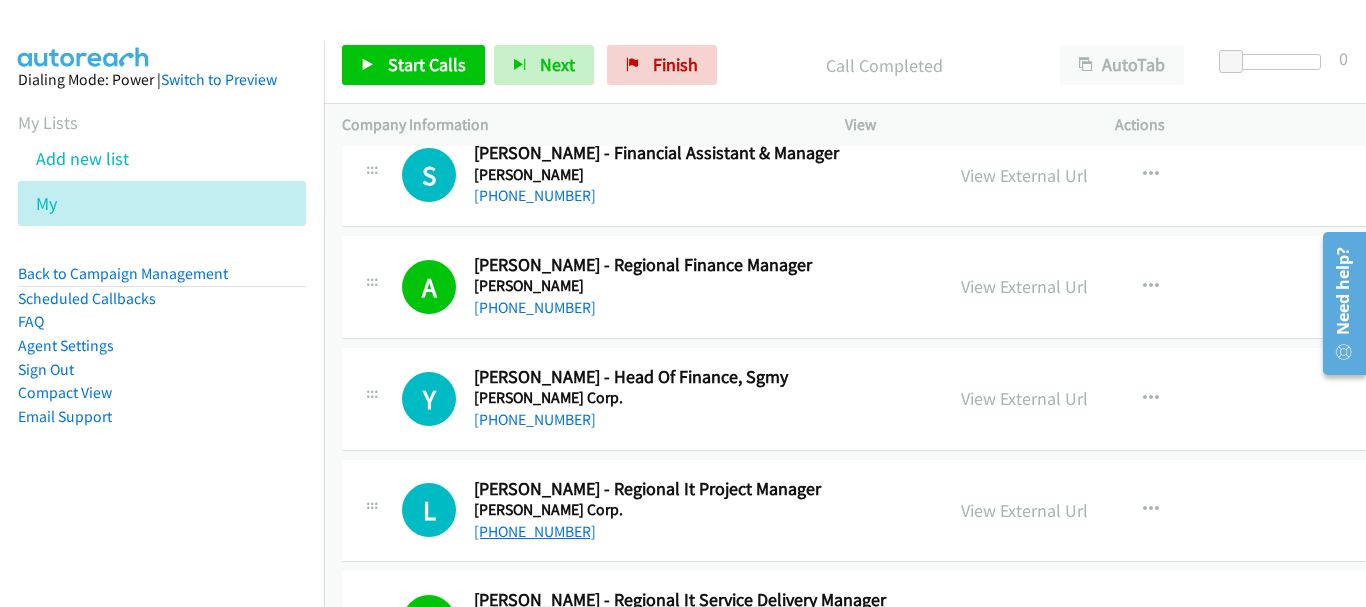 click on "[PHONE_NUMBER]" at bounding box center (535, 531) 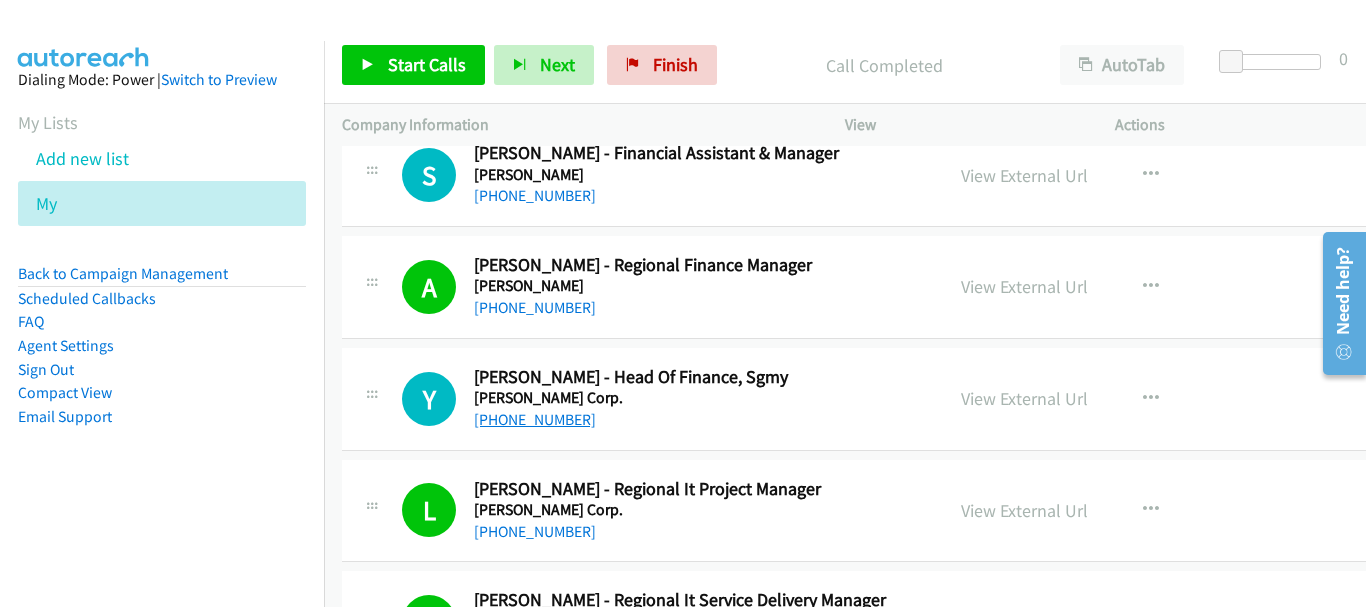 click on "[PHONE_NUMBER]" at bounding box center (535, 419) 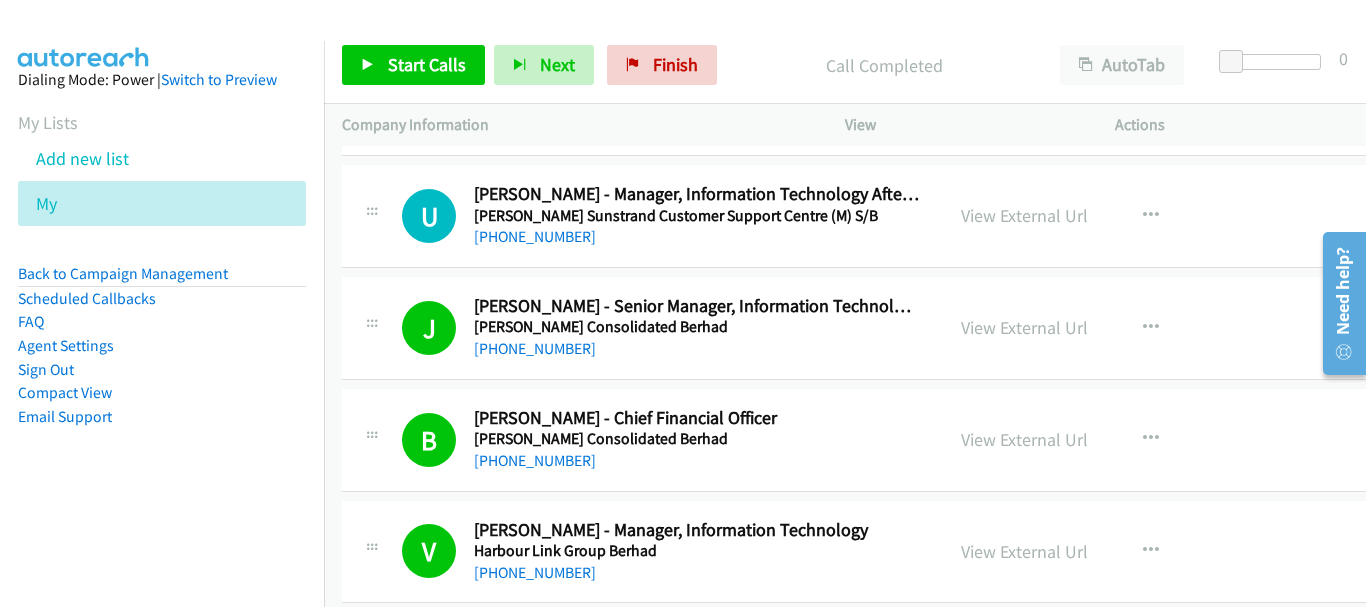 scroll, scrollTop: 3192, scrollLeft: 0, axis: vertical 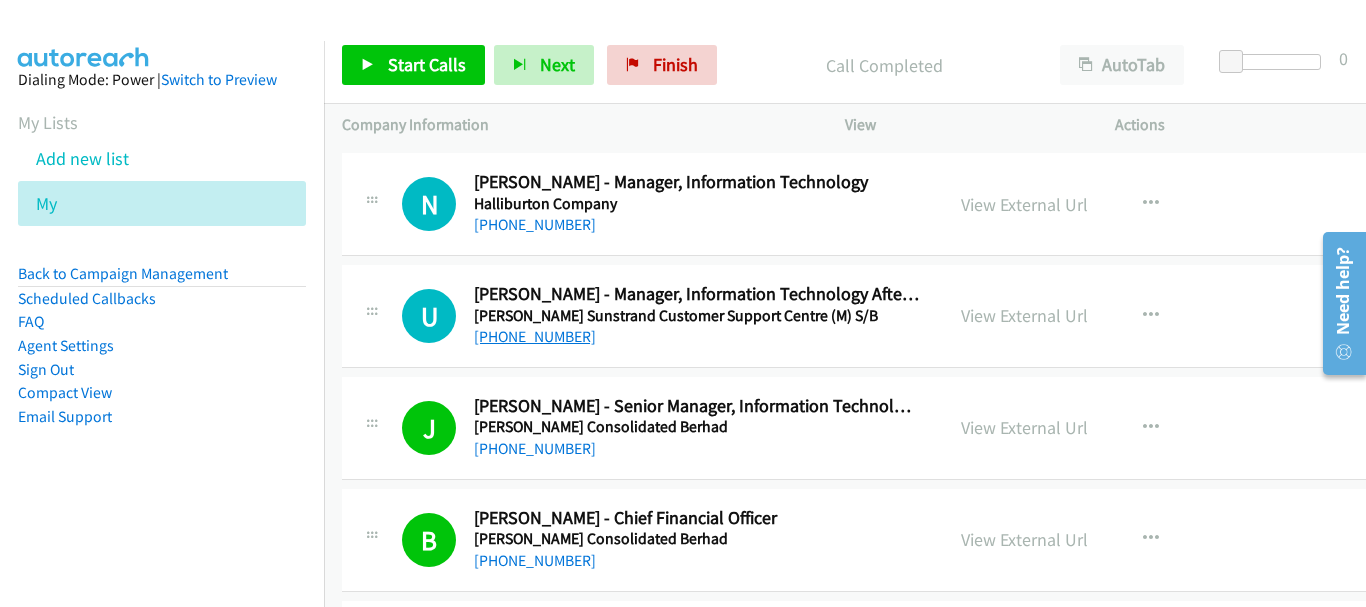 click on "[PHONE_NUMBER]" at bounding box center [535, 336] 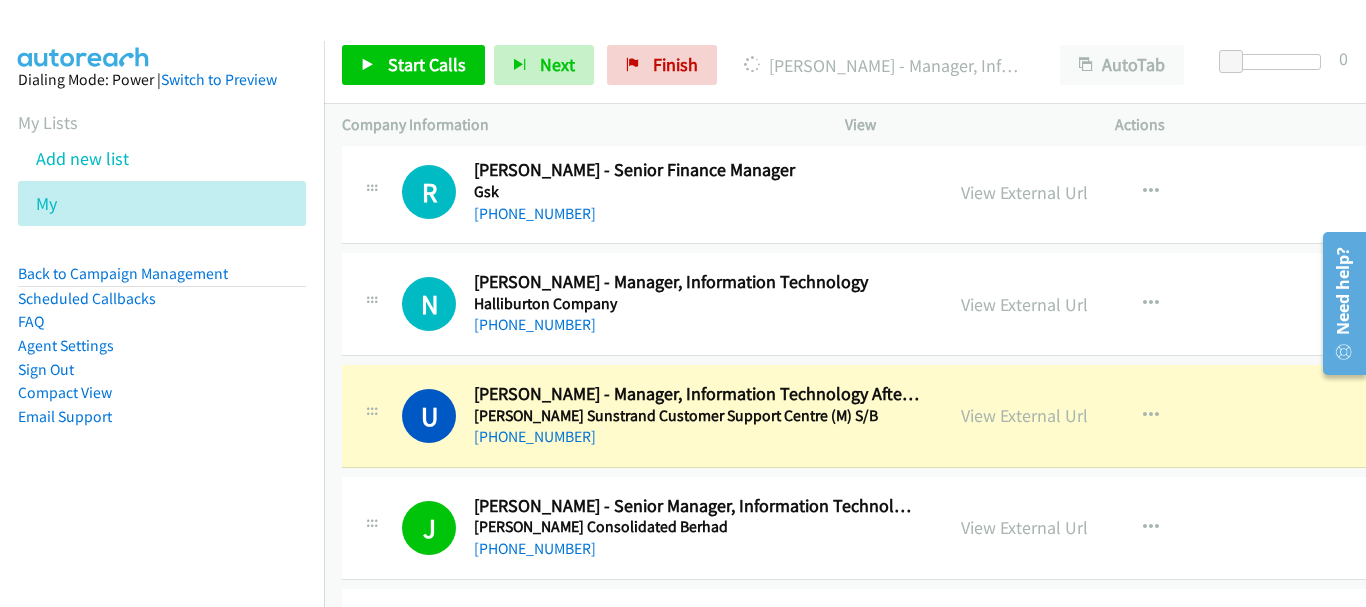 scroll, scrollTop: 2992, scrollLeft: 0, axis: vertical 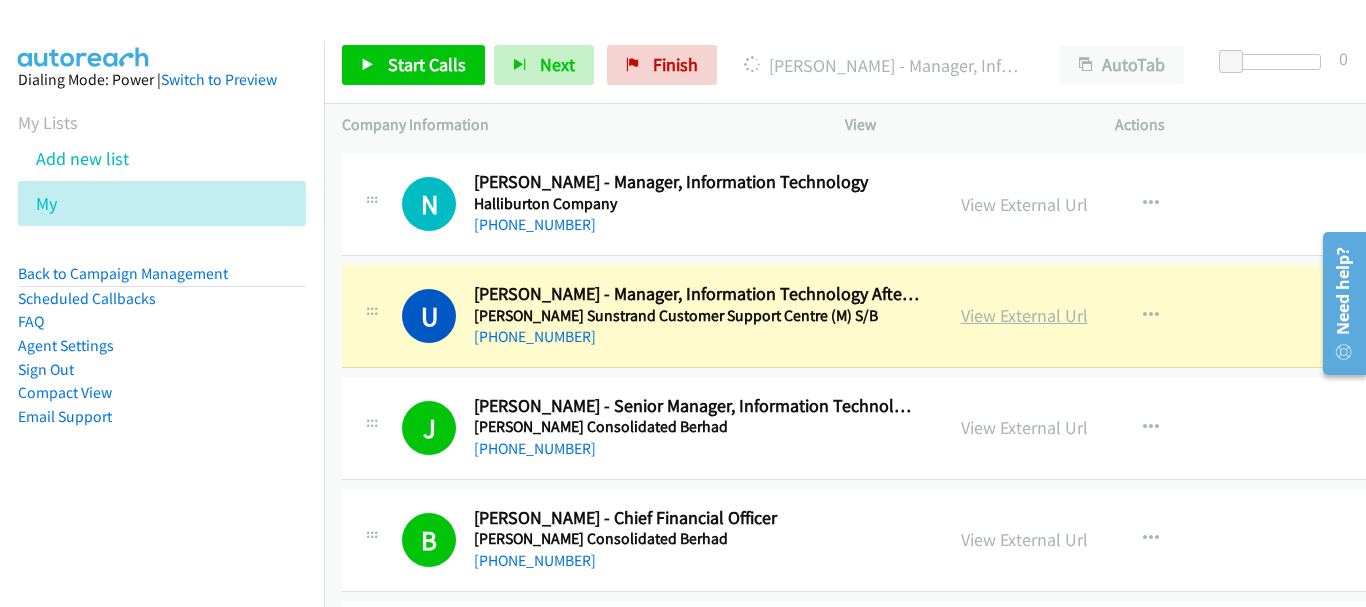 click on "View External Url" at bounding box center [1024, 315] 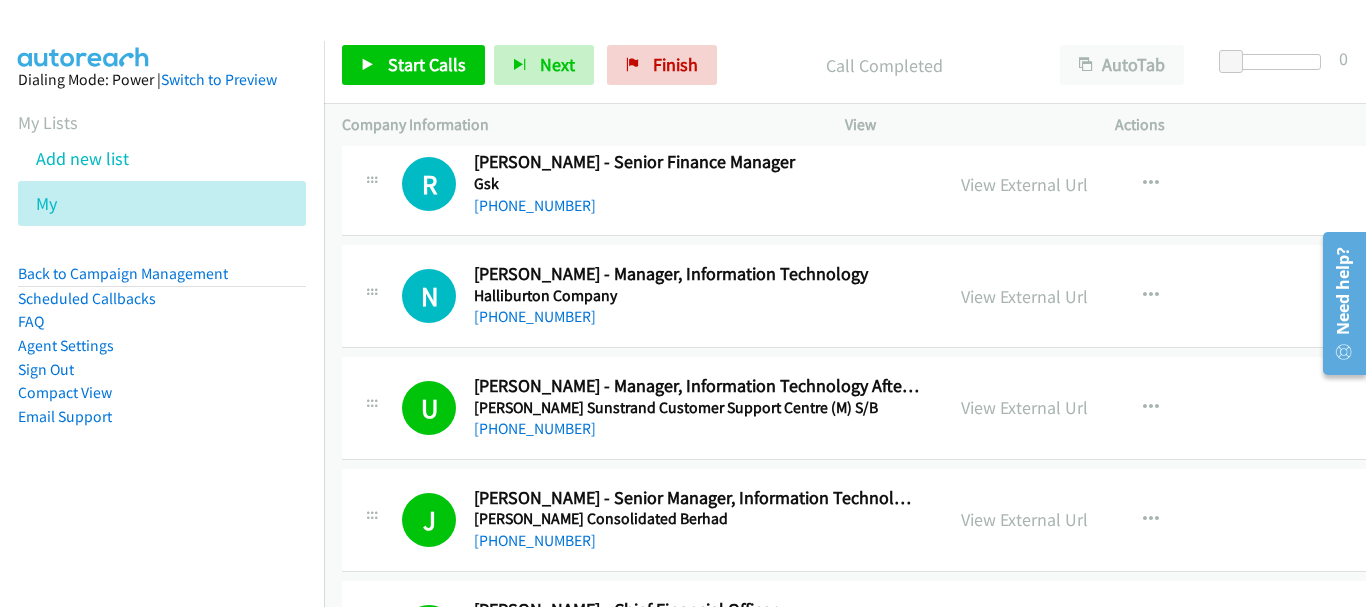 scroll, scrollTop: 2992, scrollLeft: 0, axis: vertical 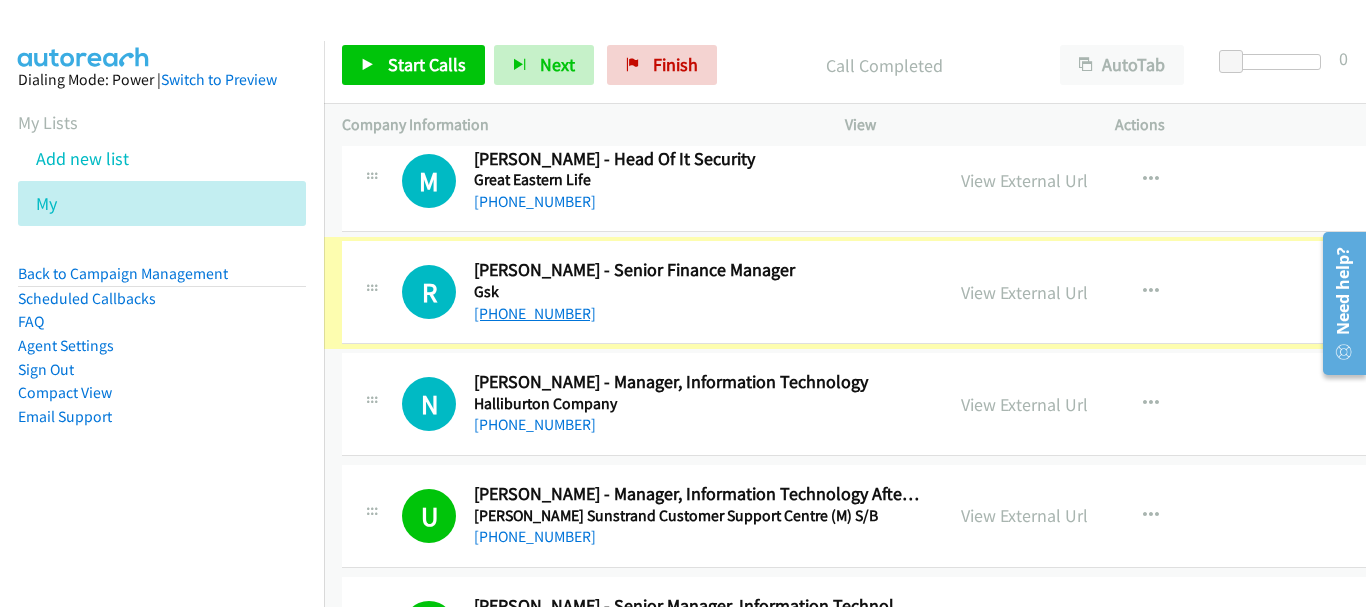 click on "[PHONE_NUMBER]" at bounding box center (535, 313) 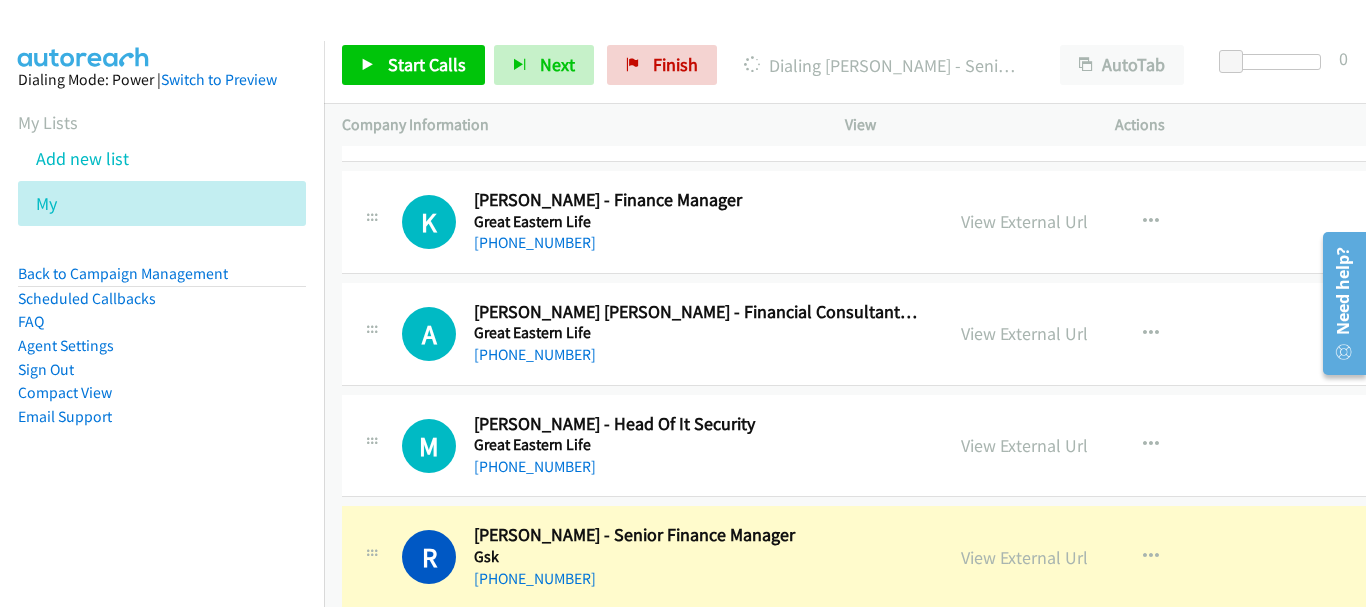 scroll, scrollTop: 2692, scrollLeft: 0, axis: vertical 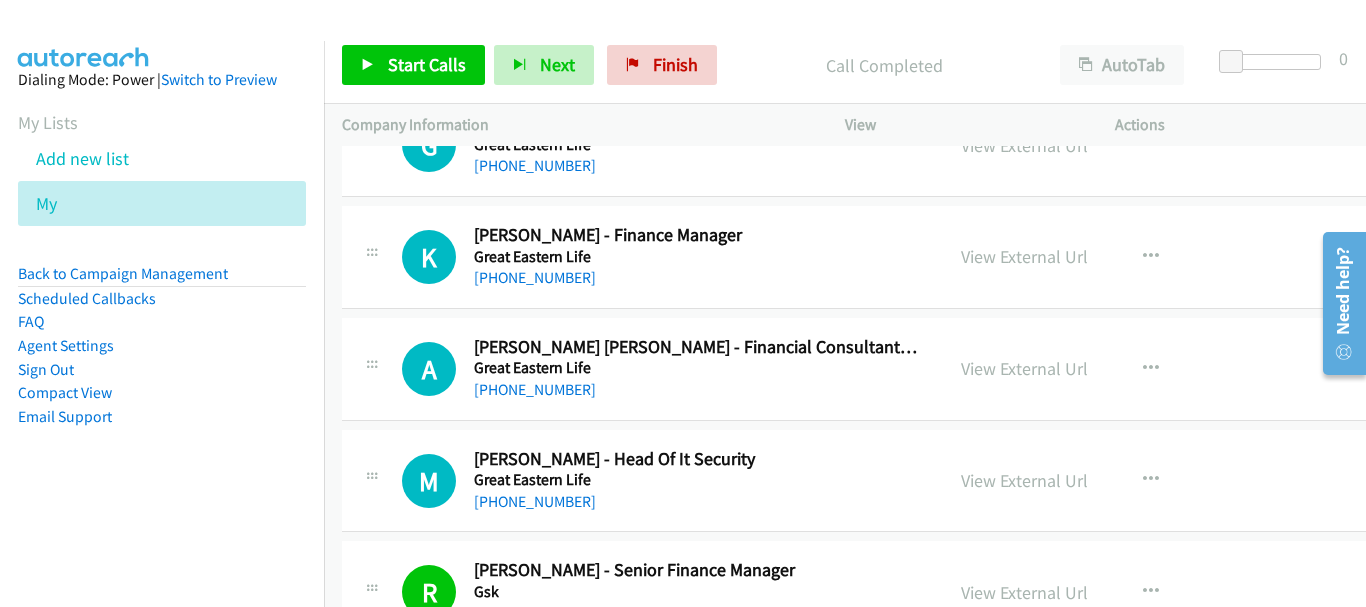 click on "[PHONE_NUMBER]" at bounding box center (697, 502) 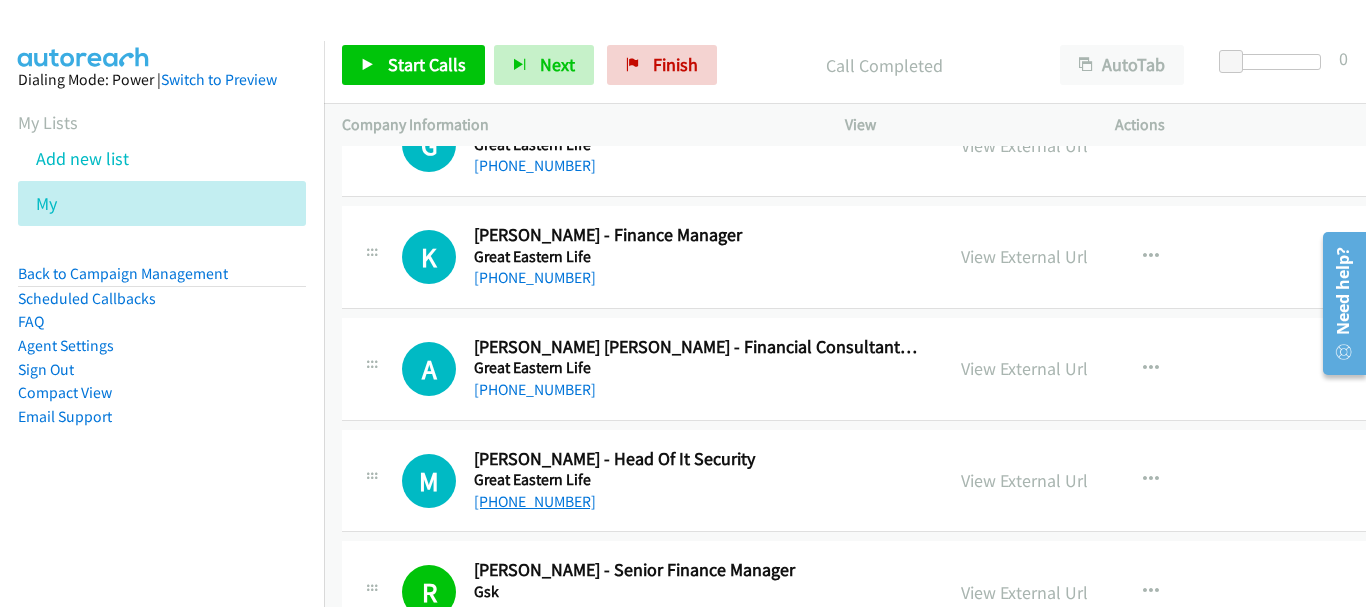 click on "[PHONE_NUMBER]" at bounding box center (535, 501) 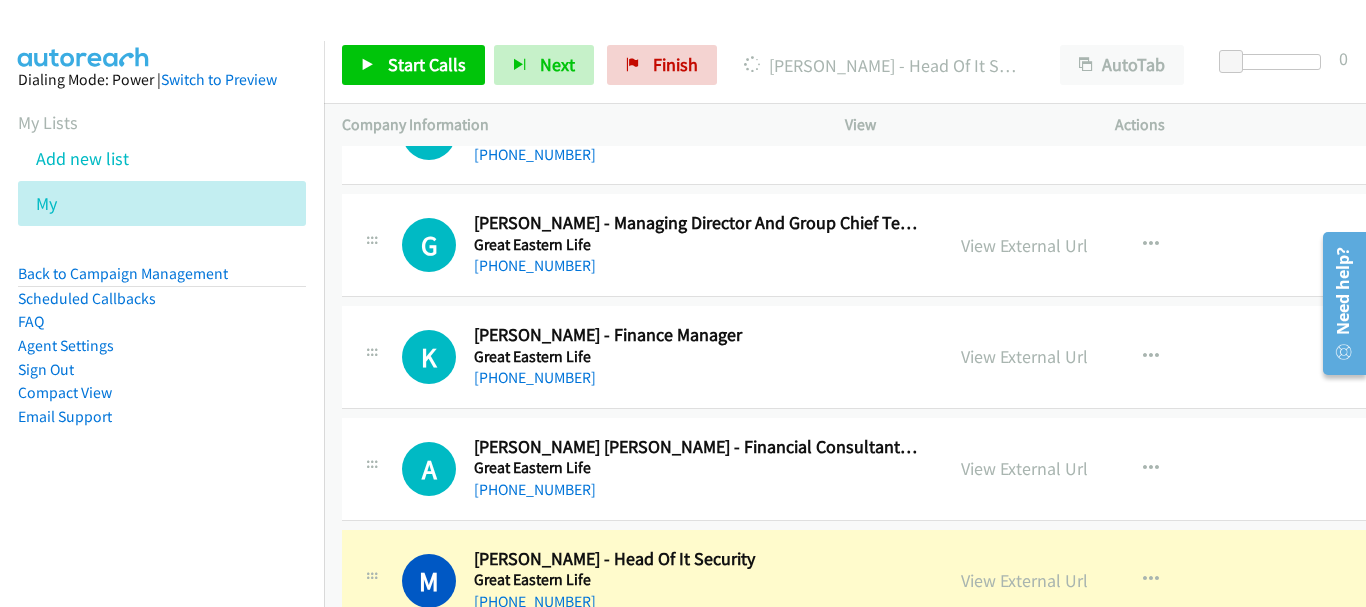 scroll, scrollTop: 2492, scrollLeft: 0, axis: vertical 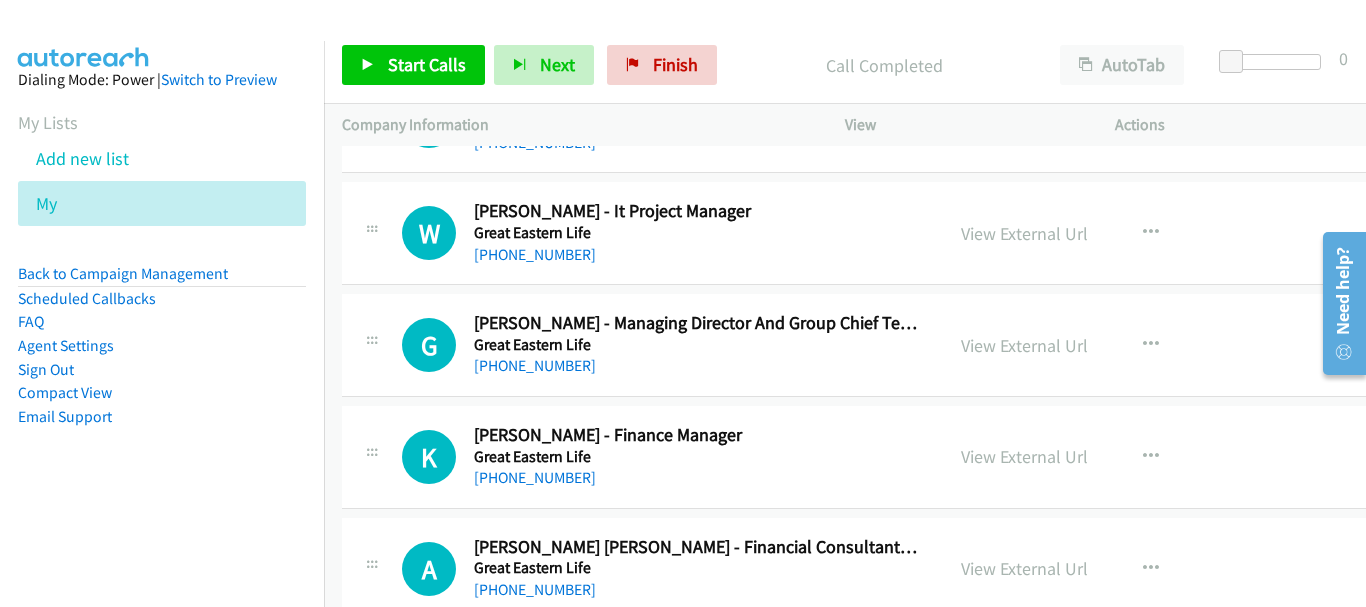 click on "[PHONE_NUMBER]" at bounding box center (697, 478) 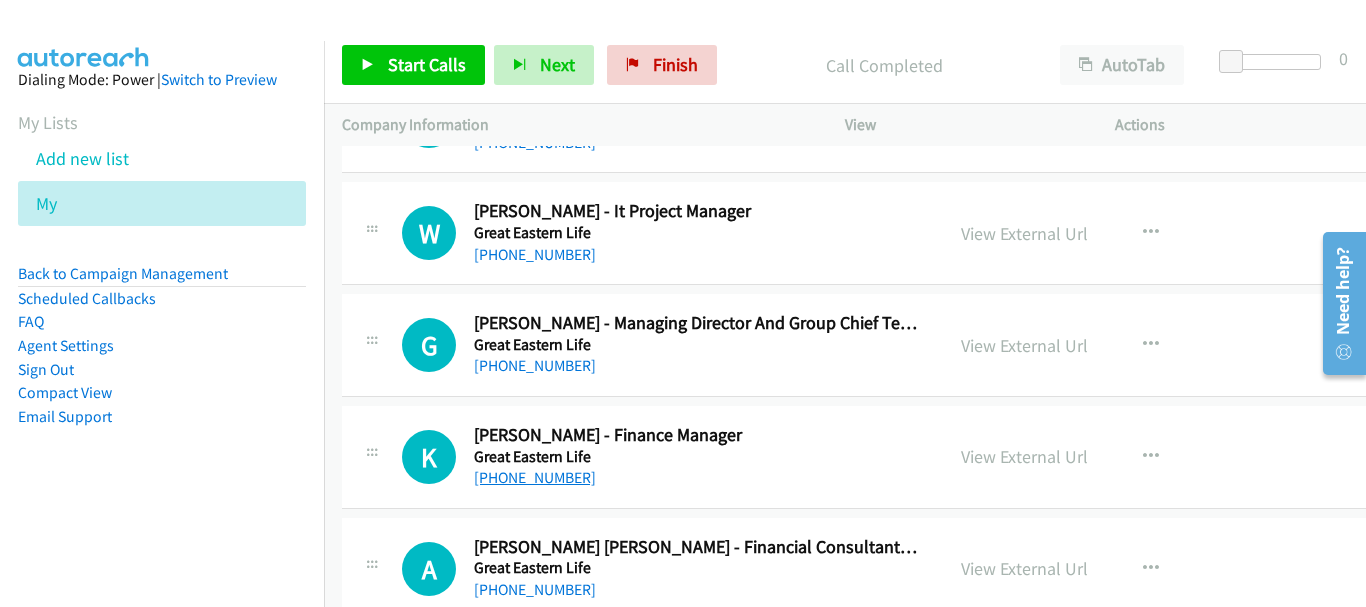 click on "[PHONE_NUMBER]" at bounding box center (535, 477) 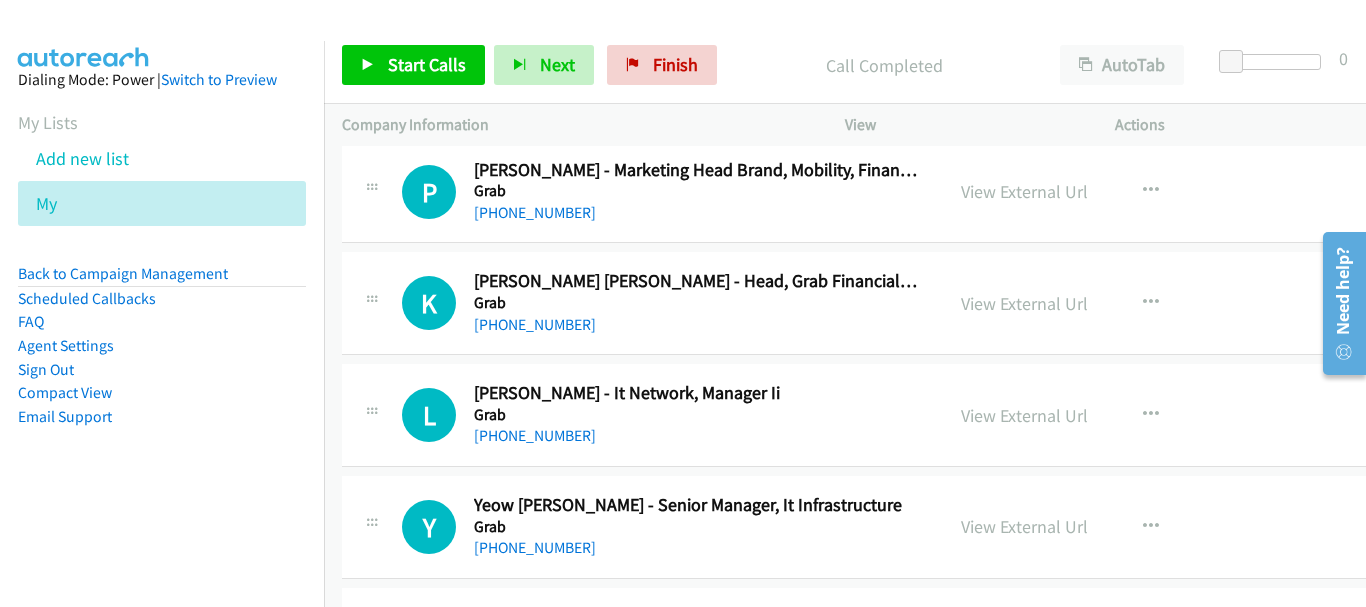 scroll, scrollTop: 792, scrollLeft: 0, axis: vertical 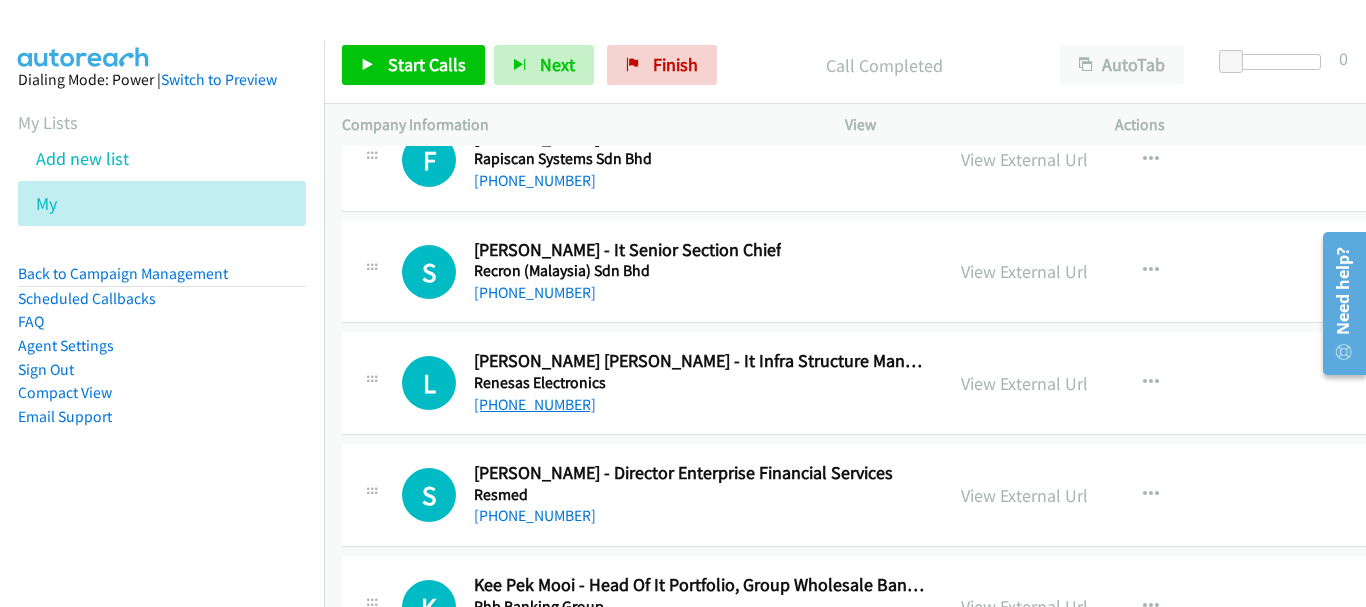 click on "[PHONE_NUMBER]" at bounding box center (535, 404) 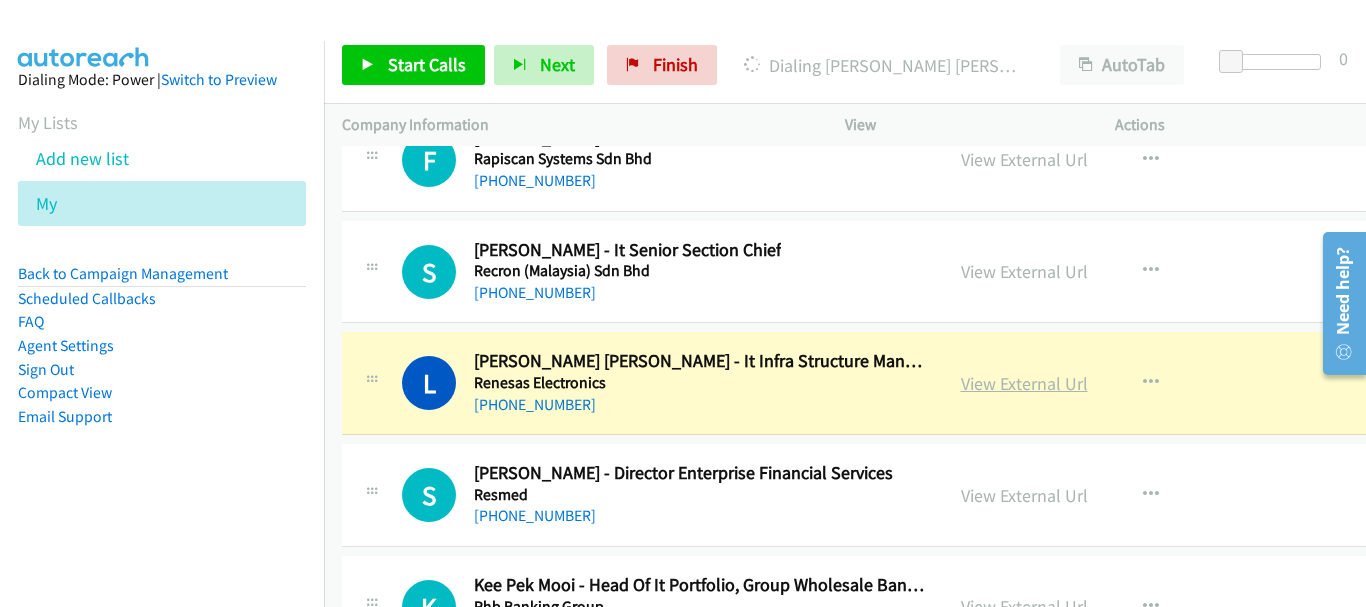 click on "View External Url" at bounding box center (1024, 383) 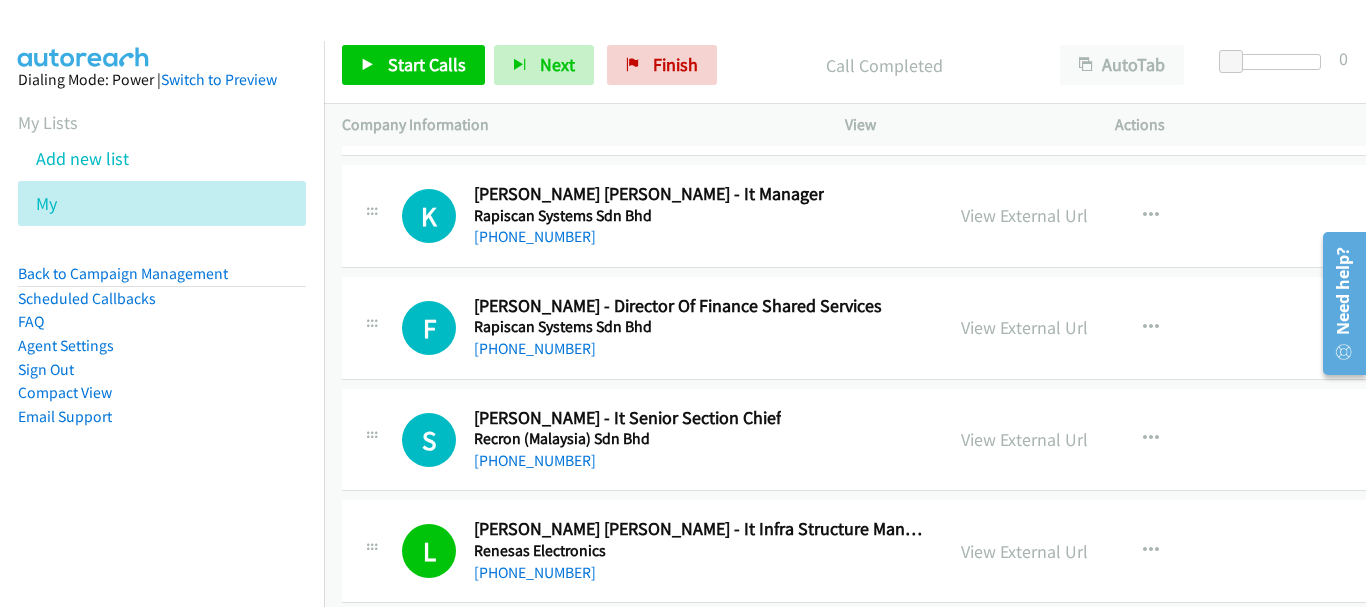 scroll, scrollTop: 33114, scrollLeft: 0, axis: vertical 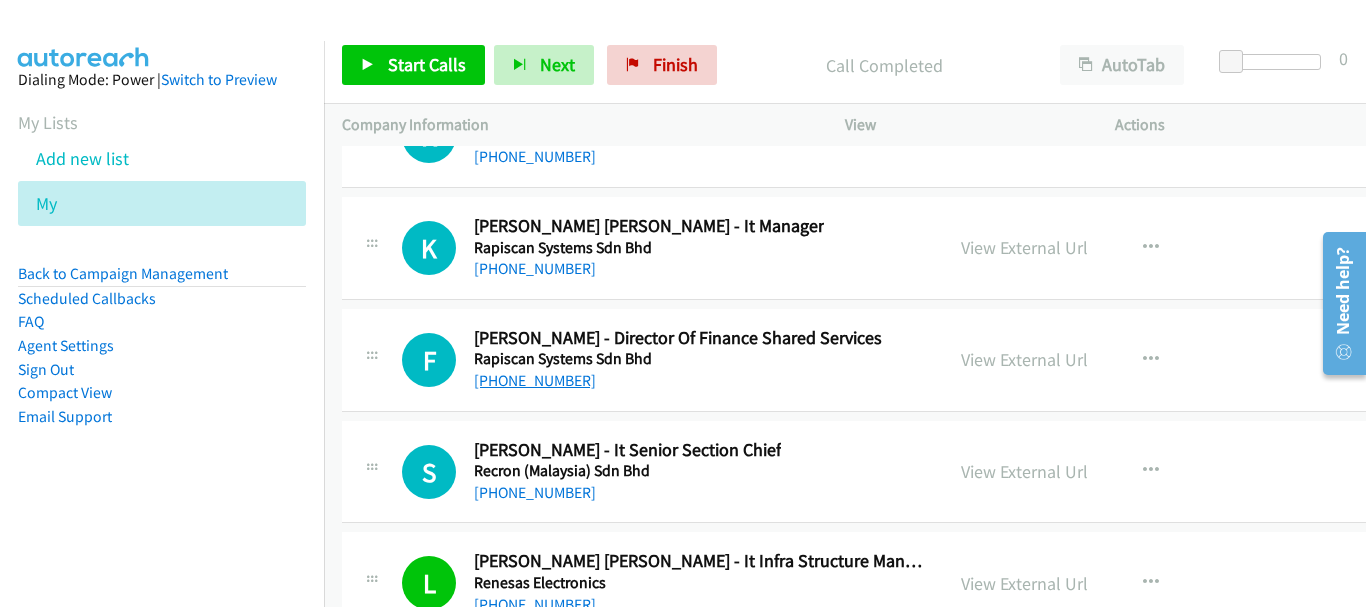 click on "[PHONE_NUMBER]" at bounding box center (535, 380) 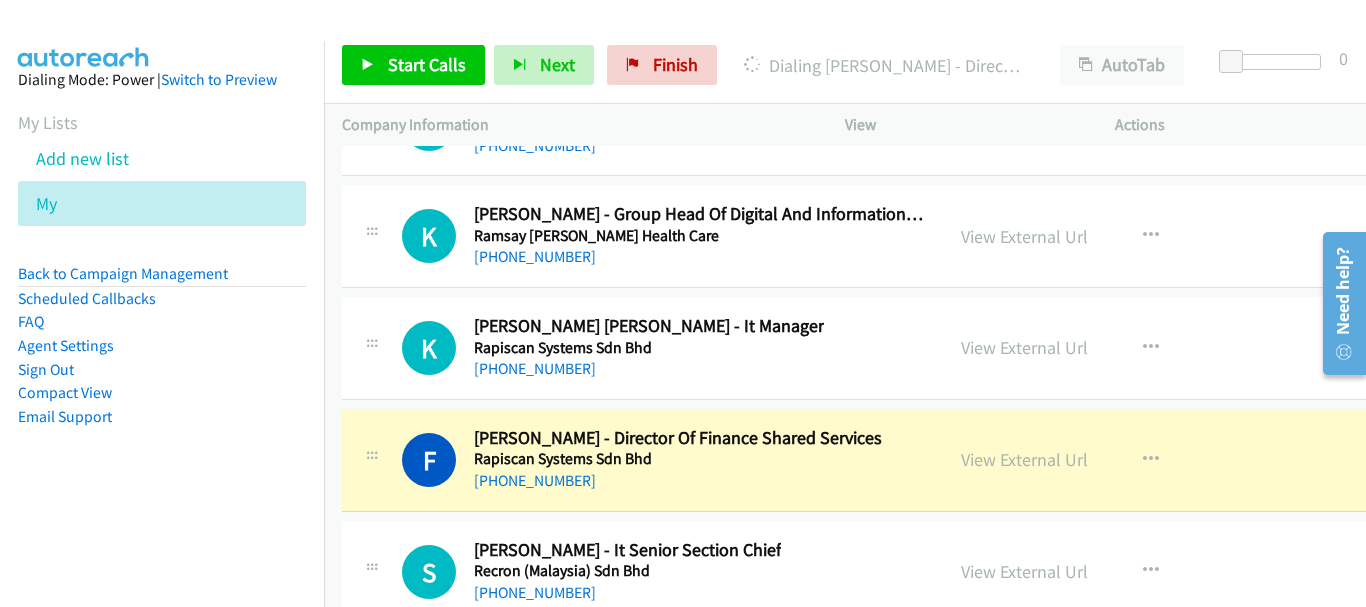 scroll, scrollTop: 32914, scrollLeft: 0, axis: vertical 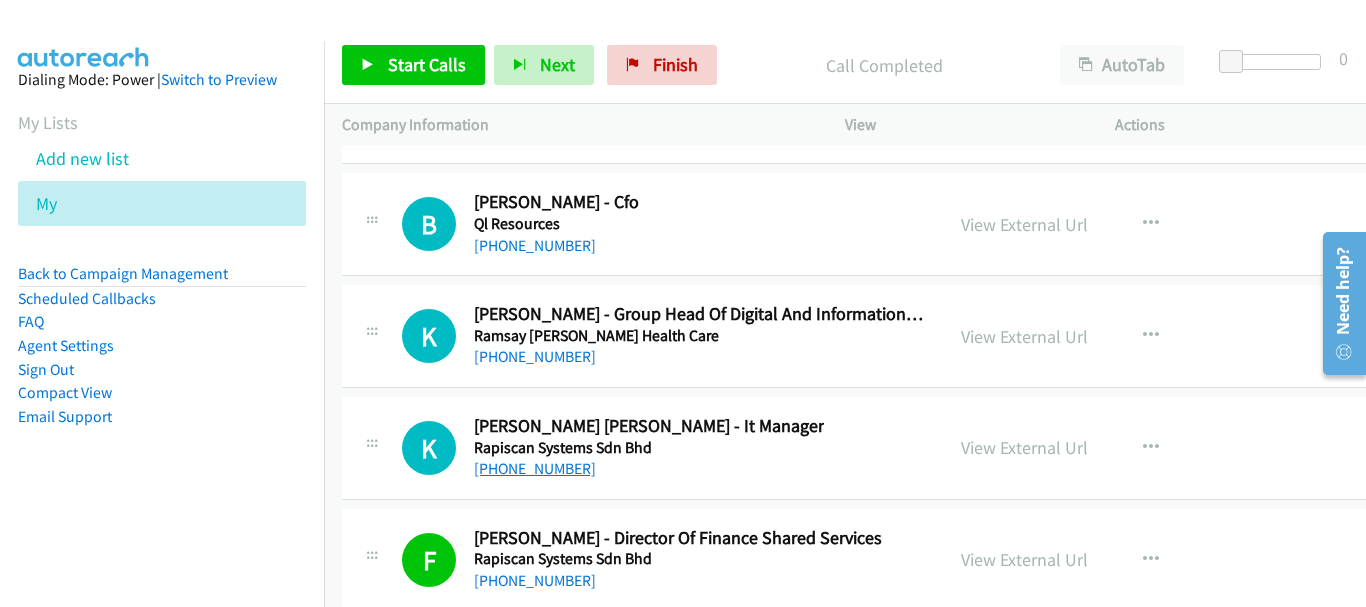 click on "[PHONE_NUMBER]" at bounding box center [535, 468] 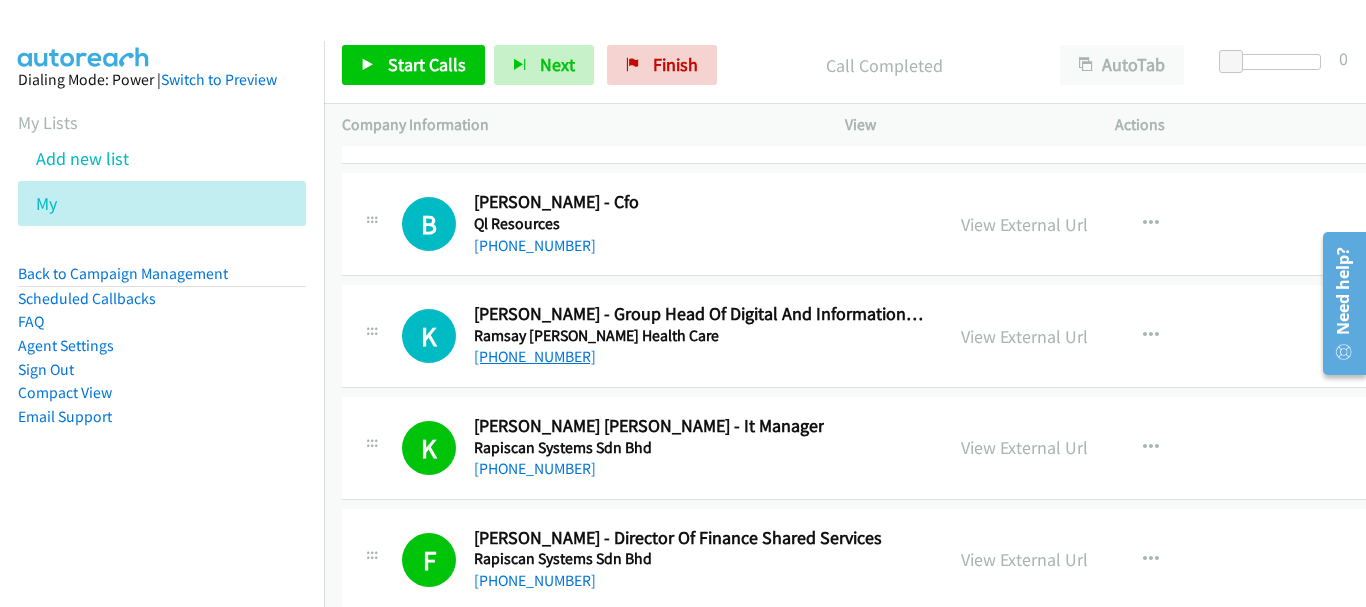 click on "[PHONE_NUMBER]" at bounding box center [535, 356] 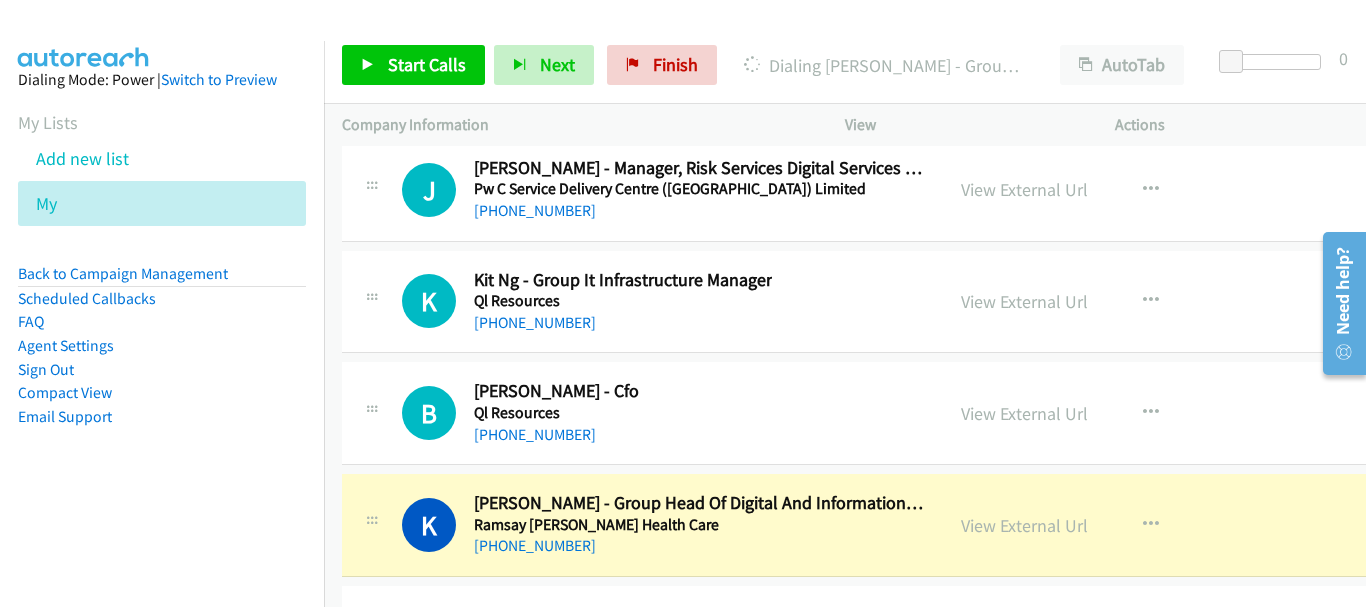 scroll, scrollTop: 32714, scrollLeft: 0, axis: vertical 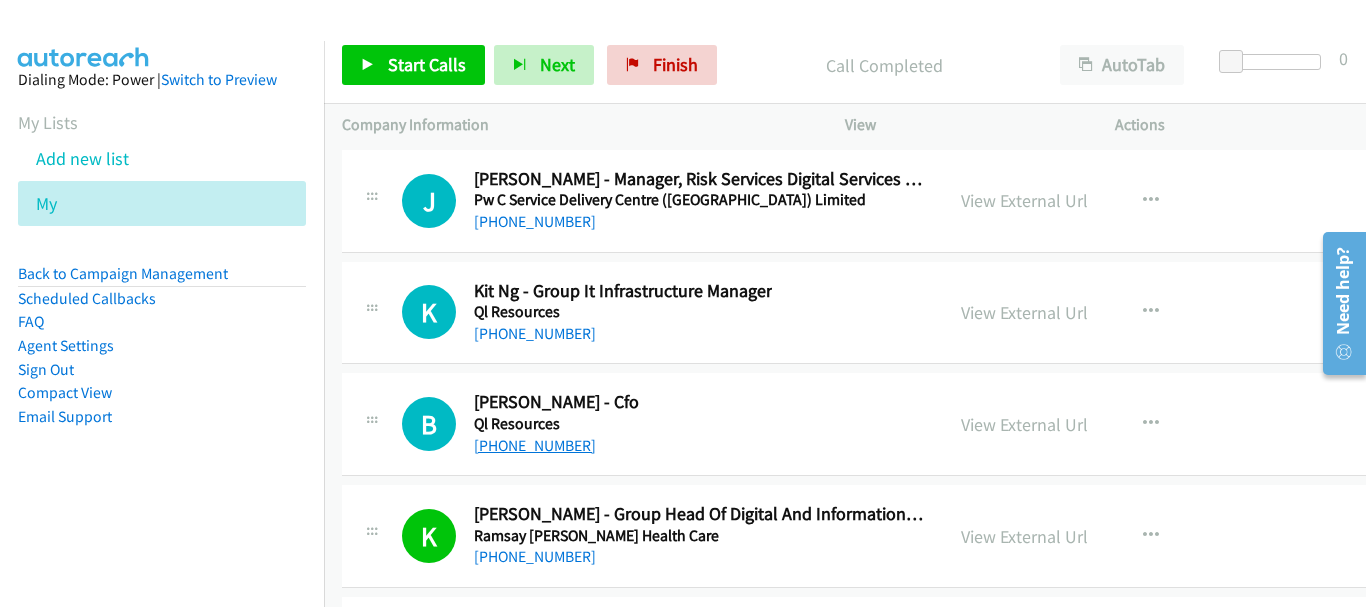 click on "[PHONE_NUMBER]" at bounding box center [535, 445] 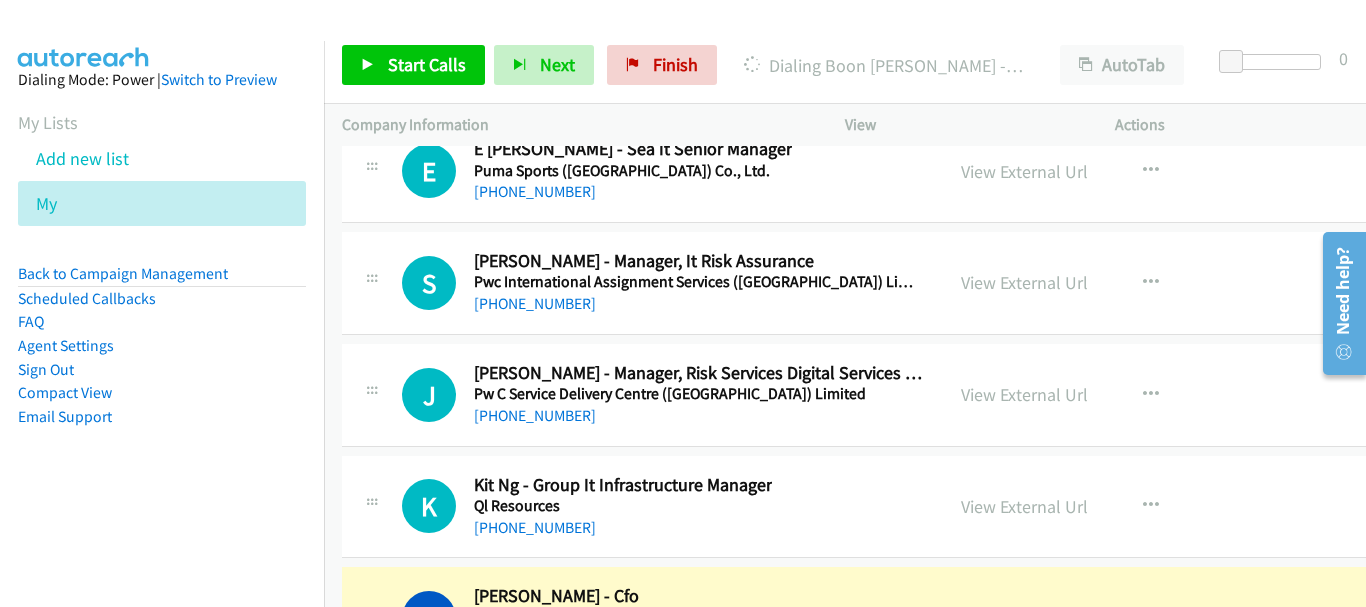 scroll, scrollTop: 32514, scrollLeft: 0, axis: vertical 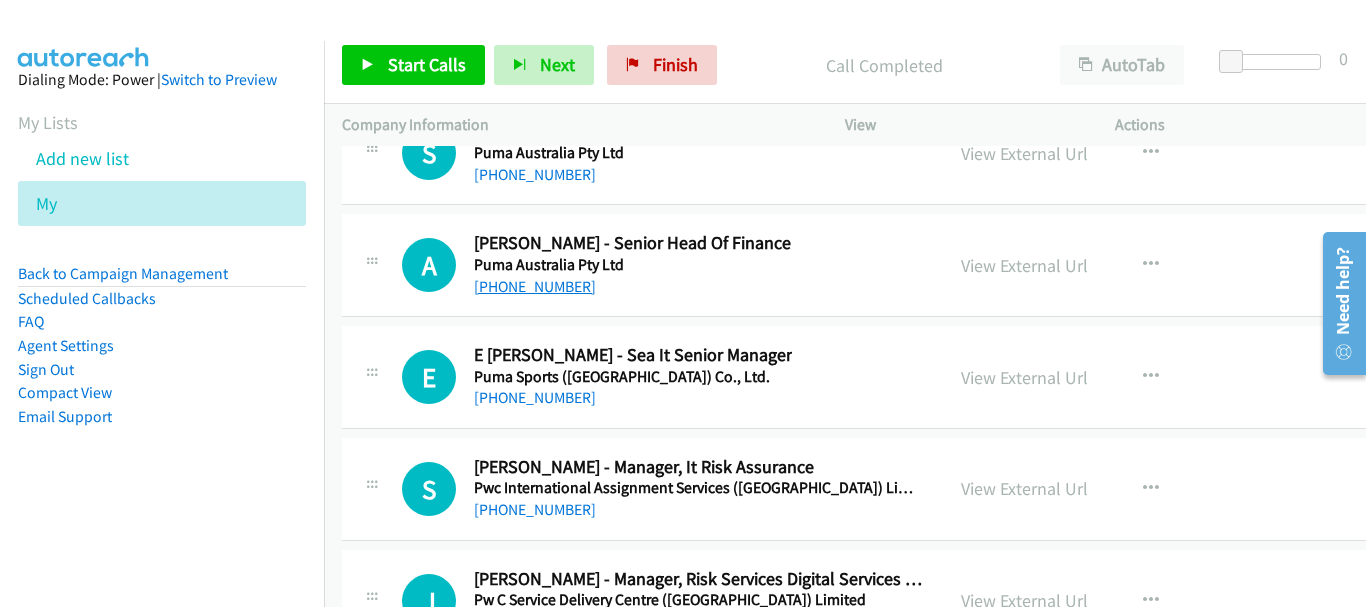 click on "[PHONE_NUMBER]" at bounding box center [535, 286] 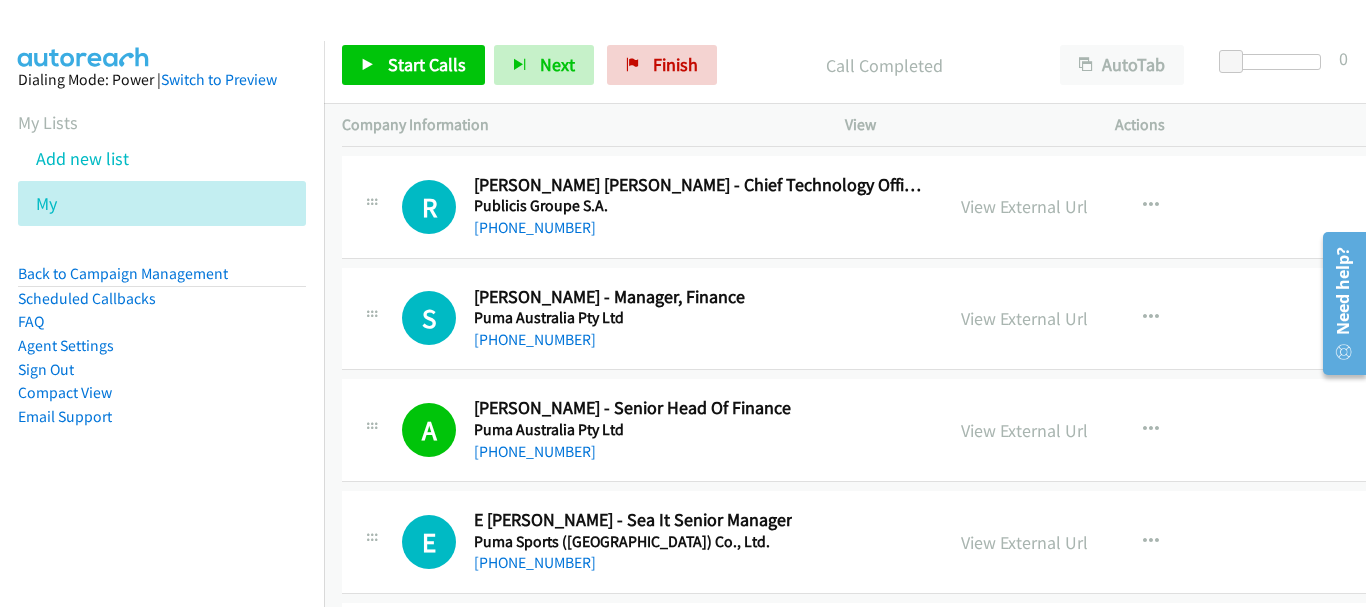 scroll, scrollTop: 32114, scrollLeft: 0, axis: vertical 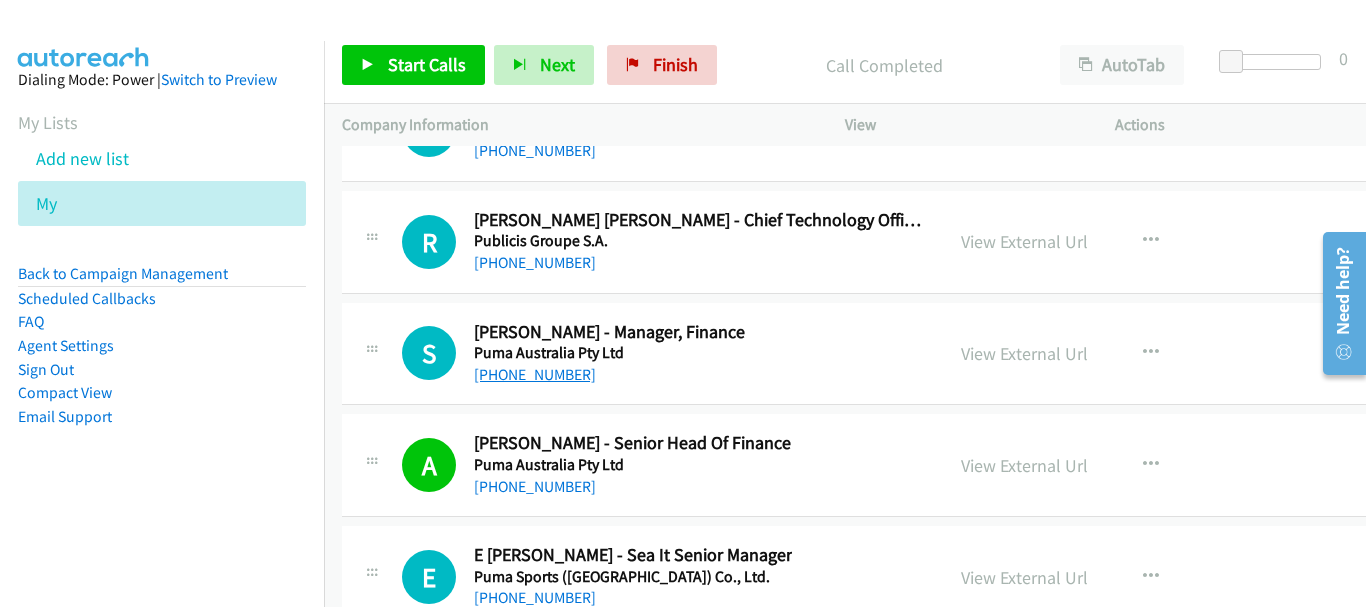 click on "[PHONE_NUMBER]" at bounding box center [535, 374] 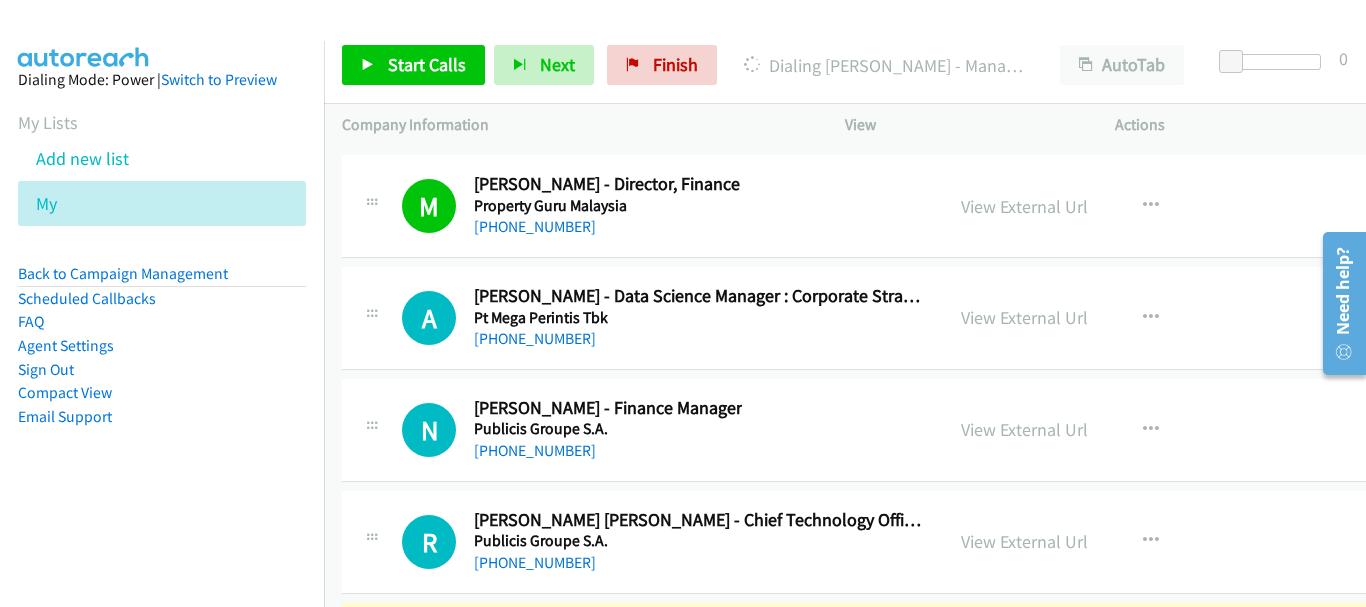scroll, scrollTop: 32014, scrollLeft: 0, axis: vertical 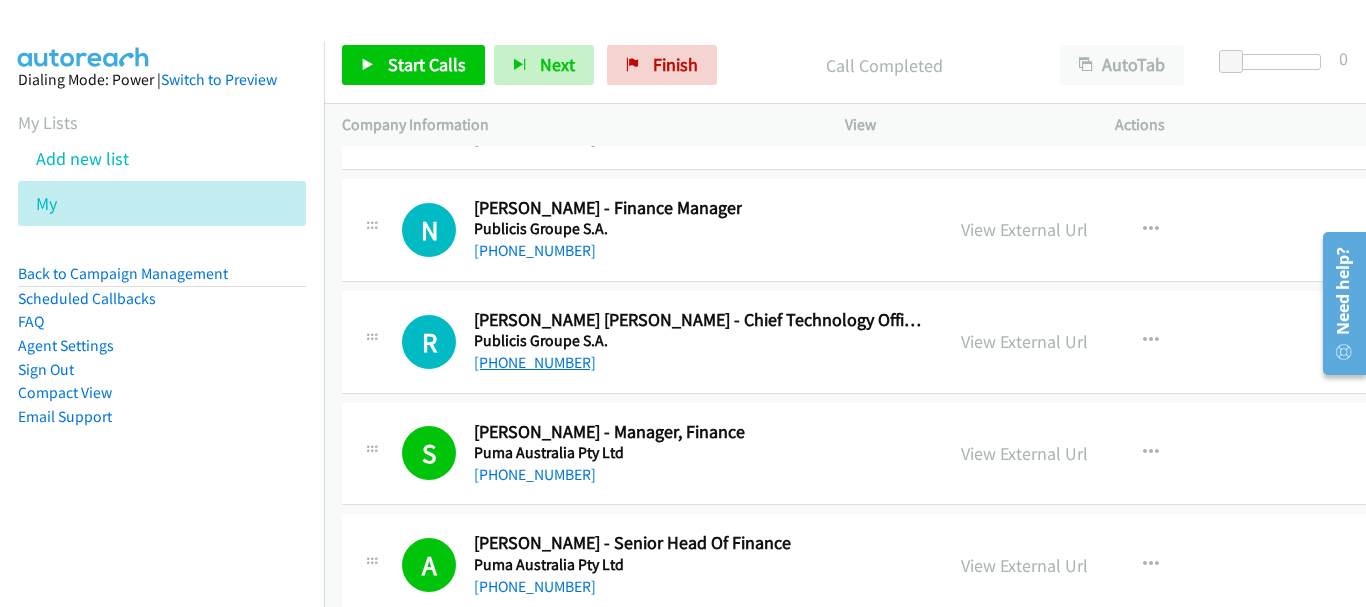 click on "[PHONE_NUMBER]" at bounding box center (535, 362) 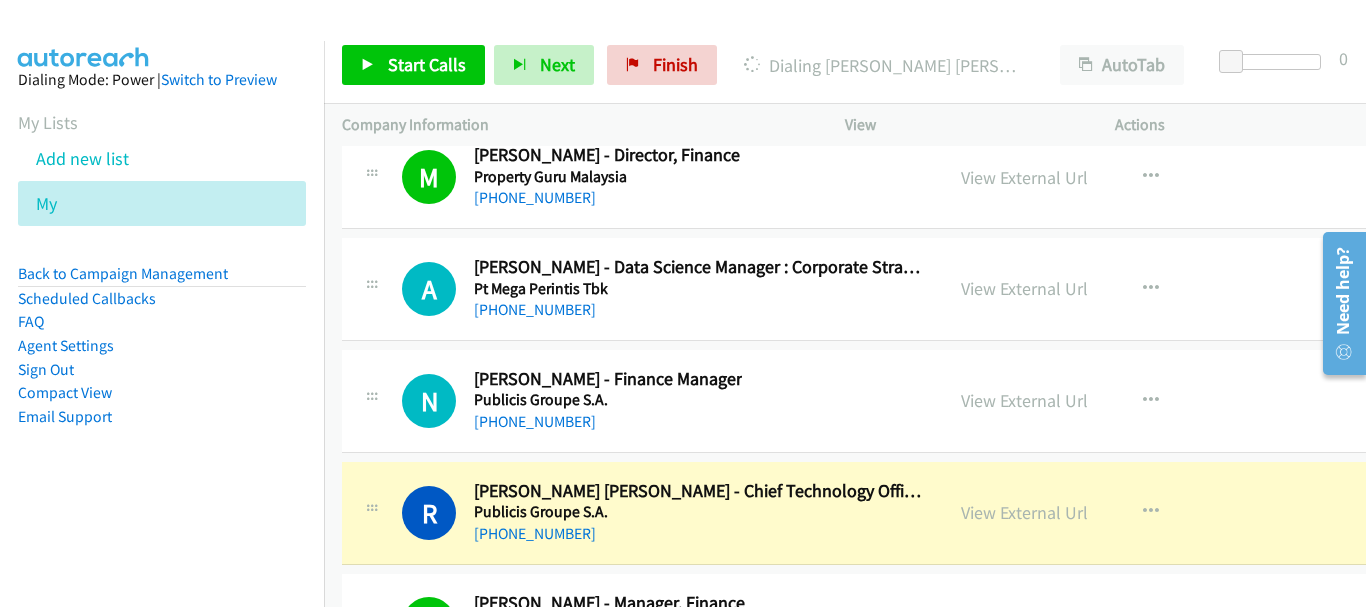 scroll, scrollTop: 31814, scrollLeft: 0, axis: vertical 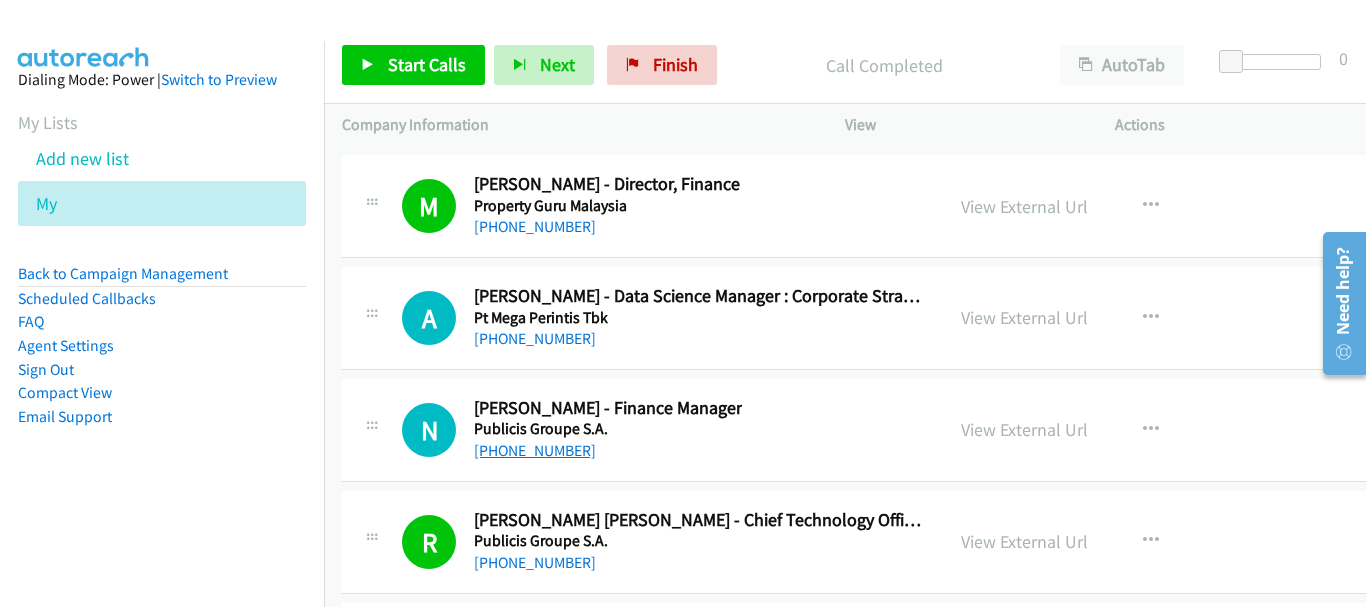 click on "[PHONE_NUMBER]" at bounding box center [535, 450] 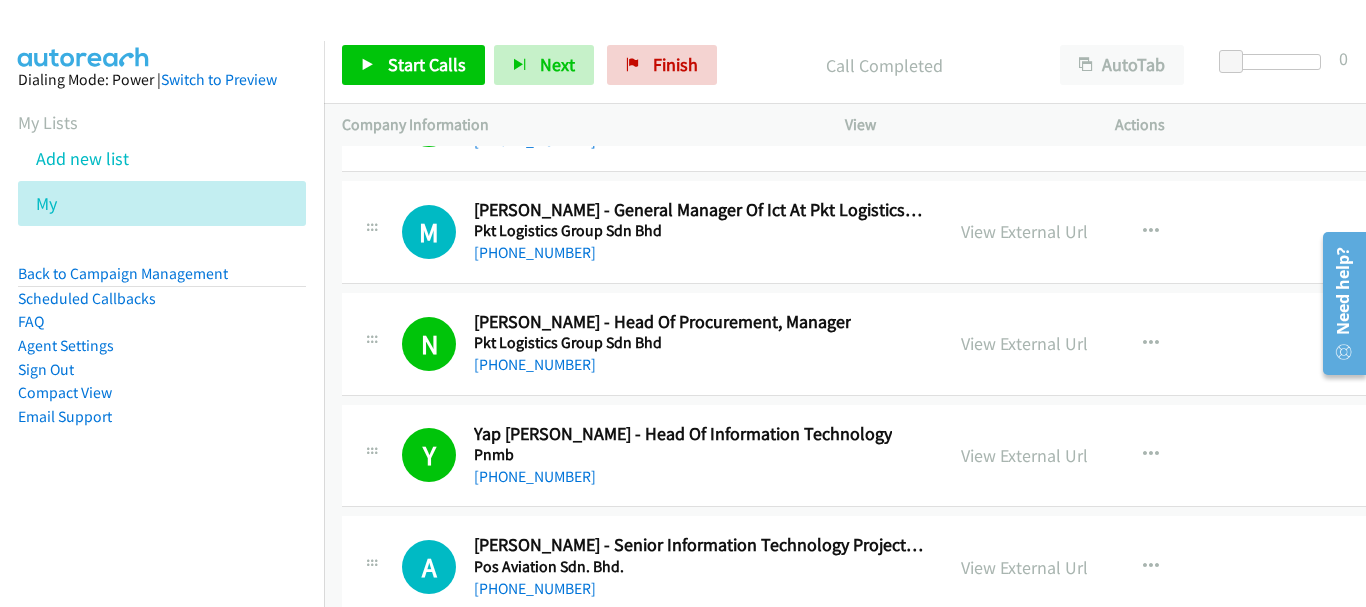 scroll, scrollTop: 30714, scrollLeft: 0, axis: vertical 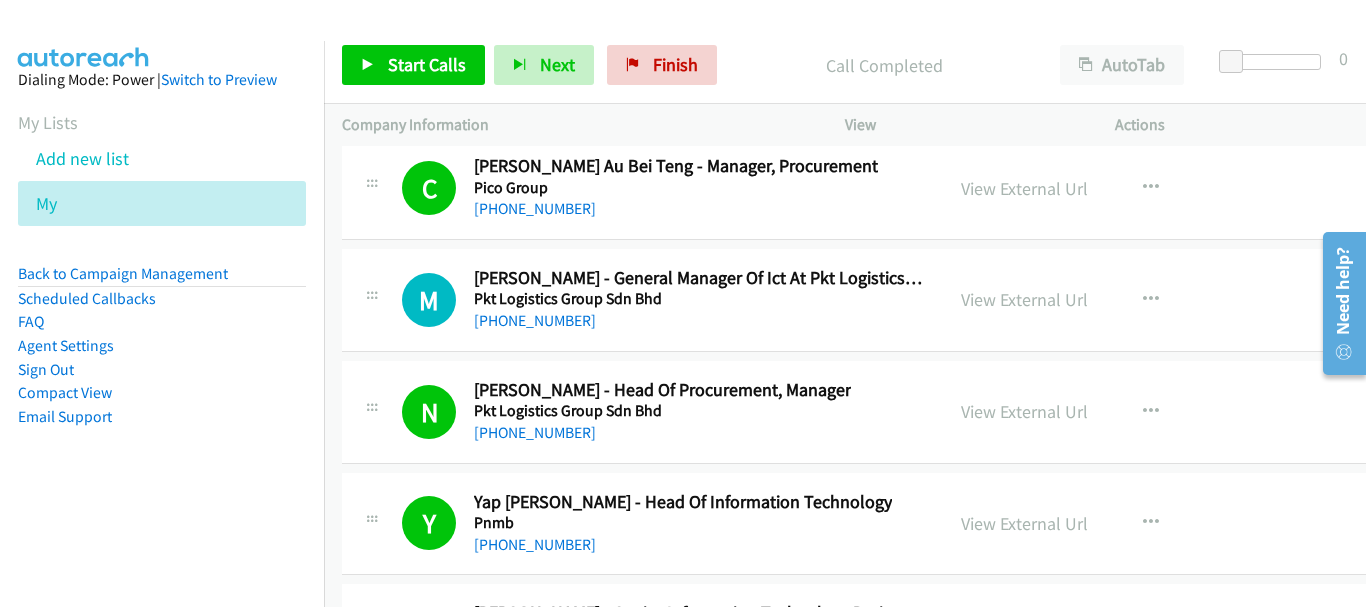 click on "[PHONE_NUMBER]" at bounding box center [535, 320] 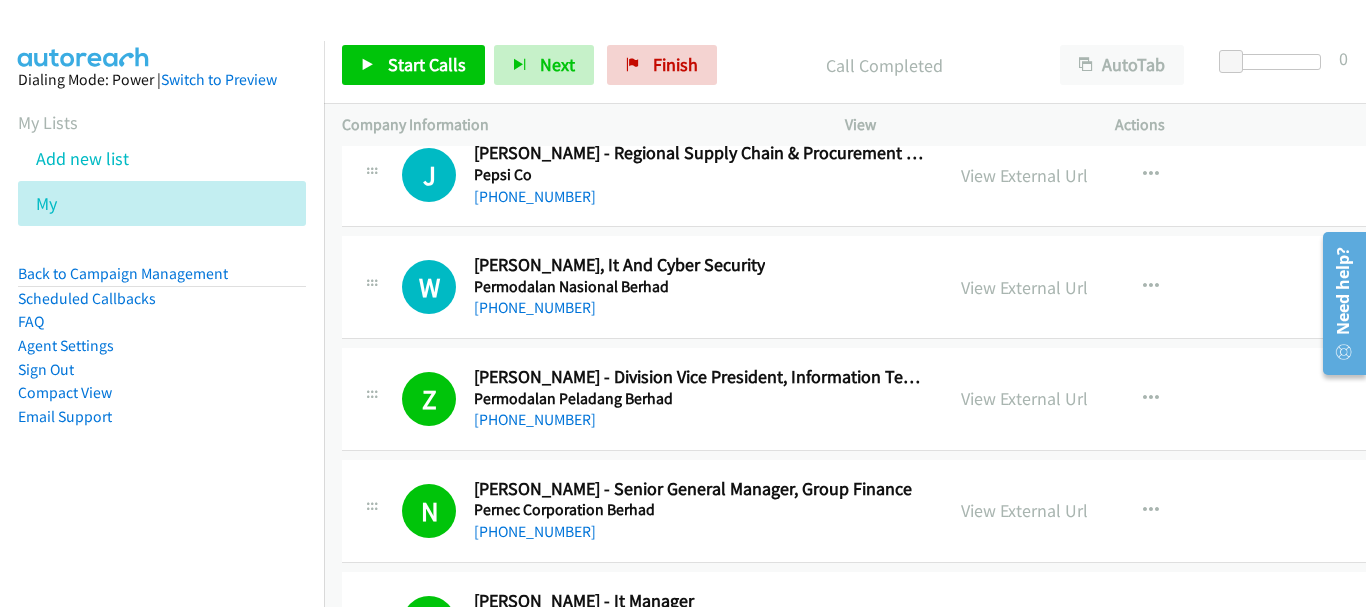 scroll, scrollTop: 29914, scrollLeft: 0, axis: vertical 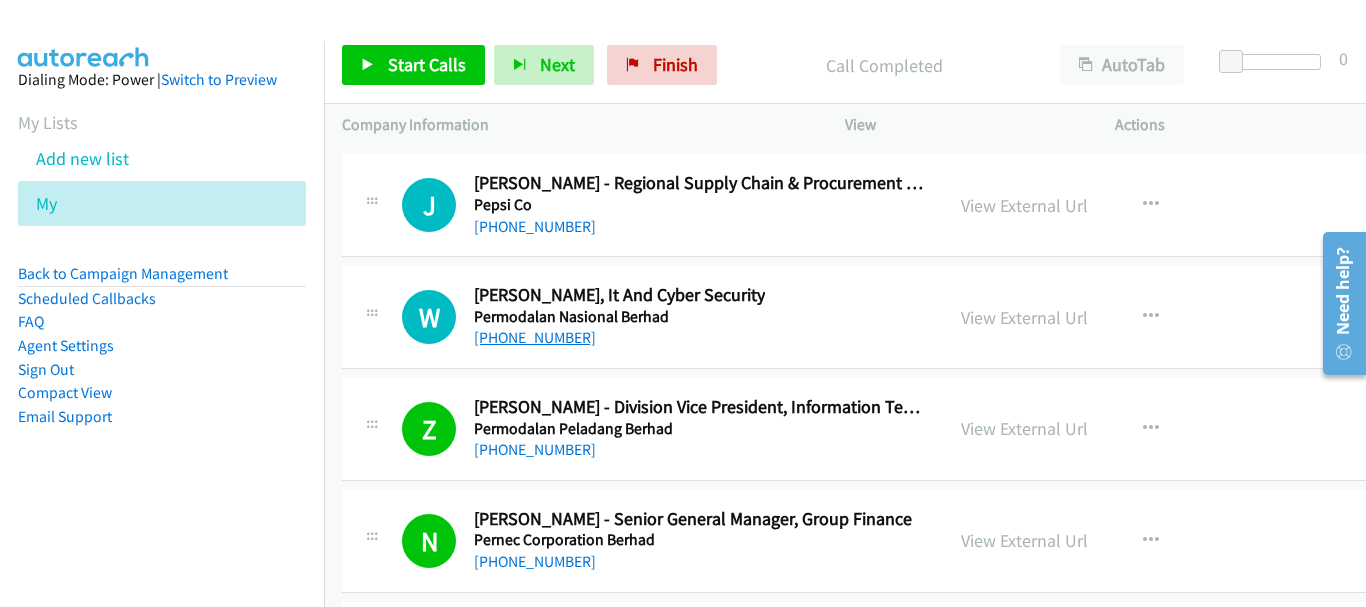 click on "[PHONE_NUMBER]" at bounding box center (535, 337) 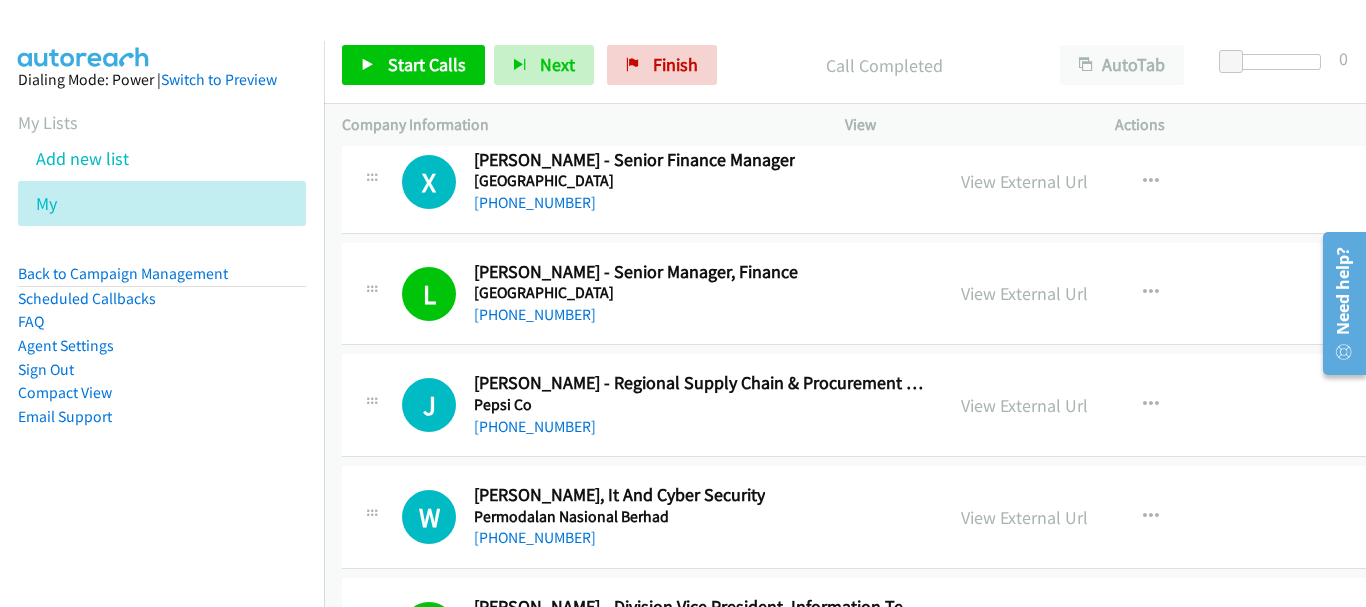 scroll, scrollTop: 29614, scrollLeft: 0, axis: vertical 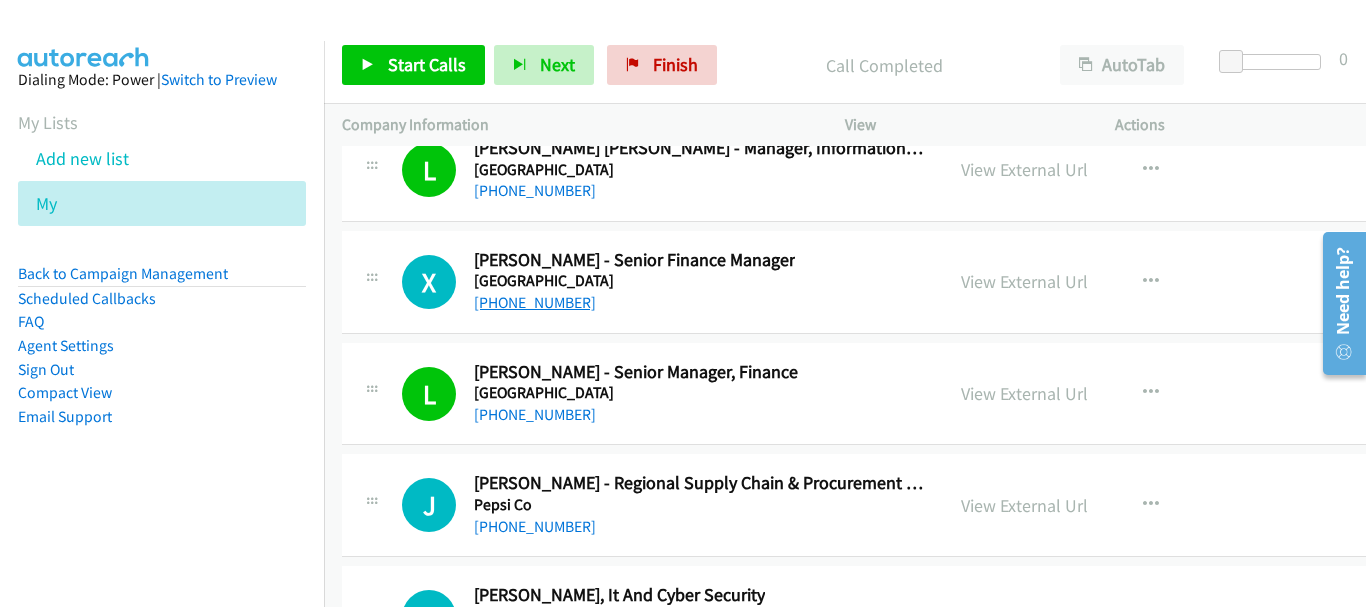 click on "[PHONE_NUMBER]" at bounding box center [535, 302] 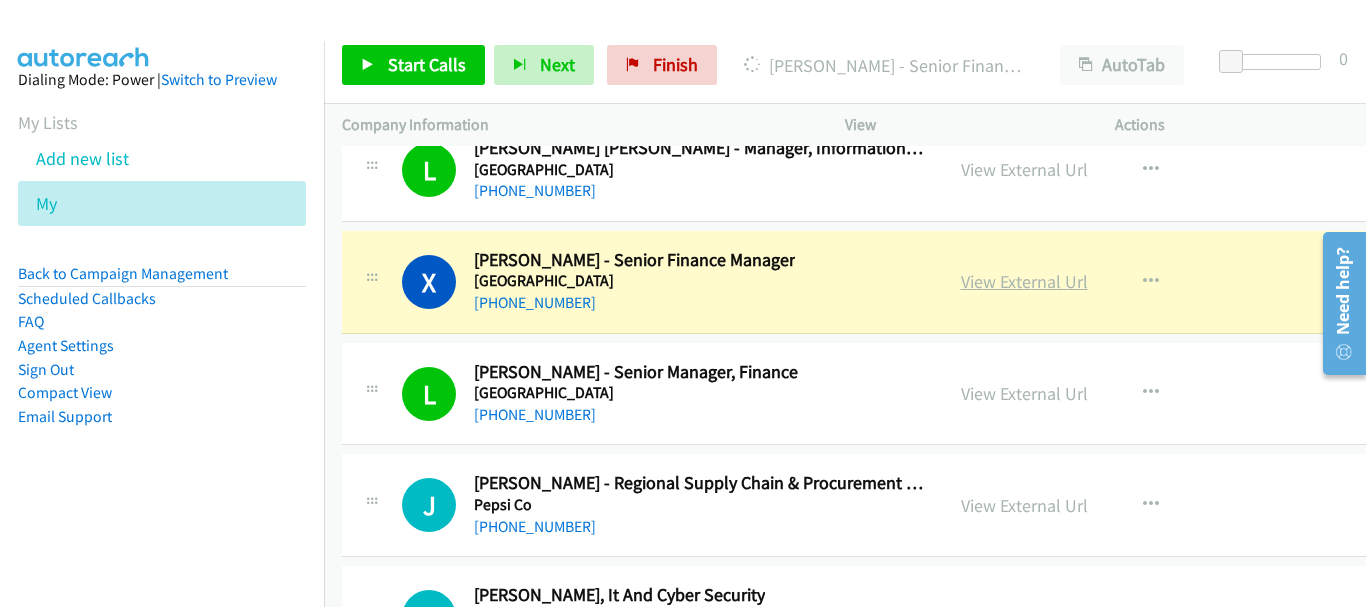 click on "View External Url" at bounding box center (1024, 281) 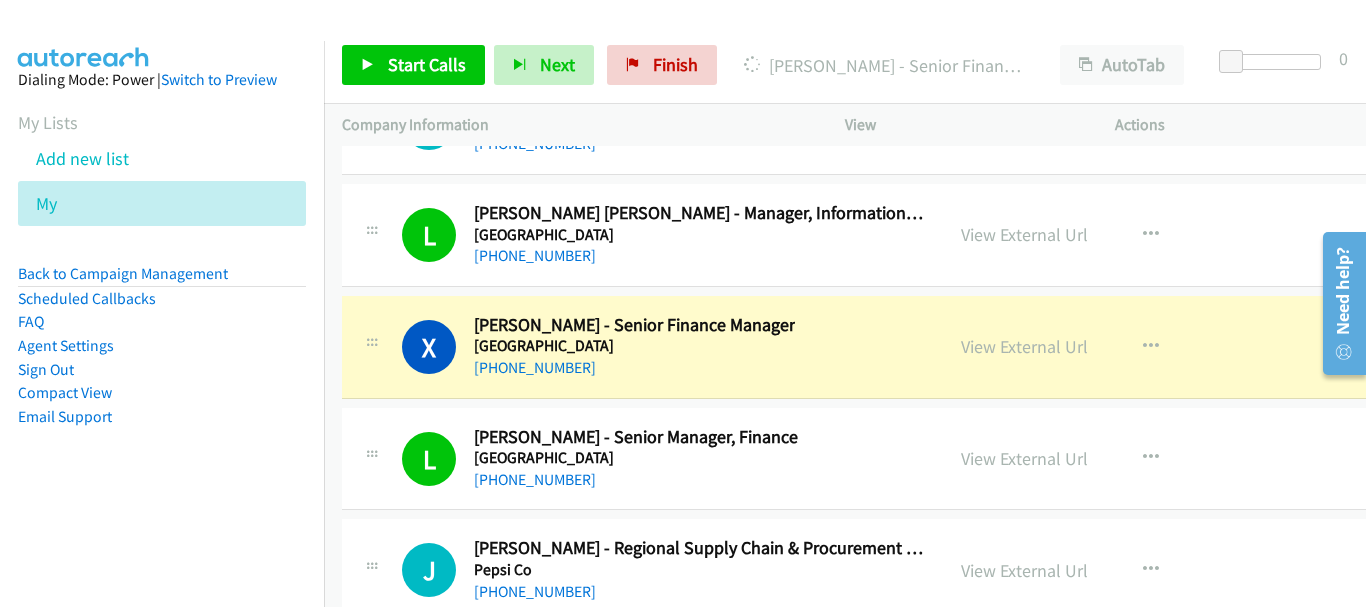 scroll, scrollTop: 29514, scrollLeft: 0, axis: vertical 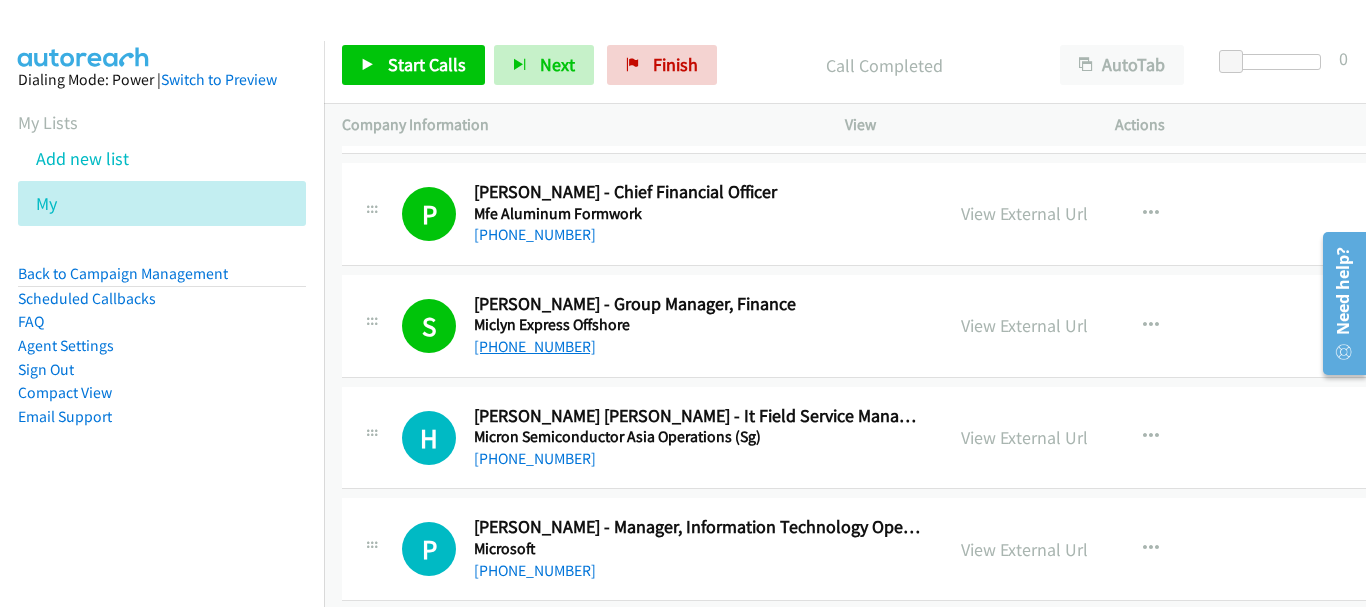 click on "[PHONE_NUMBER]" at bounding box center (535, 346) 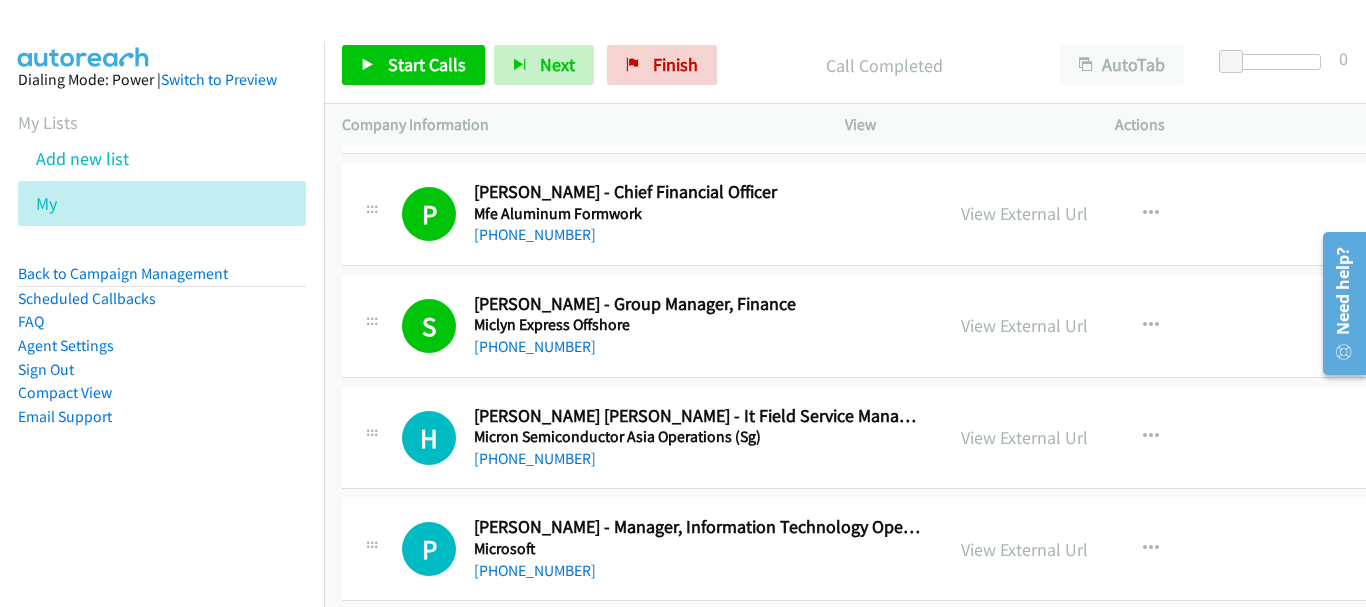 scroll, scrollTop: 22314, scrollLeft: 0, axis: vertical 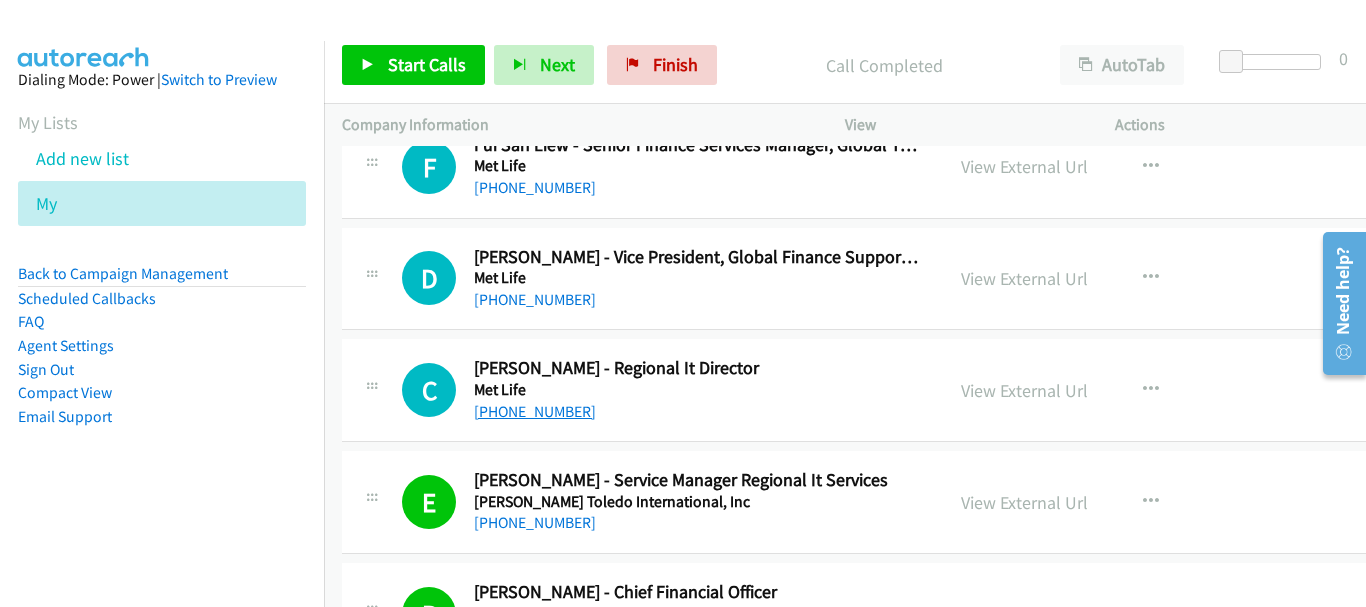 click on "[PHONE_NUMBER]" at bounding box center (535, 411) 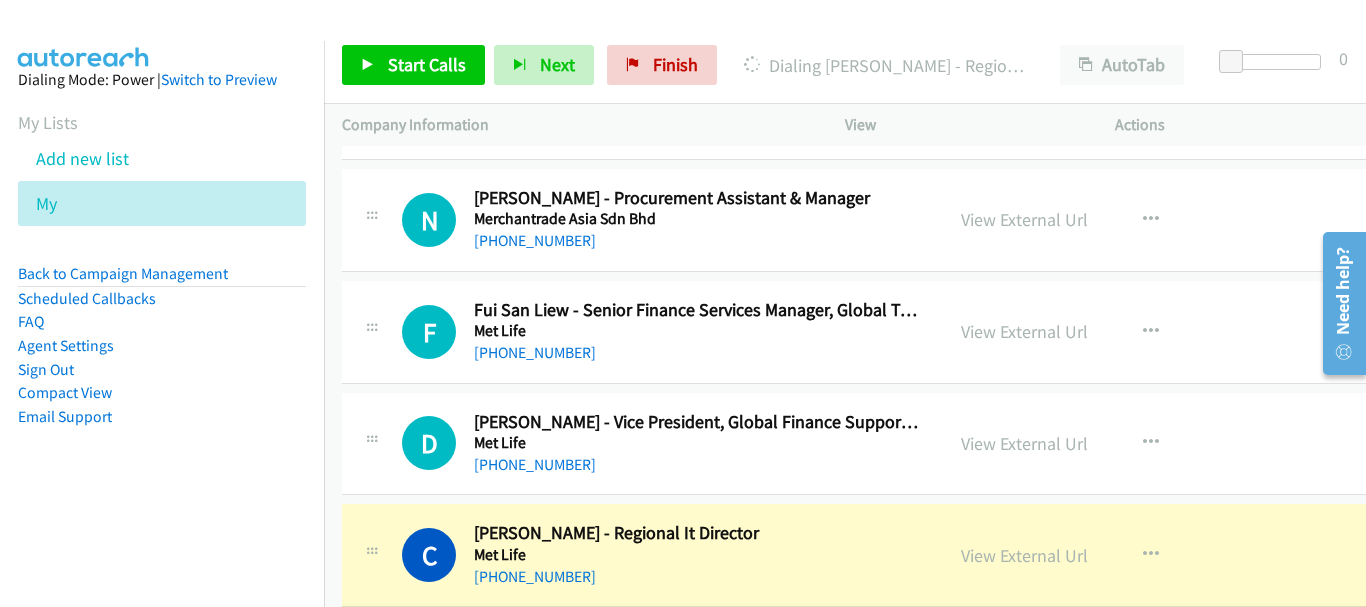 scroll, scrollTop: 21814, scrollLeft: 0, axis: vertical 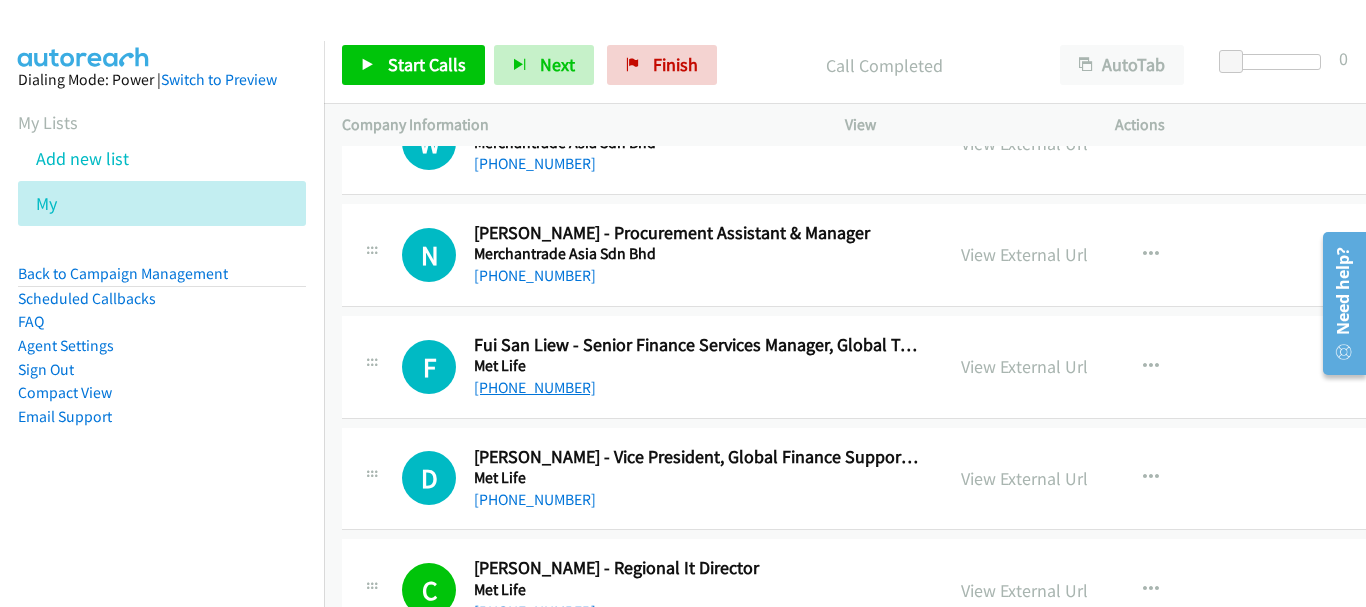 click on "[PHONE_NUMBER]" at bounding box center (535, 387) 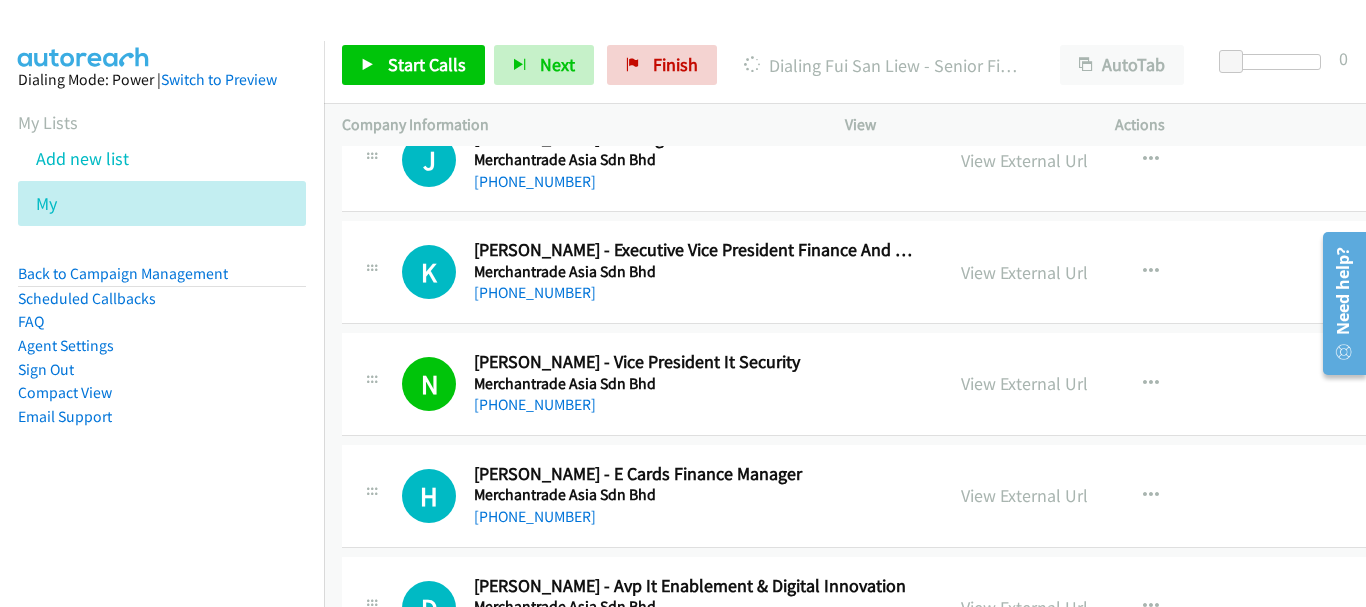 scroll, scrollTop: 20914, scrollLeft: 0, axis: vertical 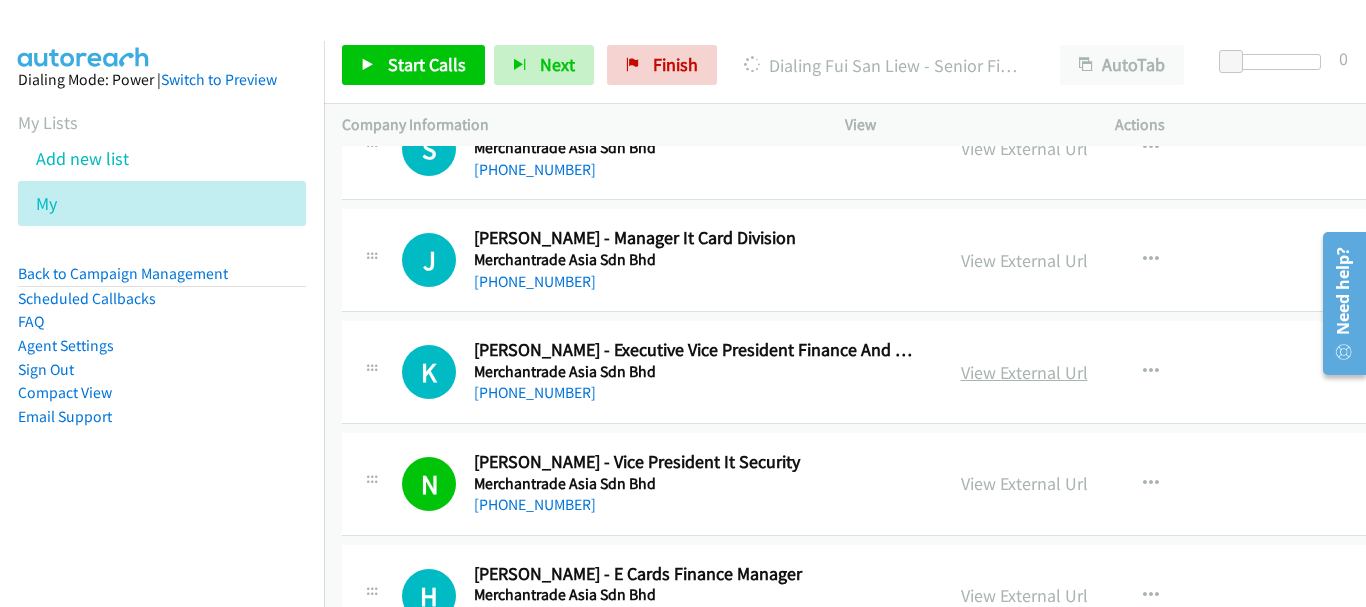click on "View External Url" at bounding box center [1024, 372] 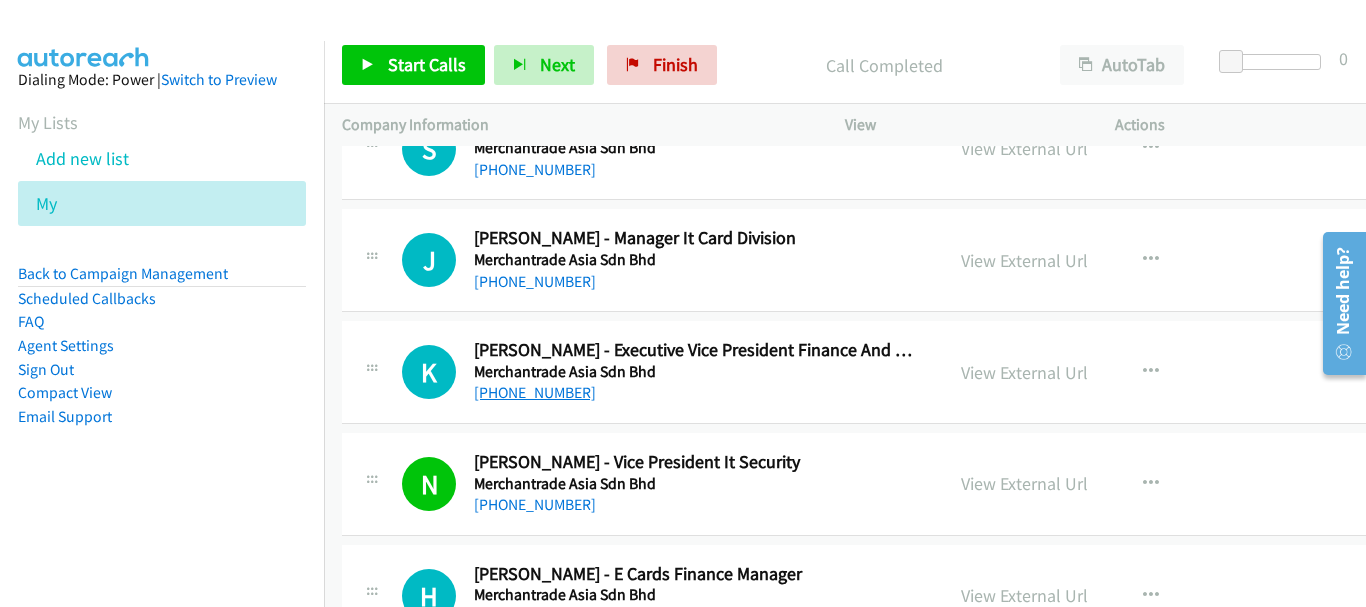 click on "[PHONE_NUMBER]" at bounding box center [535, 392] 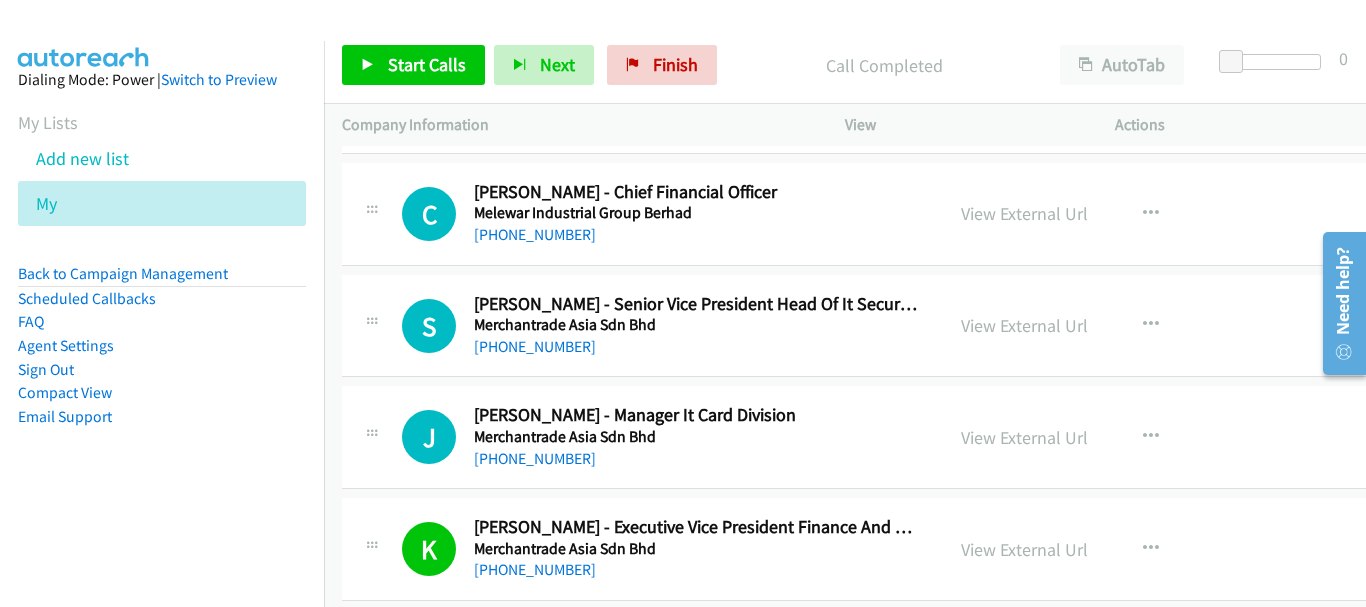 scroll, scrollTop: 20714, scrollLeft: 0, axis: vertical 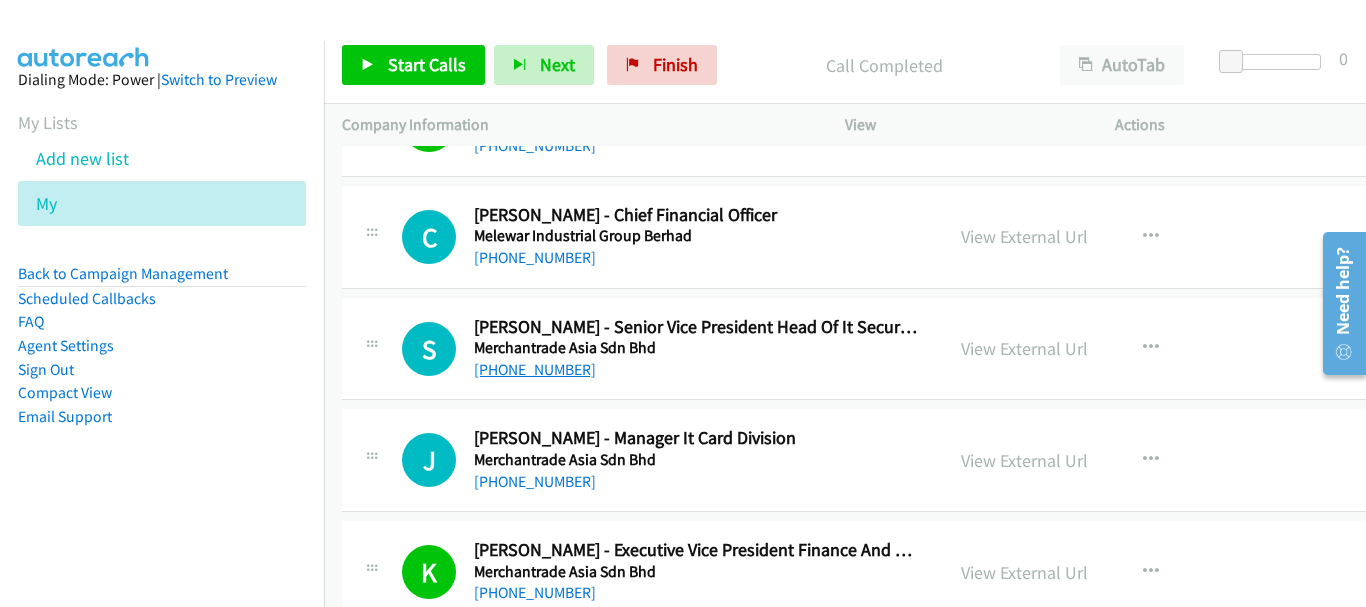 click on "[PHONE_NUMBER]" at bounding box center [535, 369] 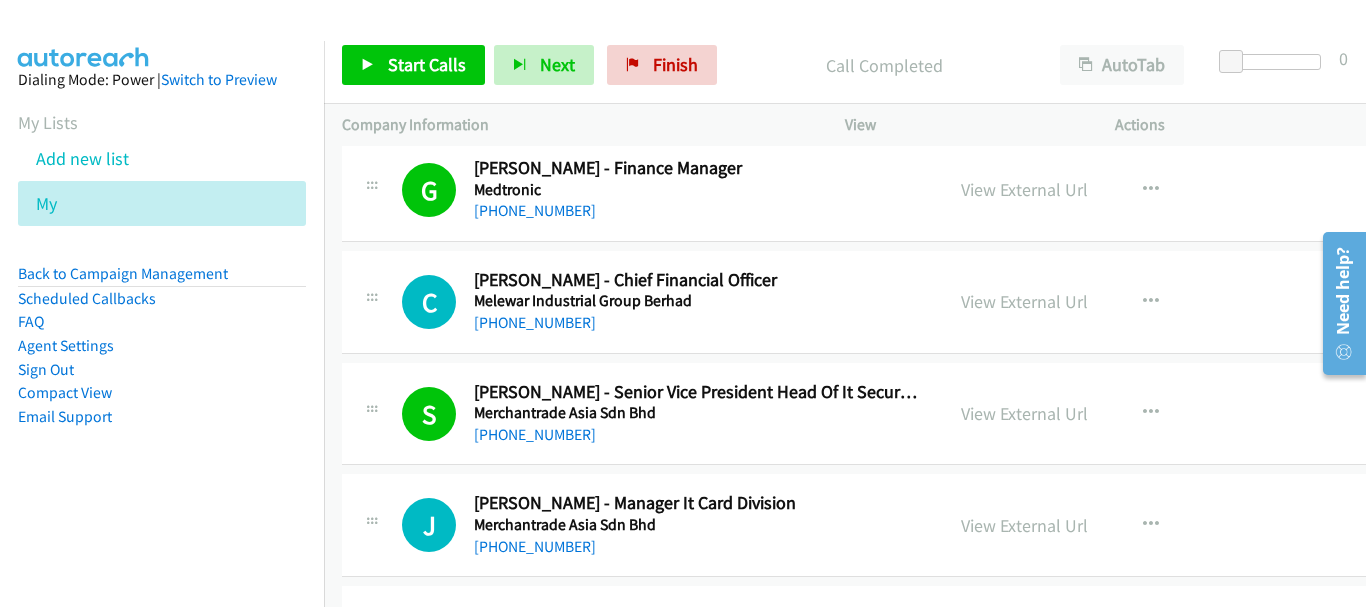 scroll, scrollTop: 20614, scrollLeft: 0, axis: vertical 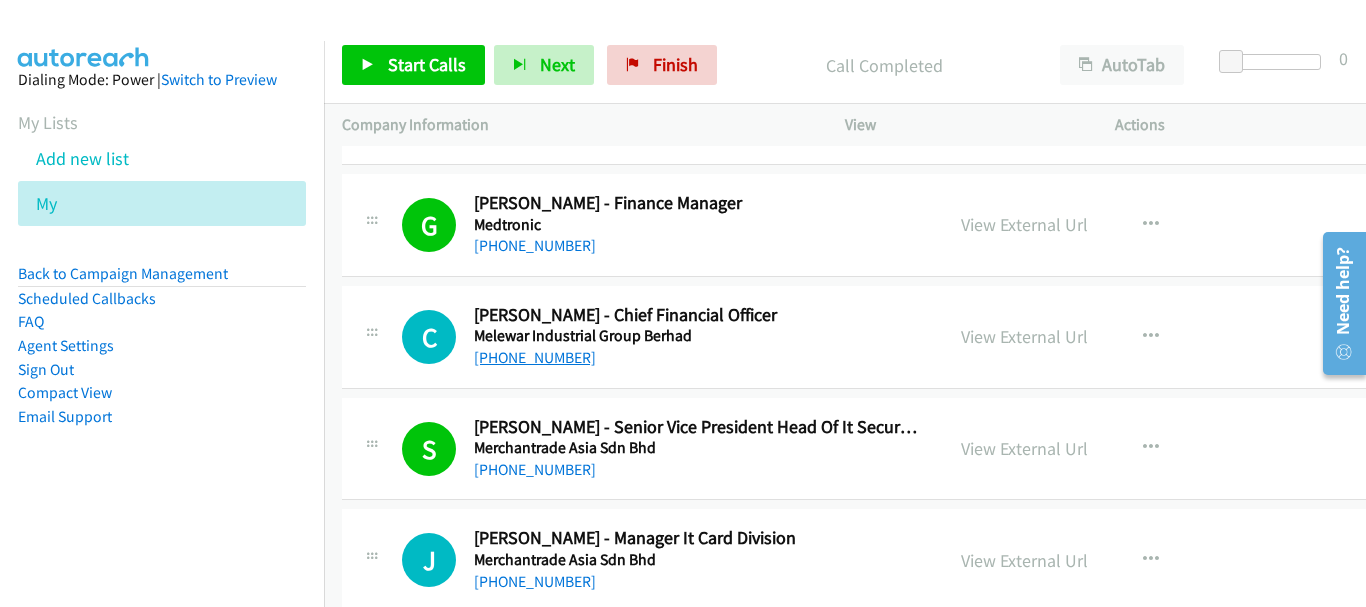 click on "[PHONE_NUMBER]" at bounding box center [535, 357] 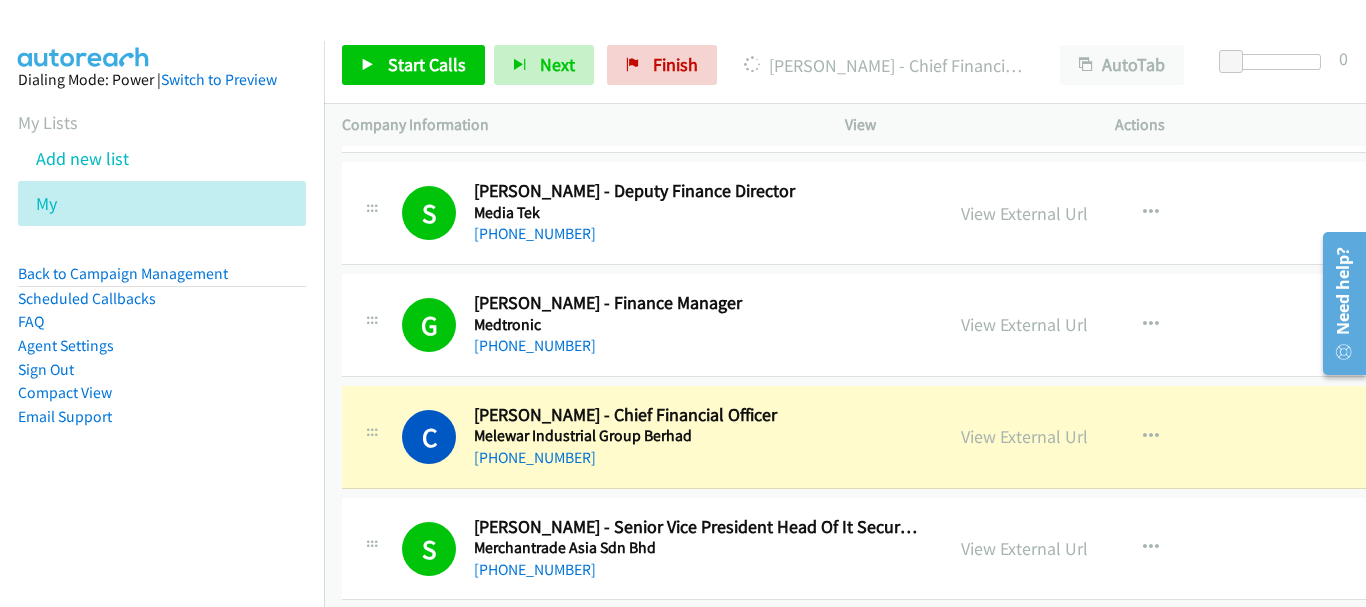 scroll, scrollTop: 20414, scrollLeft: 0, axis: vertical 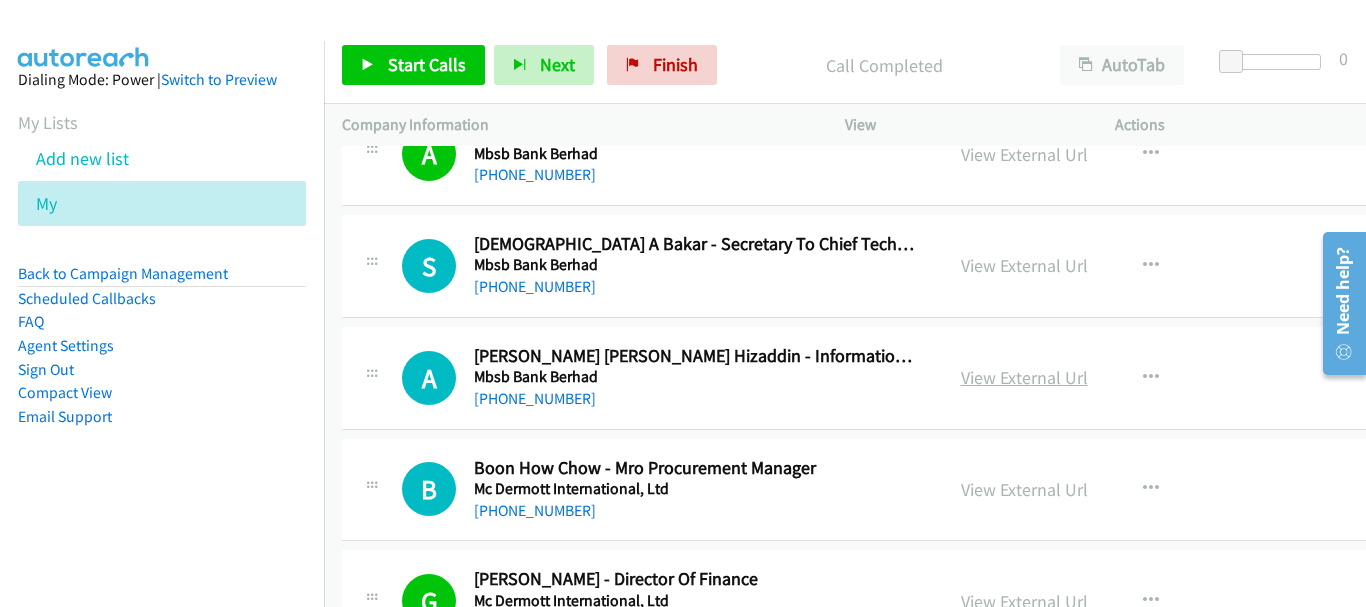 click on "View External Url" at bounding box center [1024, 377] 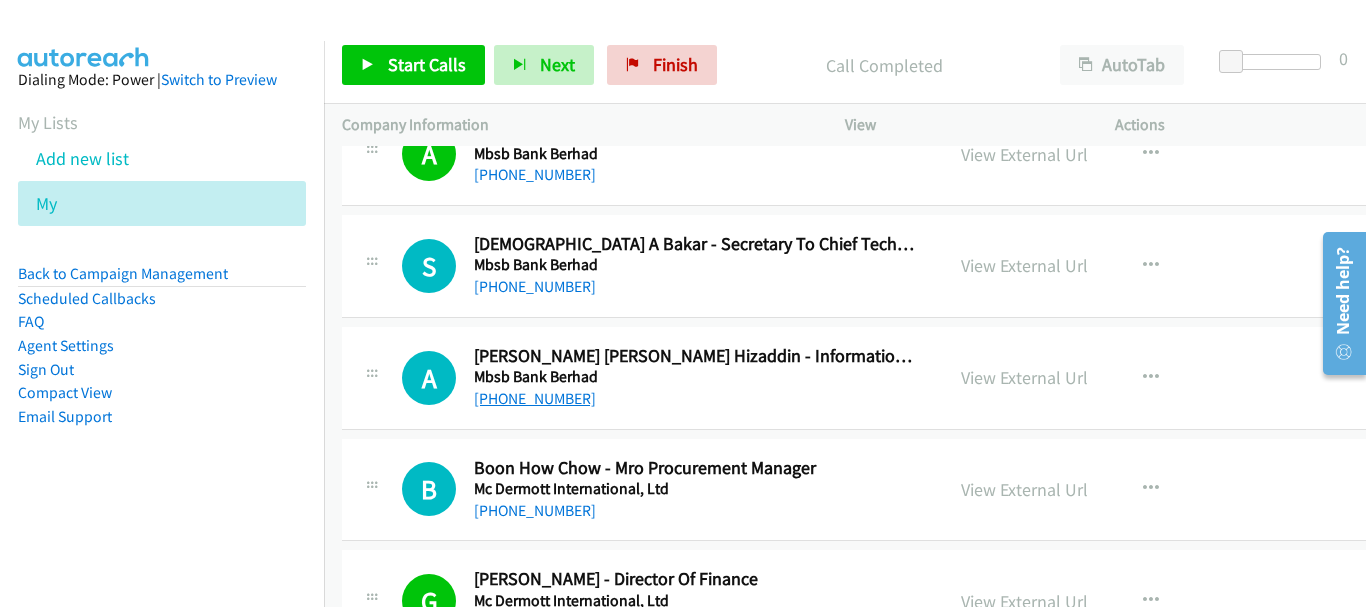 click on "[PHONE_NUMBER]" at bounding box center [535, 398] 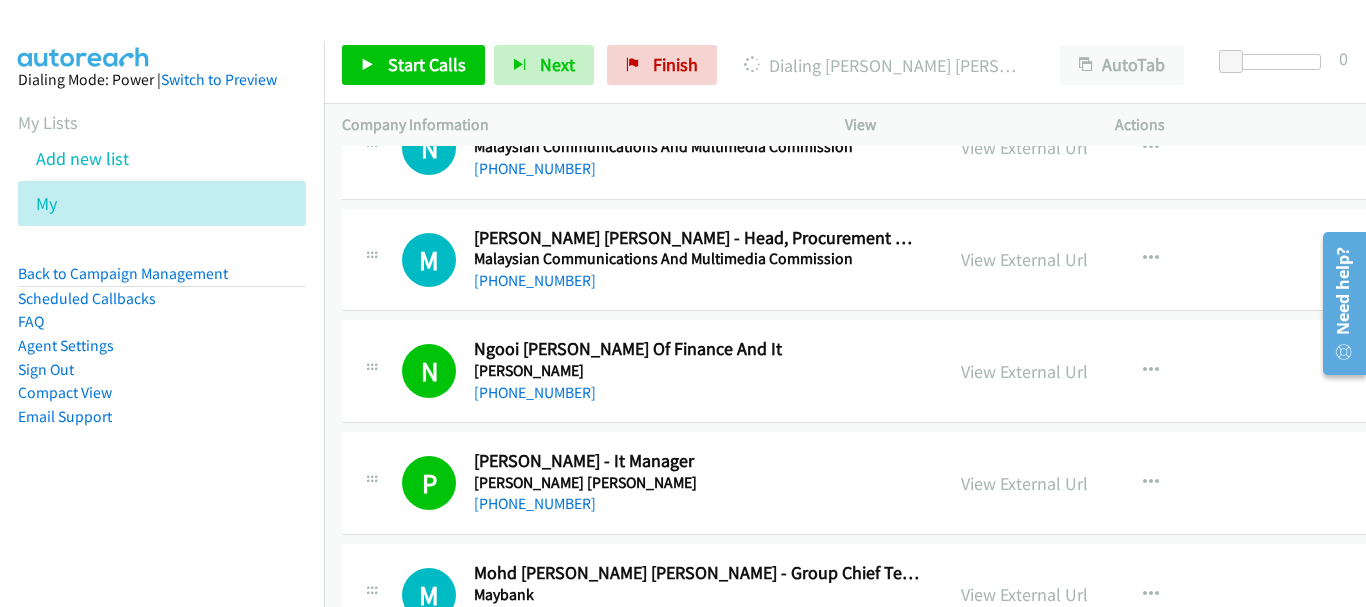 scroll, scrollTop: 18914, scrollLeft: 0, axis: vertical 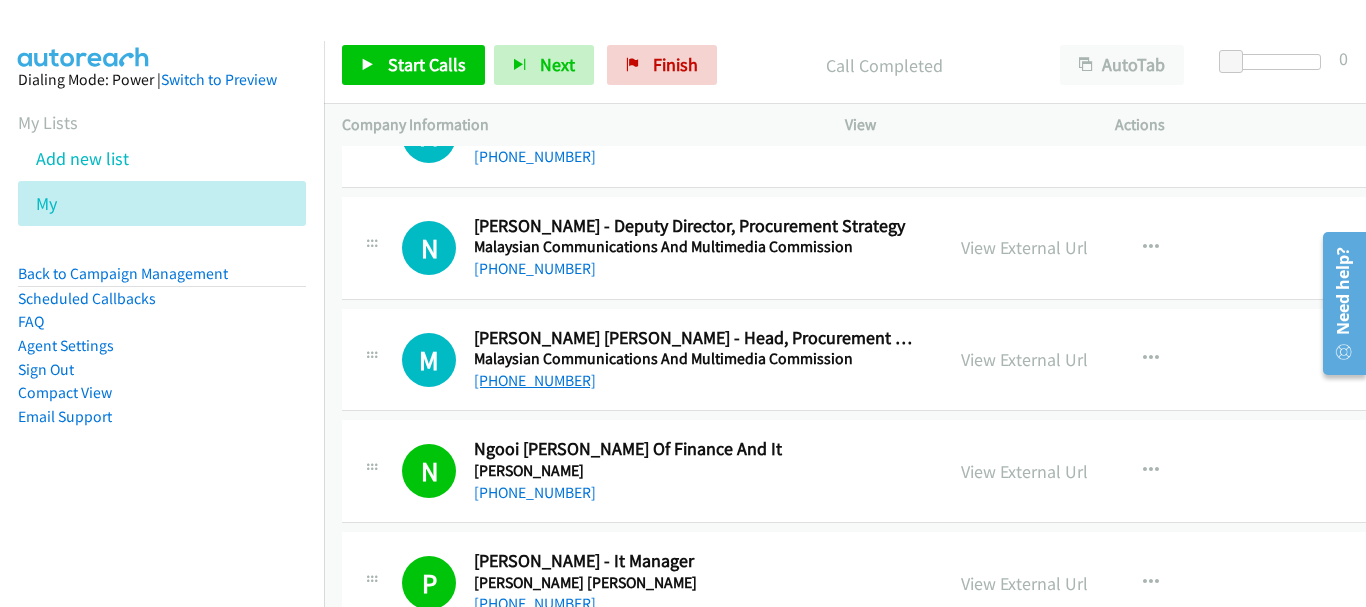 click on "[PHONE_NUMBER]" at bounding box center [535, 380] 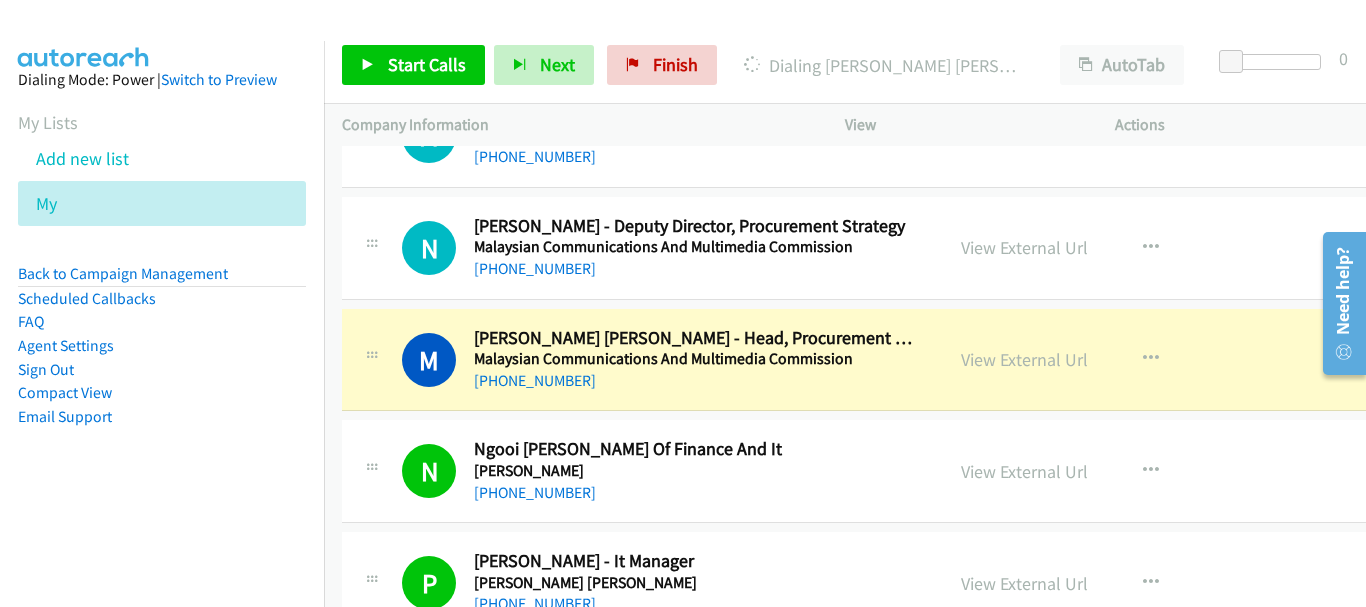 scroll, scrollTop: 18814, scrollLeft: 0, axis: vertical 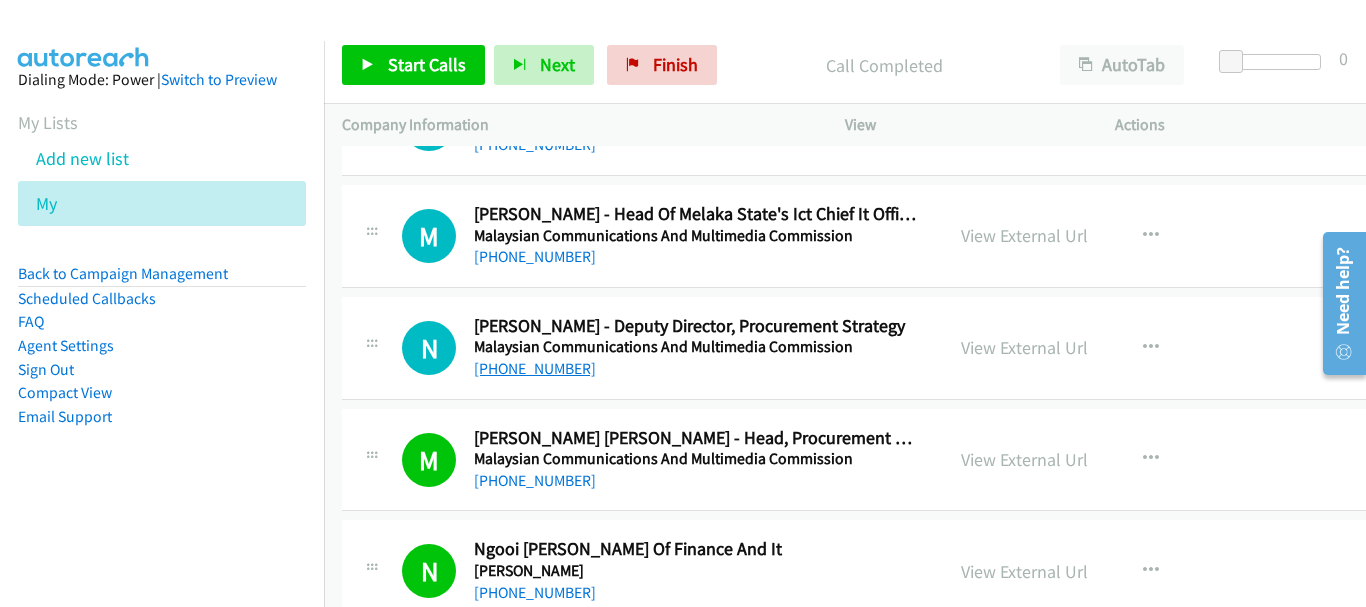 click on "[PHONE_NUMBER]" at bounding box center [535, 368] 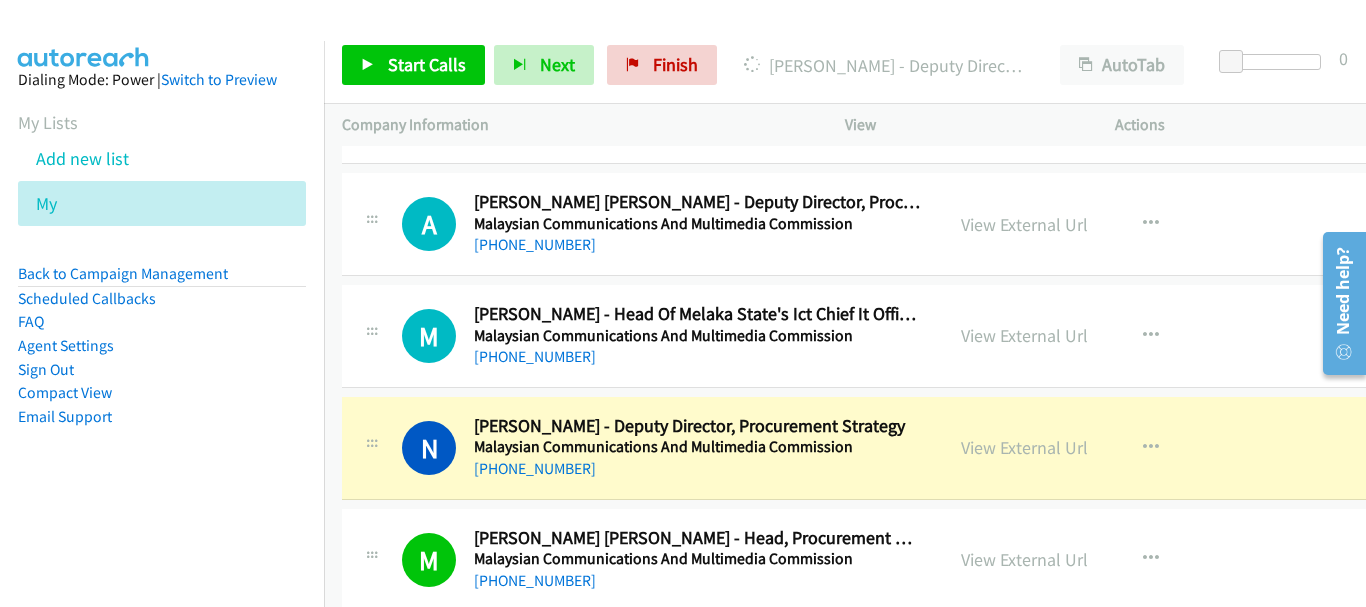 scroll, scrollTop: 18614, scrollLeft: 0, axis: vertical 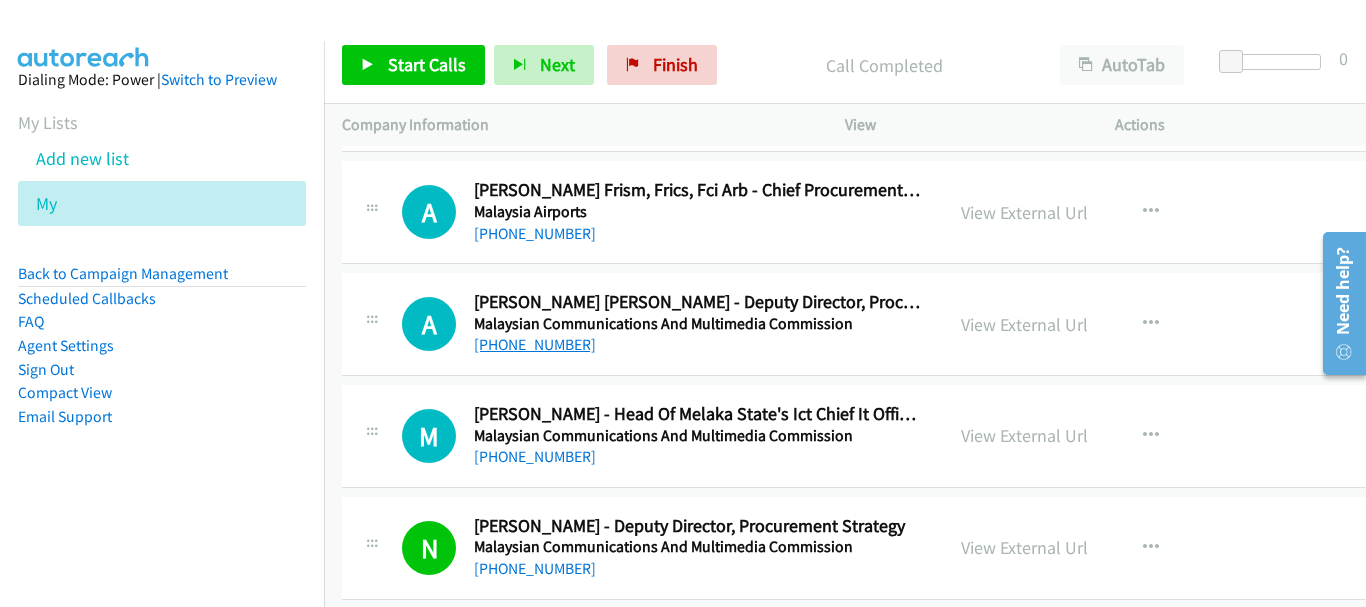 click on "[PHONE_NUMBER]" at bounding box center [535, 344] 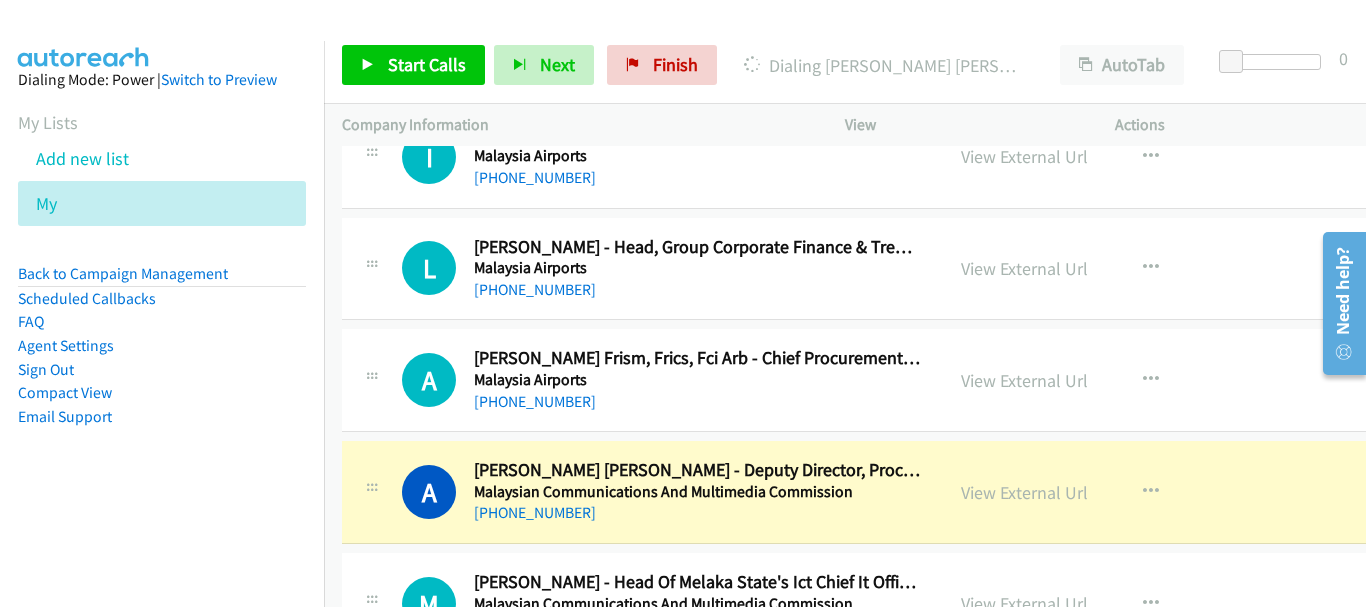 scroll, scrollTop: 18414, scrollLeft: 0, axis: vertical 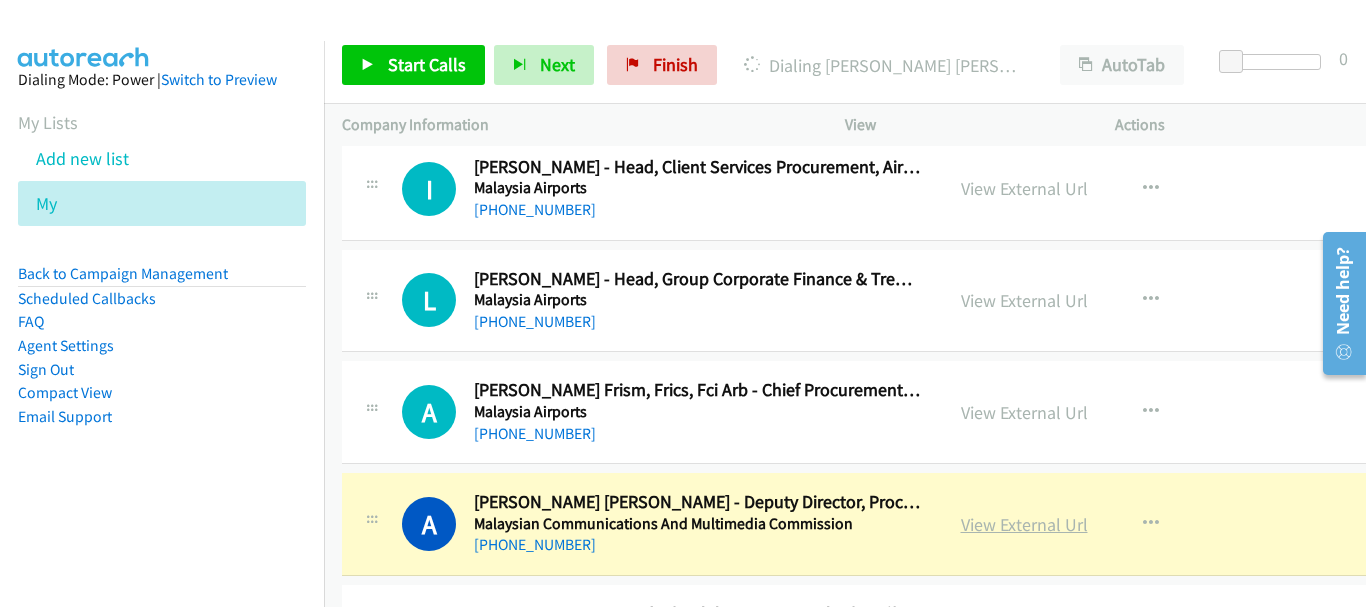 click on "View External Url" at bounding box center (1024, 524) 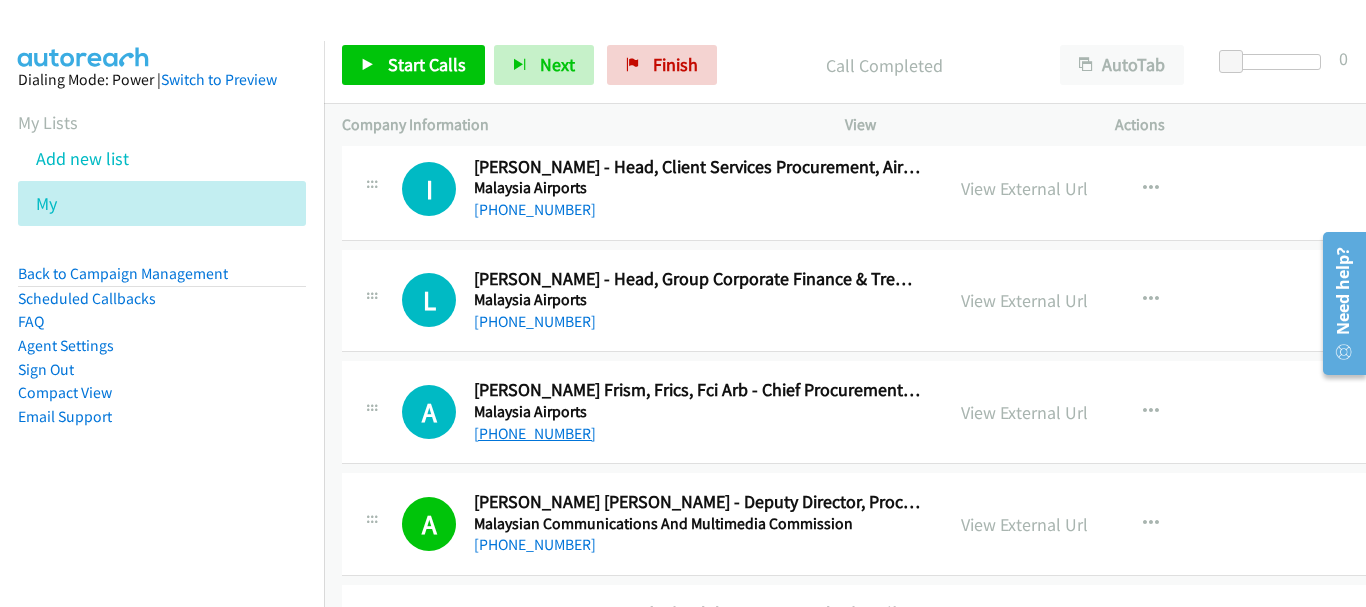 click on "[PHONE_NUMBER]" at bounding box center (535, 433) 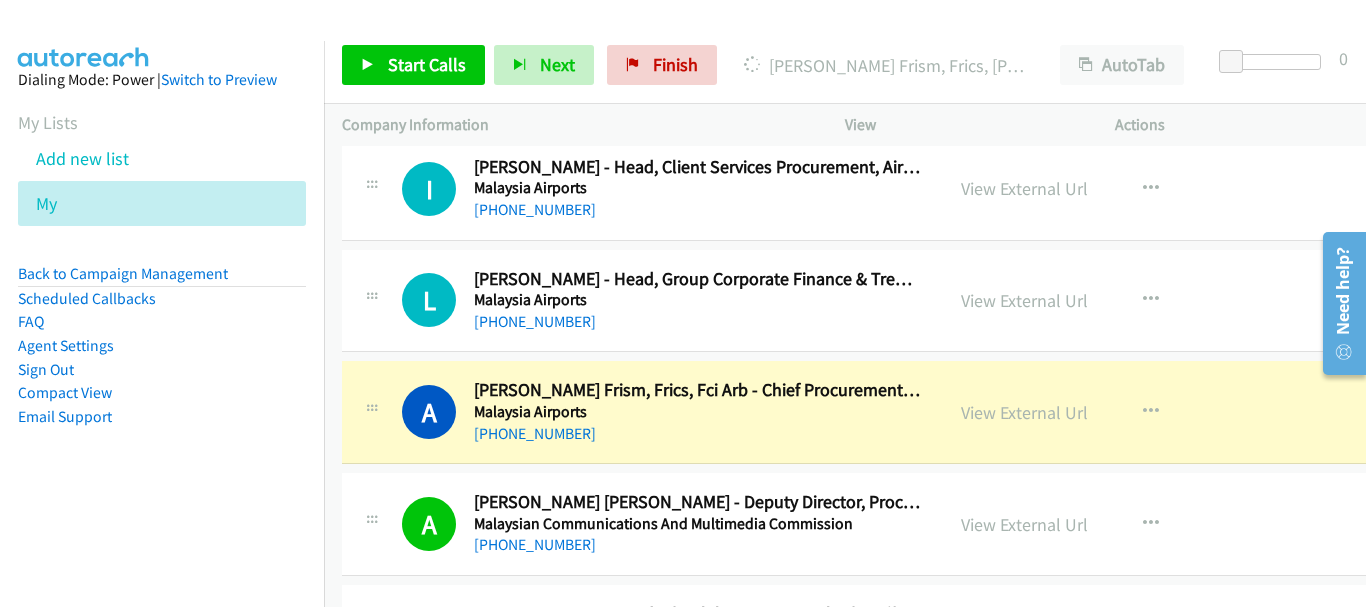 click on "View External Url" at bounding box center (1024, 412) 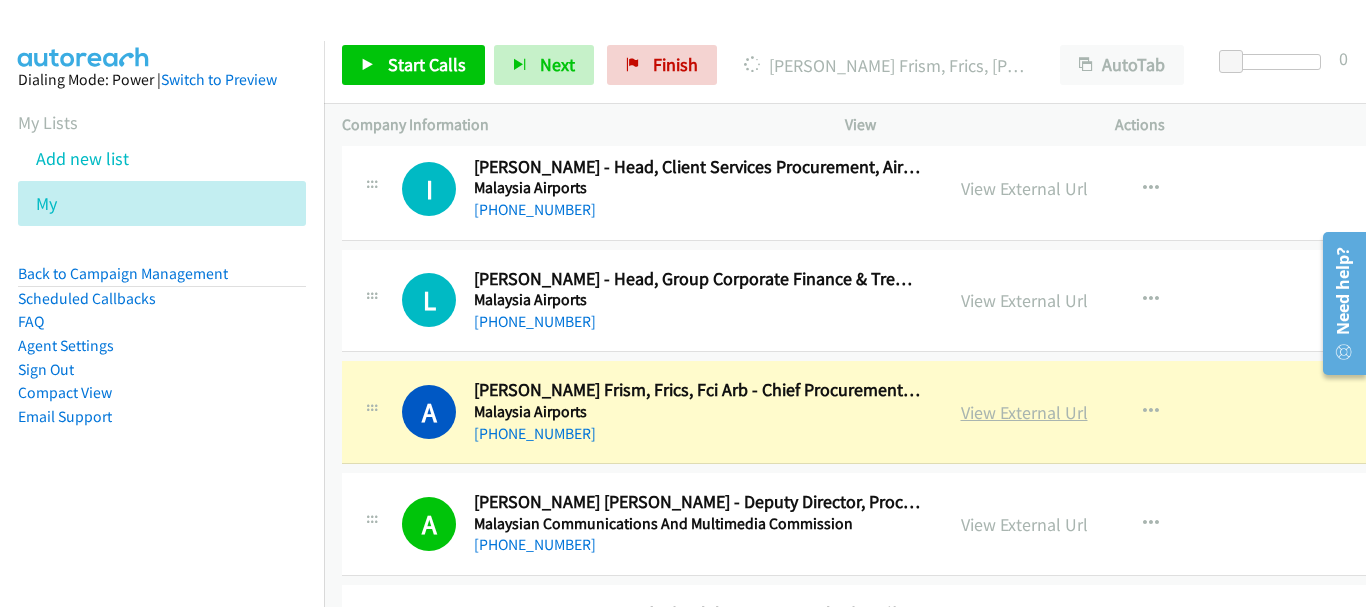 click on "View External Url" at bounding box center [1024, 412] 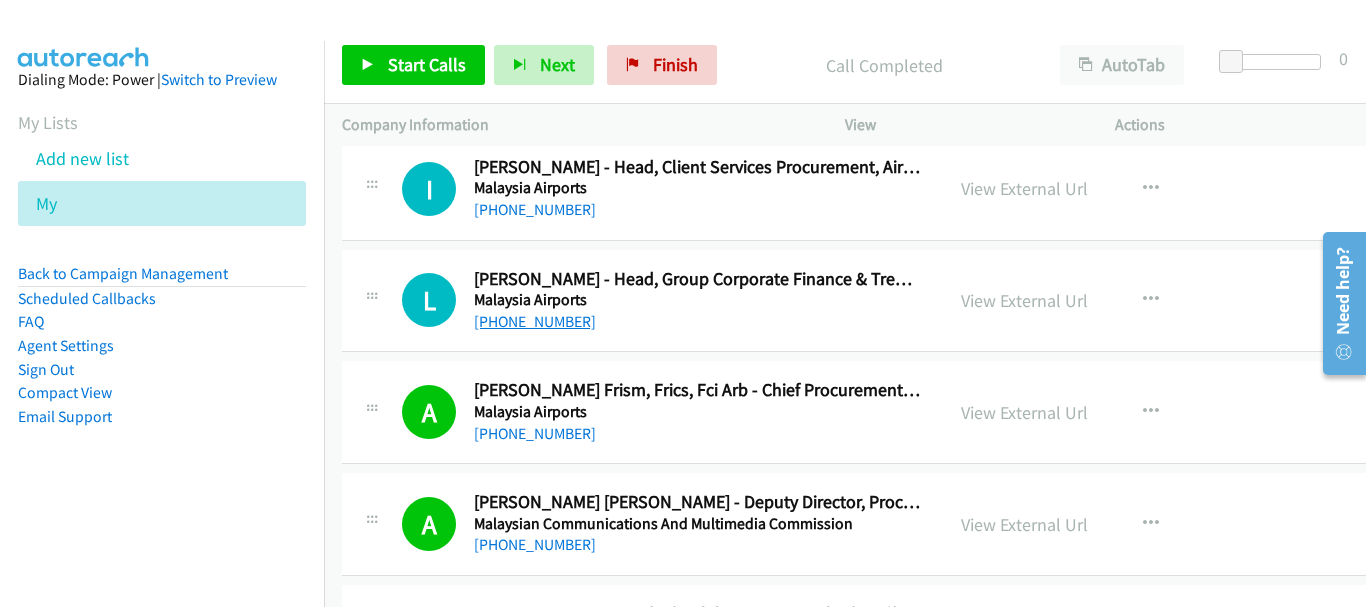 click on "[PHONE_NUMBER]" at bounding box center [535, 321] 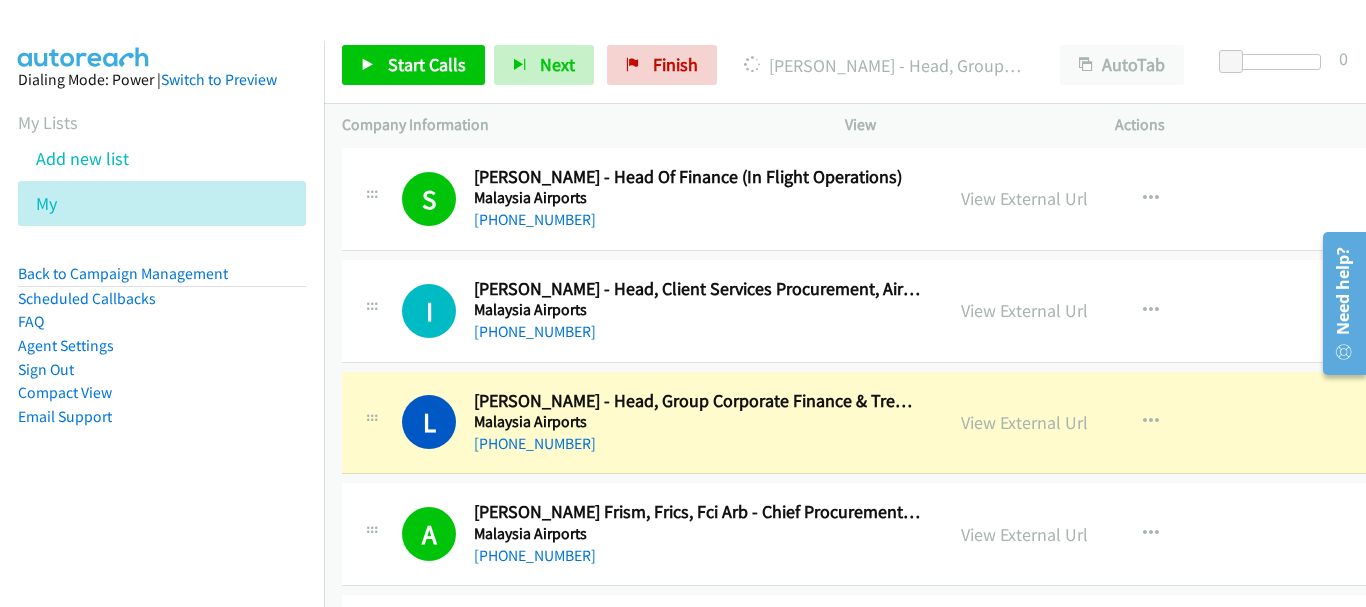 scroll, scrollTop: 18114, scrollLeft: 0, axis: vertical 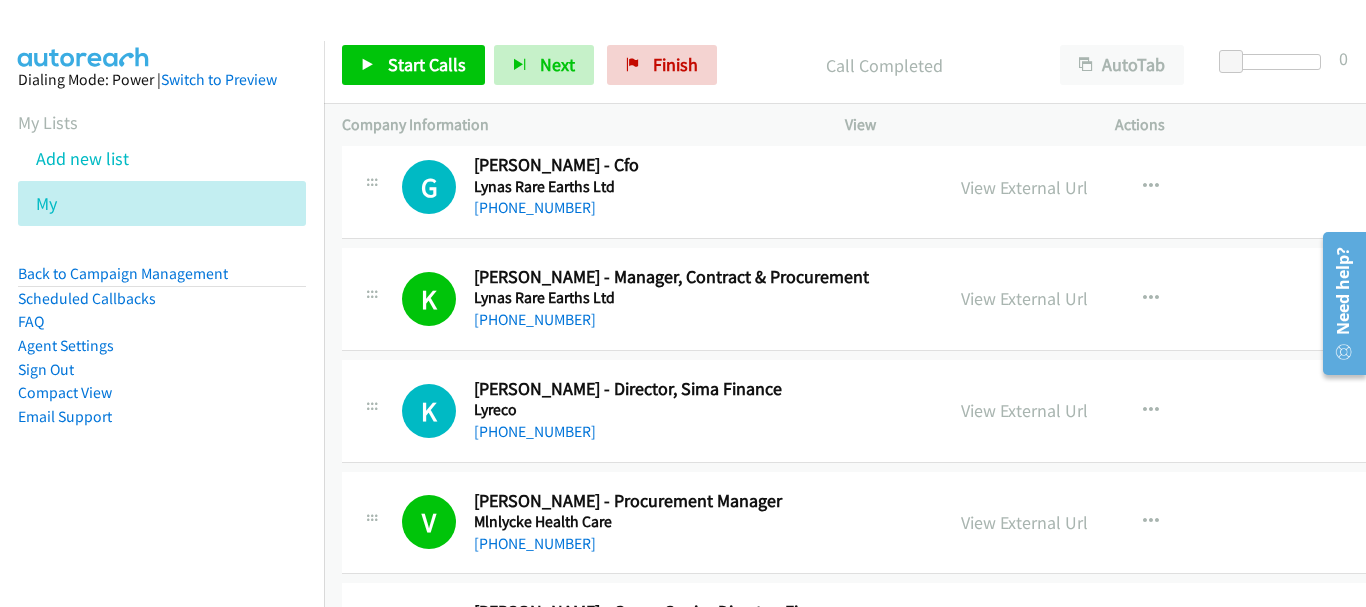 click on "Lyreco" at bounding box center [697, 410] 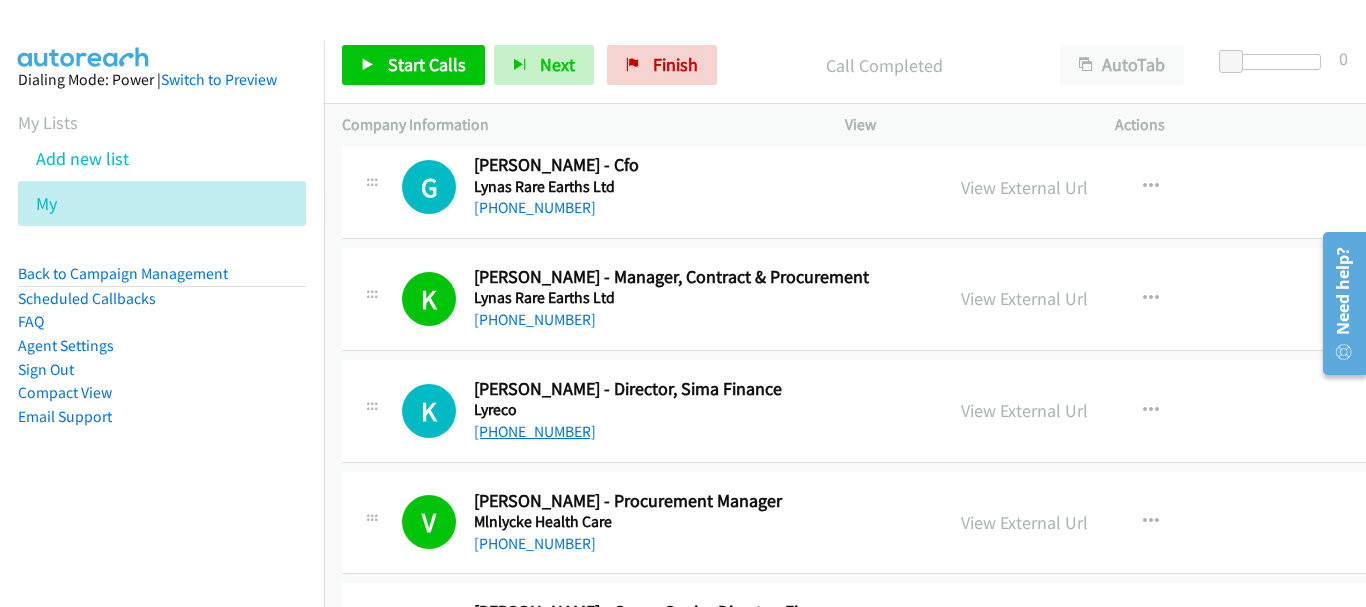 click on "[PHONE_NUMBER]" at bounding box center (535, 431) 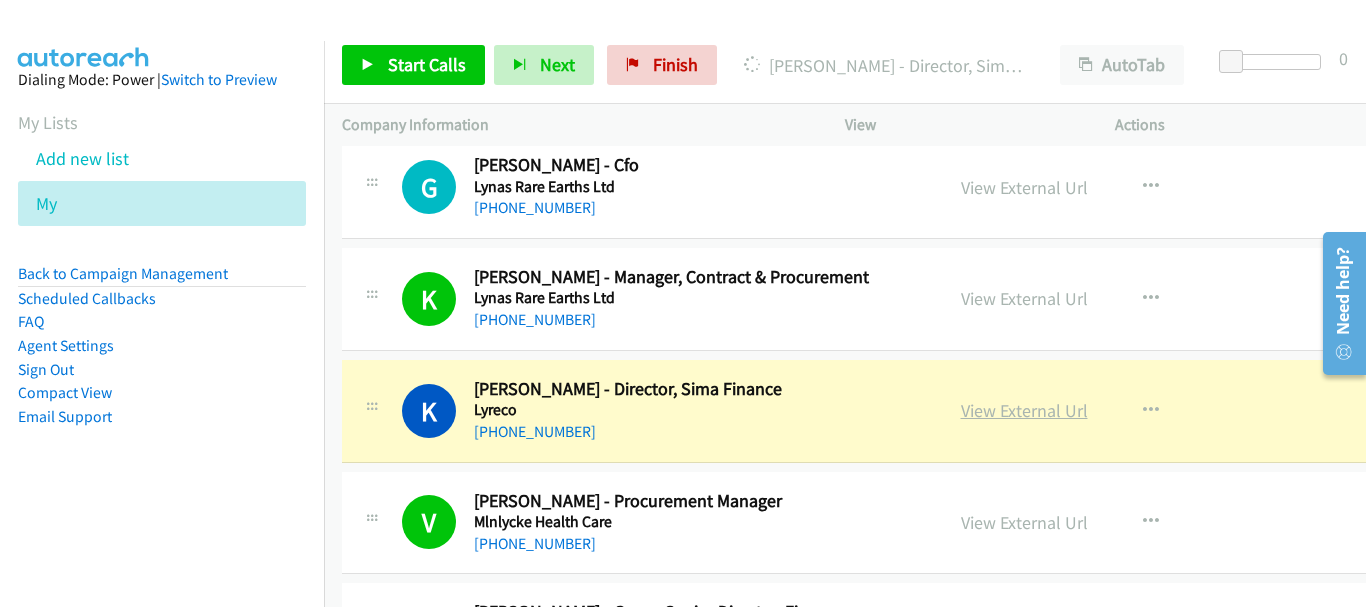 click on "View External Url" at bounding box center [1024, 410] 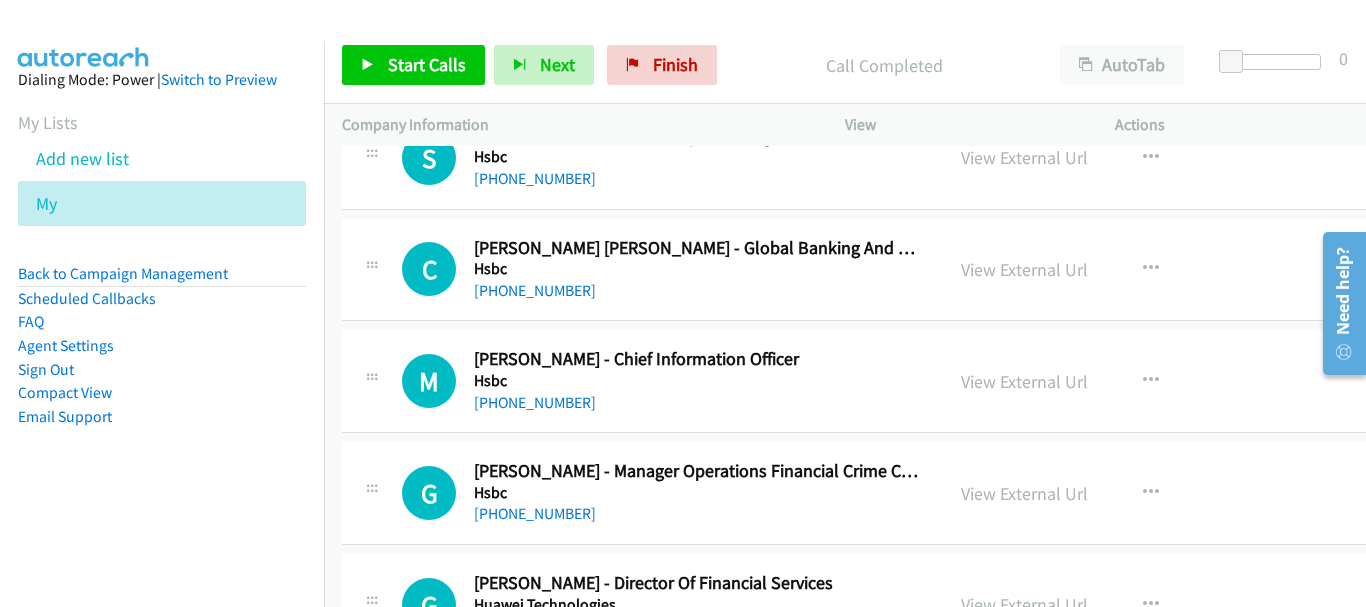 scroll, scrollTop: 5914, scrollLeft: 0, axis: vertical 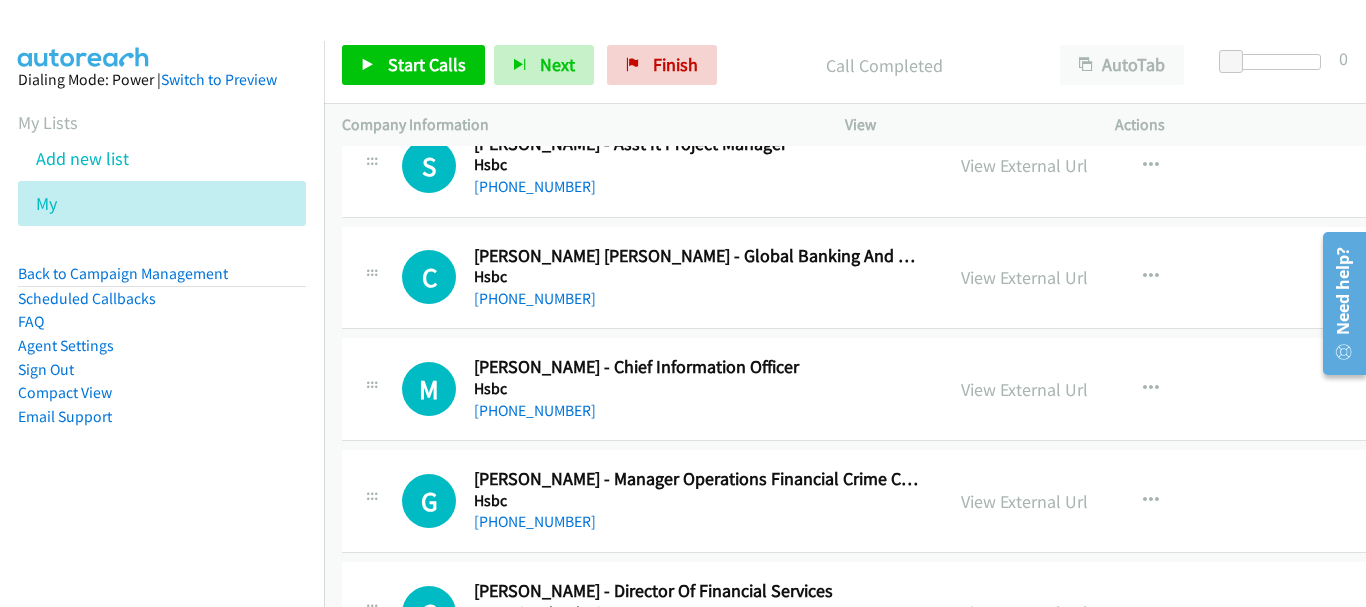 drag, startPoint x: 1356, startPoint y: 227, endPoint x: 1352, endPoint y: 143, distance: 84.095184 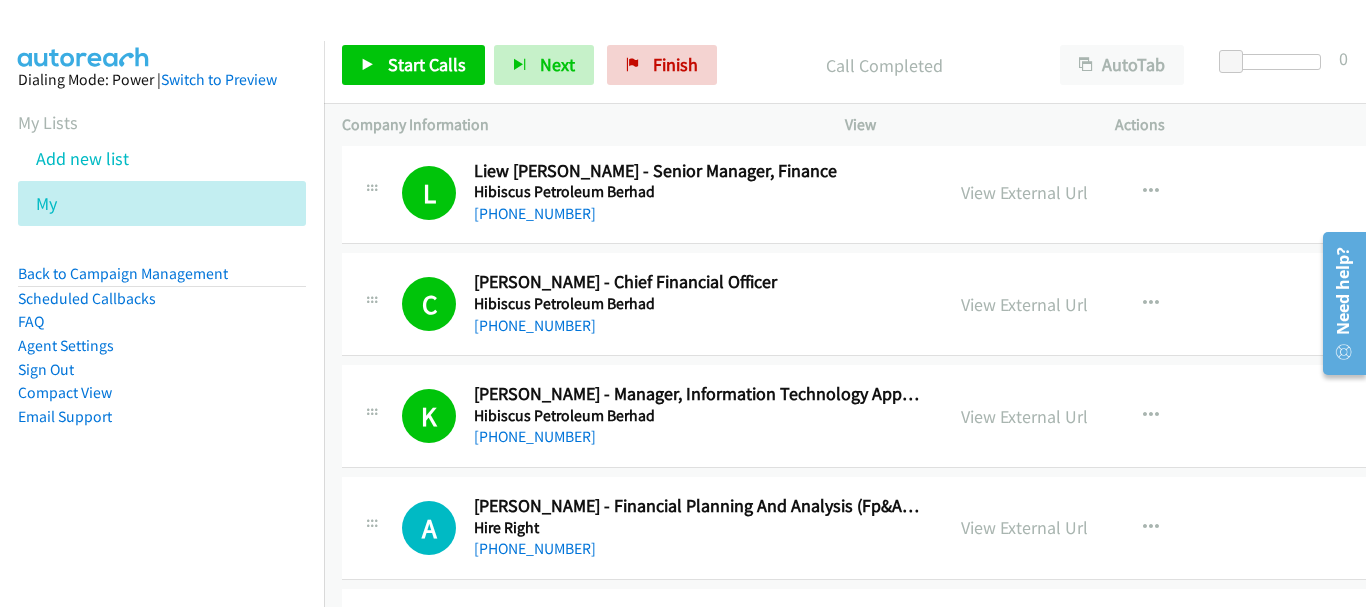 scroll, scrollTop: 4714, scrollLeft: 0, axis: vertical 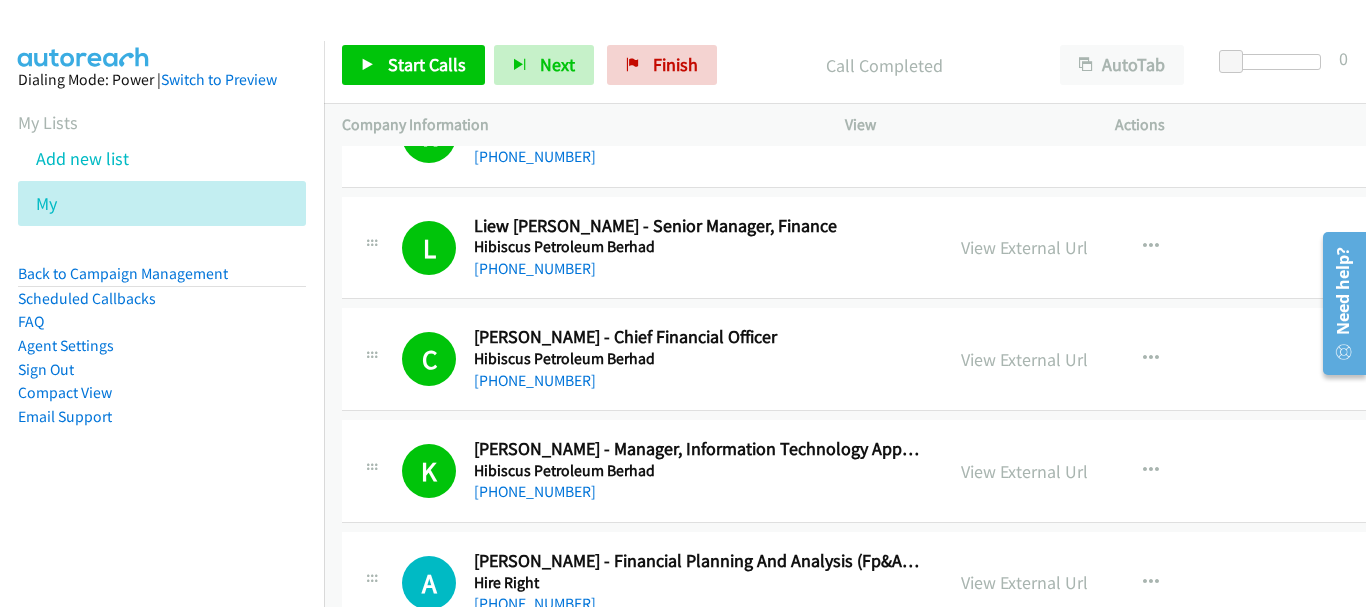drag, startPoint x: 1354, startPoint y: 224, endPoint x: 1353, endPoint y: 120, distance: 104.00481 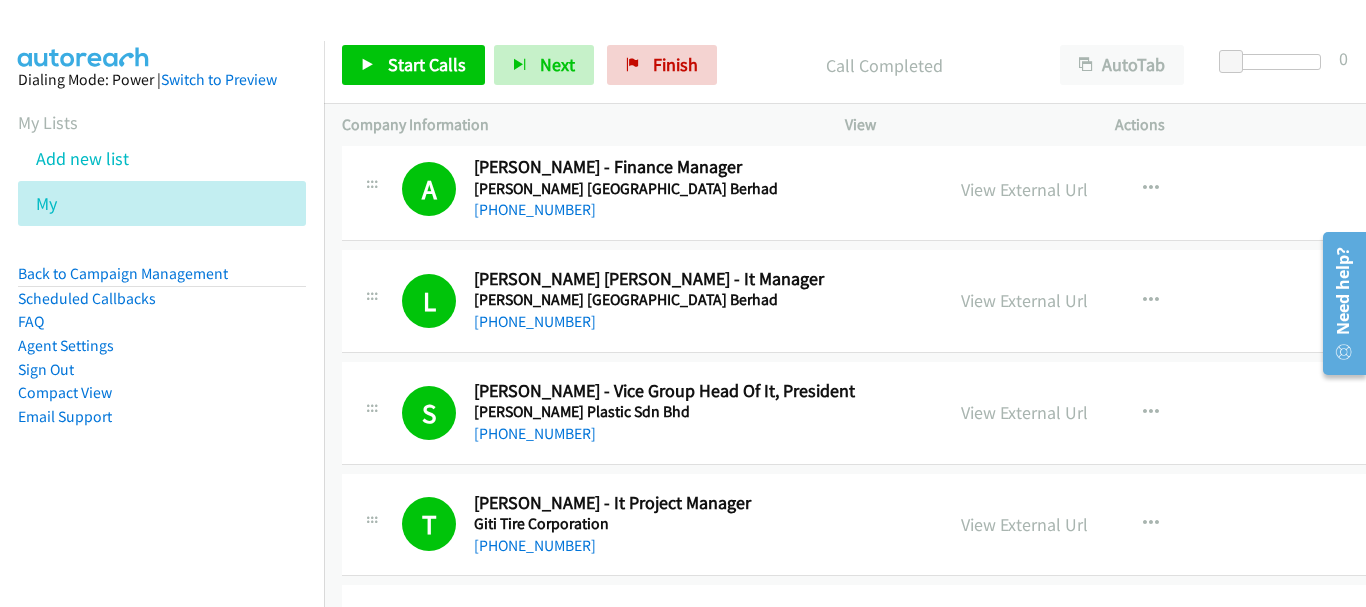 scroll, scrollTop: 400, scrollLeft: 0, axis: vertical 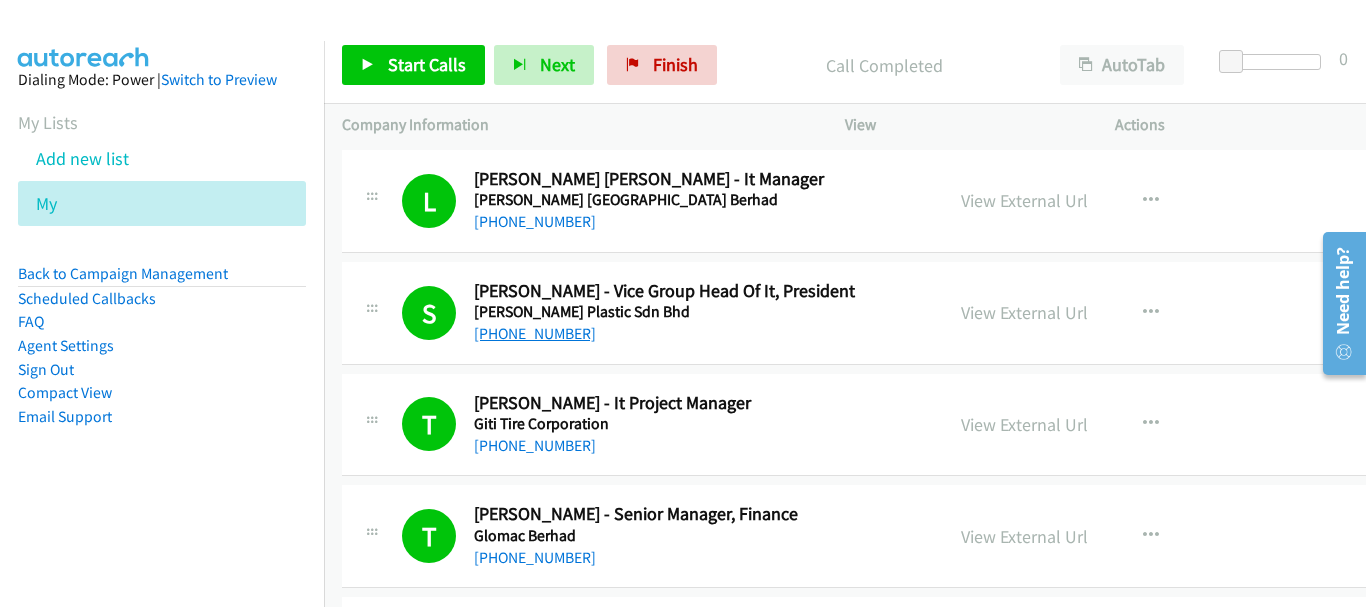 click on "[PHONE_NUMBER]" at bounding box center [535, 333] 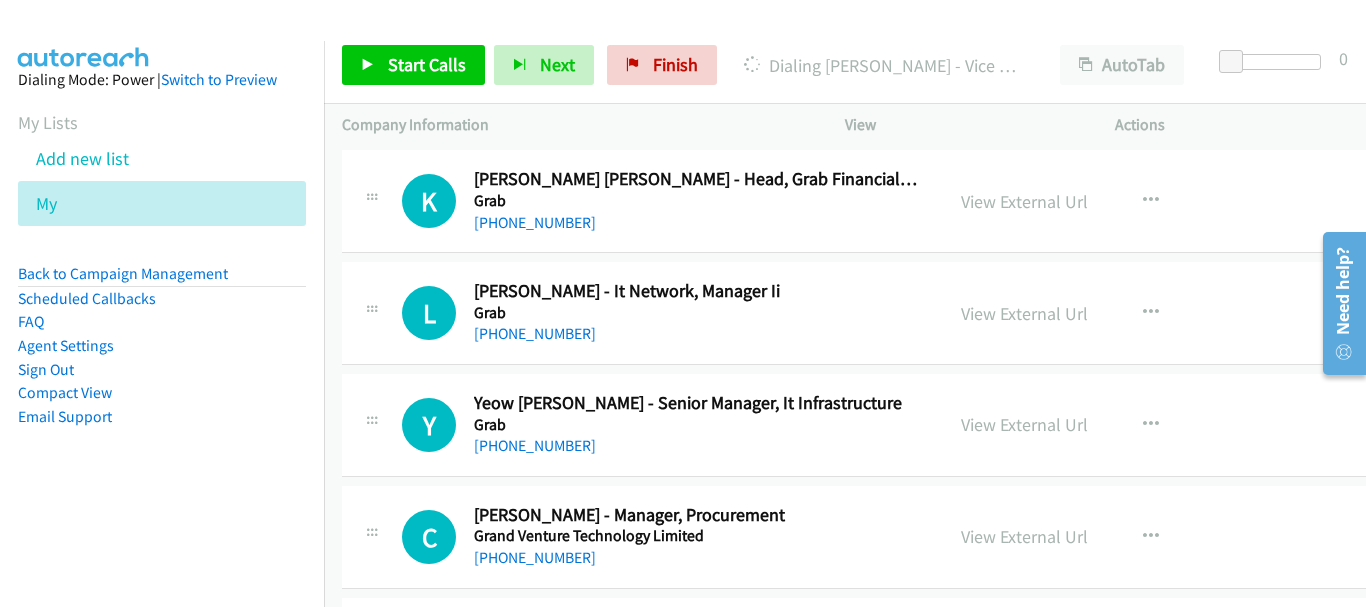 scroll, scrollTop: 1400, scrollLeft: 0, axis: vertical 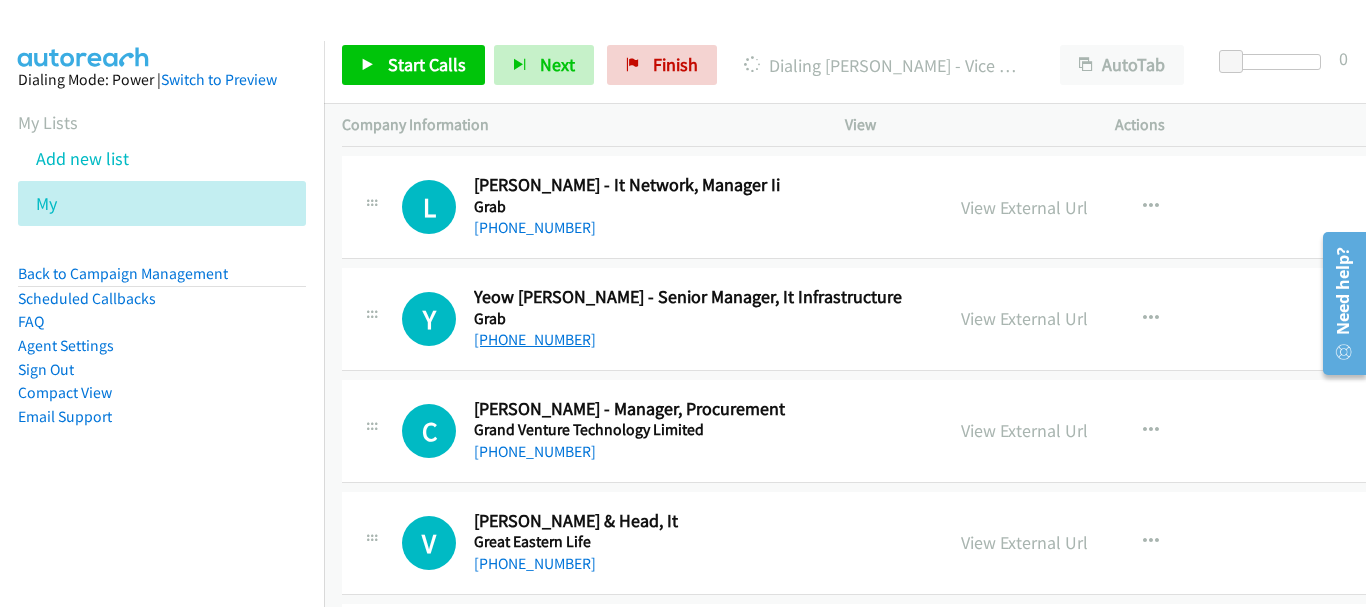 click on "[PHONE_NUMBER]" at bounding box center [535, 339] 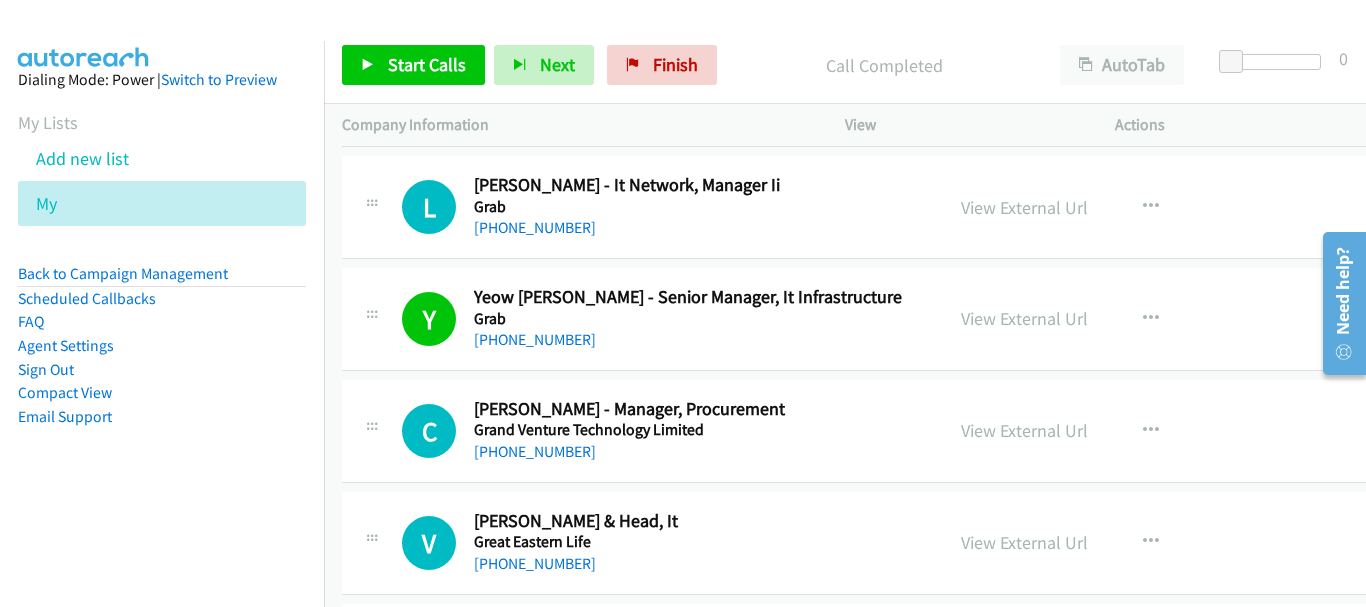 scroll, scrollTop: 1500, scrollLeft: 0, axis: vertical 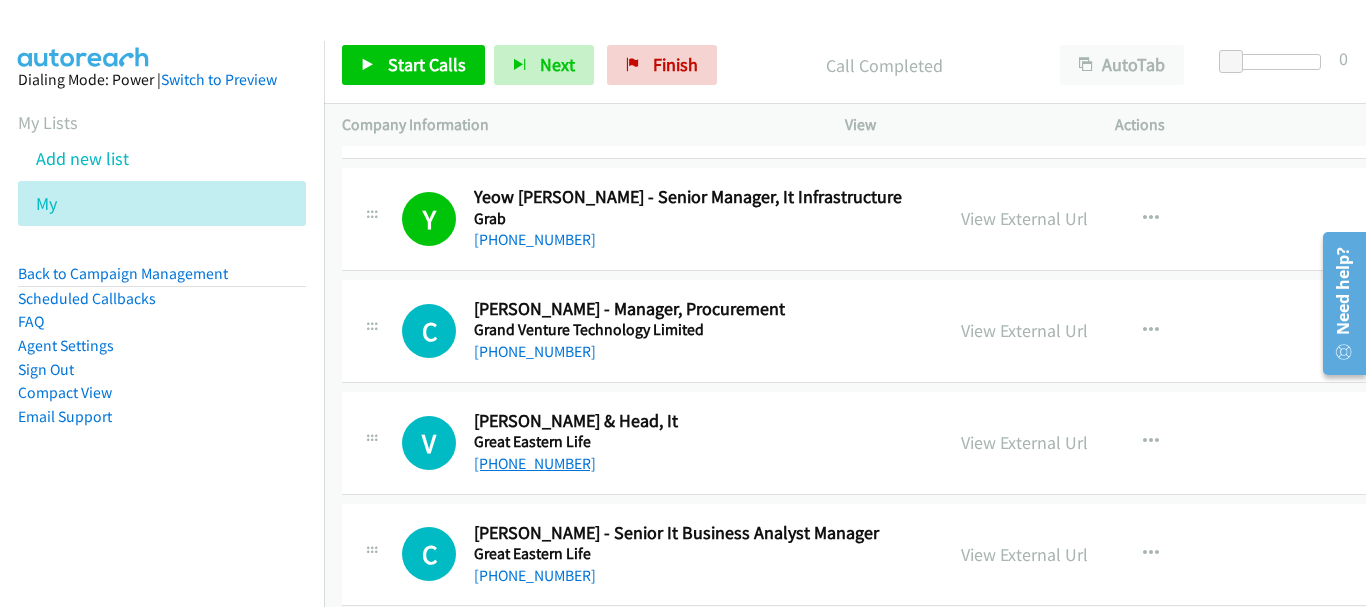 click on "[PHONE_NUMBER]" at bounding box center (535, 463) 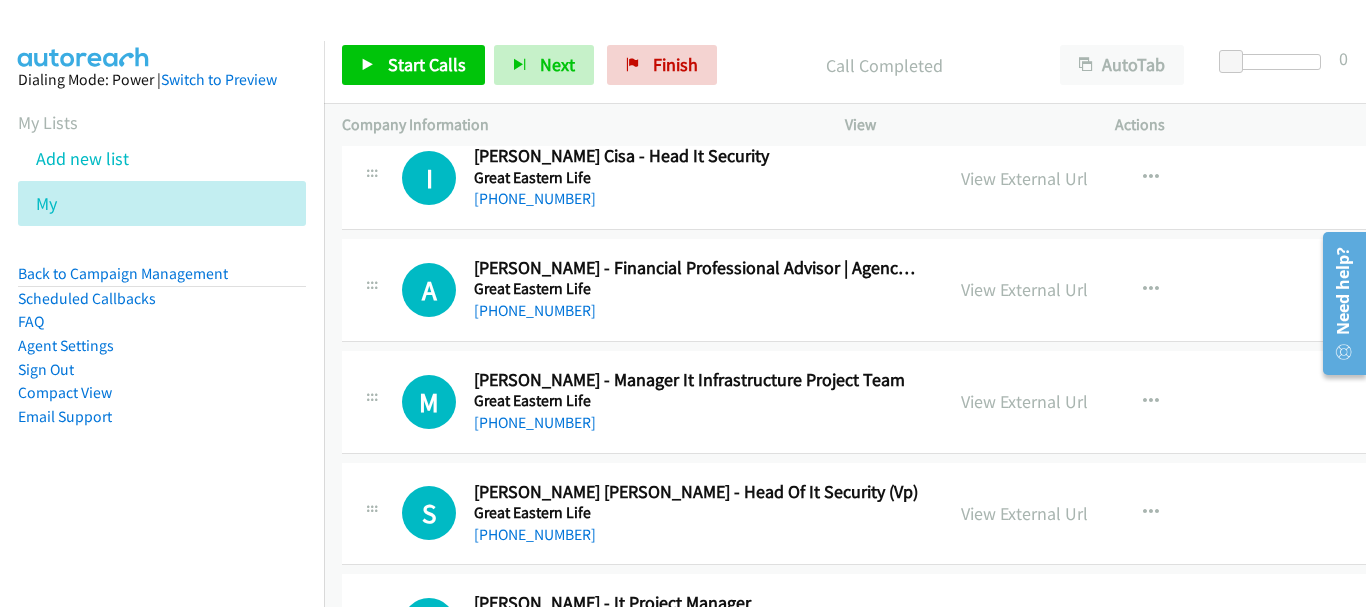 scroll, scrollTop: 2200, scrollLeft: 0, axis: vertical 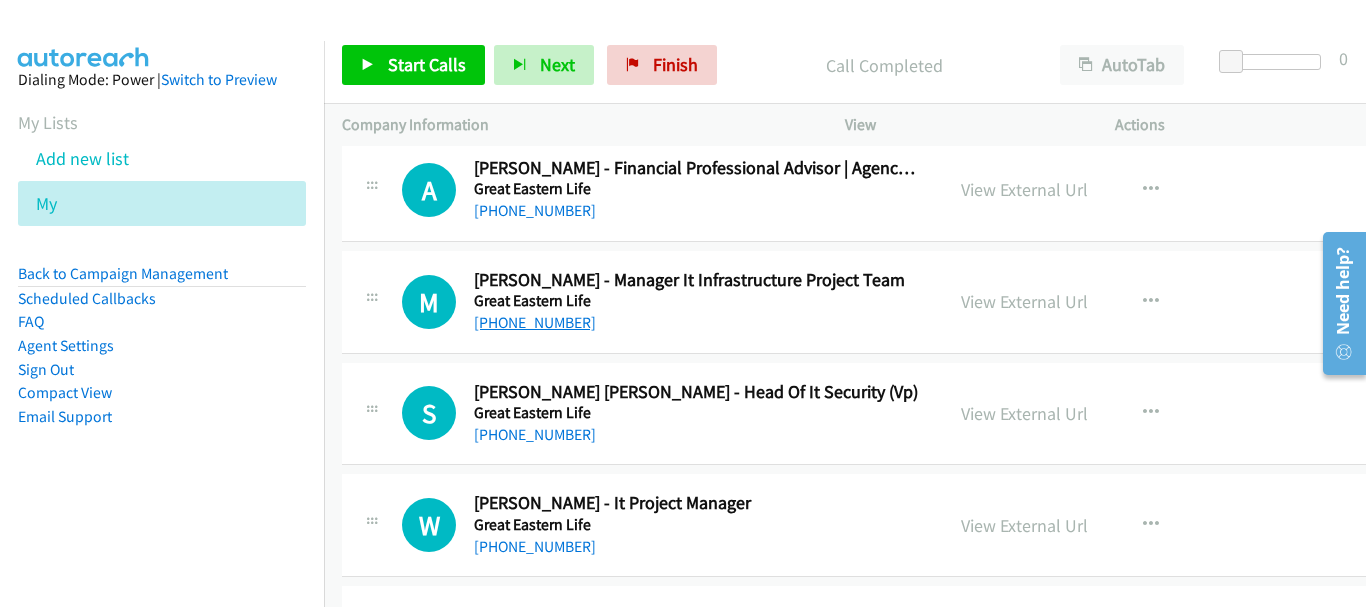 click on "[PHONE_NUMBER]" at bounding box center (535, 322) 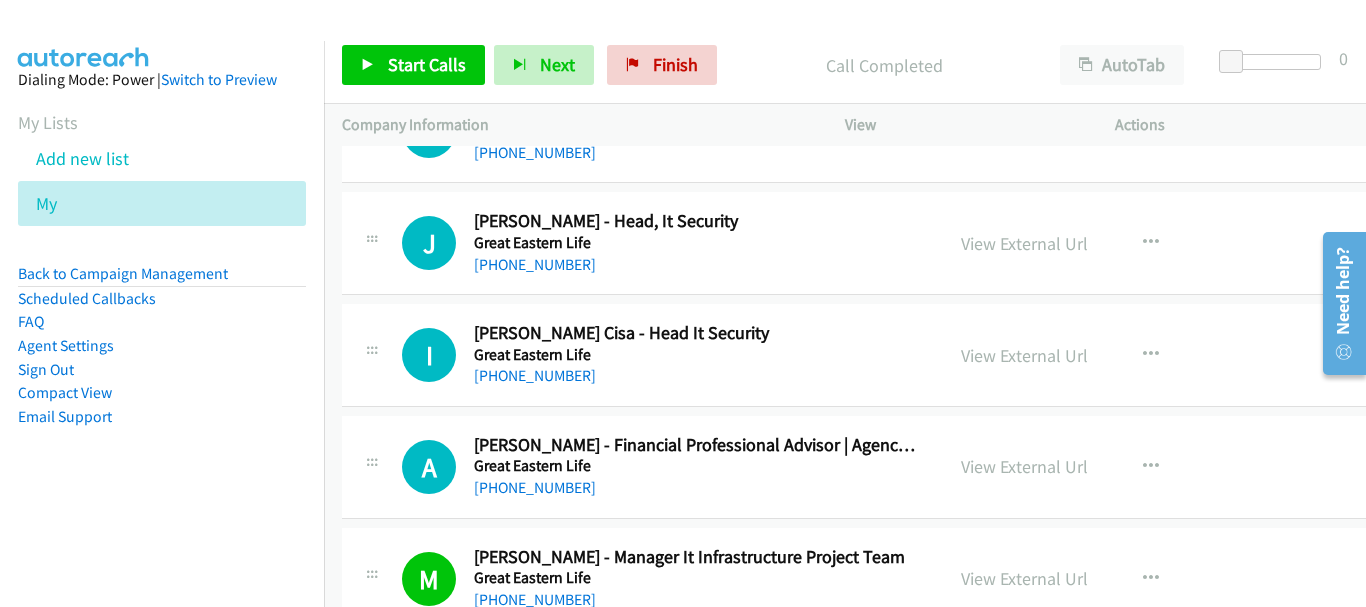 scroll, scrollTop: 1900, scrollLeft: 0, axis: vertical 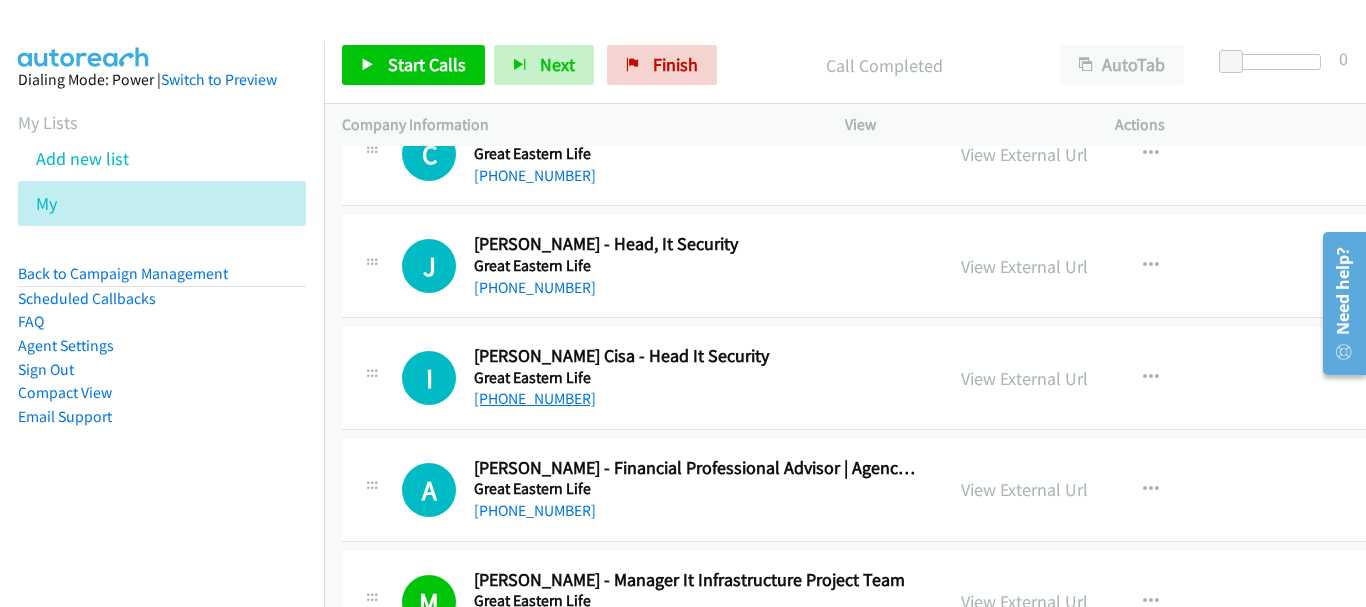 click on "[PHONE_NUMBER]" at bounding box center (535, 398) 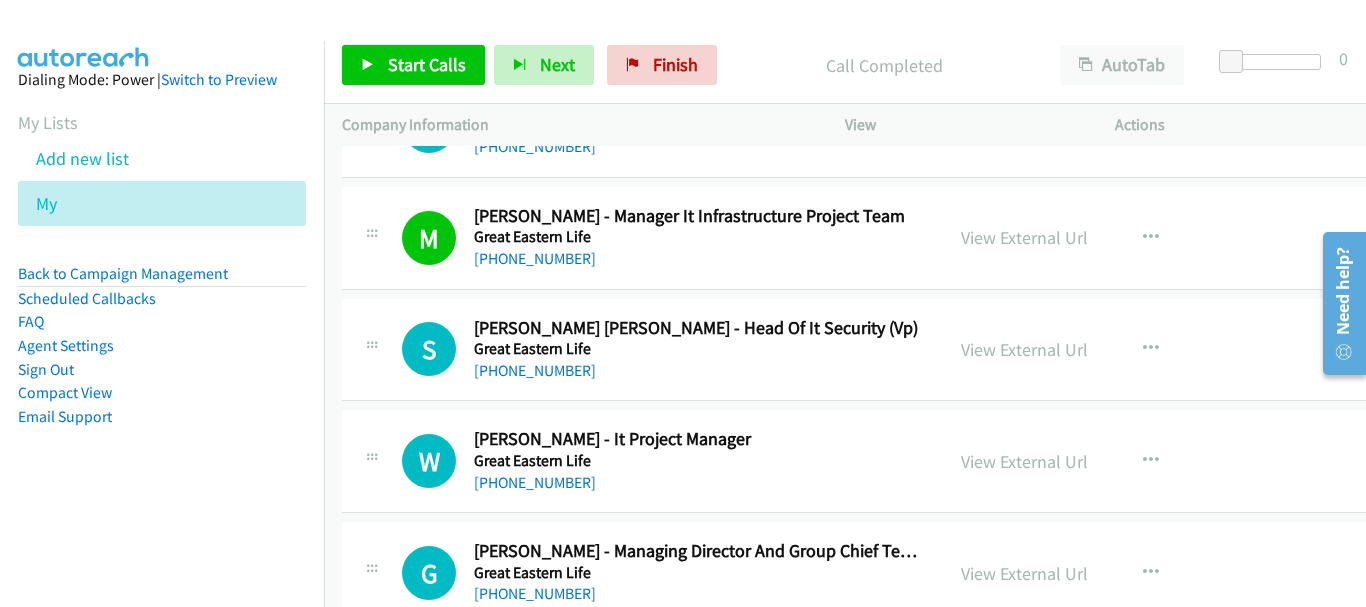 scroll, scrollTop: 2300, scrollLeft: 0, axis: vertical 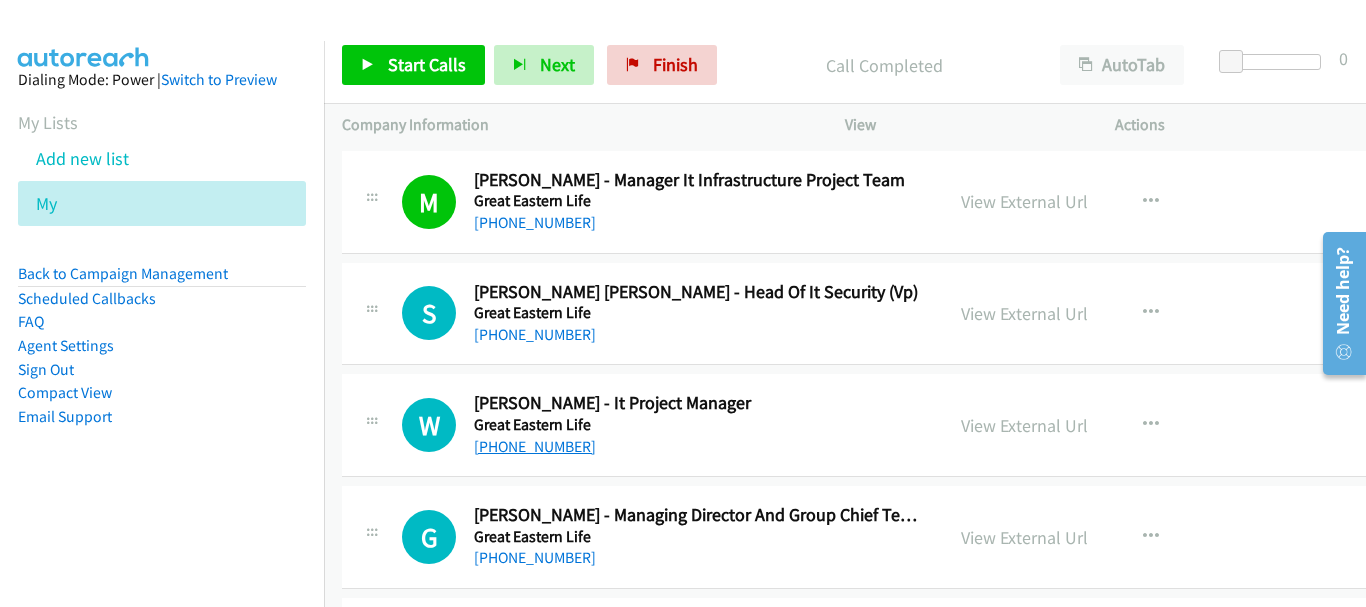 click on "[PHONE_NUMBER]" at bounding box center (535, 446) 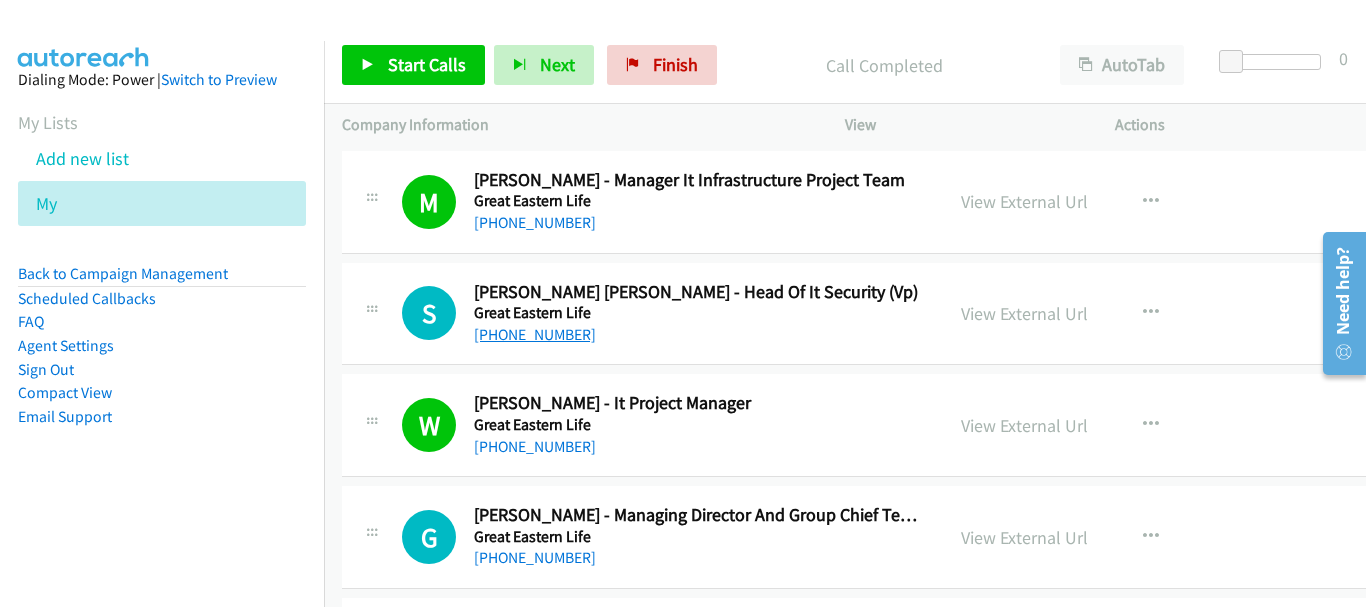 click on "[PHONE_NUMBER]" at bounding box center [535, 334] 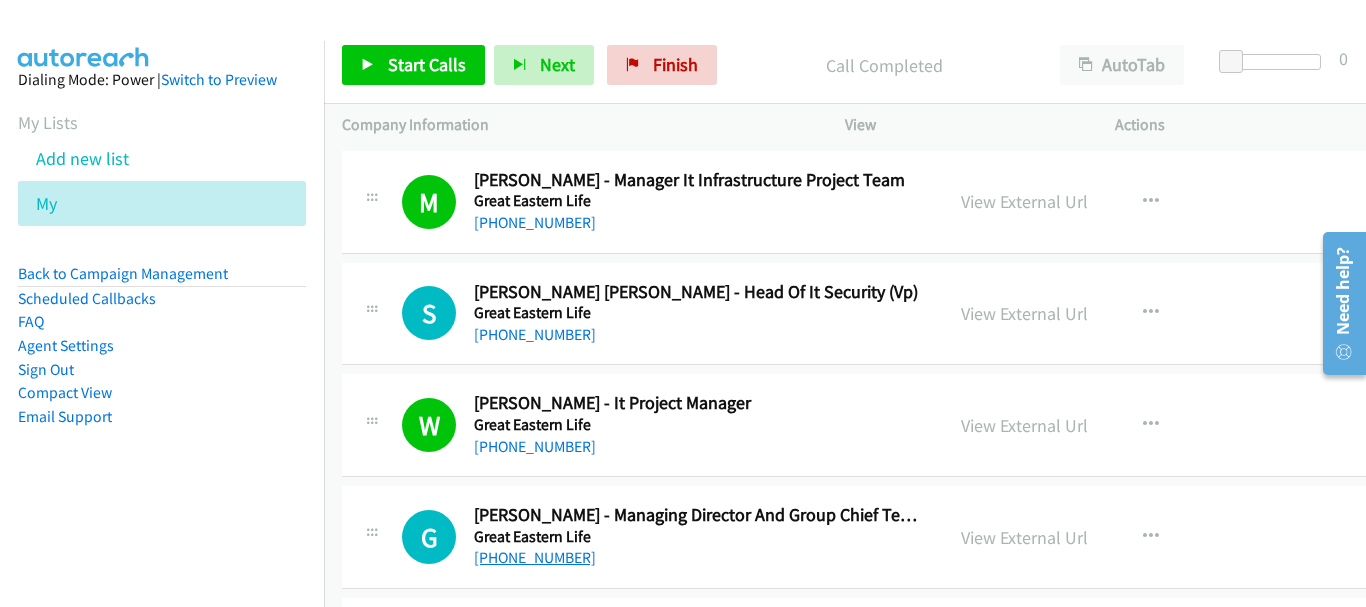 click on "[PHONE_NUMBER]" at bounding box center [535, 557] 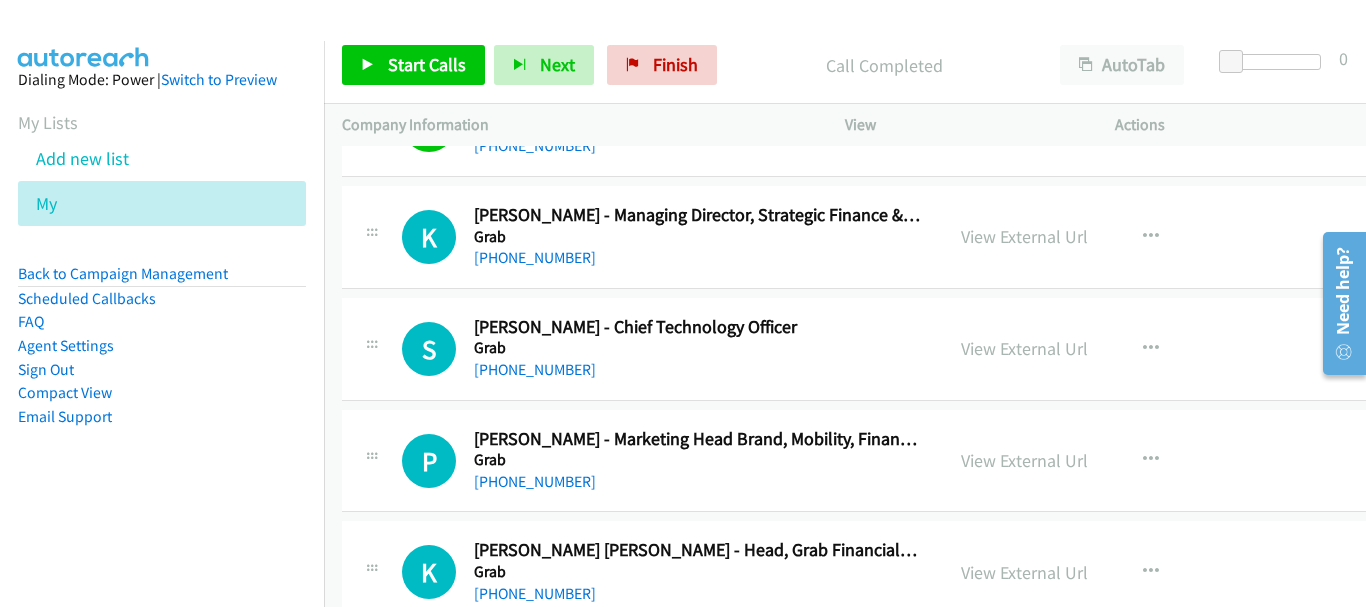 scroll, scrollTop: 900, scrollLeft: 0, axis: vertical 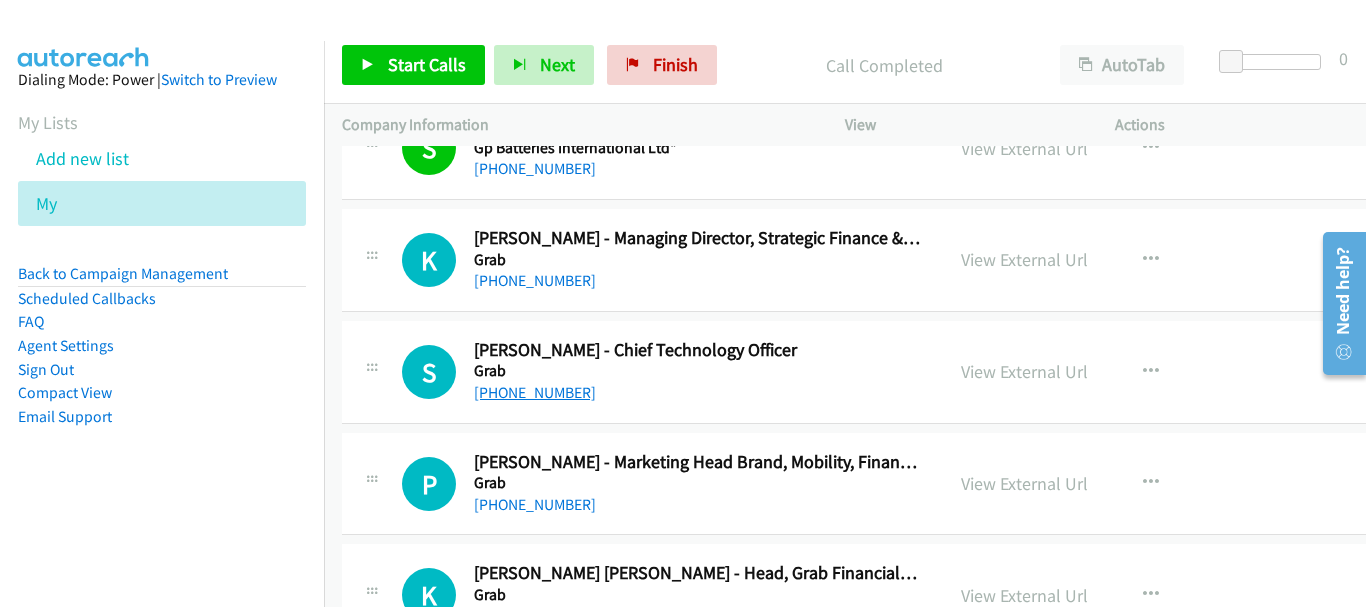 click on "[PHONE_NUMBER]" at bounding box center [535, 392] 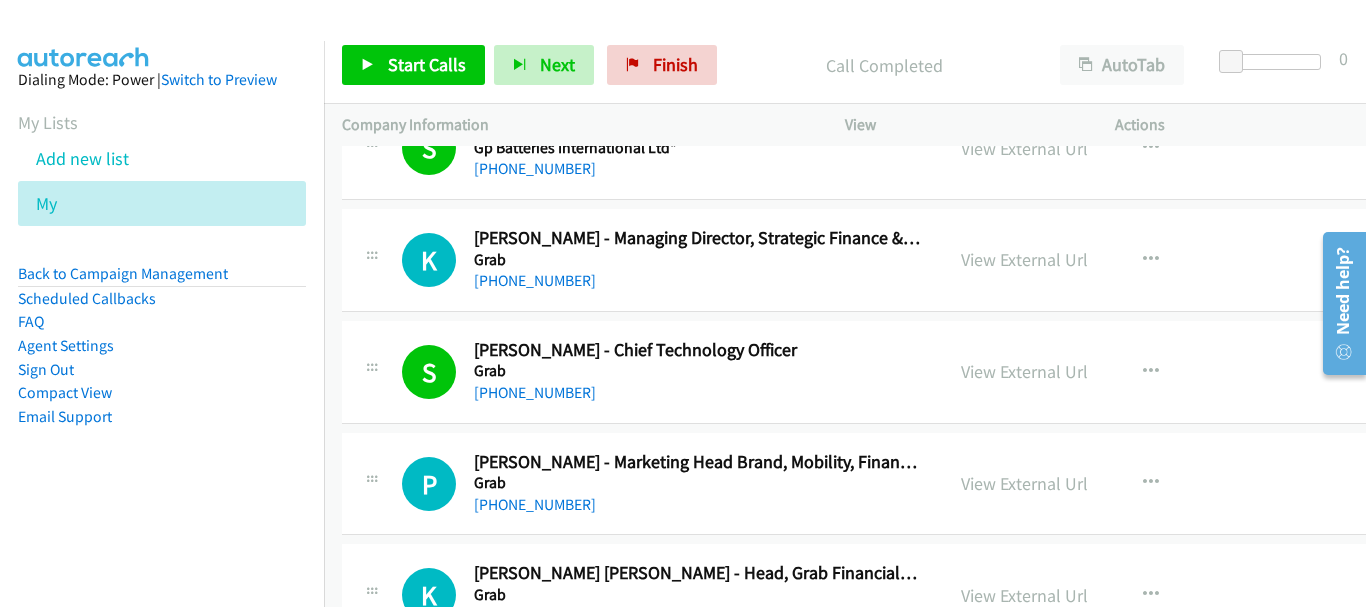 scroll, scrollTop: 800, scrollLeft: 0, axis: vertical 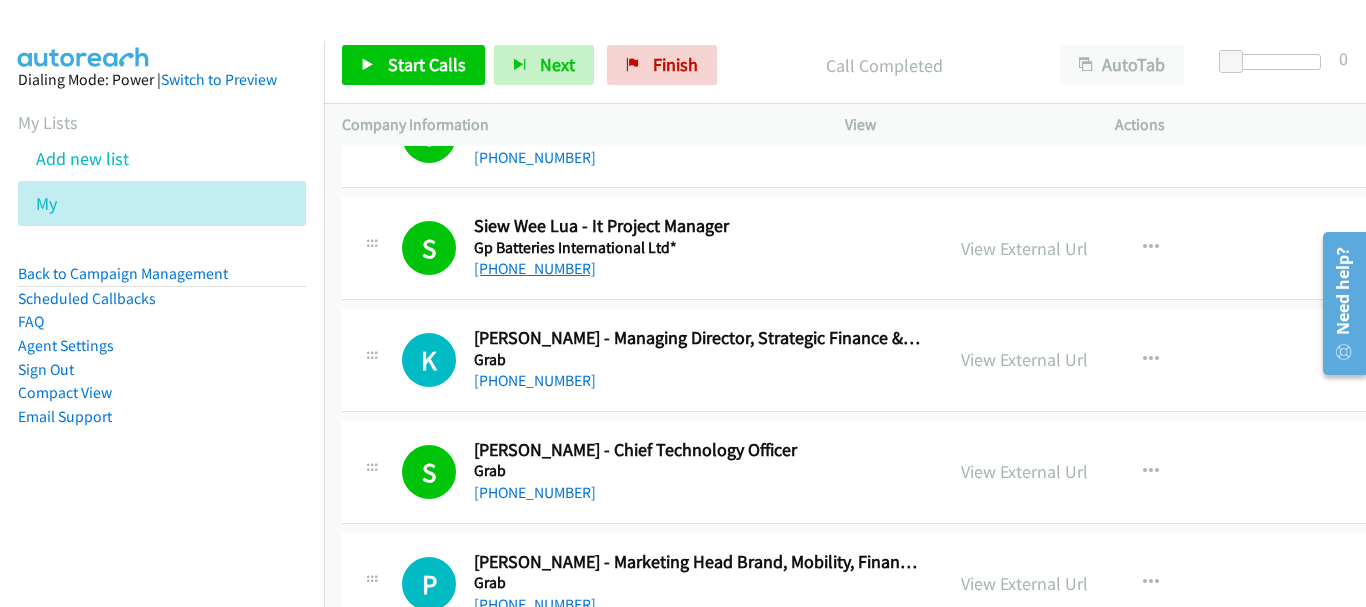 click on "[PHONE_NUMBER]" at bounding box center (535, 268) 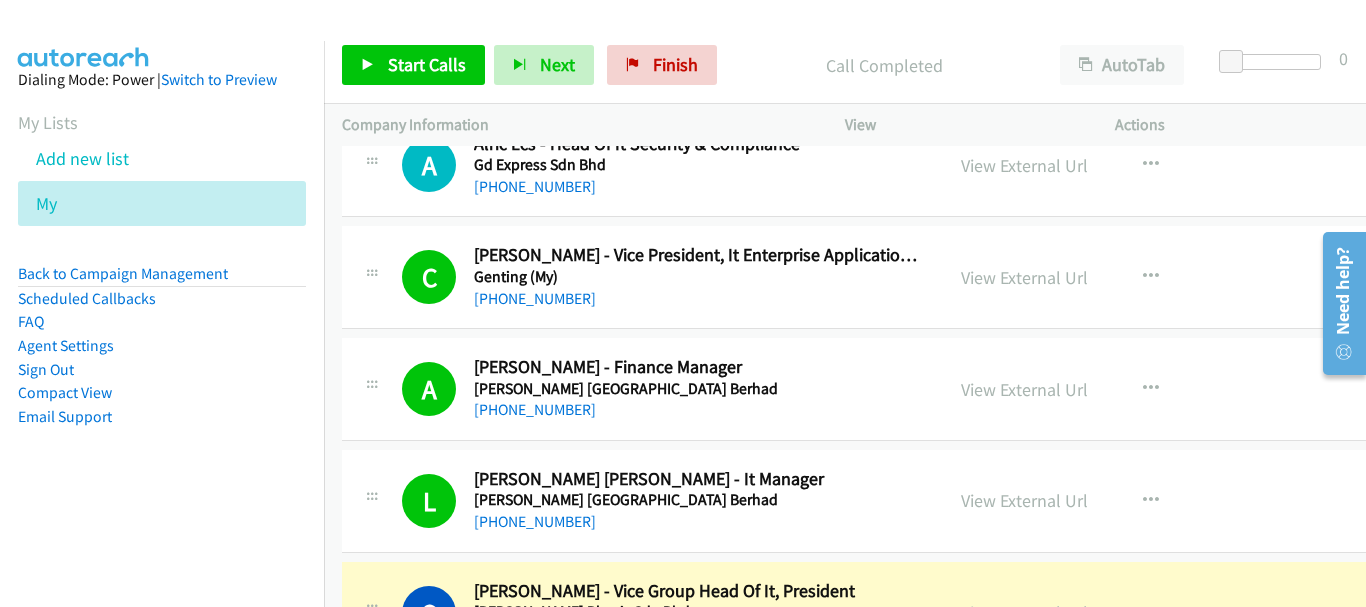 scroll, scrollTop: 0, scrollLeft: 0, axis: both 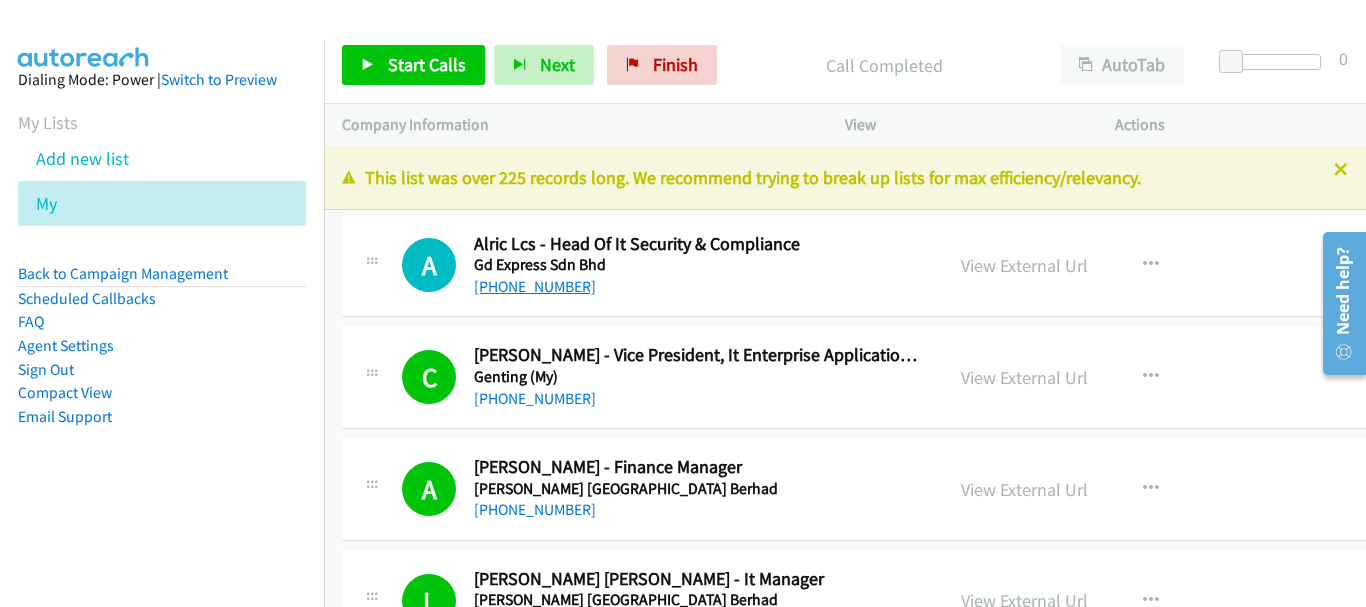 click on "[PHONE_NUMBER]" at bounding box center (535, 286) 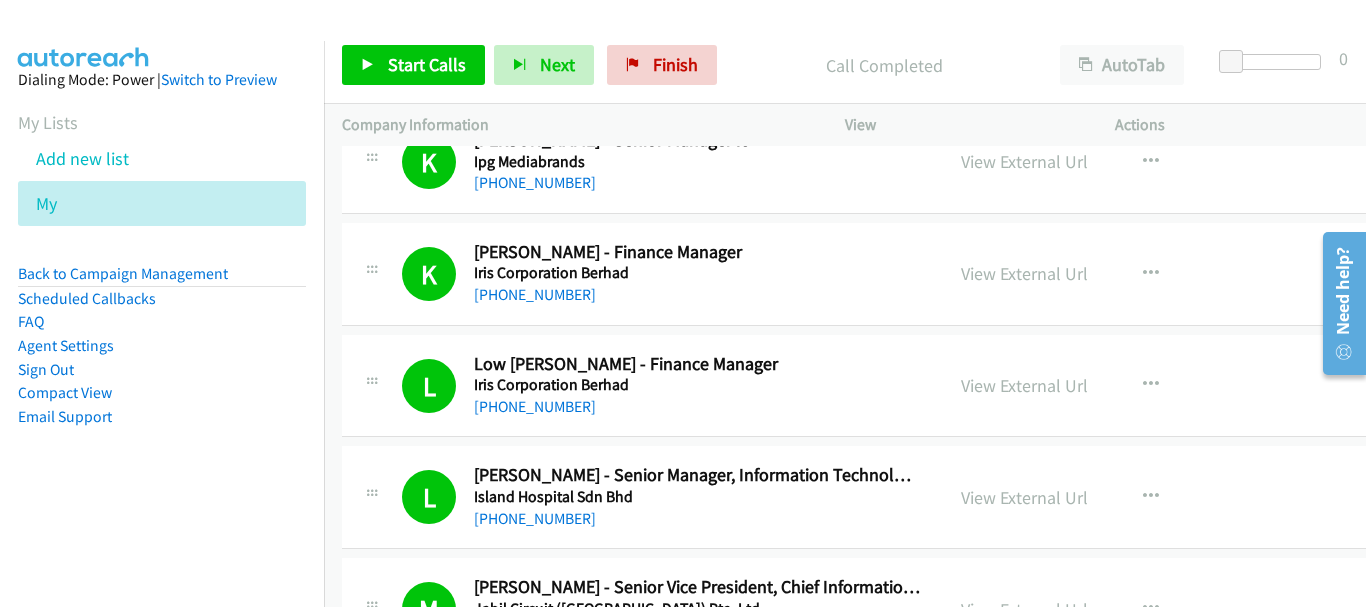 scroll, scrollTop: 8617, scrollLeft: 0, axis: vertical 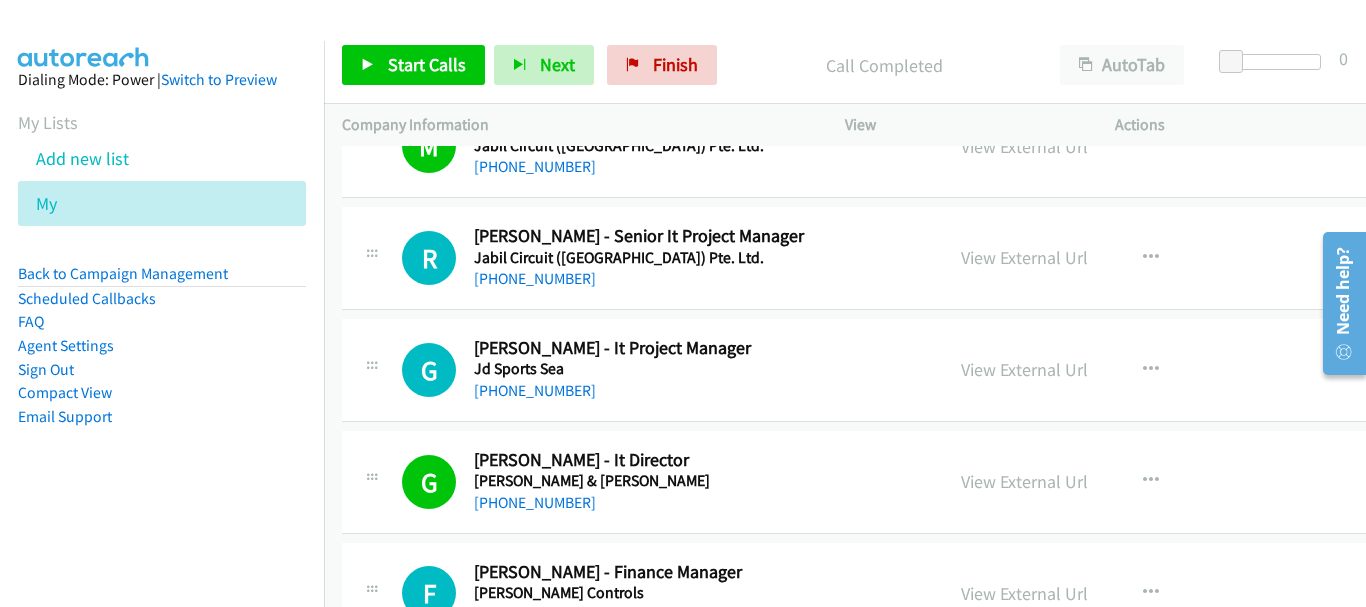 drag, startPoint x: 1359, startPoint y: 173, endPoint x: 29, endPoint y: 45, distance: 1336.1451 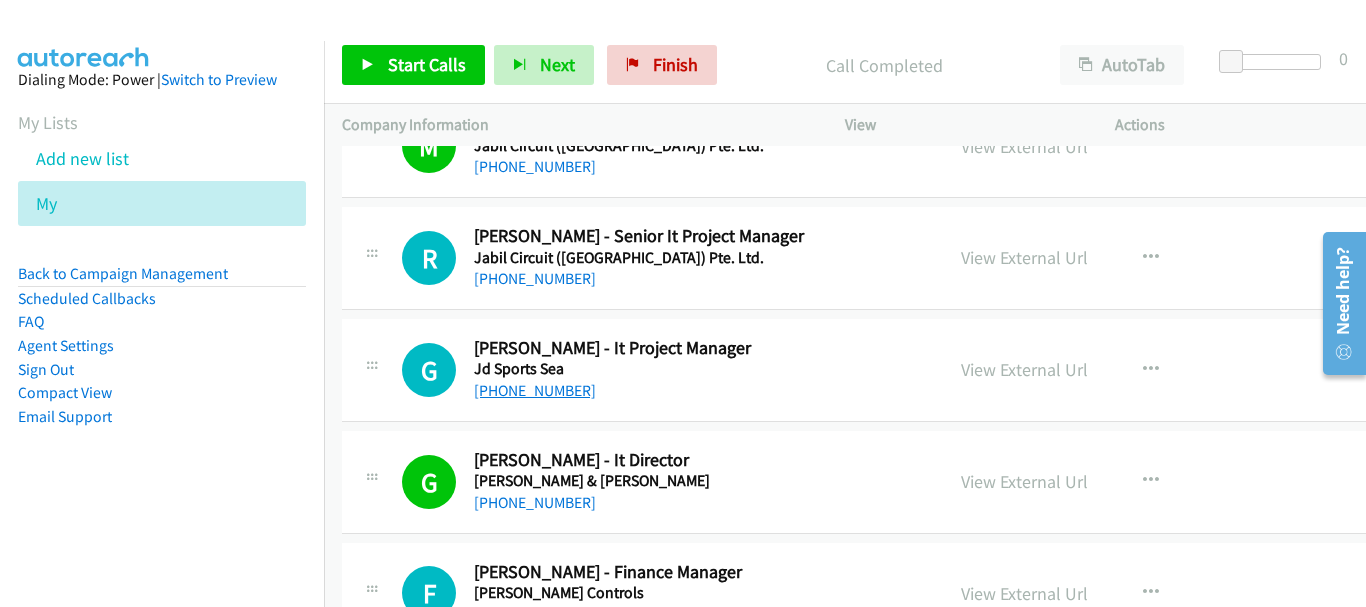 click on "[PHONE_NUMBER]" at bounding box center (535, 390) 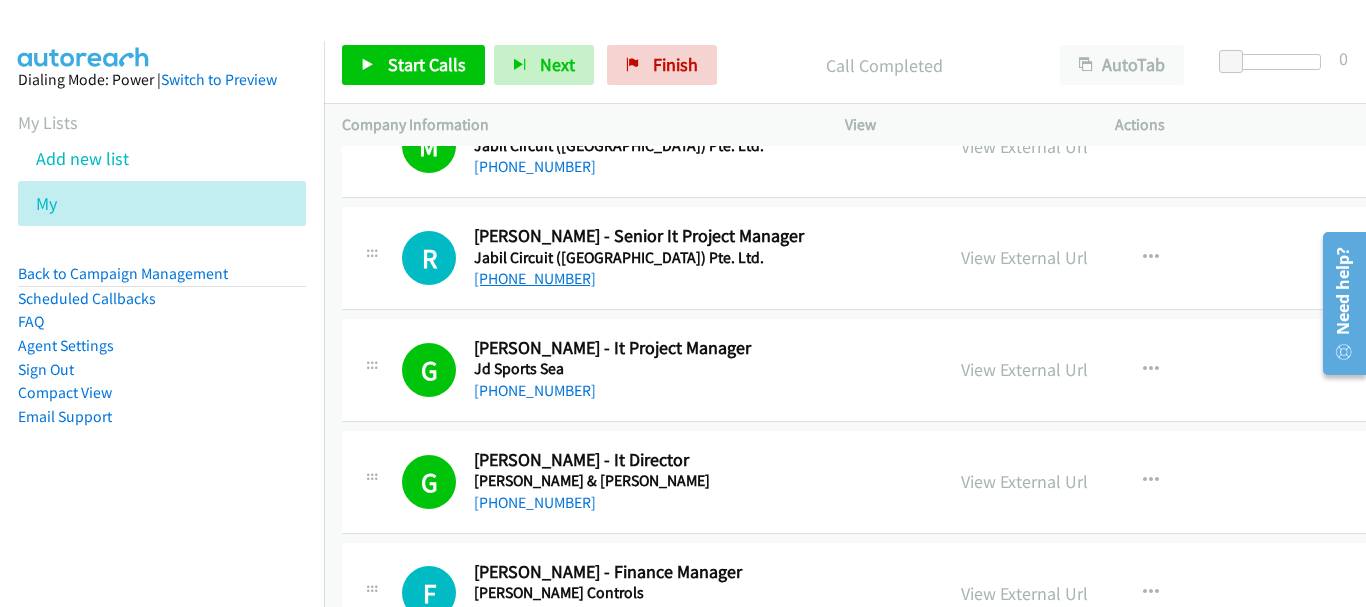 click on "[PHONE_NUMBER]" at bounding box center (535, 278) 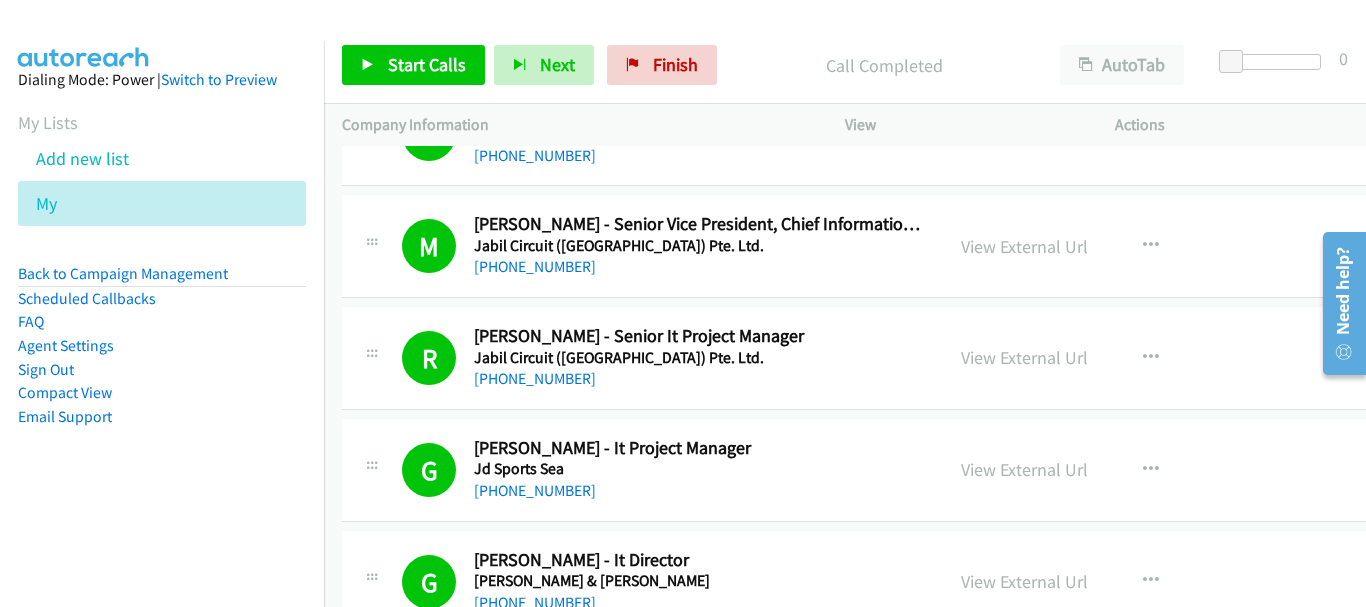 scroll, scrollTop: 8817, scrollLeft: 0, axis: vertical 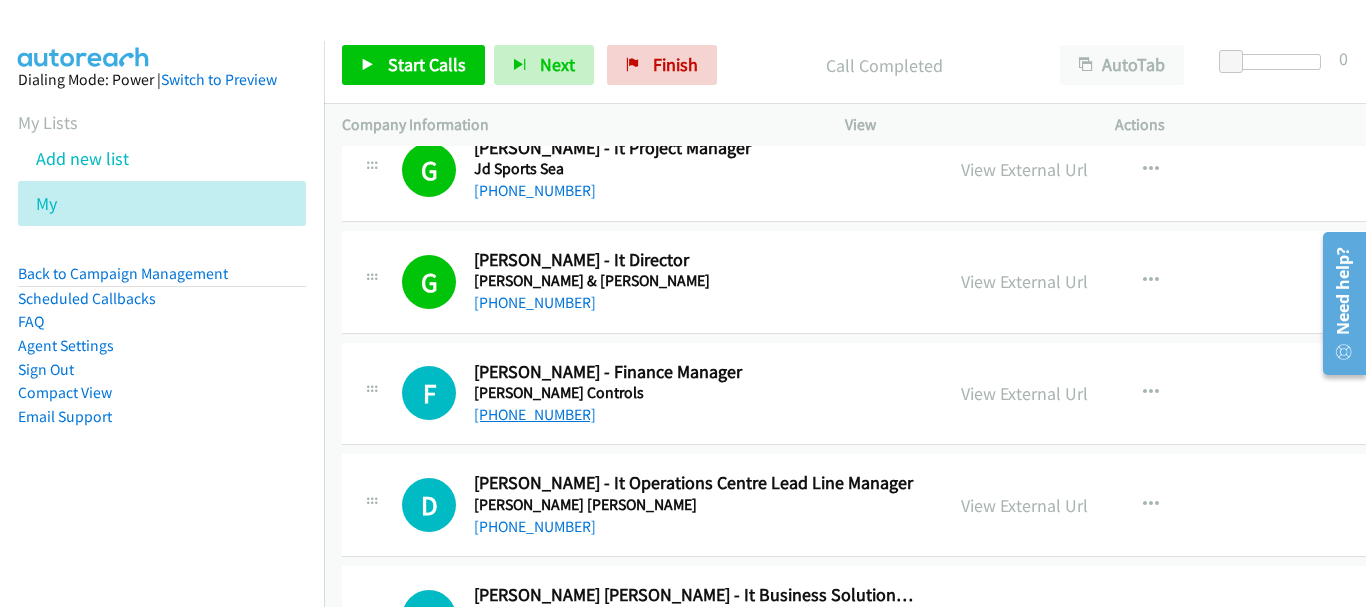 click on "[PHONE_NUMBER]" at bounding box center (535, 414) 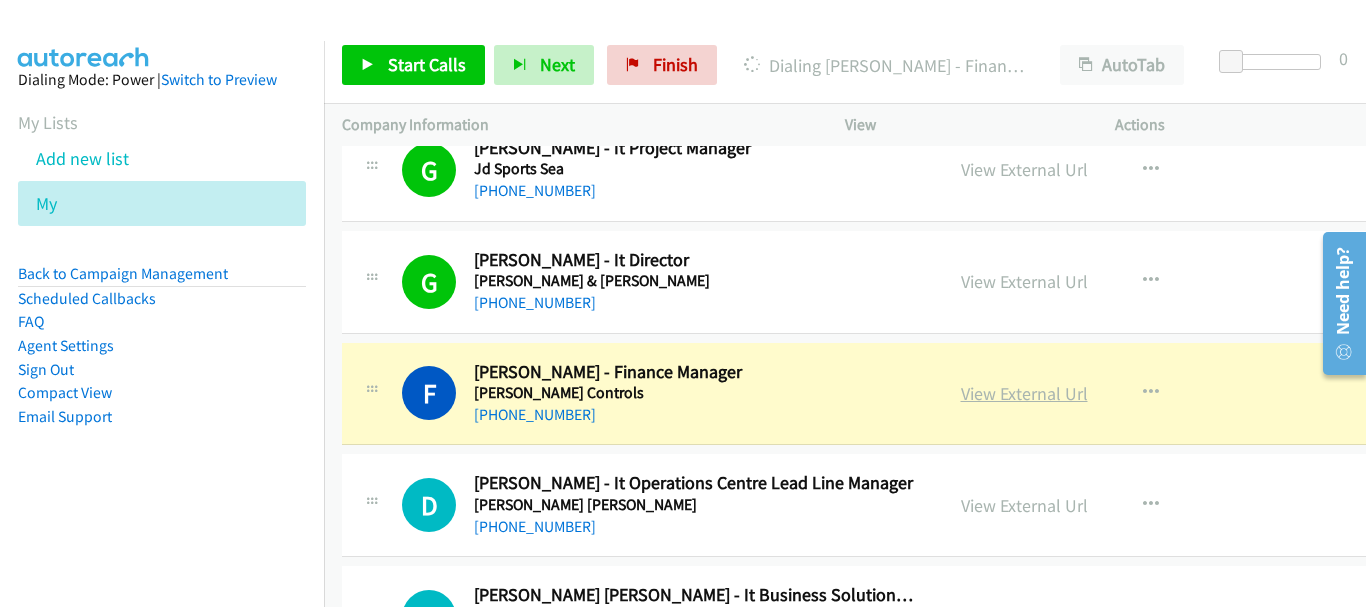 click on "View External Url" at bounding box center (1024, 393) 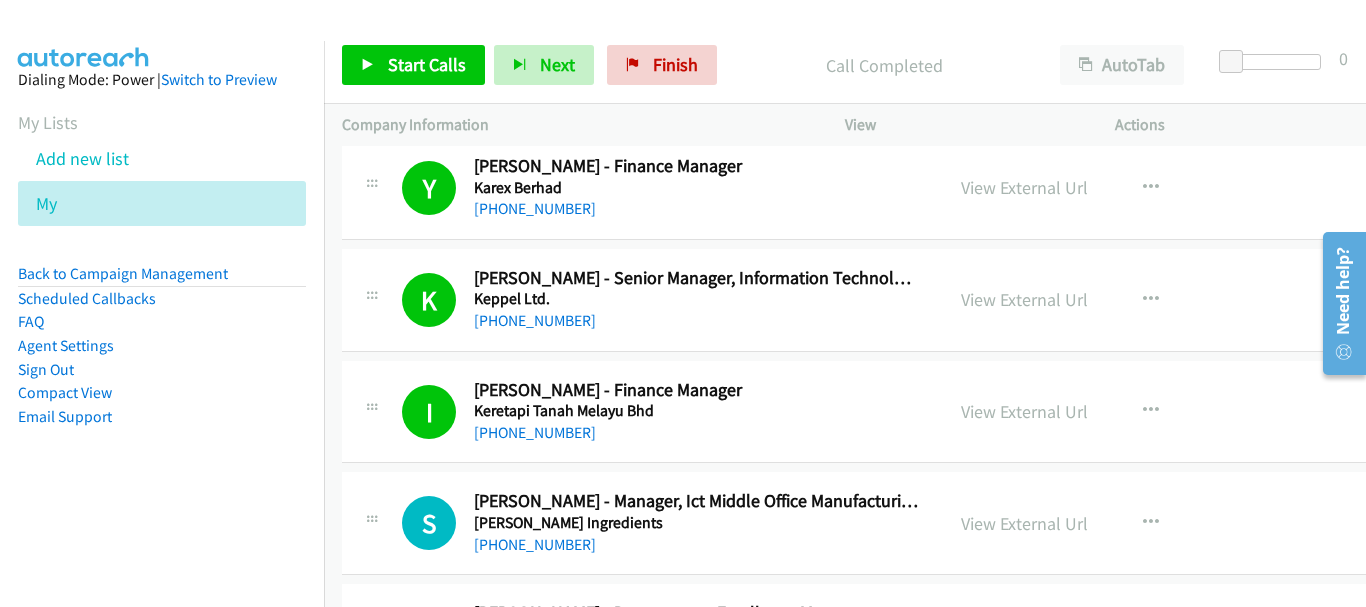 scroll, scrollTop: 10017, scrollLeft: 0, axis: vertical 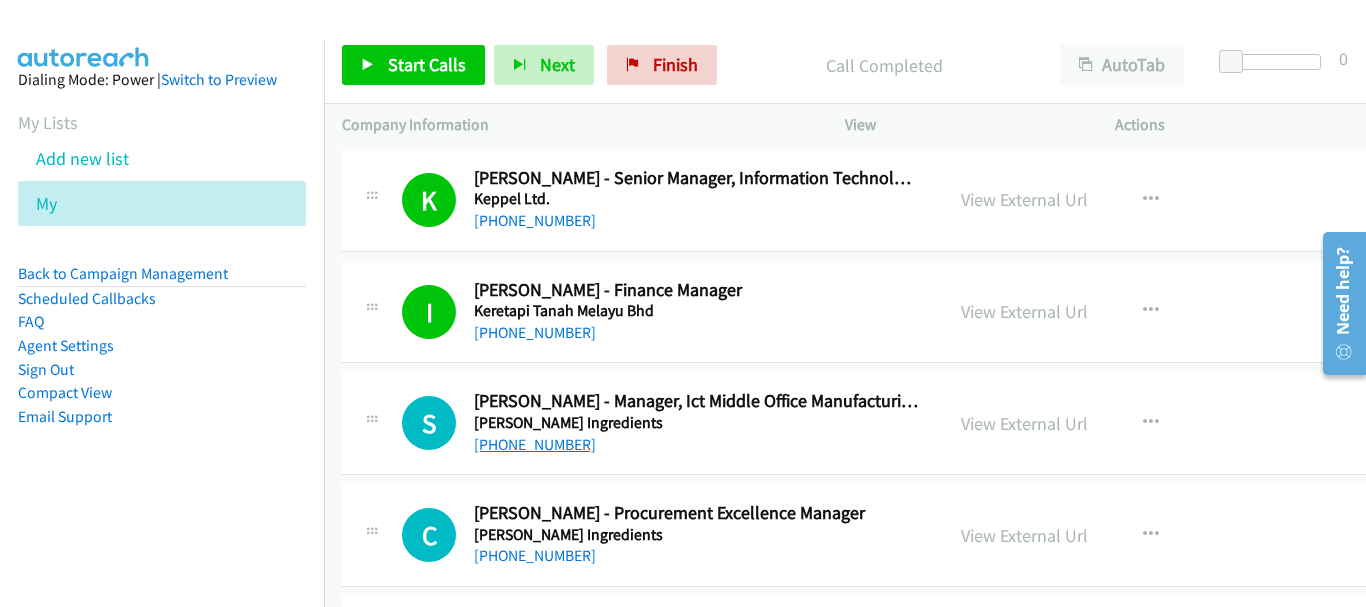 click on "[PHONE_NUMBER]" at bounding box center [535, 444] 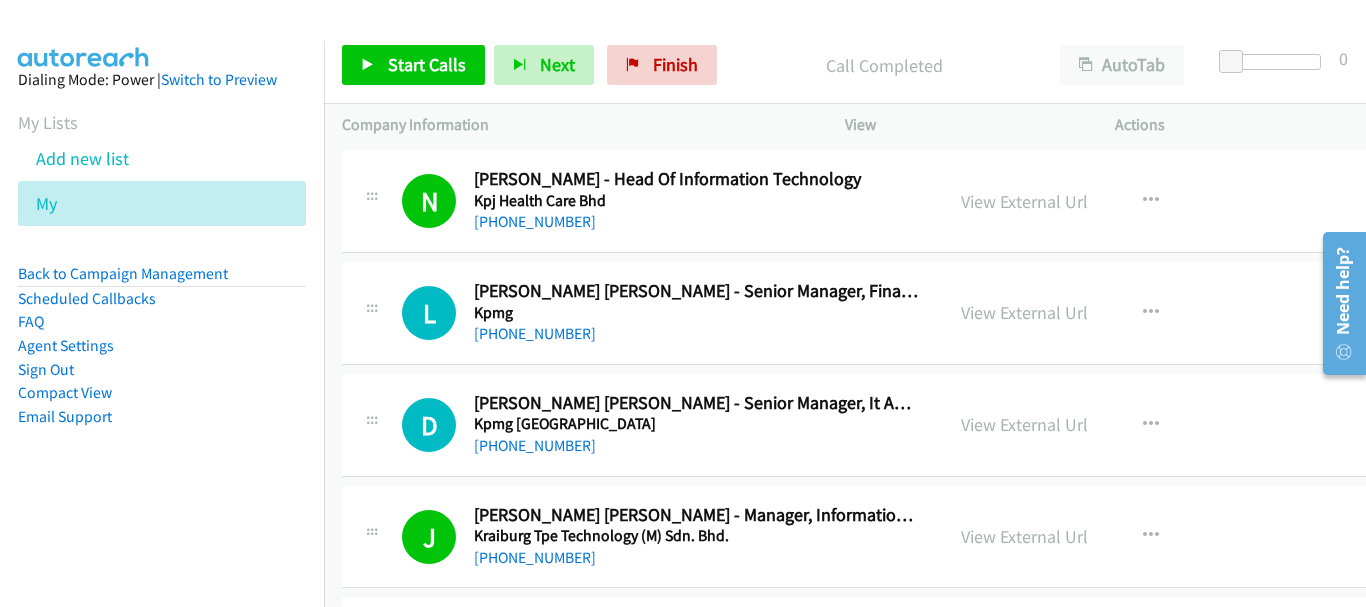 scroll, scrollTop: 11617, scrollLeft: 0, axis: vertical 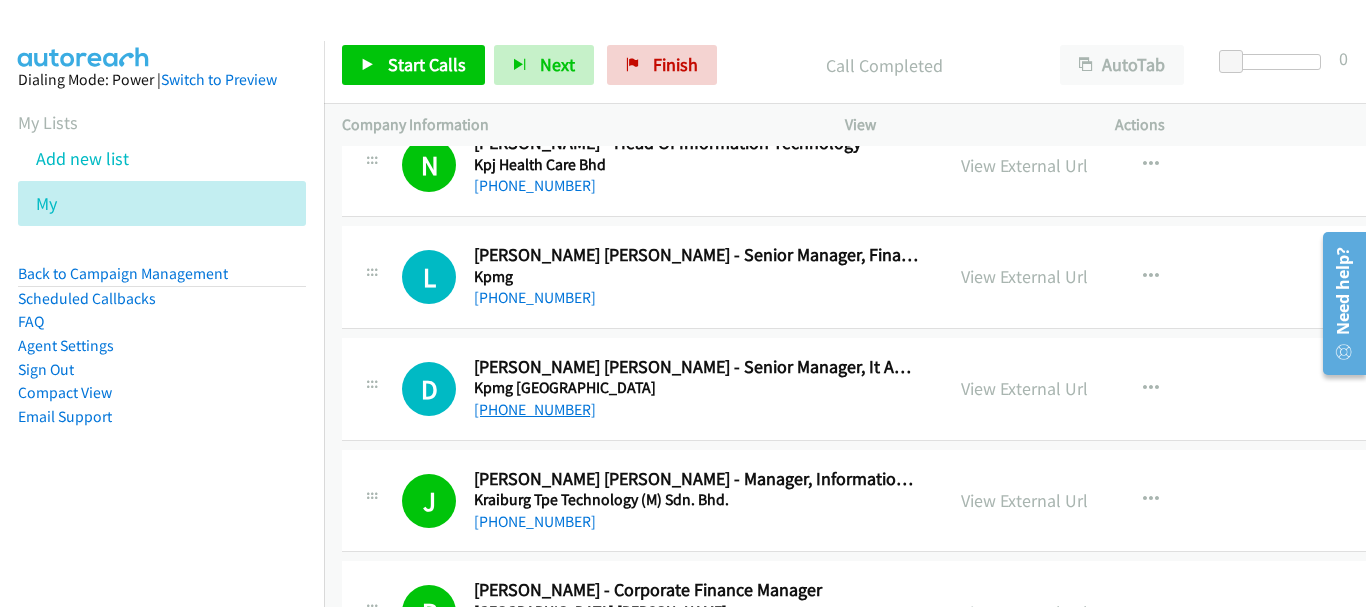click on "[PHONE_NUMBER]" at bounding box center [535, 409] 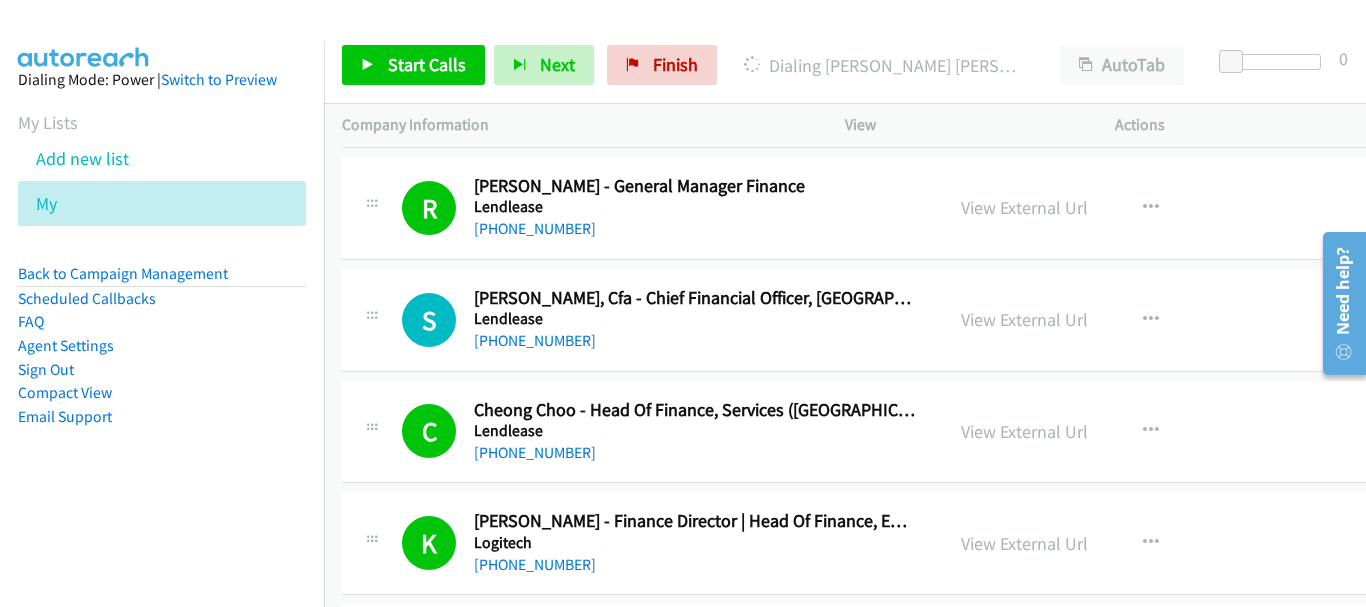 scroll, scrollTop: 12917, scrollLeft: 0, axis: vertical 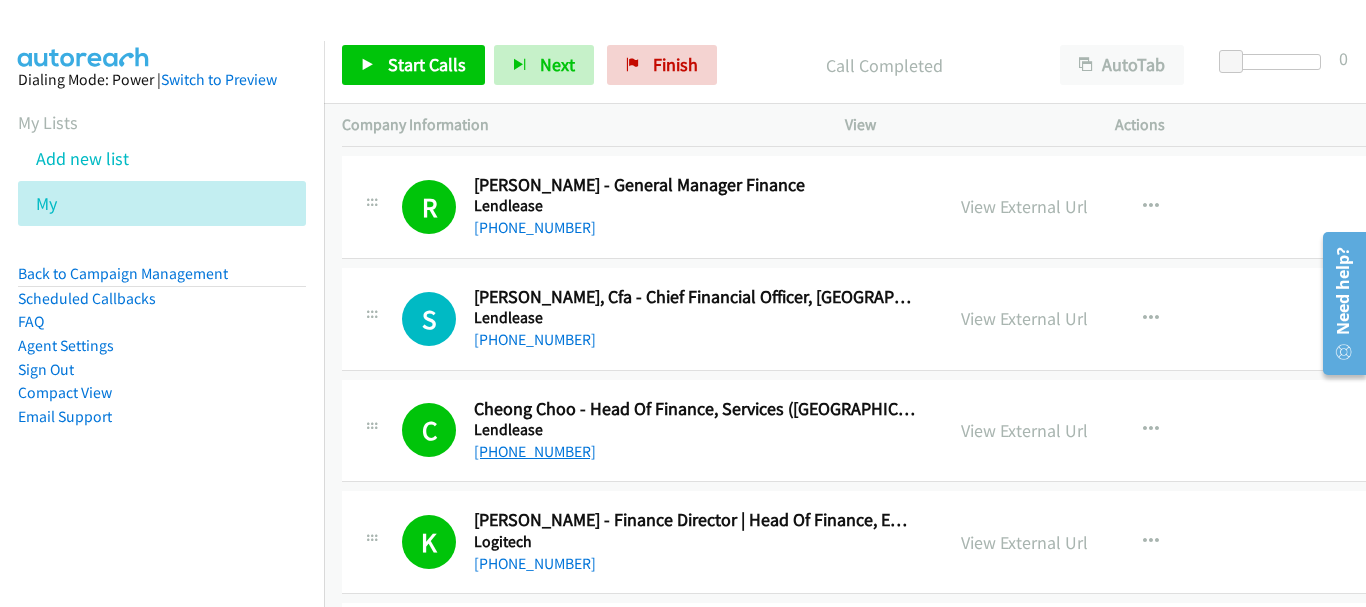 click on "[PHONE_NUMBER]" at bounding box center (535, 451) 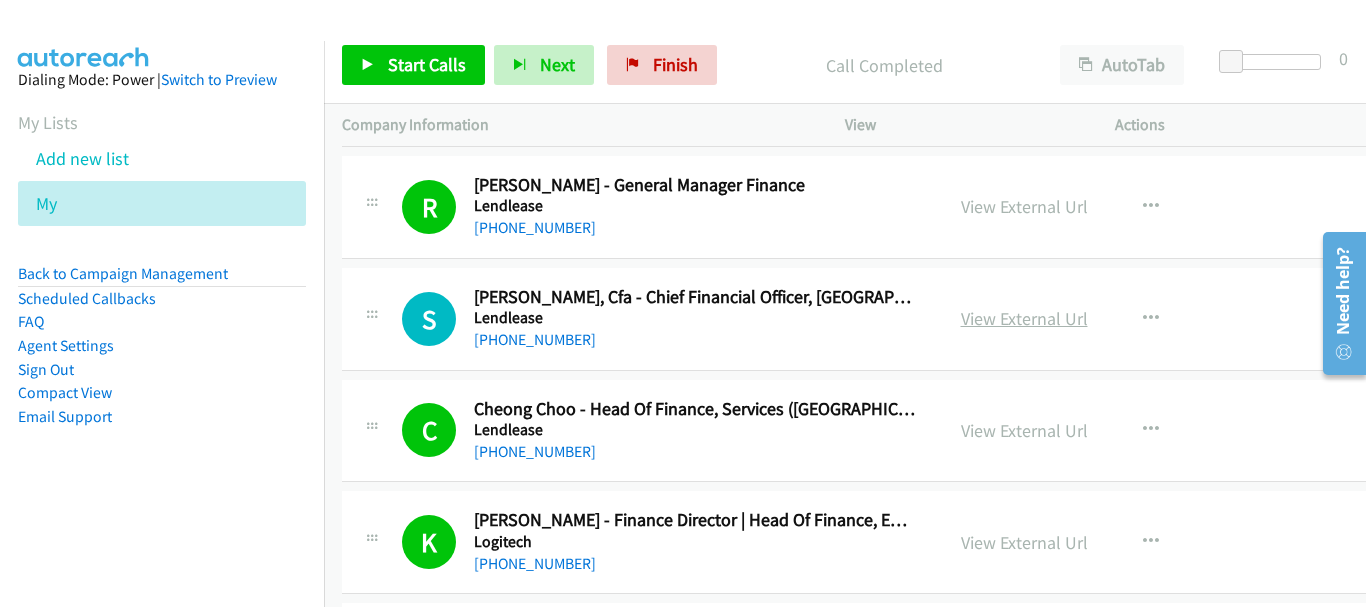 click on "View External Url" at bounding box center (1024, 318) 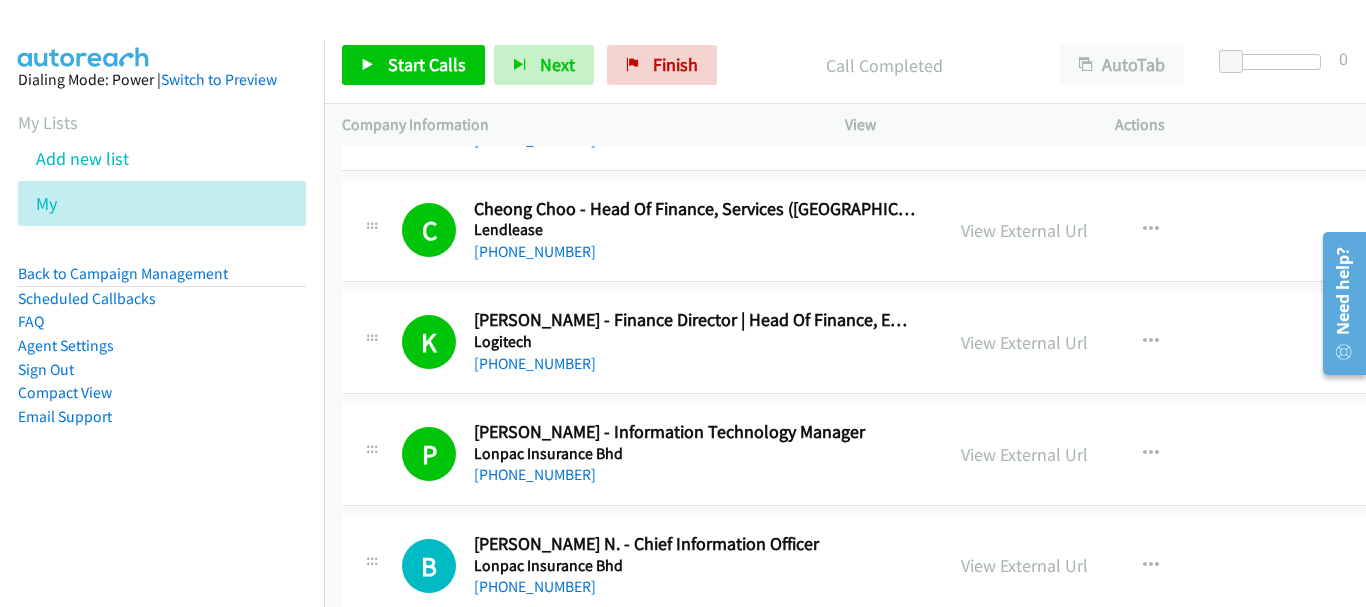 scroll, scrollTop: 13217, scrollLeft: 0, axis: vertical 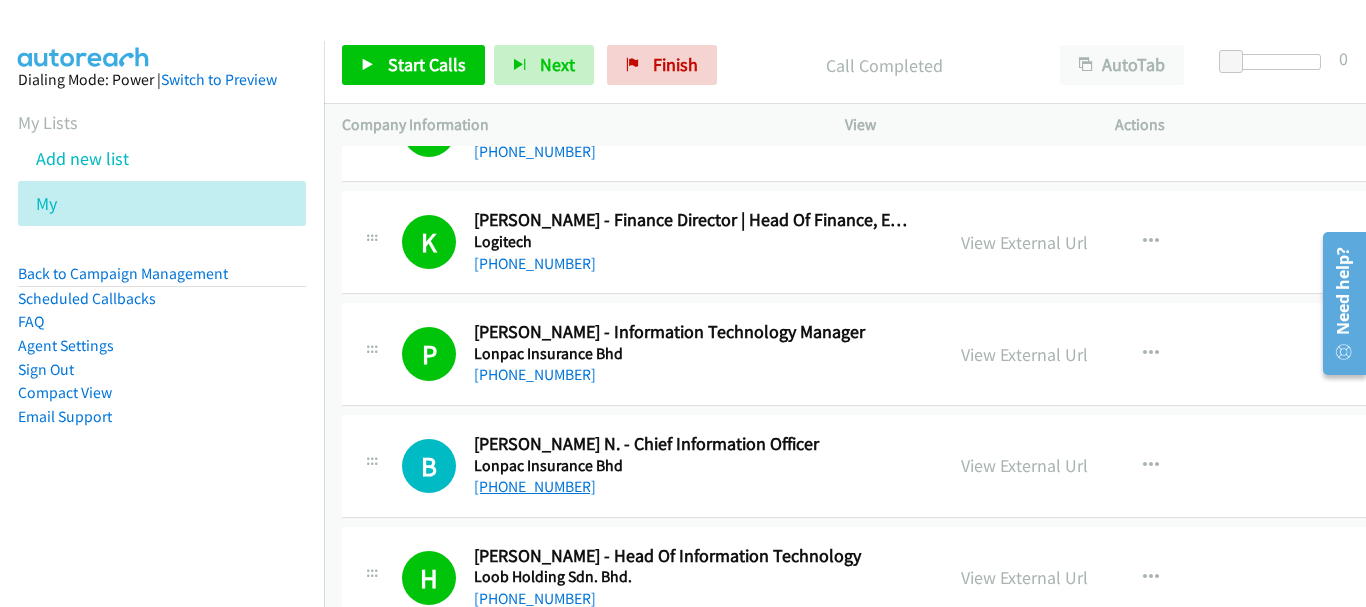 click on "[PHONE_NUMBER]" at bounding box center (535, 486) 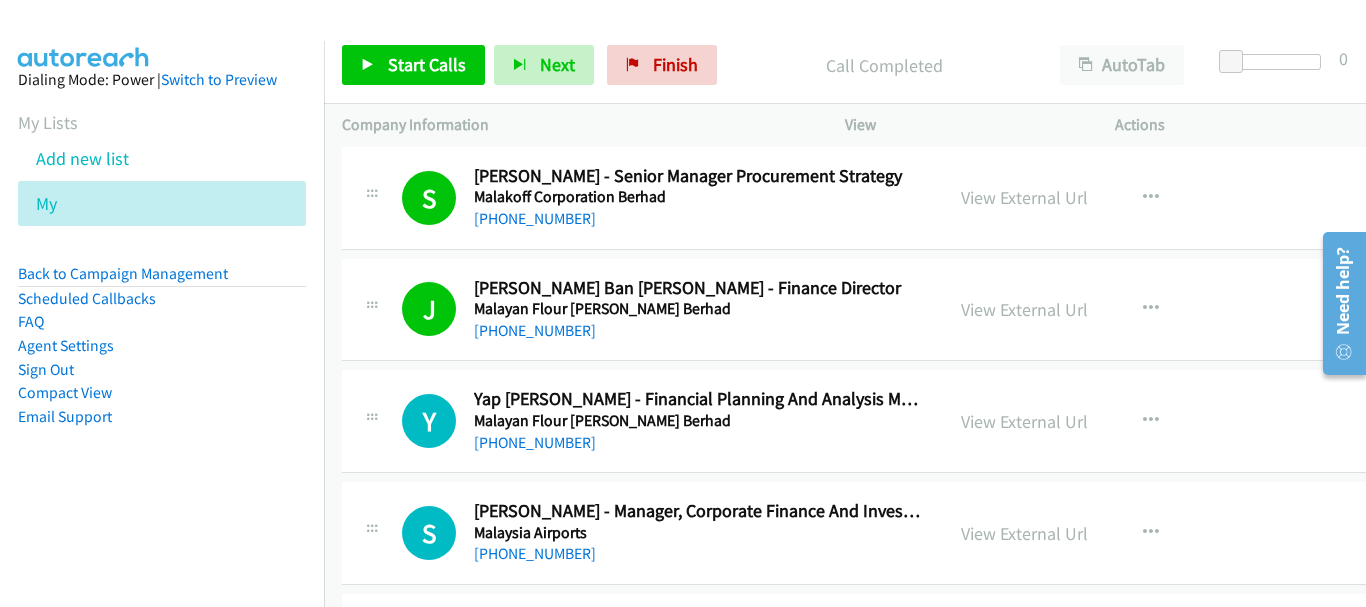scroll, scrollTop: 16717, scrollLeft: 0, axis: vertical 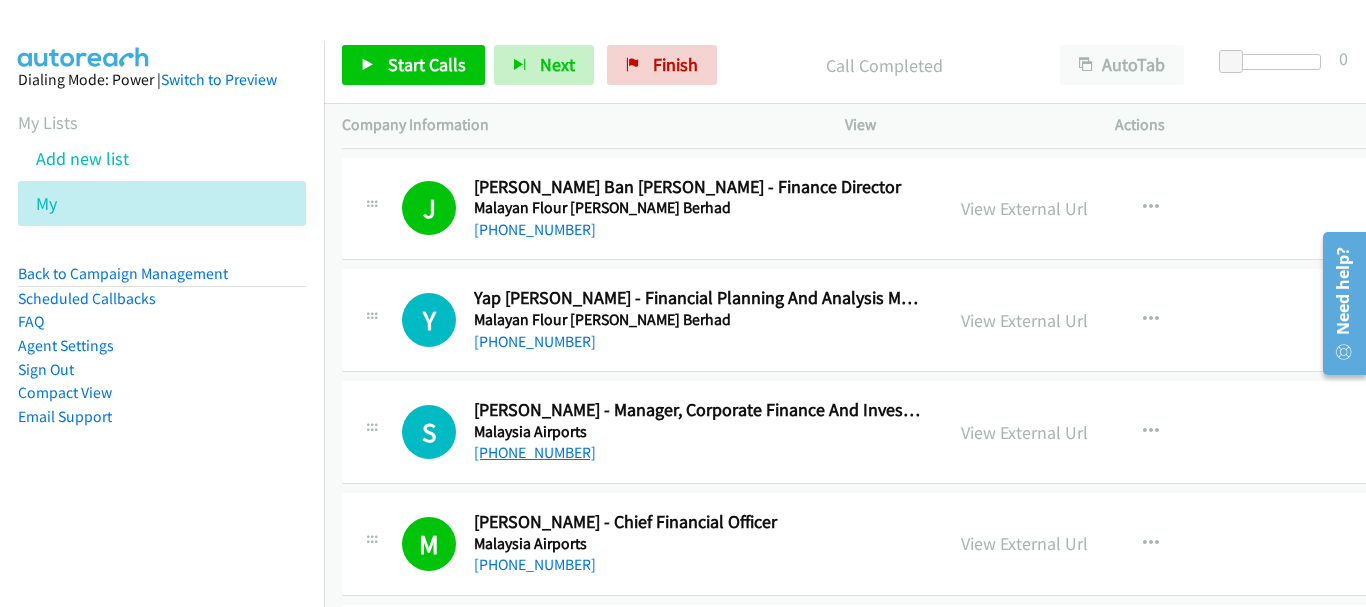 click on "[PHONE_NUMBER]" at bounding box center (535, 452) 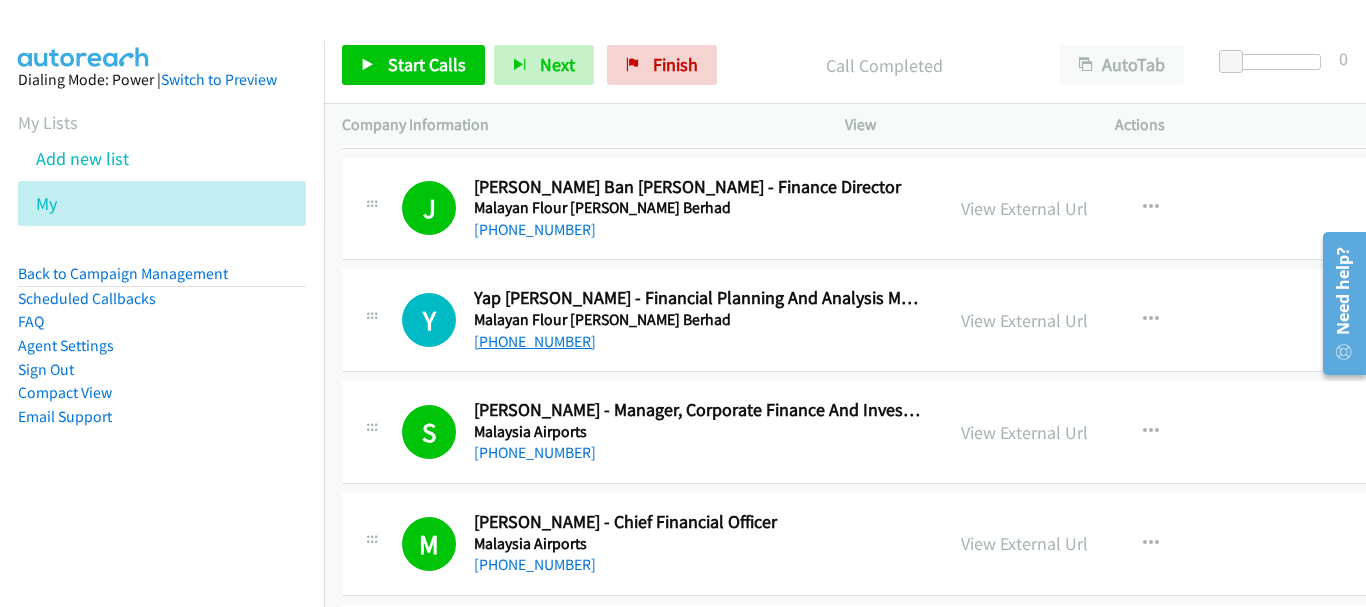 click on "[PHONE_NUMBER]" at bounding box center [535, 341] 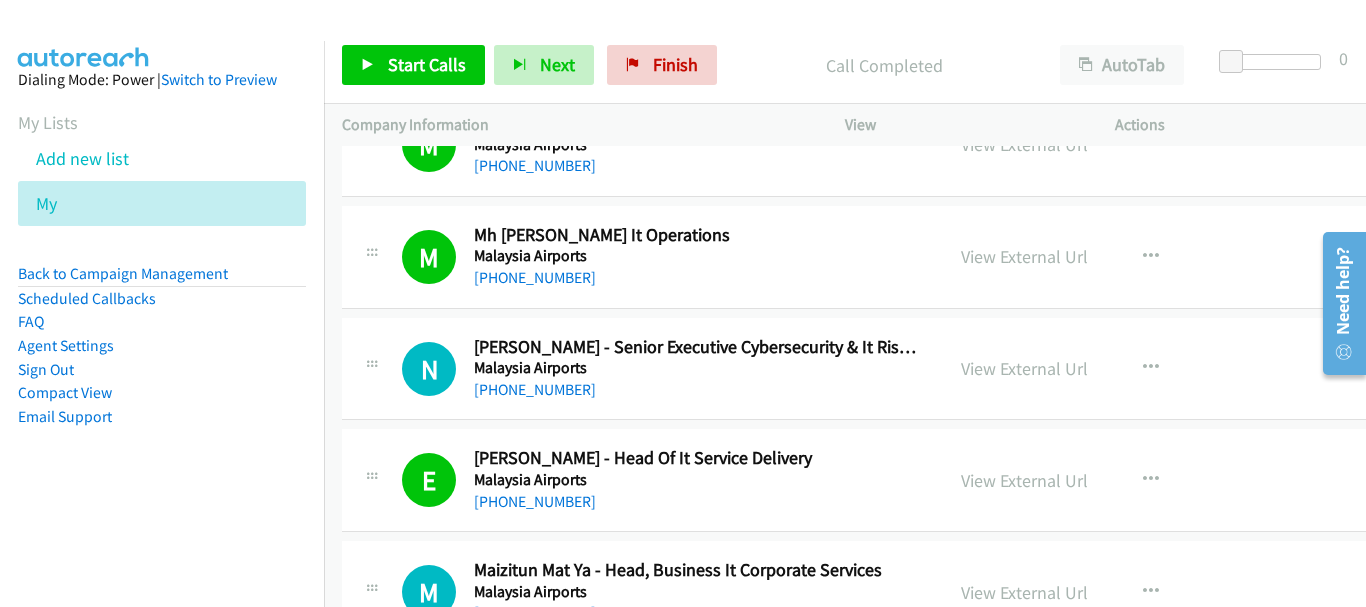 scroll, scrollTop: 17217, scrollLeft: 0, axis: vertical 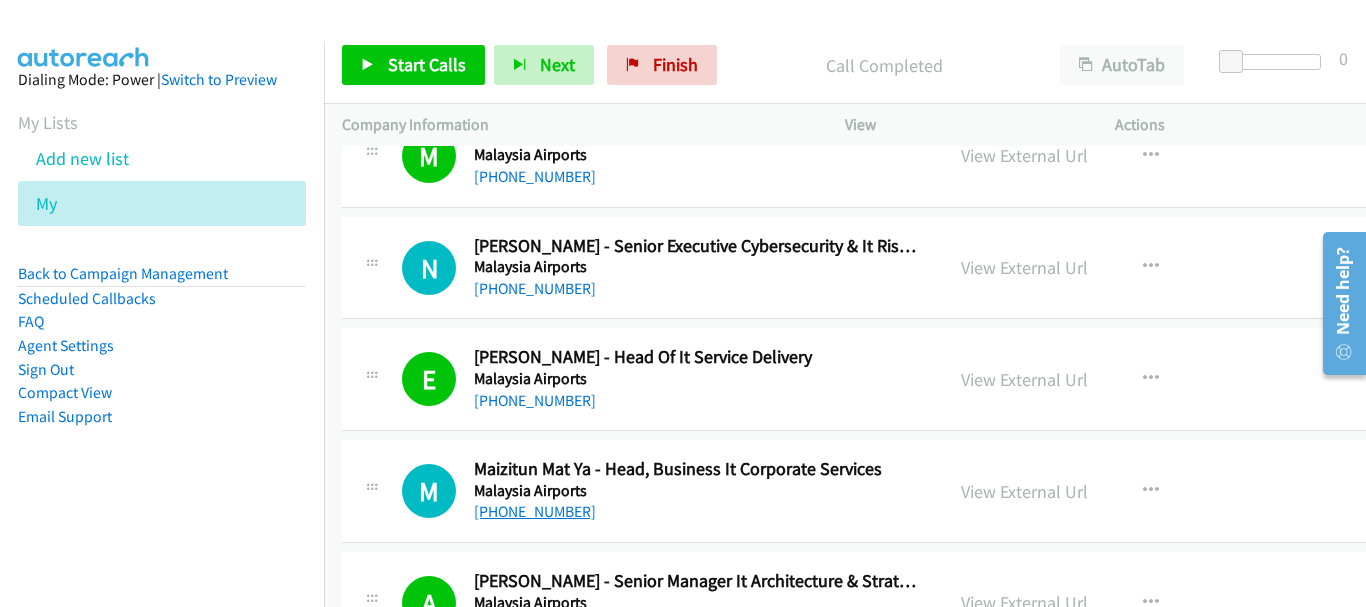 click on "[PHONE_NUMBER]" at bounding box center [535, 511] 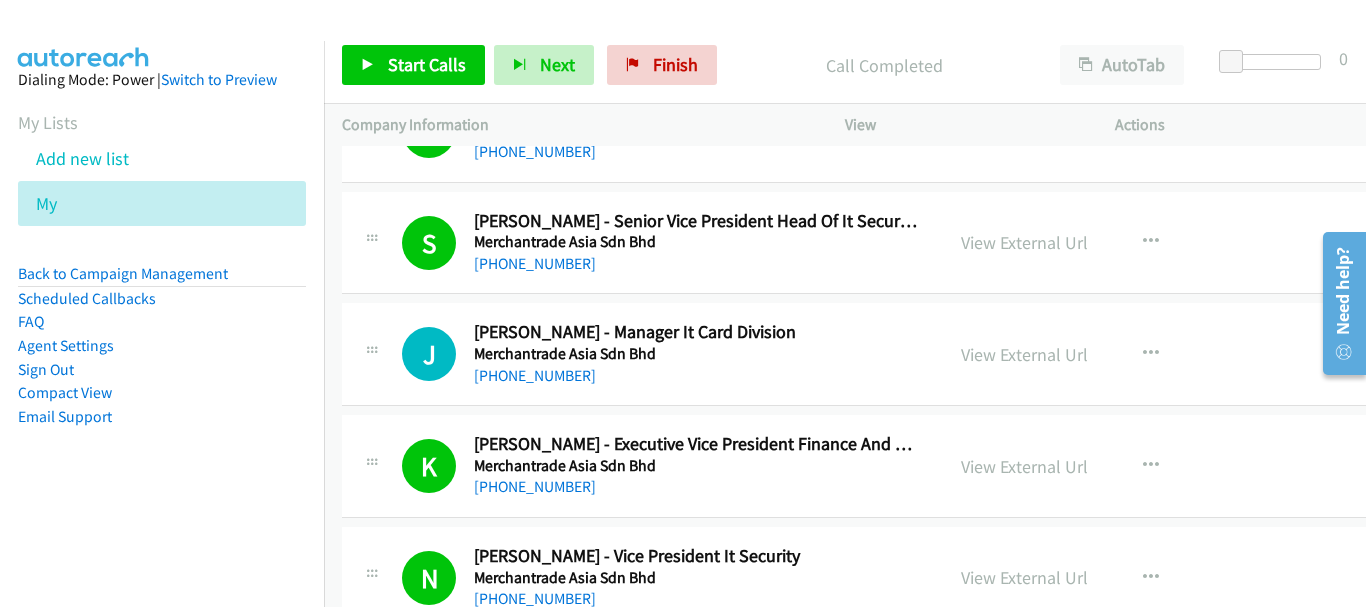 scroll, scrollTop: 20817, scrollLeft: 0, axis: vertical 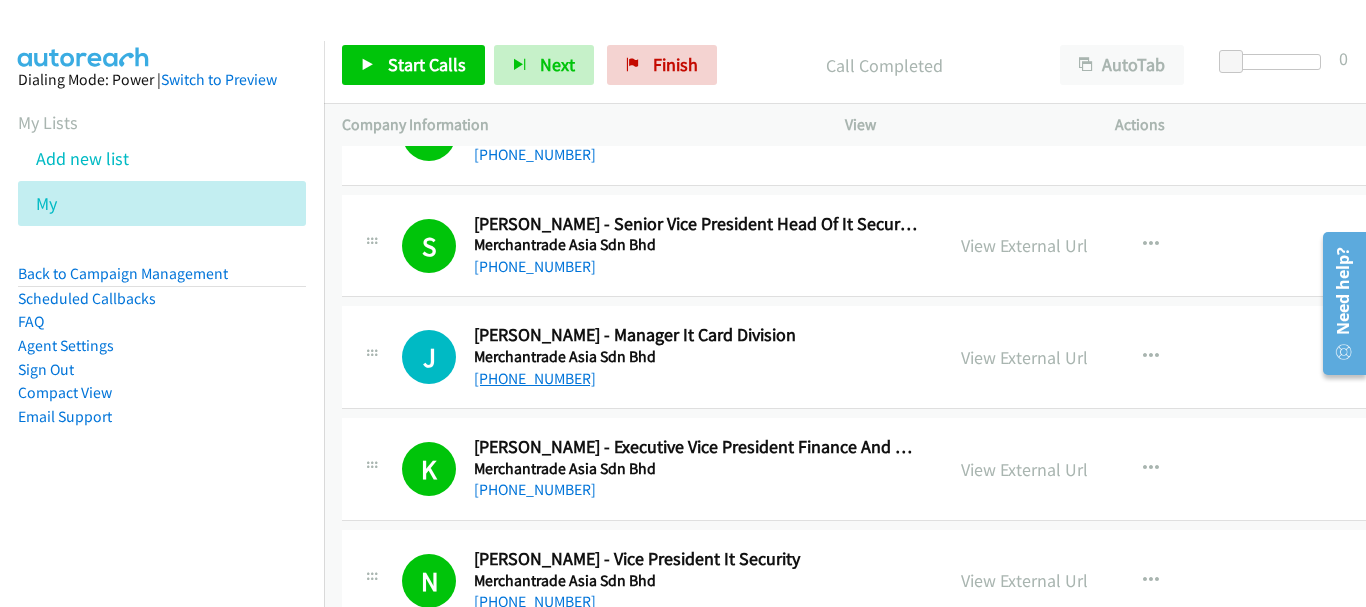 click on "[PHONE_NUMBER]" at bounding box center [535, 378] 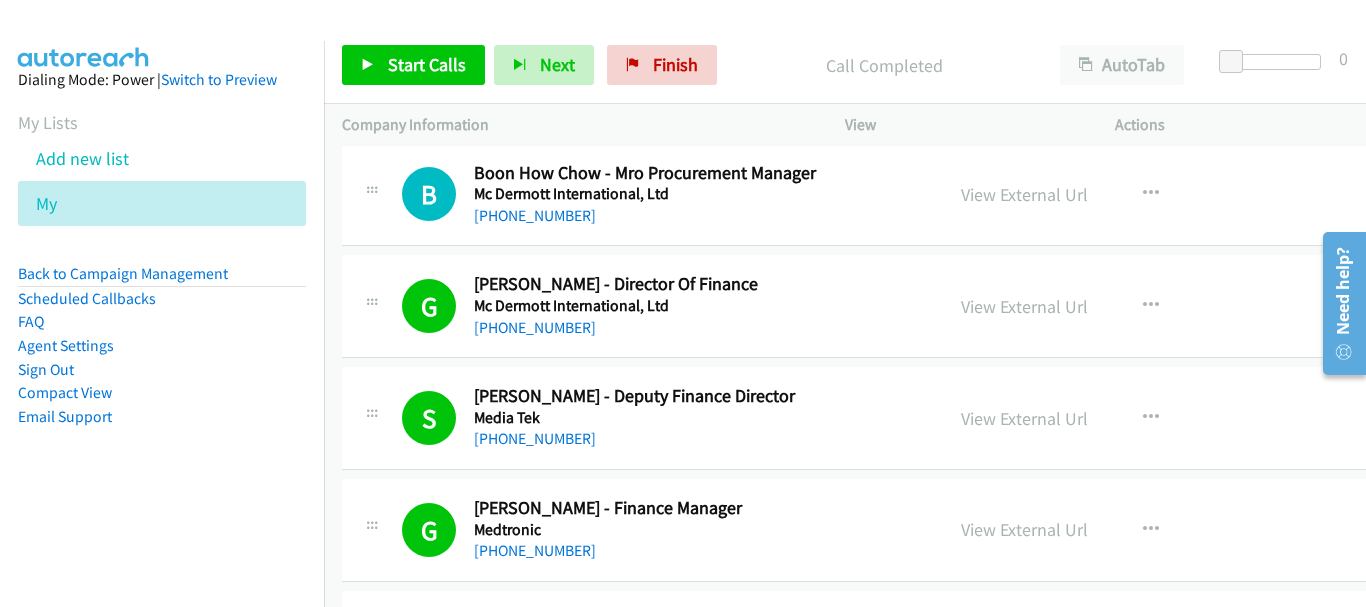 scroll, scrollTop: 20217, scrollLeft: 0, axis: vertical 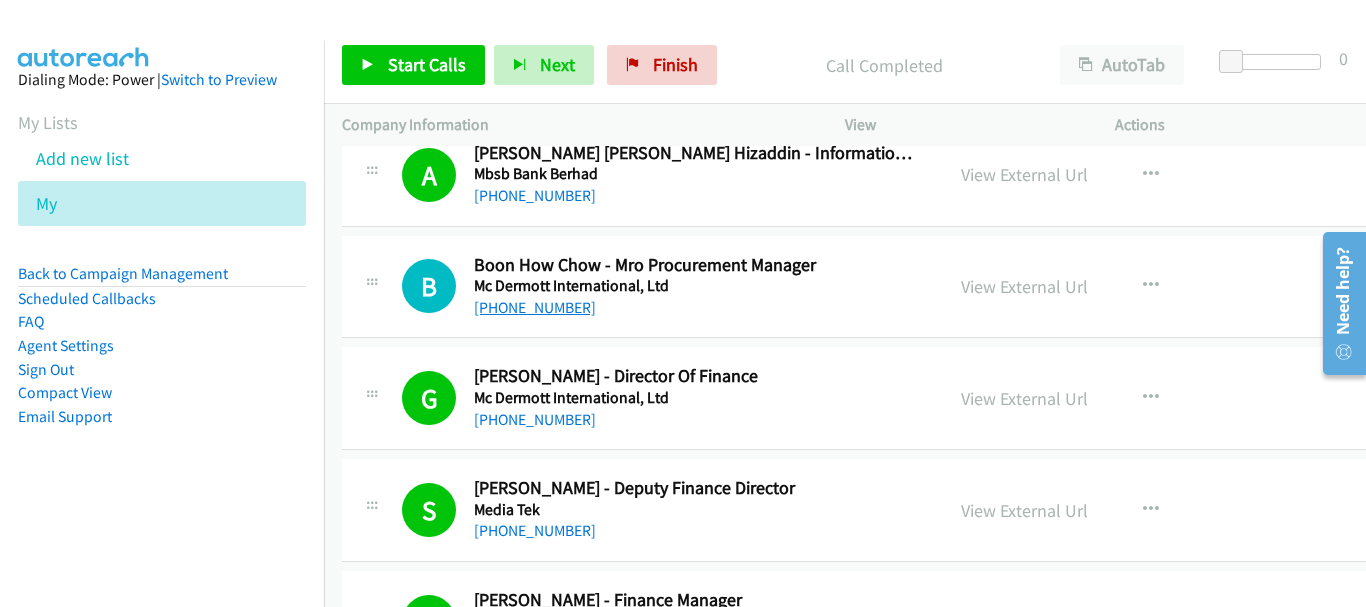 click on "[PHONE_NUMBER]" at bounding box center [535, 307] 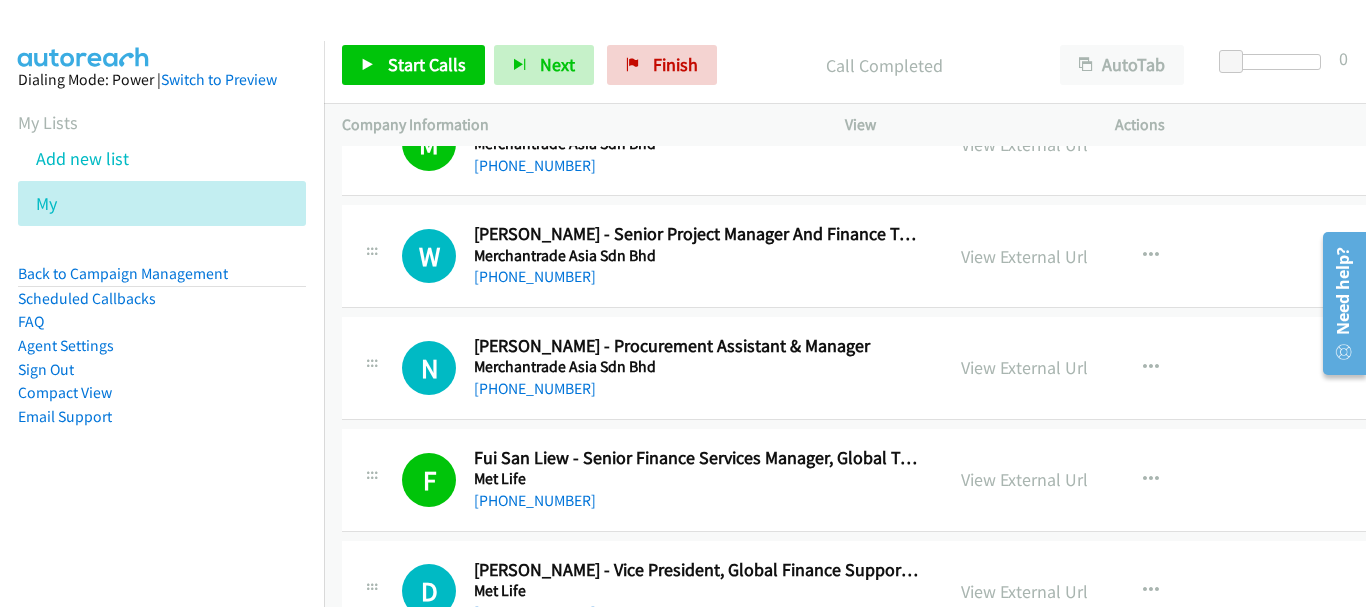 scroll, scrollTop: 21717, scrollLeft: 0, axis: vertical 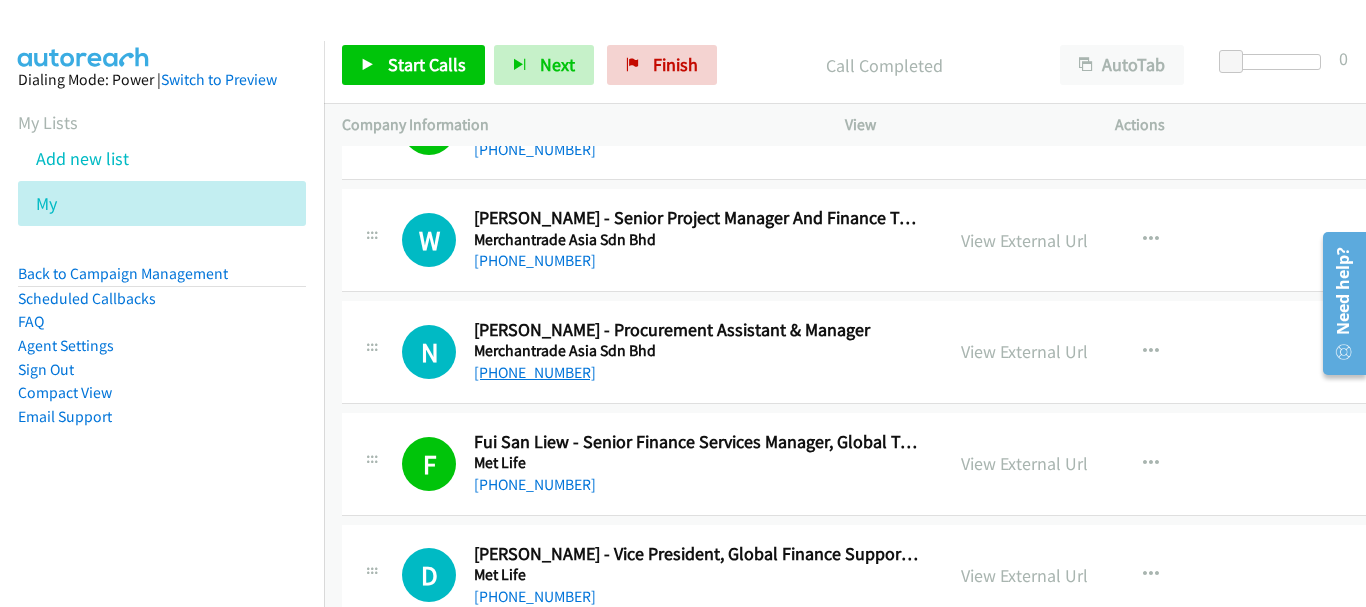 click on "[PHONE_NUMBER]" at bounding box center [535, 372] 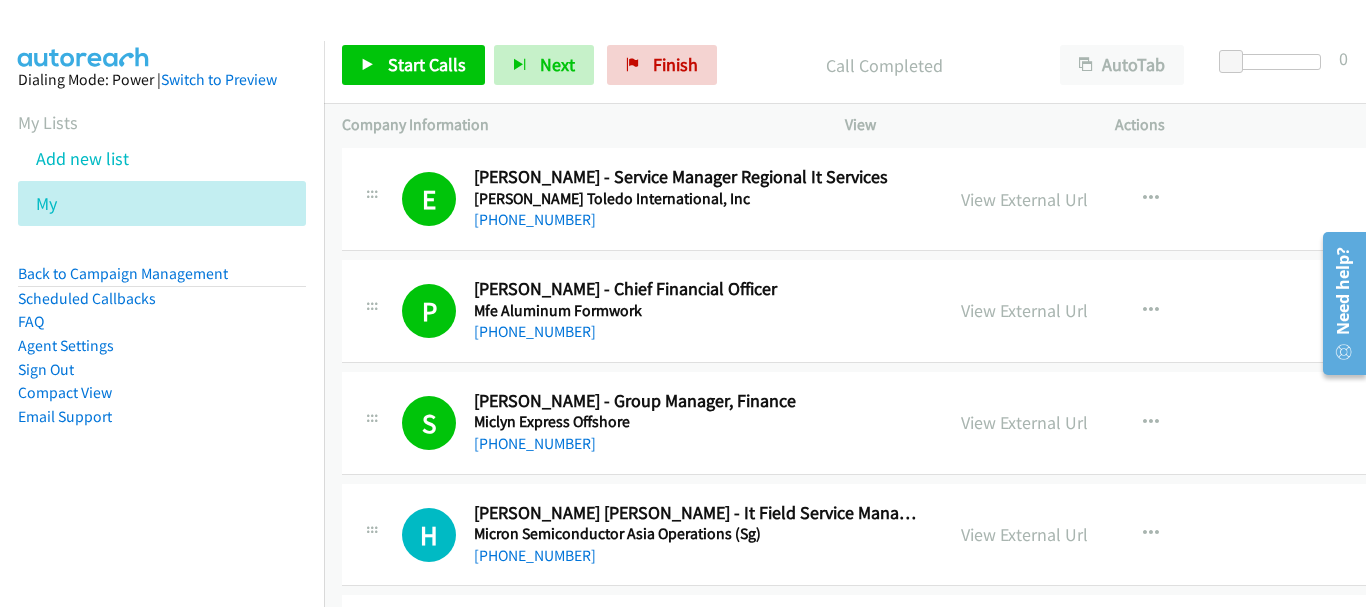 scroll, scrollTop: 22517, scrollLeft: 0, axis: vertical 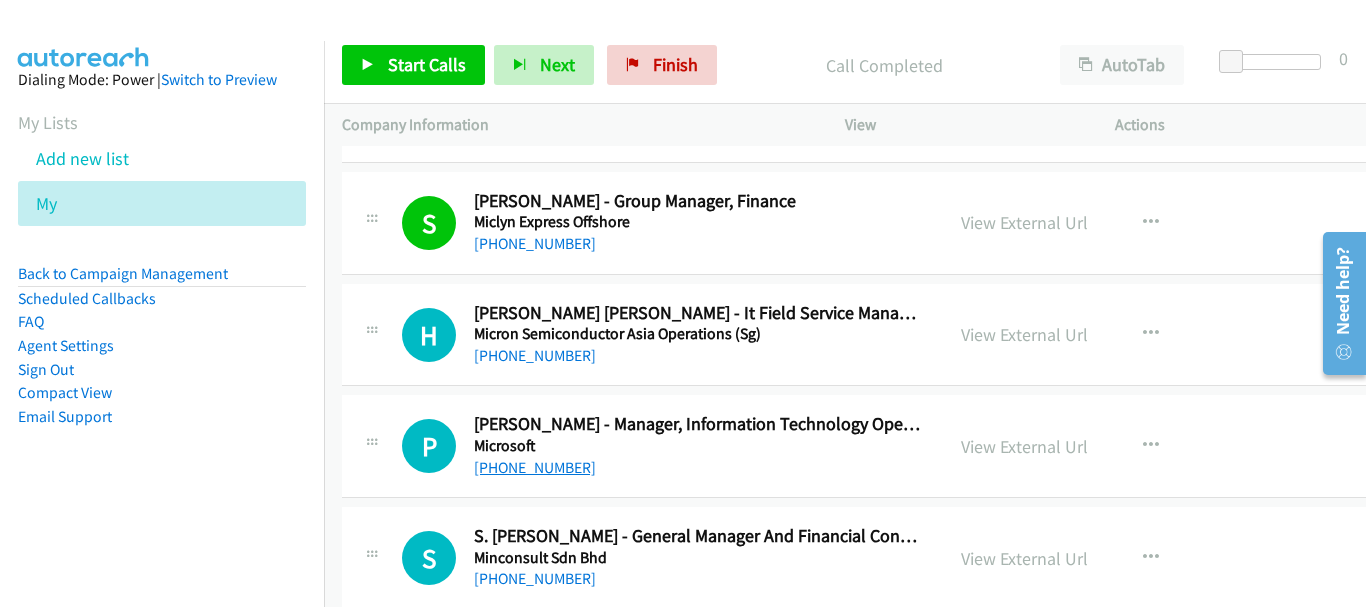 click on "[PHONE_NUMBER]" at bounding box center [535, 467] 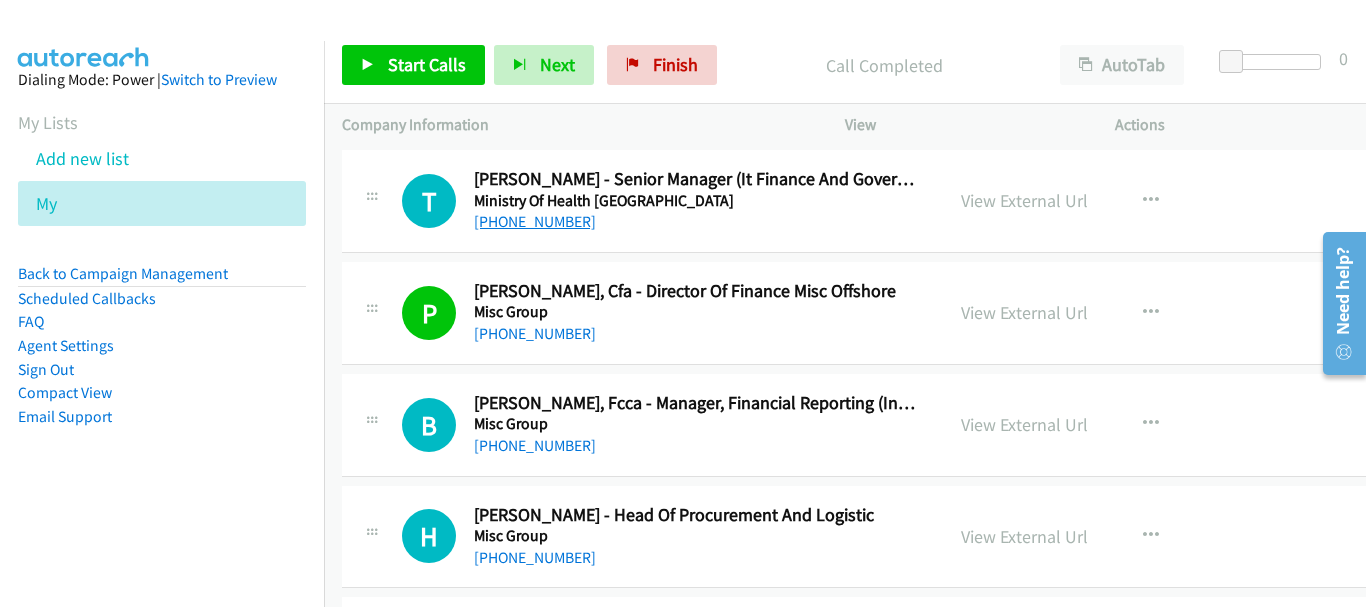scroll, scrollTop: 23017, scrollLeft: 0, axis: vertical 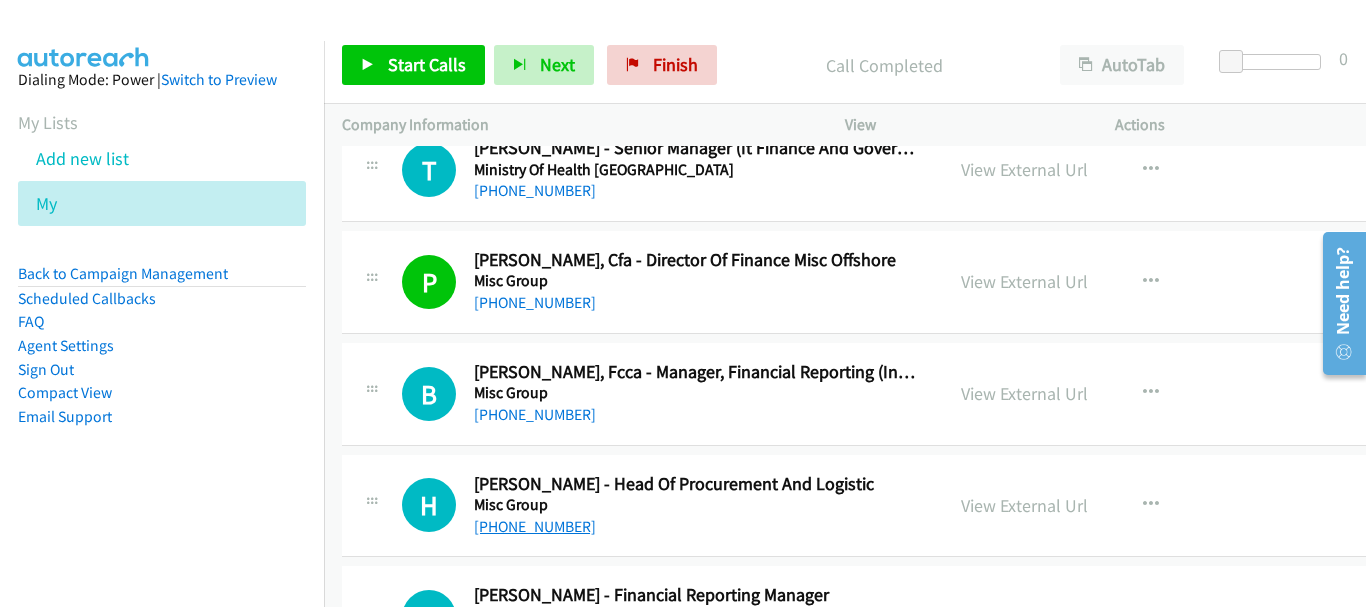 click on "[PHONE_NUMBER]" at bounding box center (535, 526) 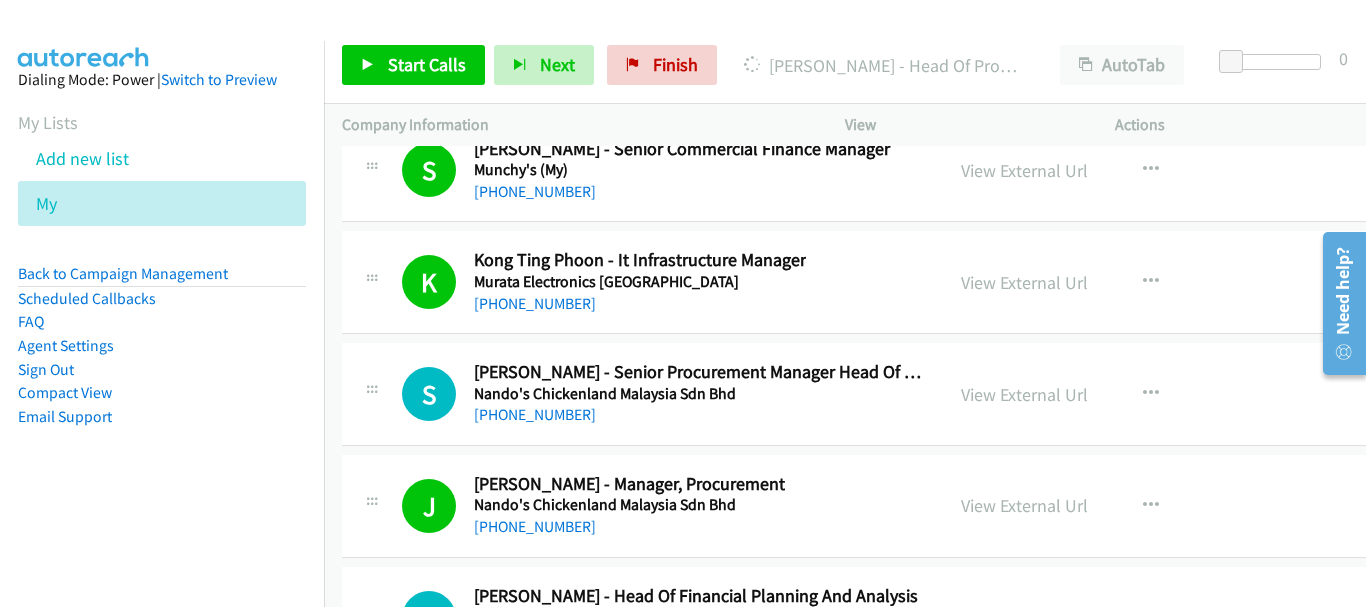 scroll, scrollTop: 25217, scrollLeft: 0, axis: vertical 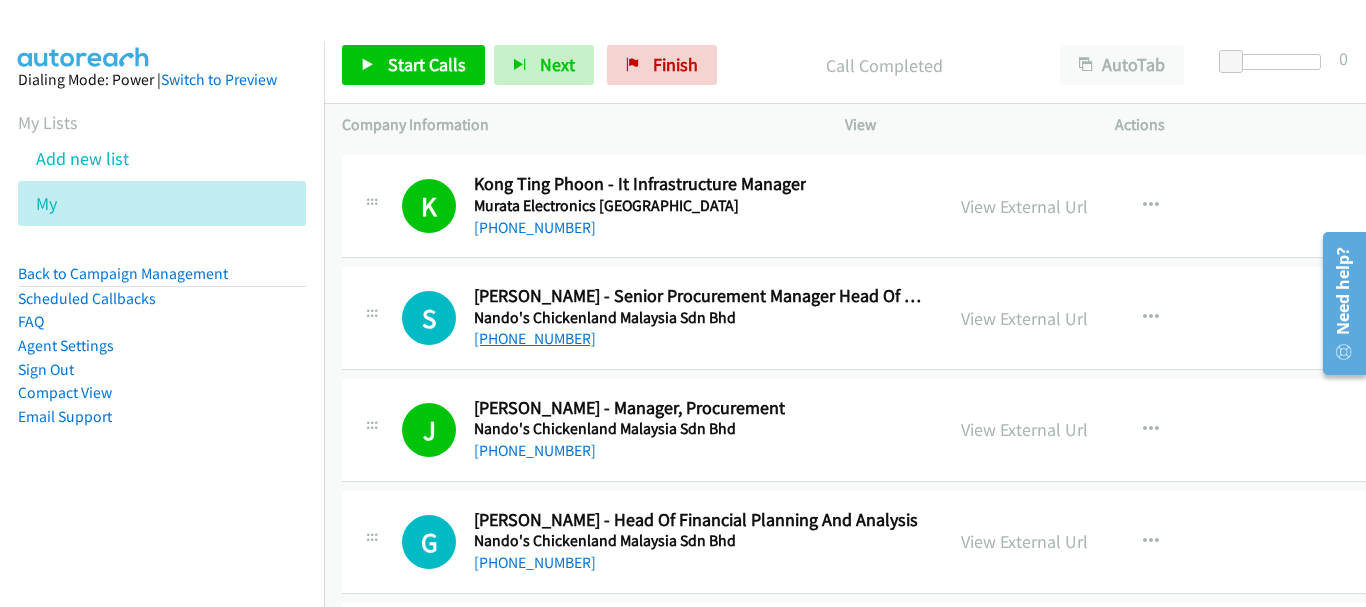 click on "[PHONE_NUMBER]" at bounding box center (535, 338) 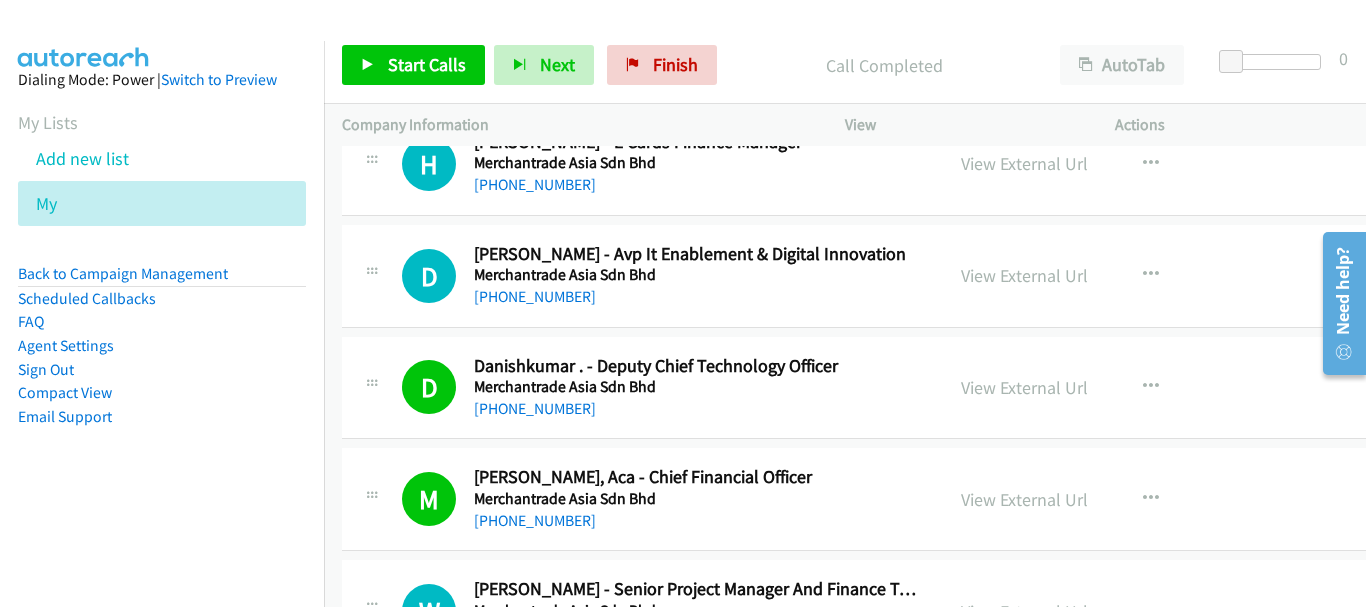 scroll, scrollTop: 21317, scrollLeft: 0, axis: vertical 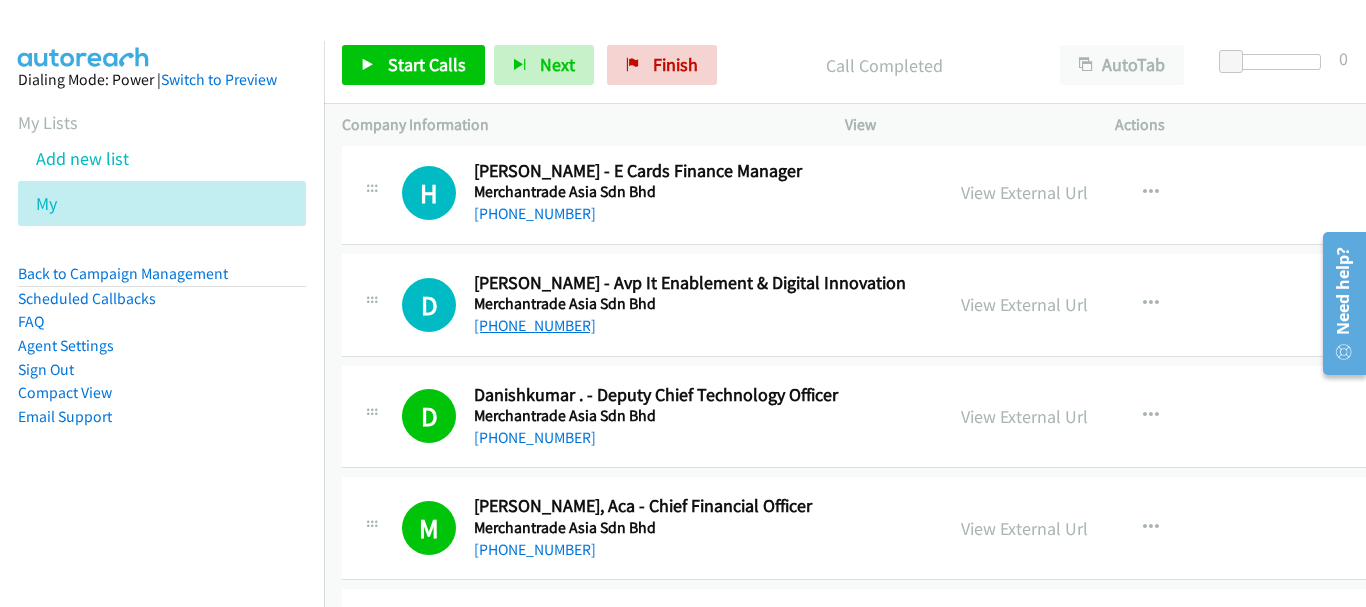 click on "[PHONE_NUMBER]" at bounding box center (535, 325) 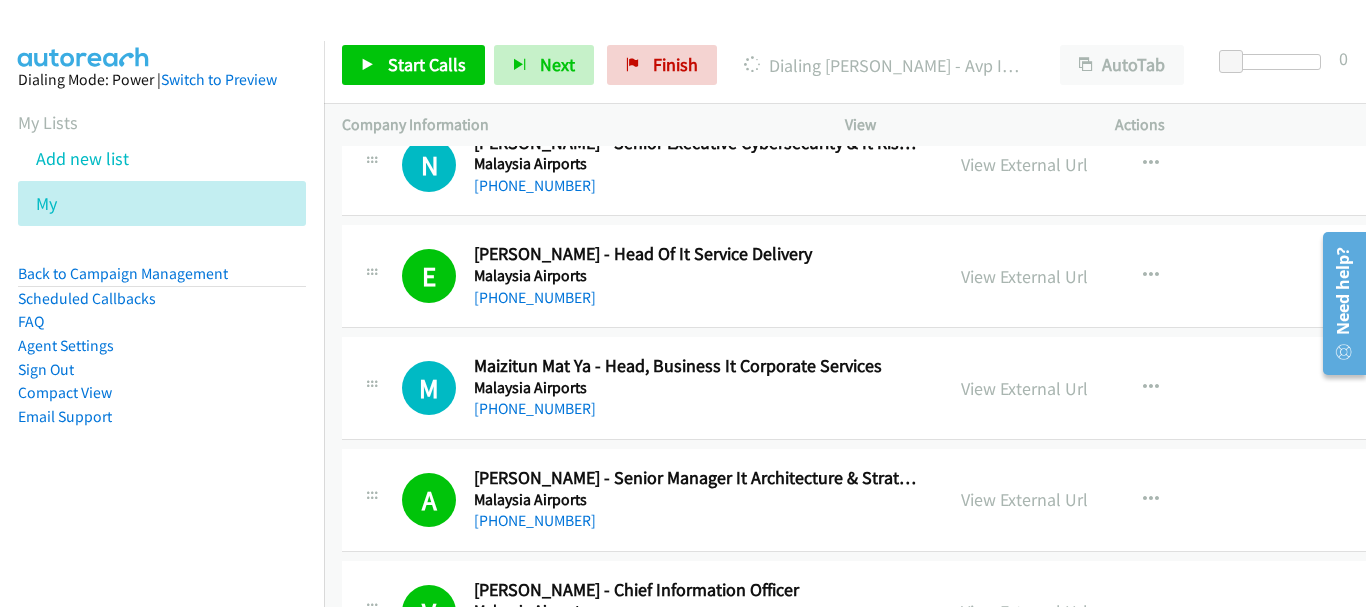 scroll, scrollTop: 17217, scrollLeft: 0, axis: vertical 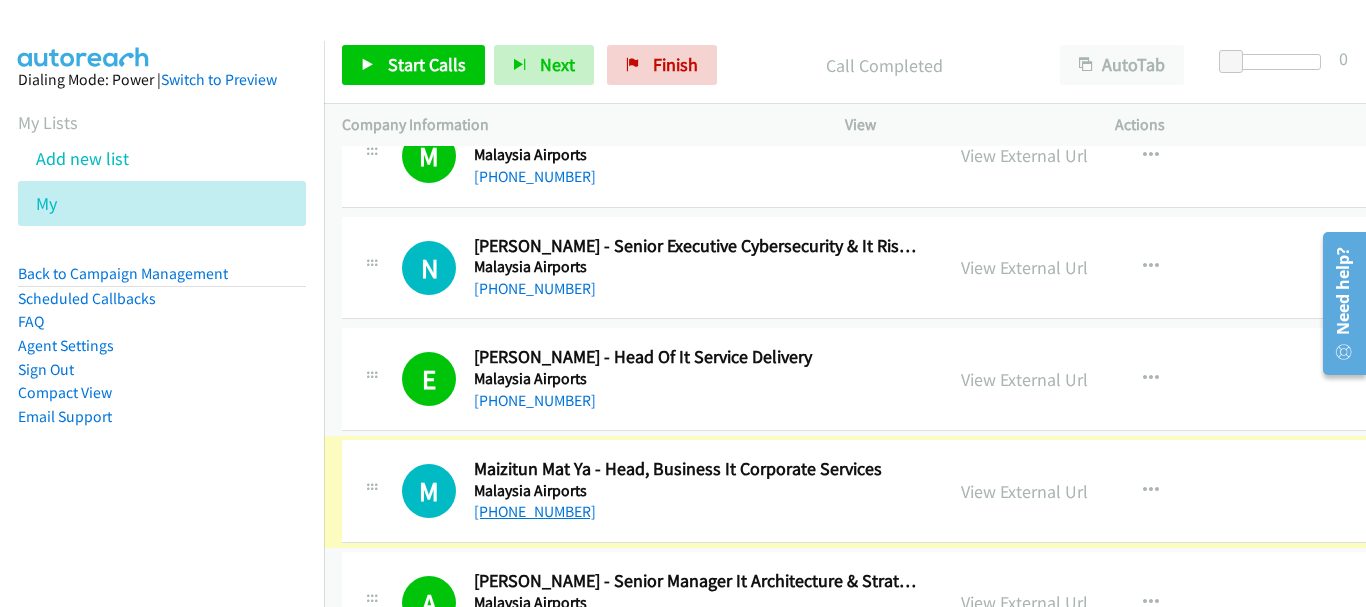 click on "[PHONE_NUMBER]" at bounding box center [535, 511] 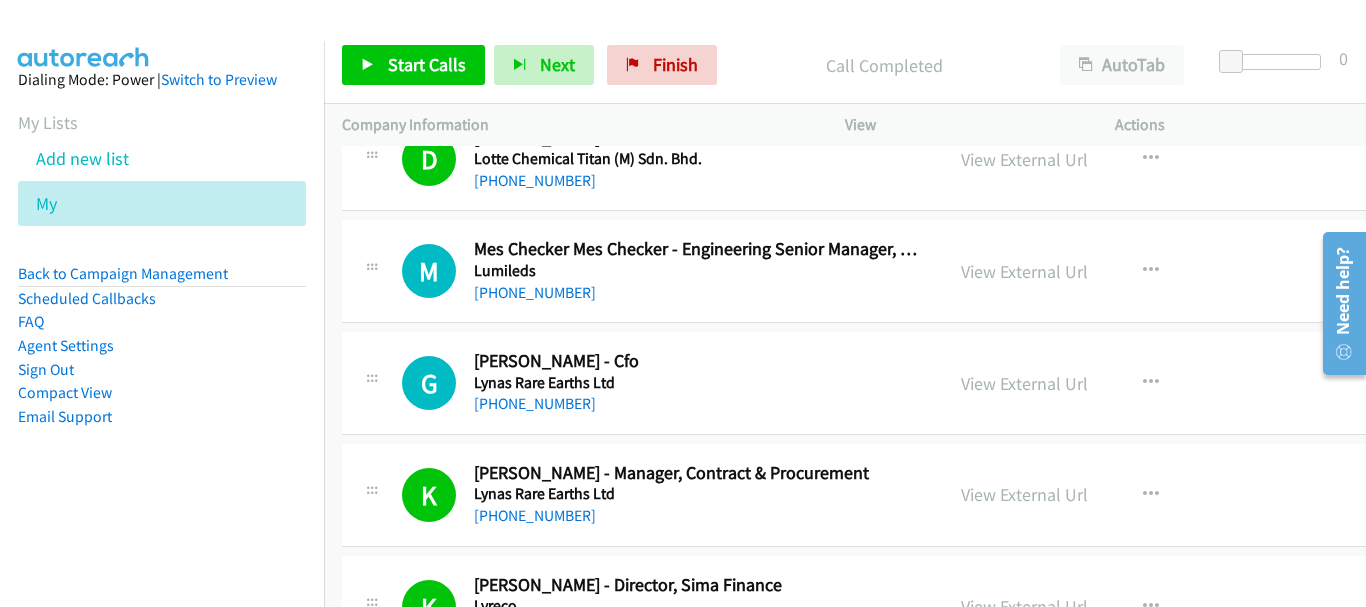 scroll, scrollTop: 14417, scrollLeft: 0, axis: vertical 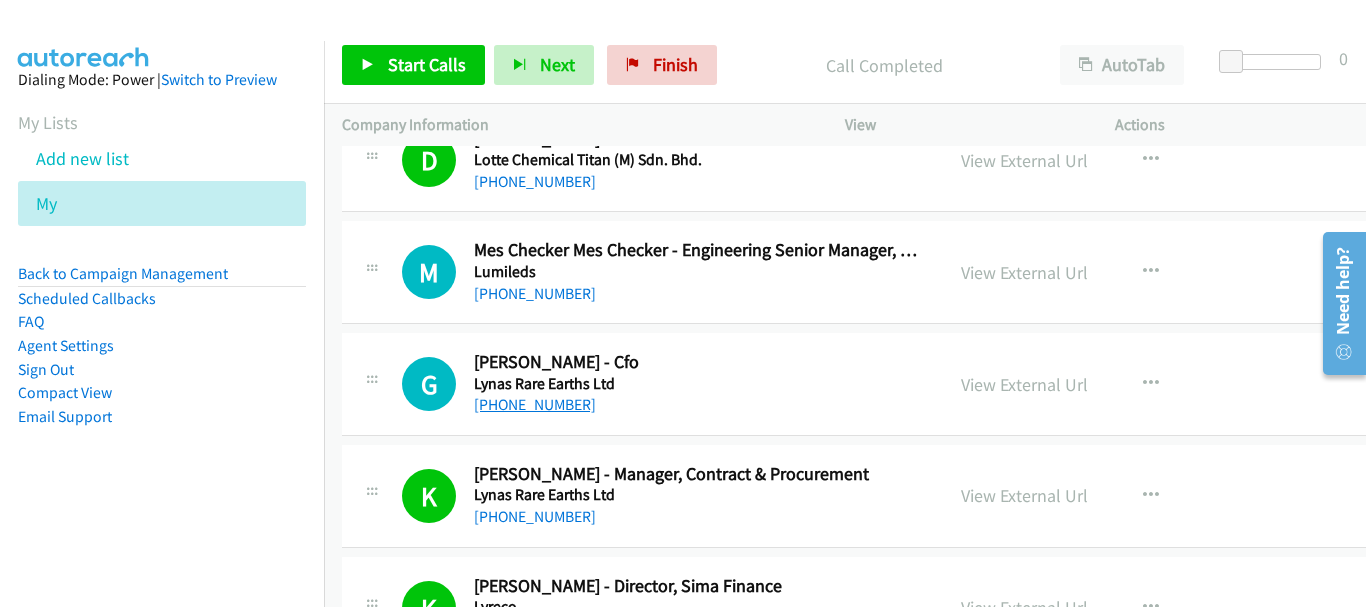 click on "[PHONE_NUMBER]" at bounding box center (535, 404) 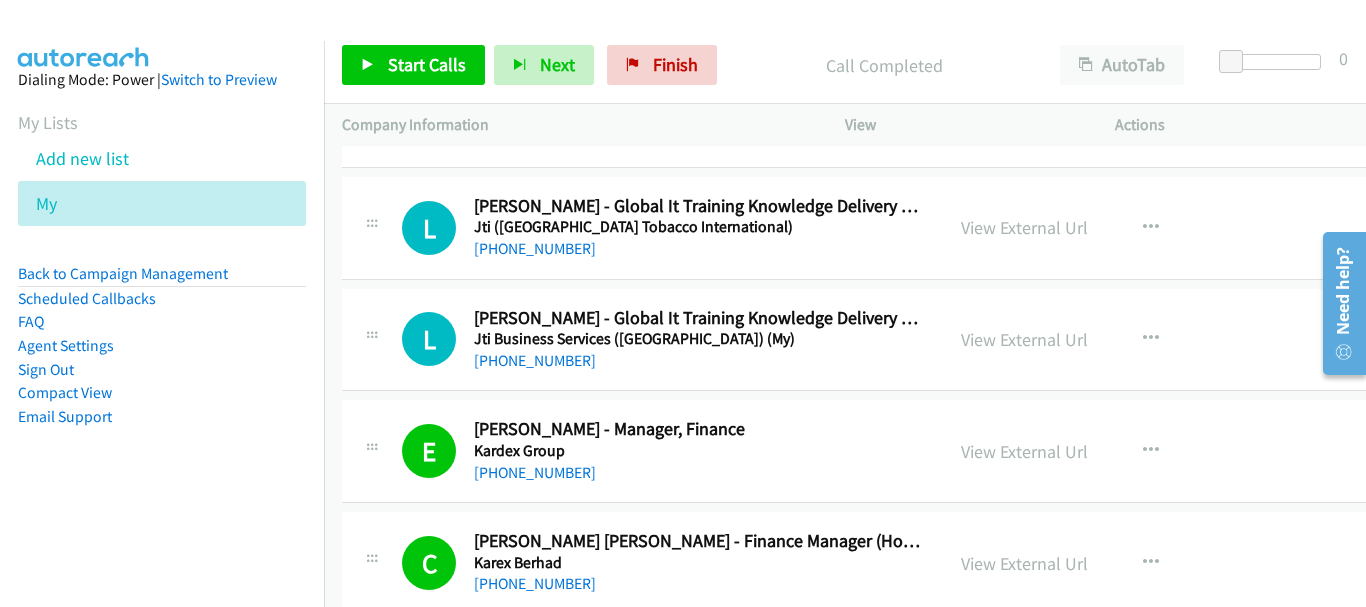 scroll, scrollTop: 9317, scrollLeft: 0, axis: vertical 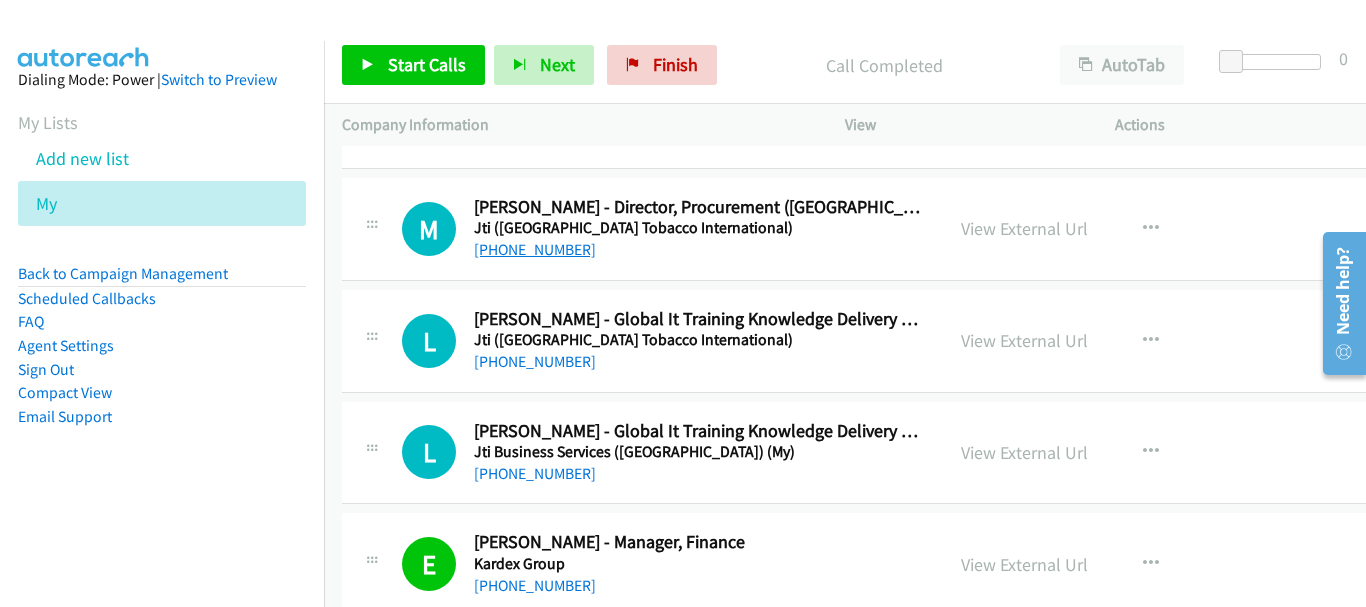 click on "[PHONE_NUMBER]" at bounding box center (535, 249) 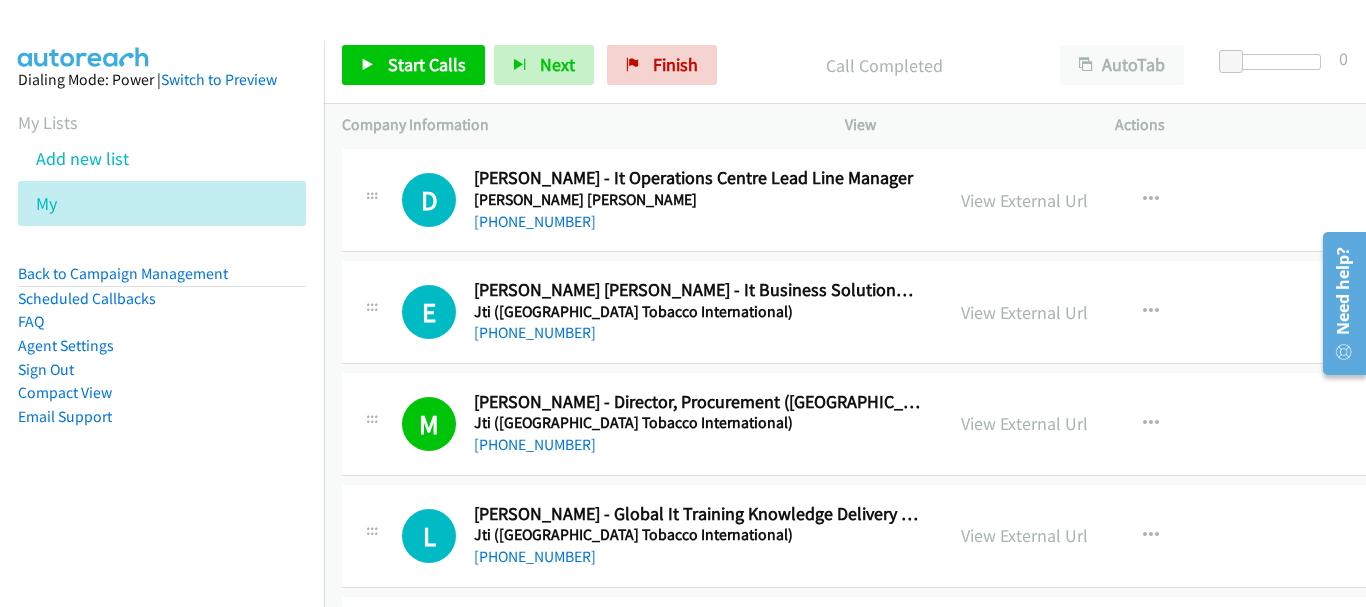 scroll, scrollTop: 9117, scrollLeft: 0, axis: vertical 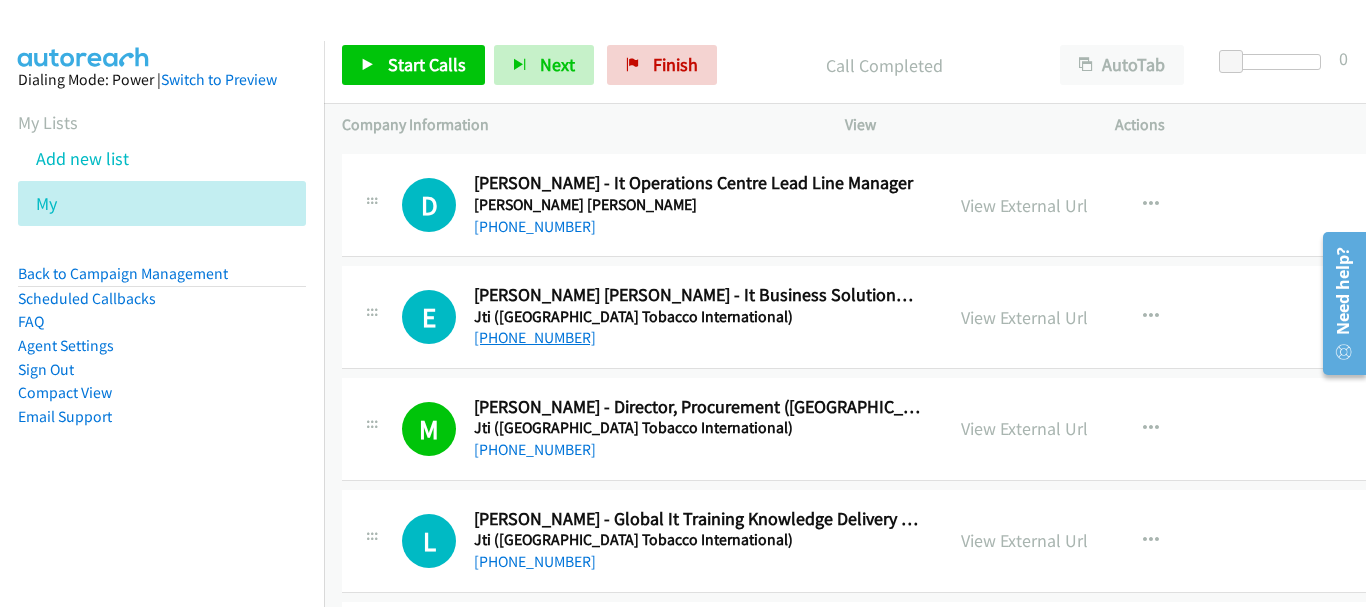 click on "[PHONE_NUMBER]" at bounding box center [535, 337] 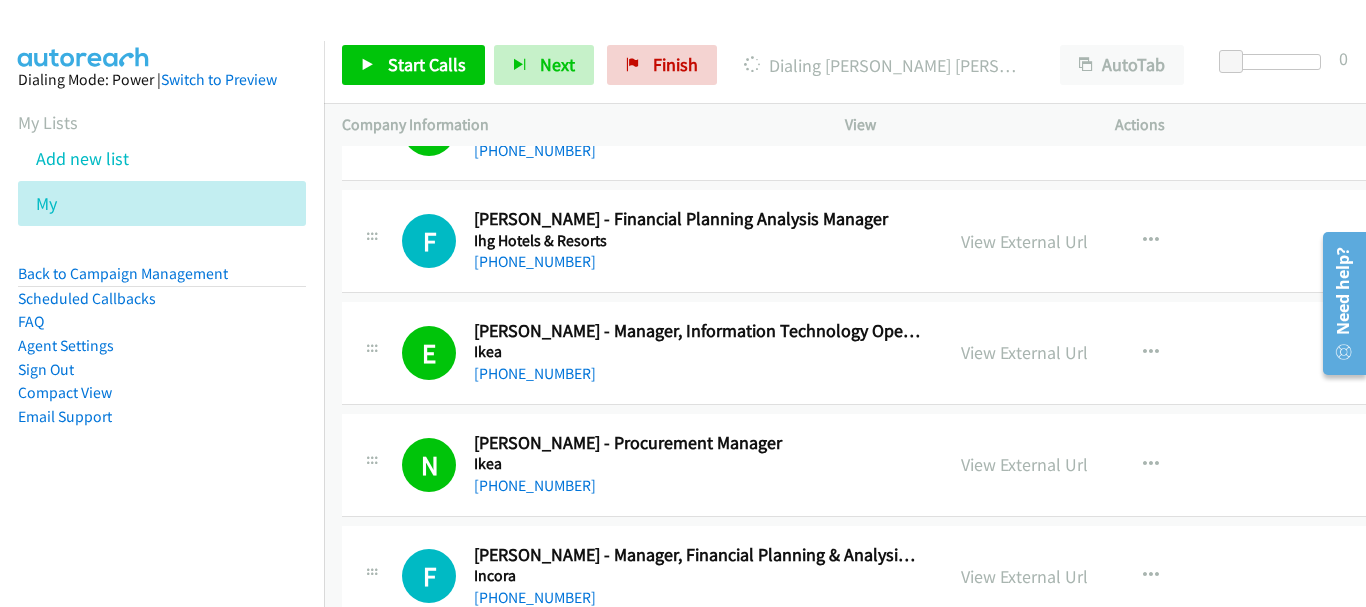 scroll, scrollTop: 7317, scrollLeft: 0, axis: vertical 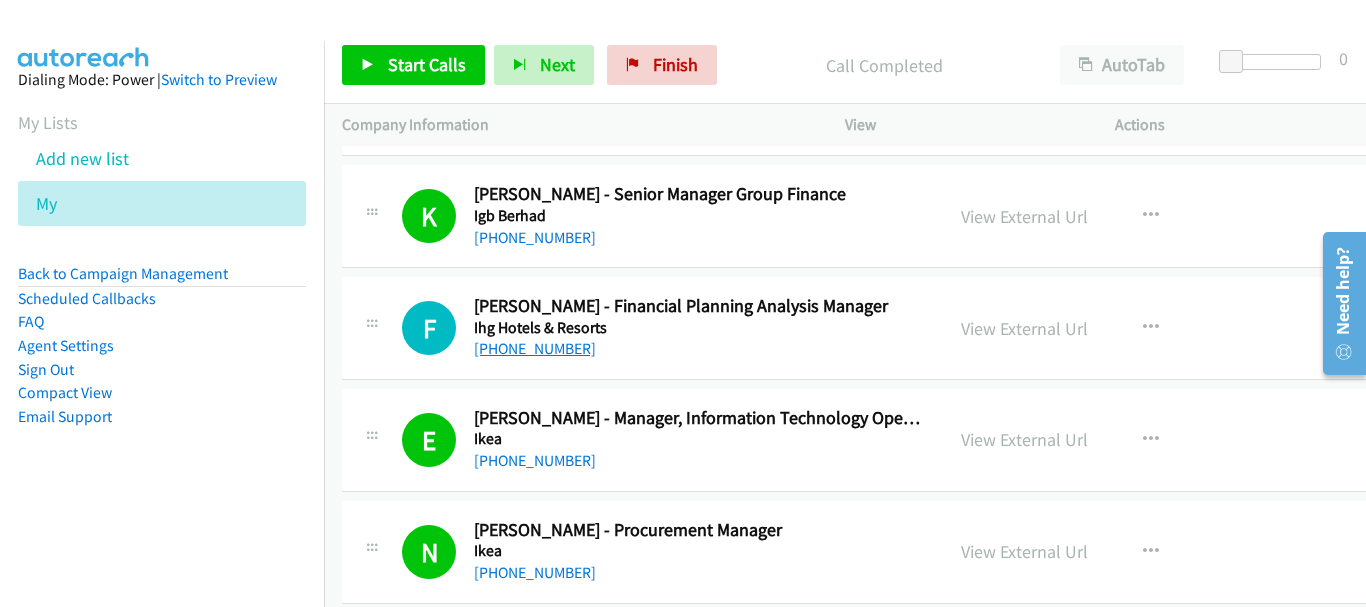 click on "[PHONE_NUMBER]" at bounding box center [535, 348] 